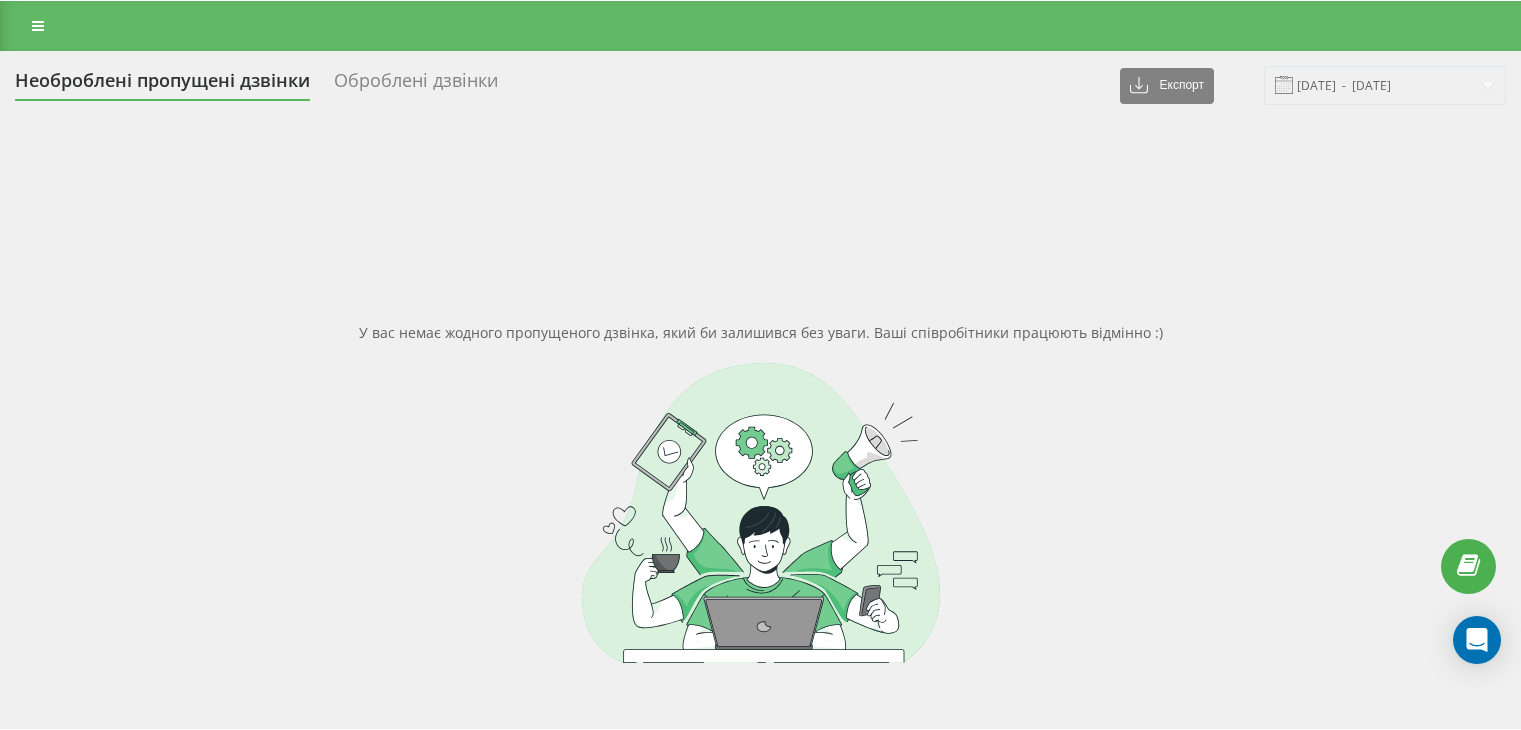 scroll, scrollTop: 0, scrollLeft: 0, axis: both 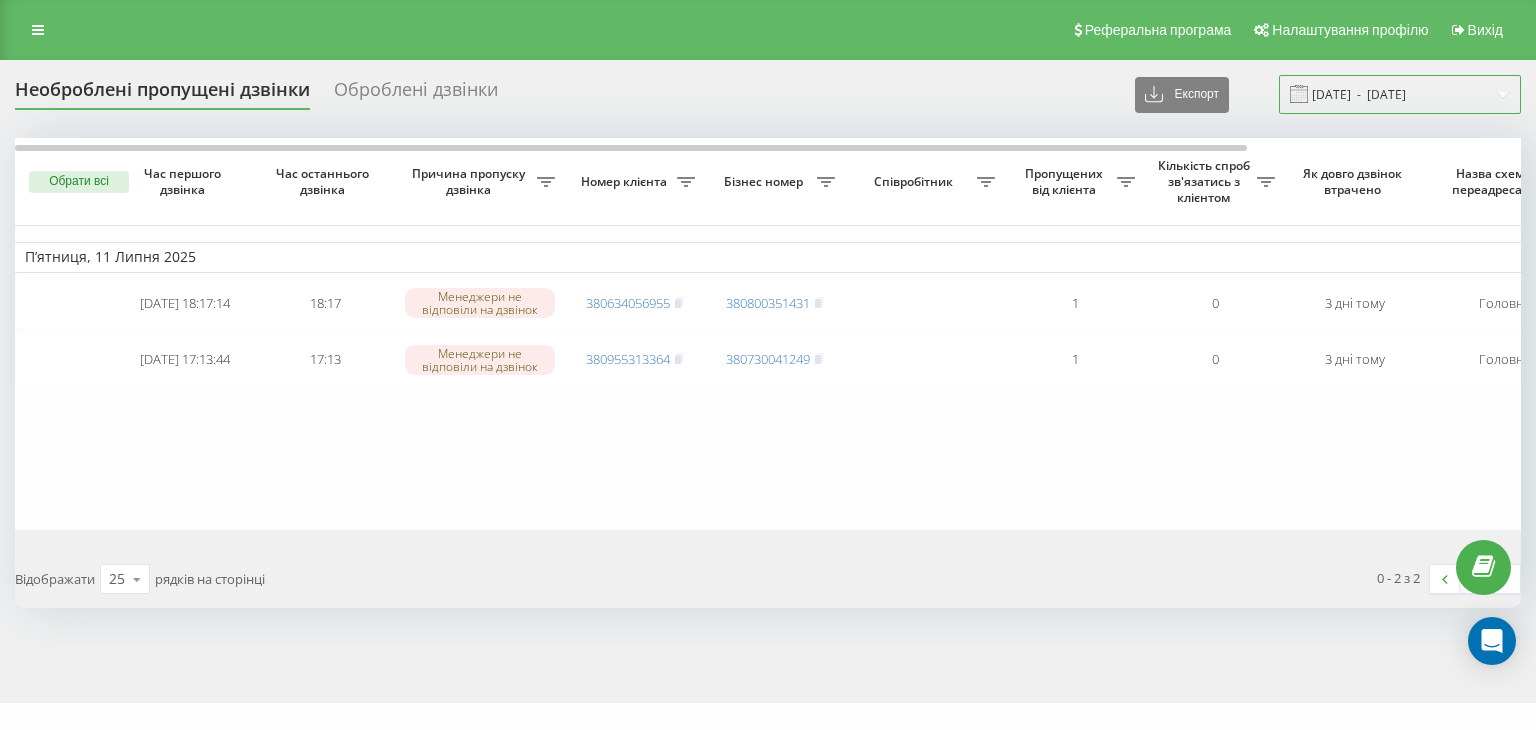 click on "11.06.2025  -  11.07.2025" at bounding box center (1400, 94) 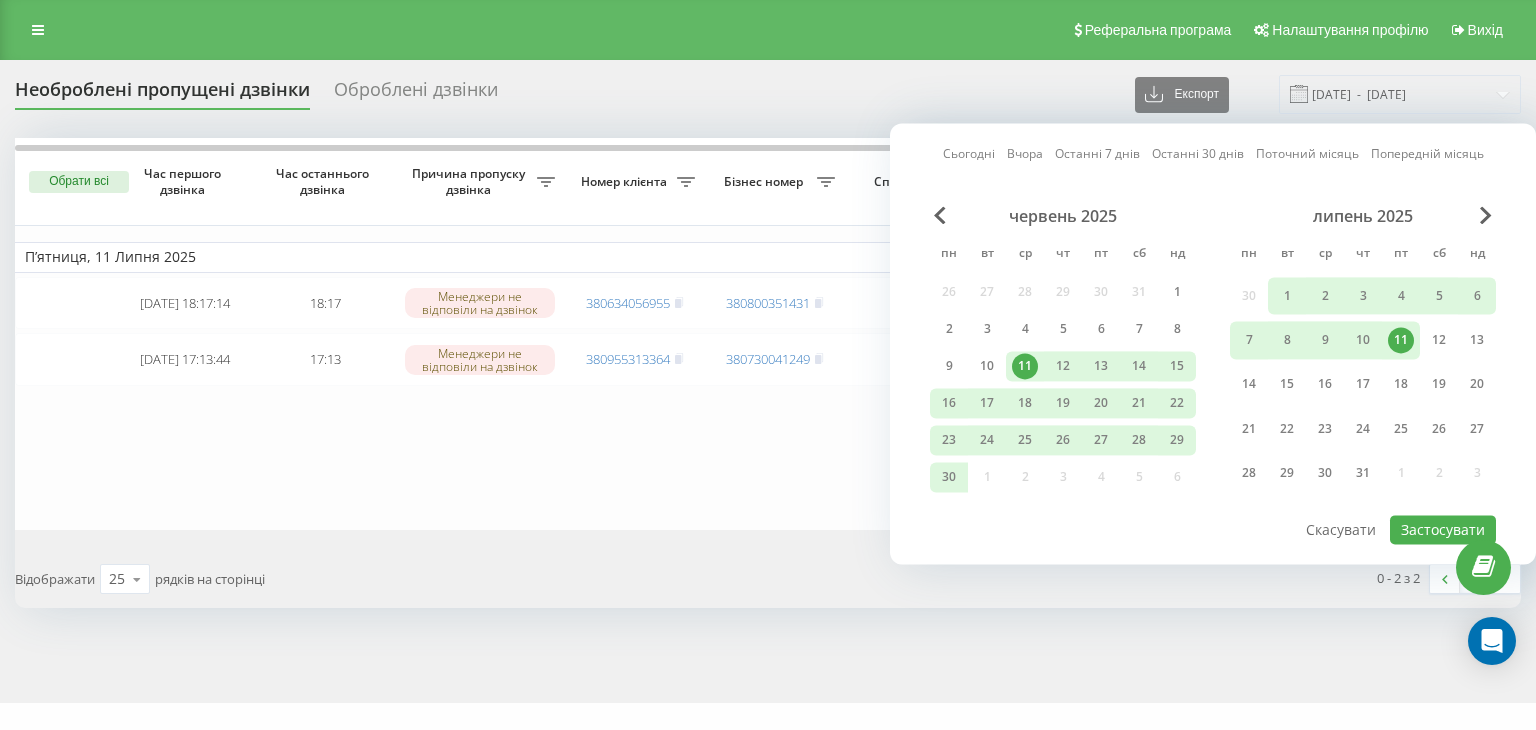 click on "11" at bounding box center [1401, 340] 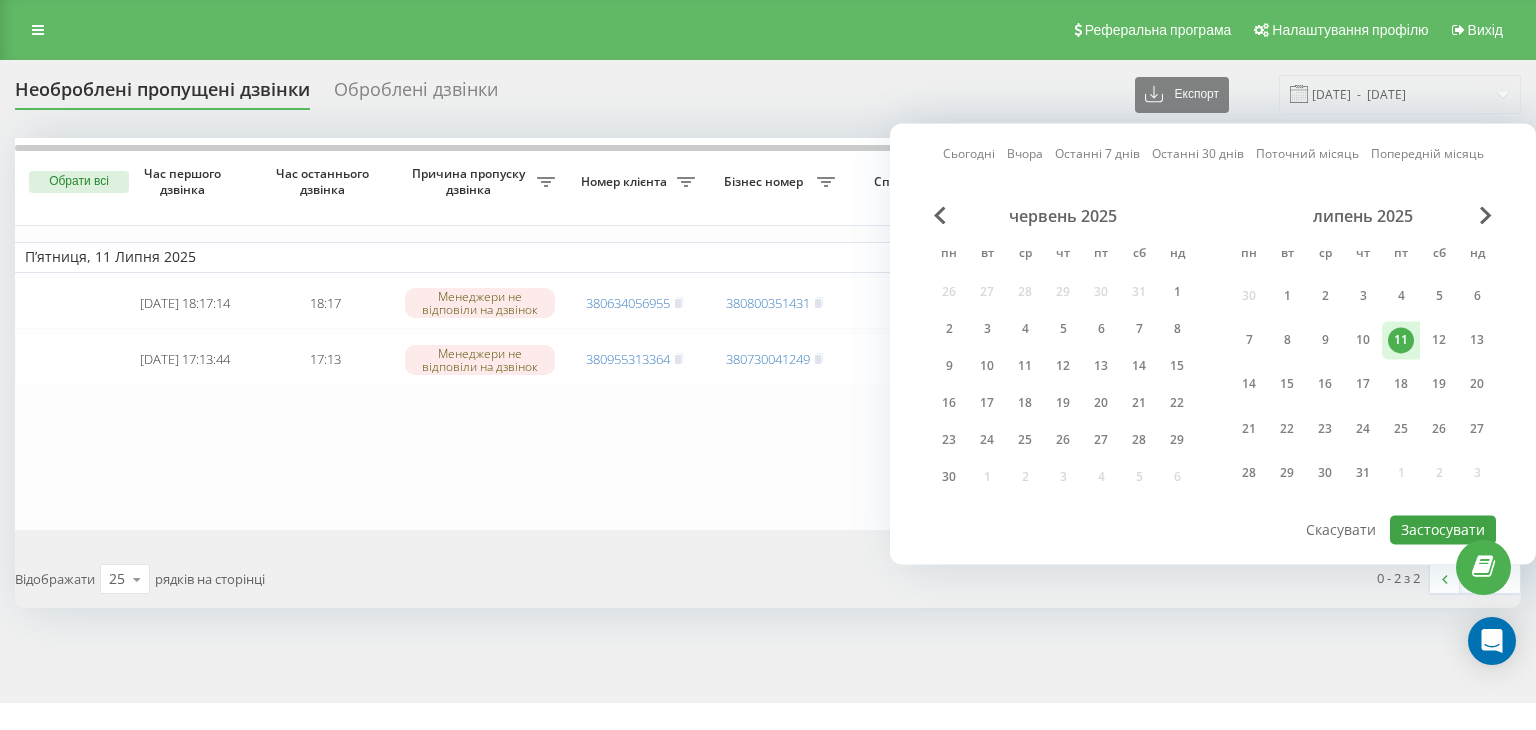 drag, startPoint x: 1245, startPoint y: 385, endPoint x: 1436, endPoint y: 513, distance: 229.9239 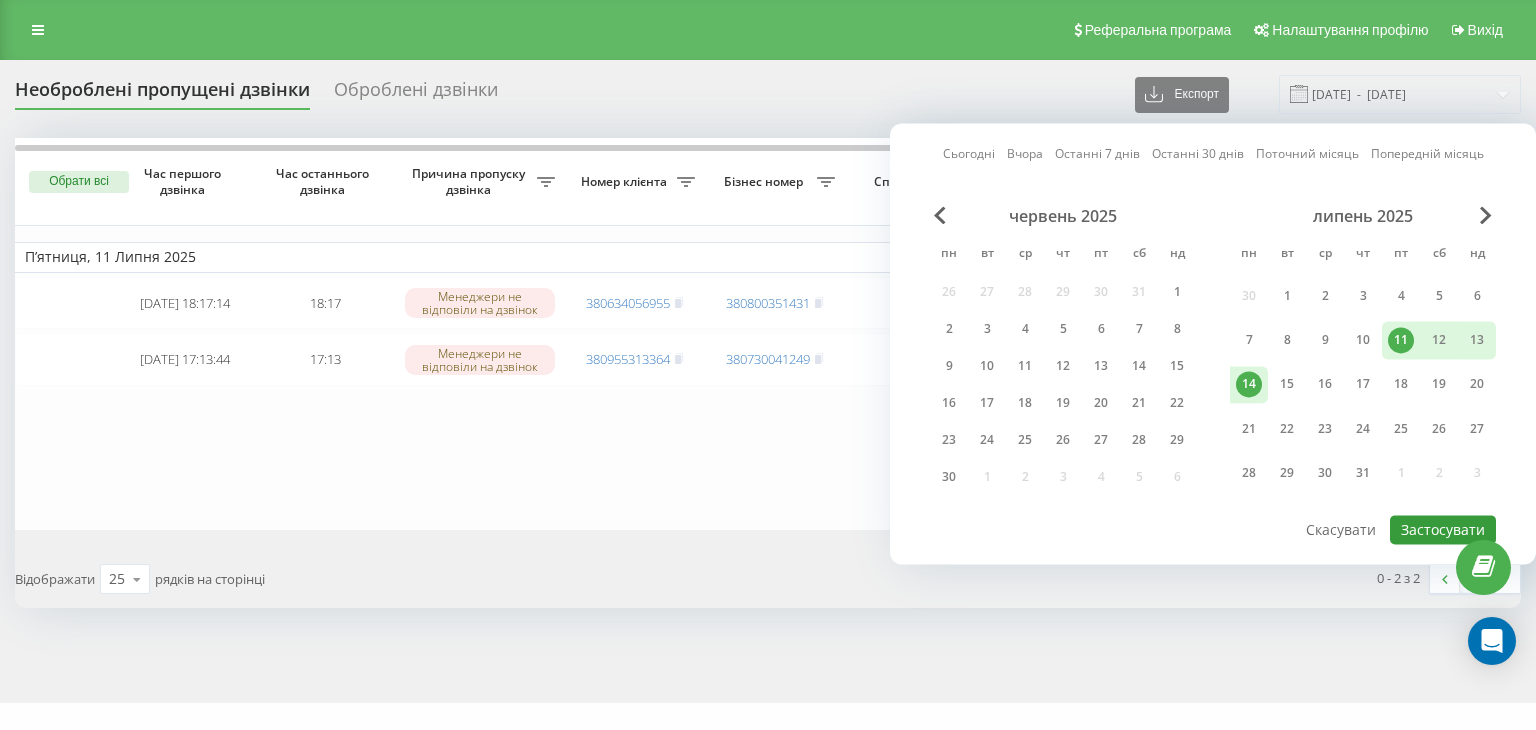 click on "Застосувати" at bounding box center [1443, 529] 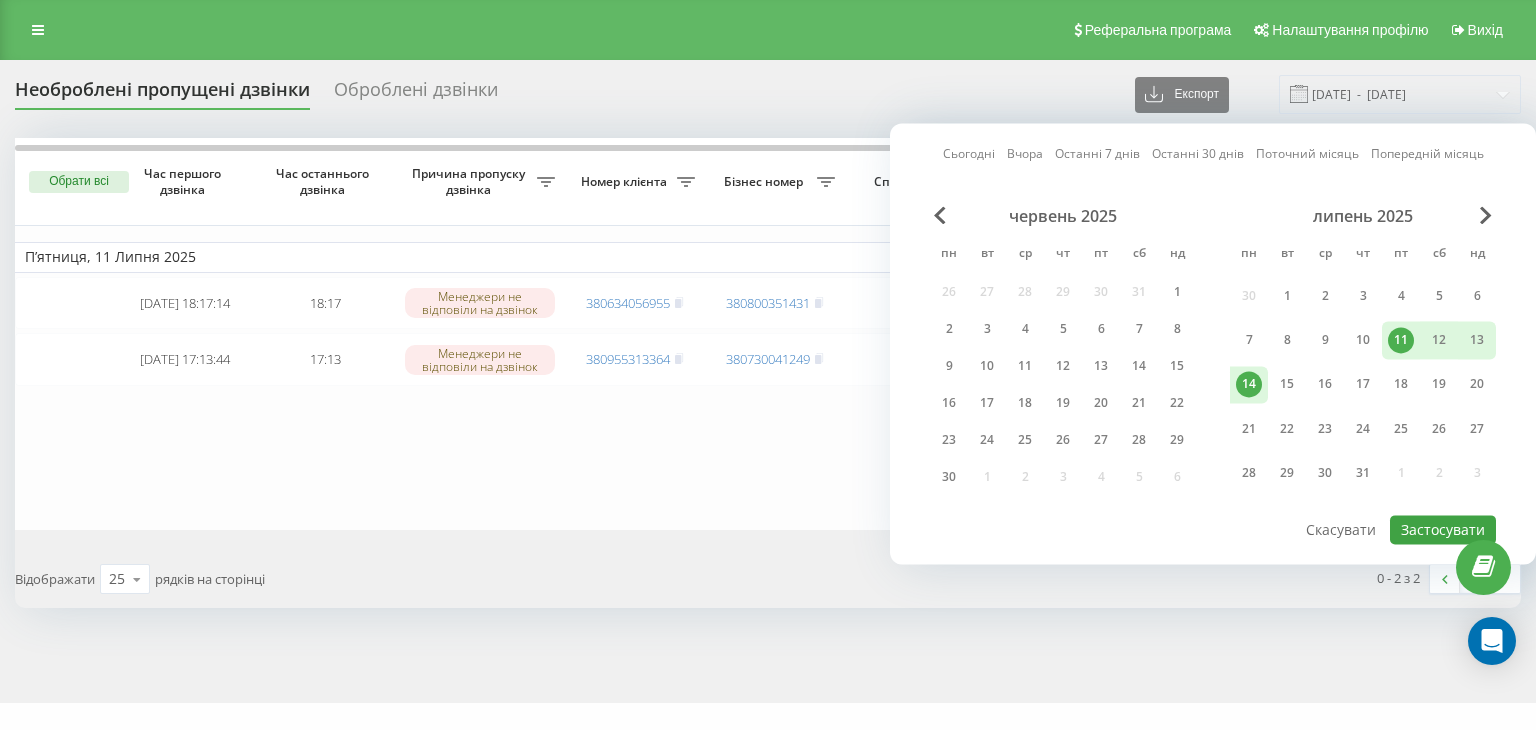 type on "[DATE]  -  [DATE]" 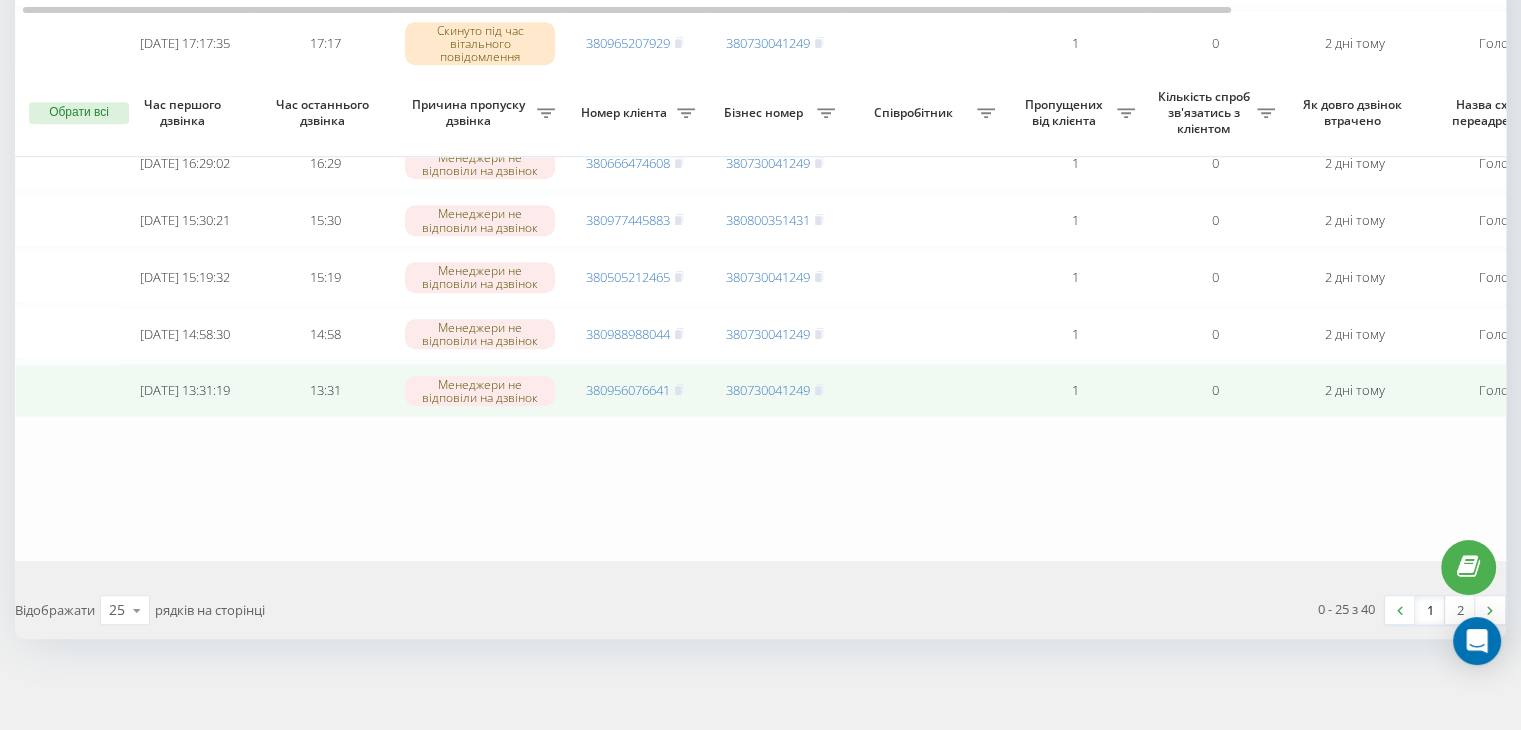 scroll, scrollTop: 1461, scrollLeft: 0, axis: vertical 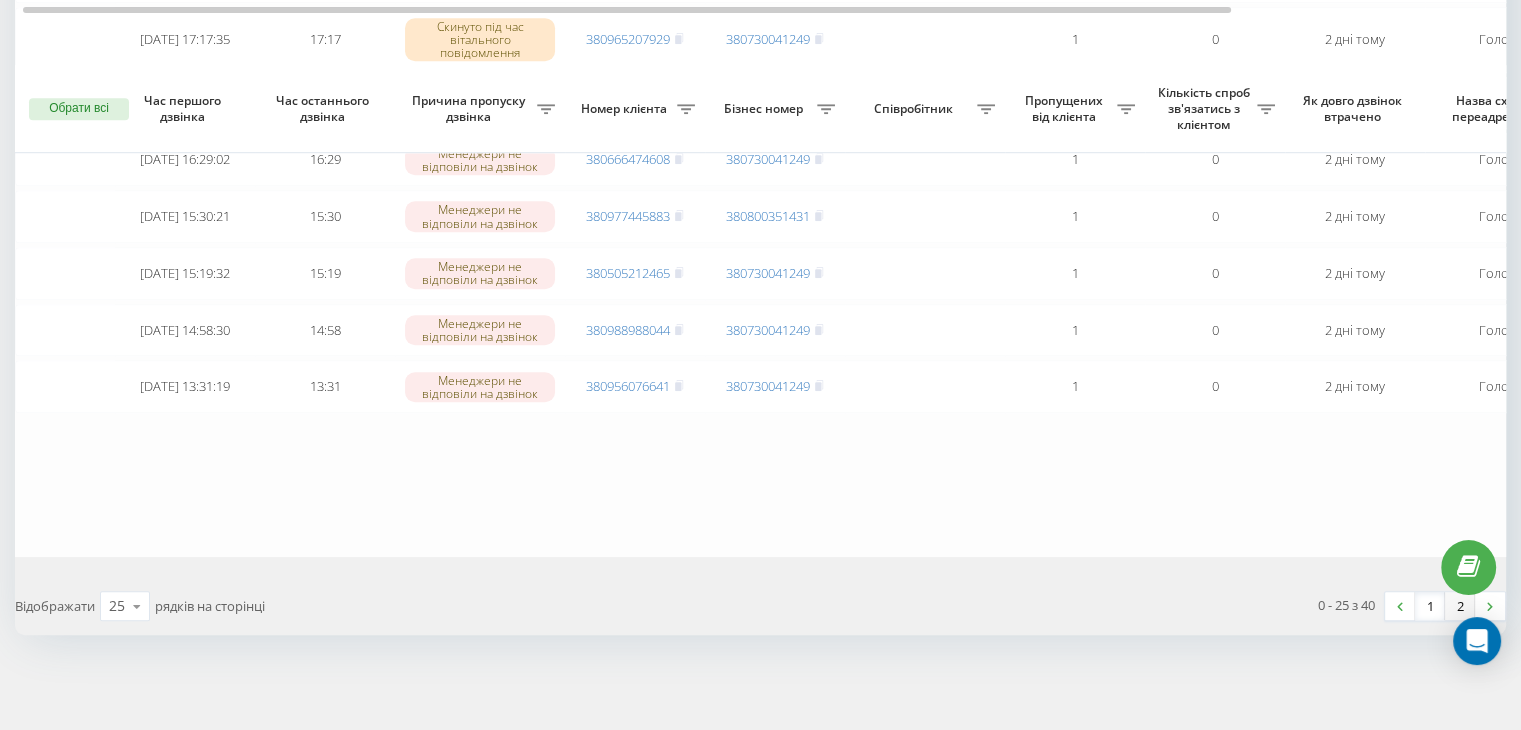 click on "2" at bounding box center (1460, 606) 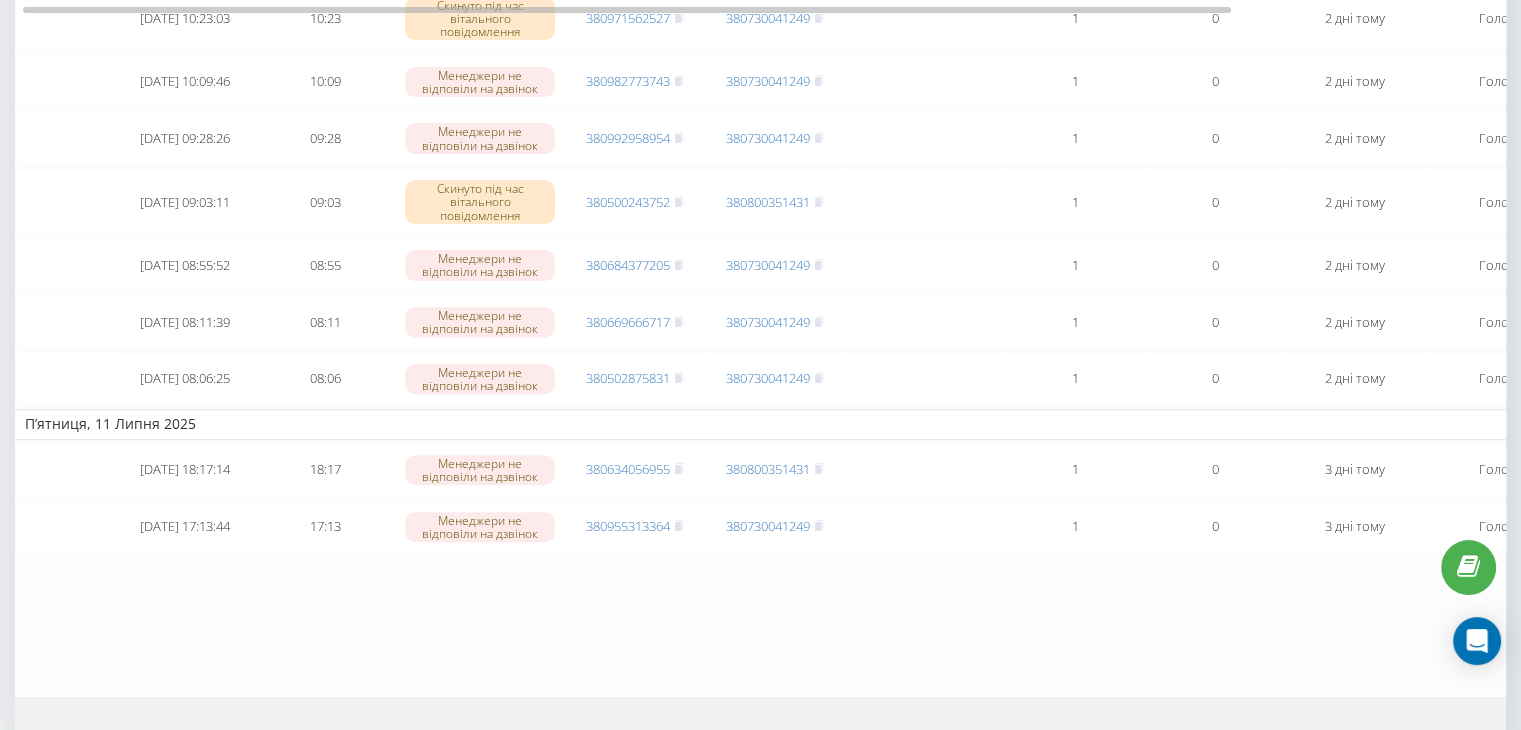 scroll, scrollTop: 800, scrollLeft: 0, axis: vertical 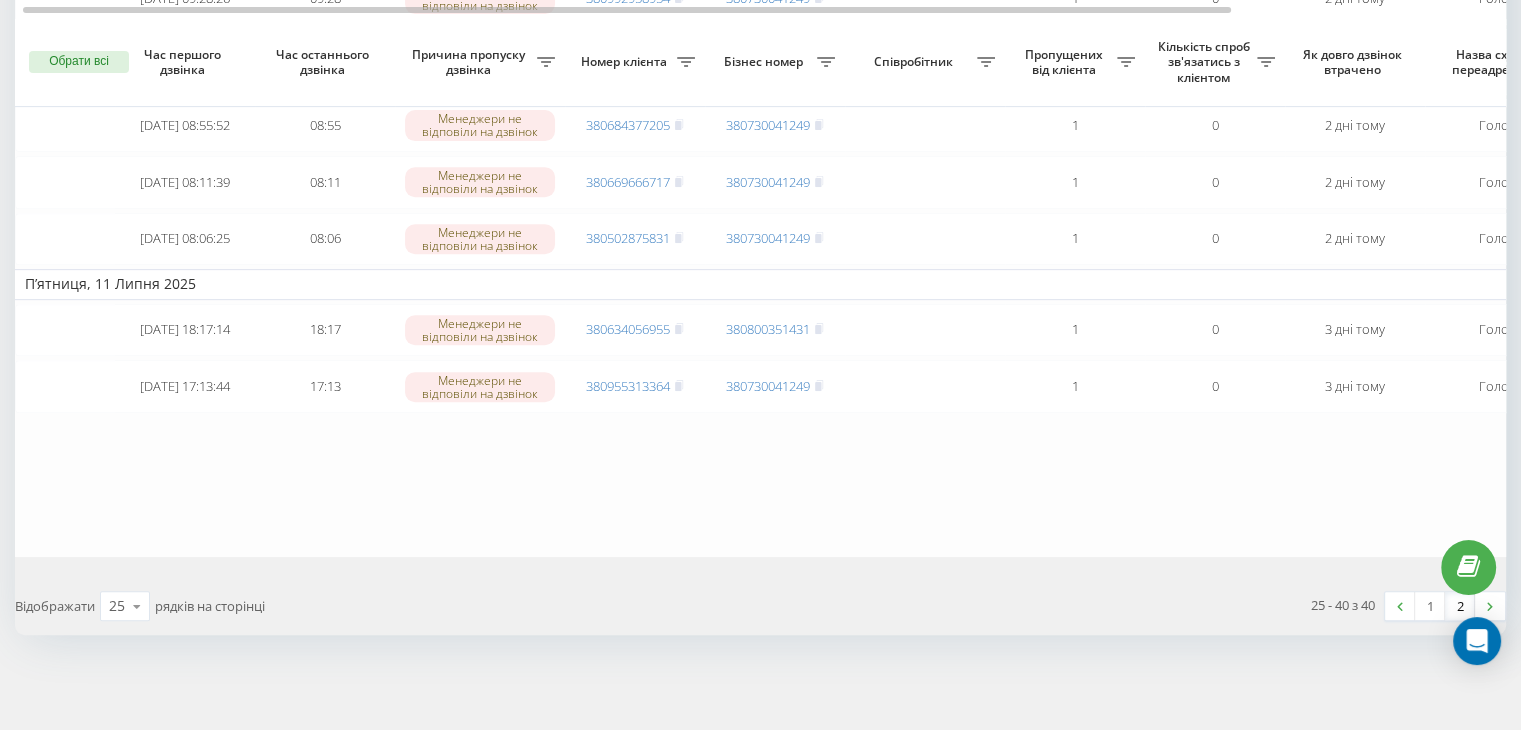 click on "25 - 40 з 40 1 2" at bounding box center [1141, 606] 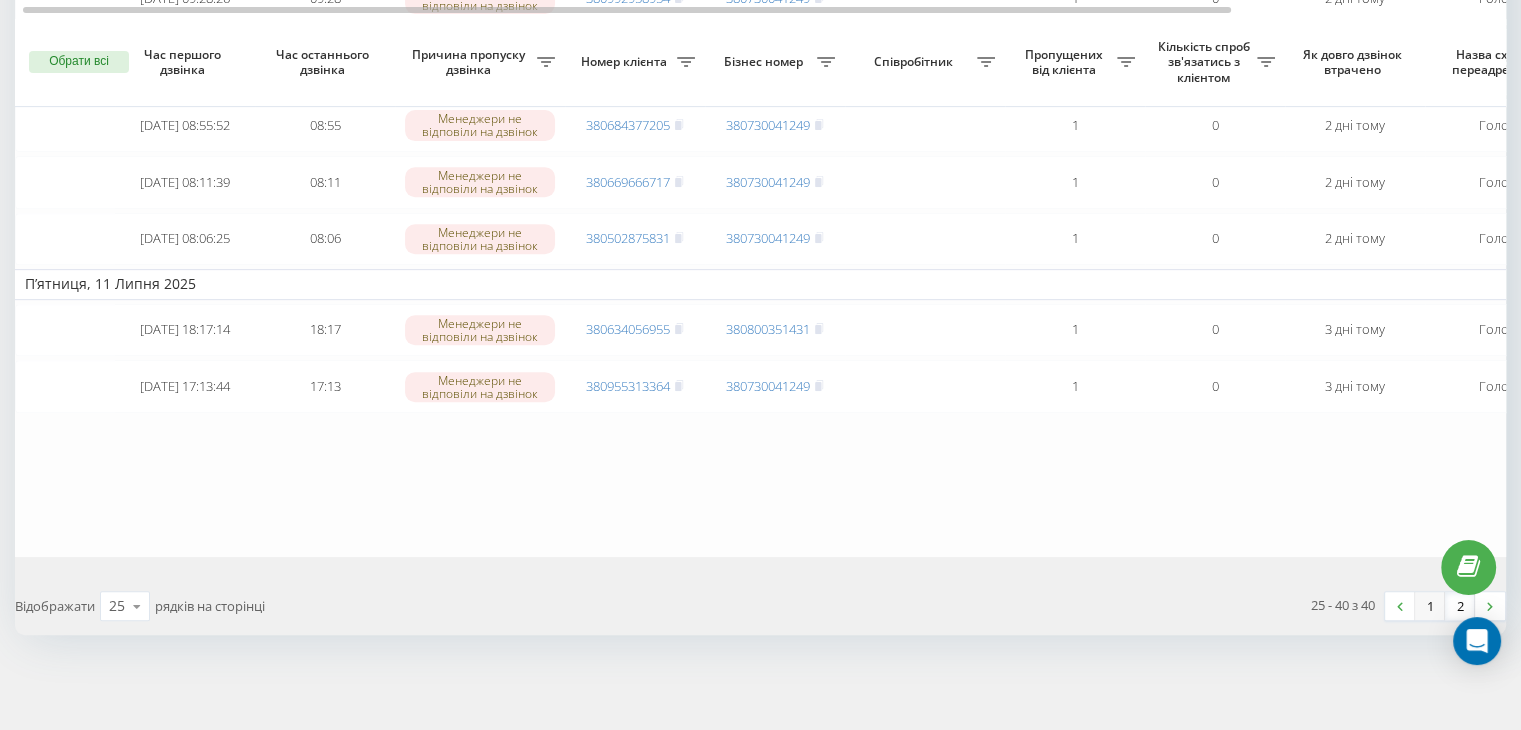 click on "1" at bounding box center (1430, 606) 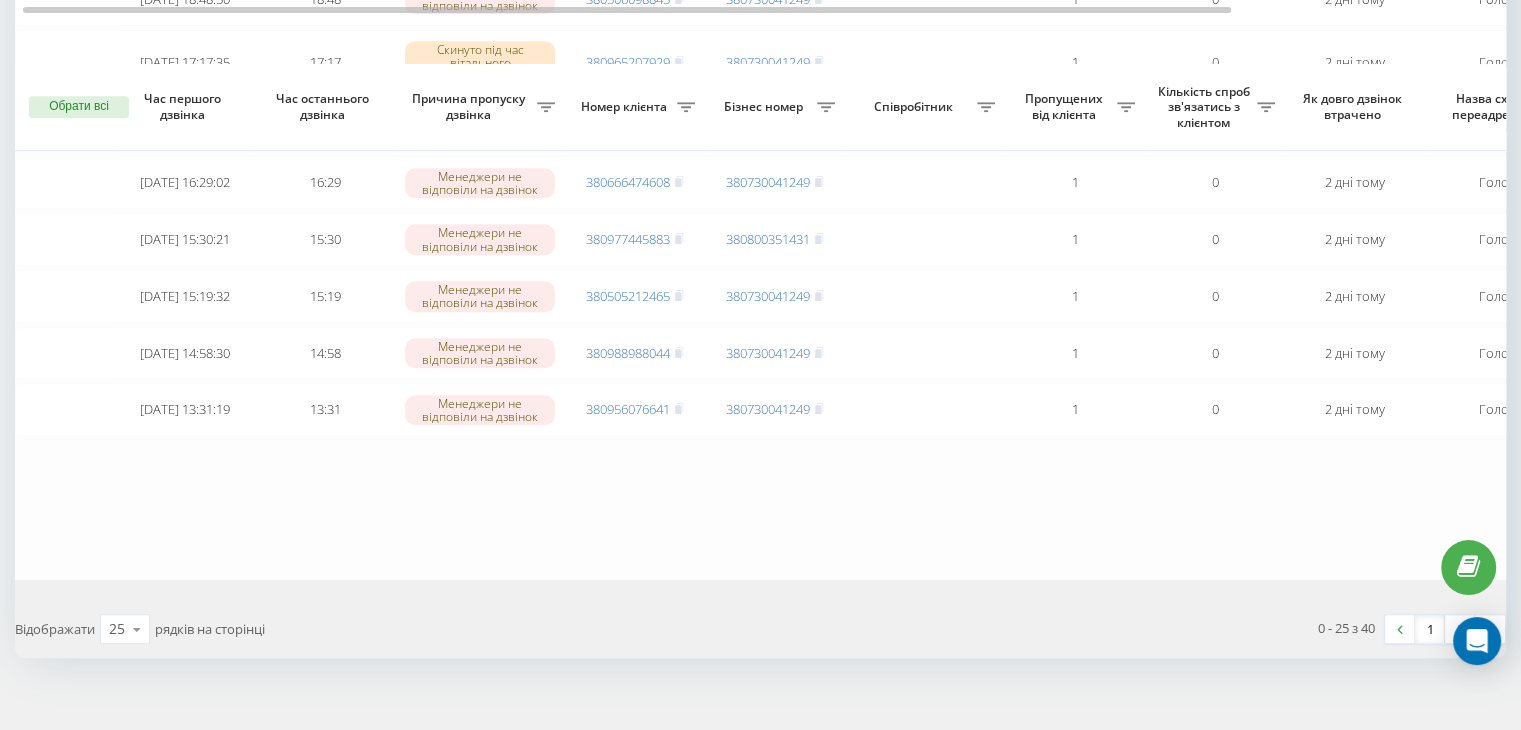 scroll, scrollTop: 1461, scrollLeft: 0, axis: vertical 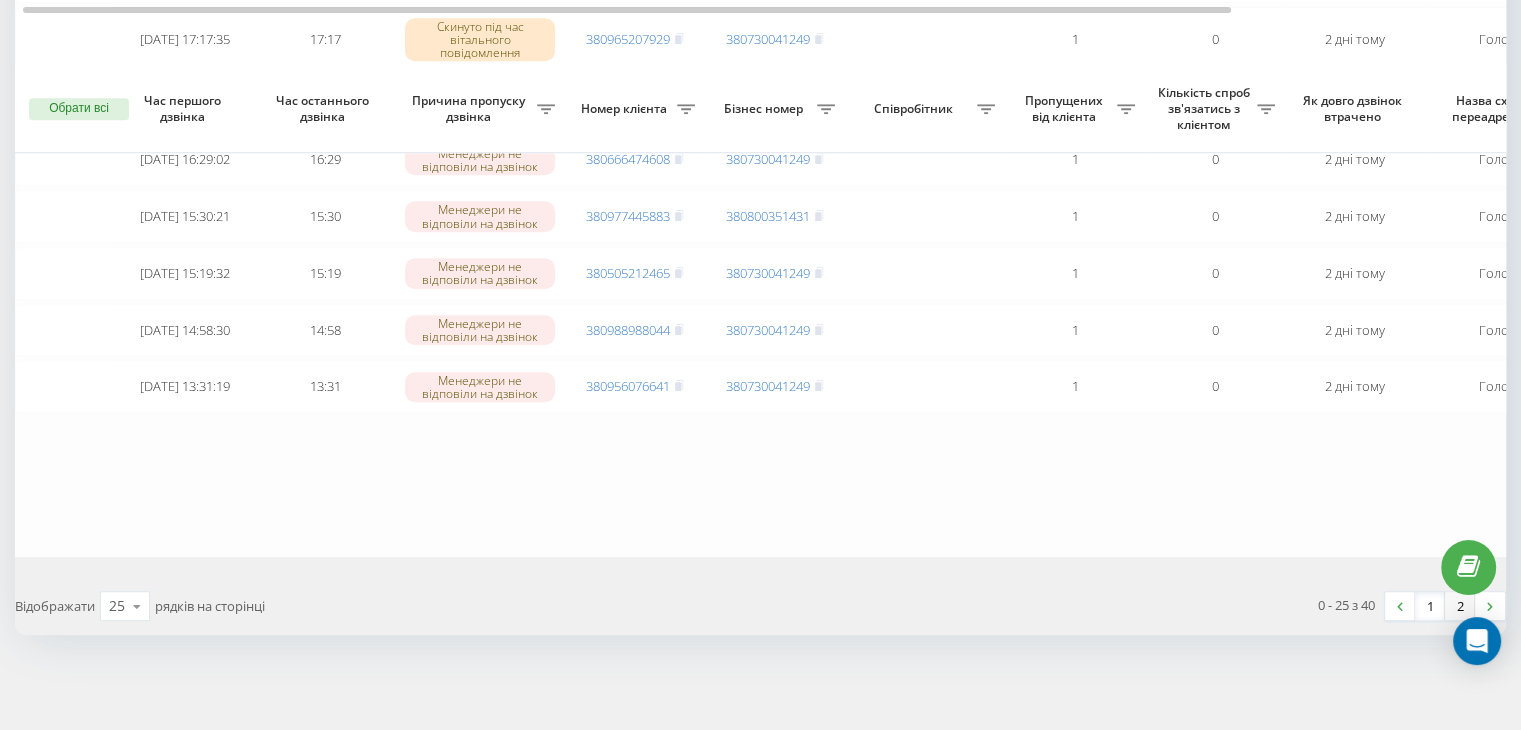click on "2" at bounding box center [1460, 606] 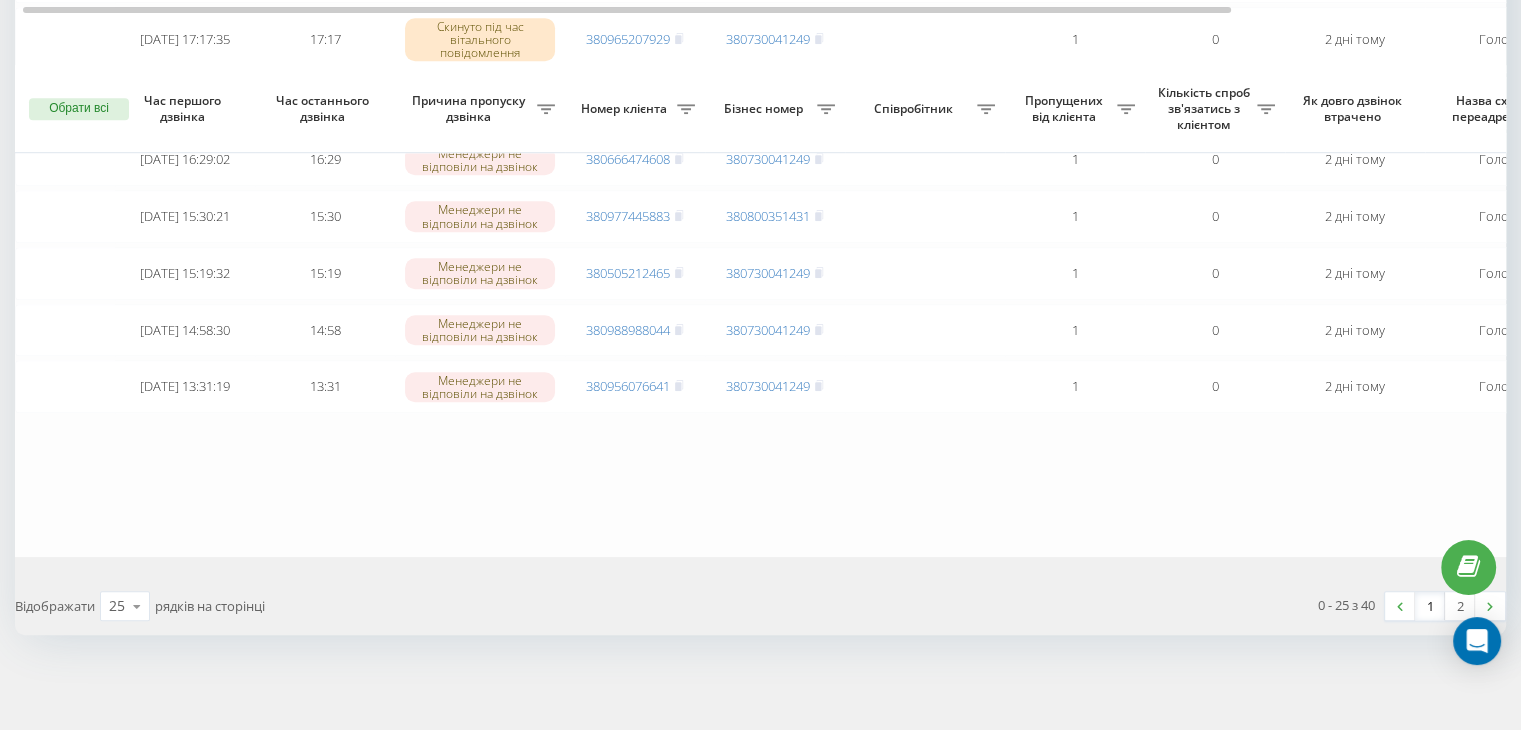 scroll, scrollTop: 0, scrollLeft: 0, axis: both 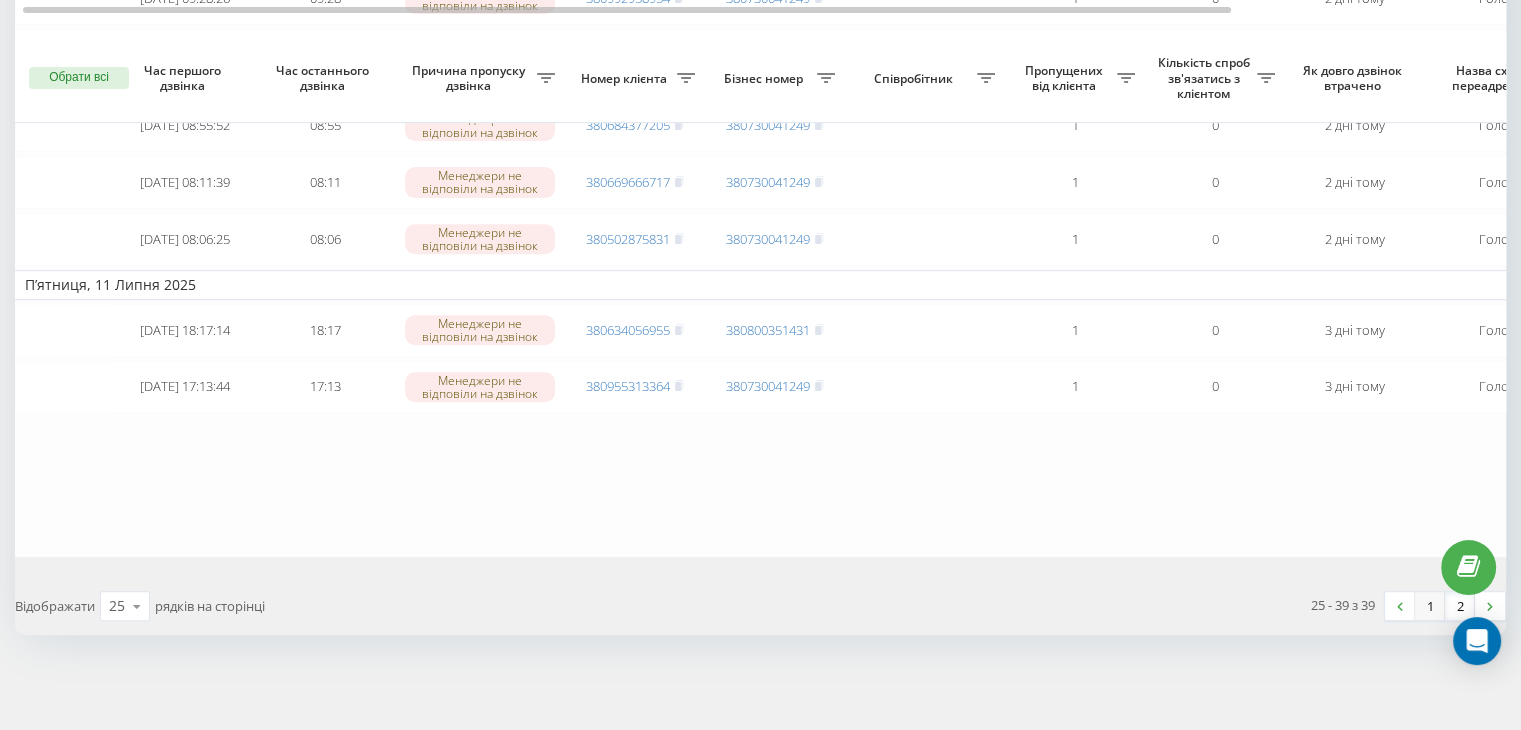 click on "1" at bounding box center (1430, 606) 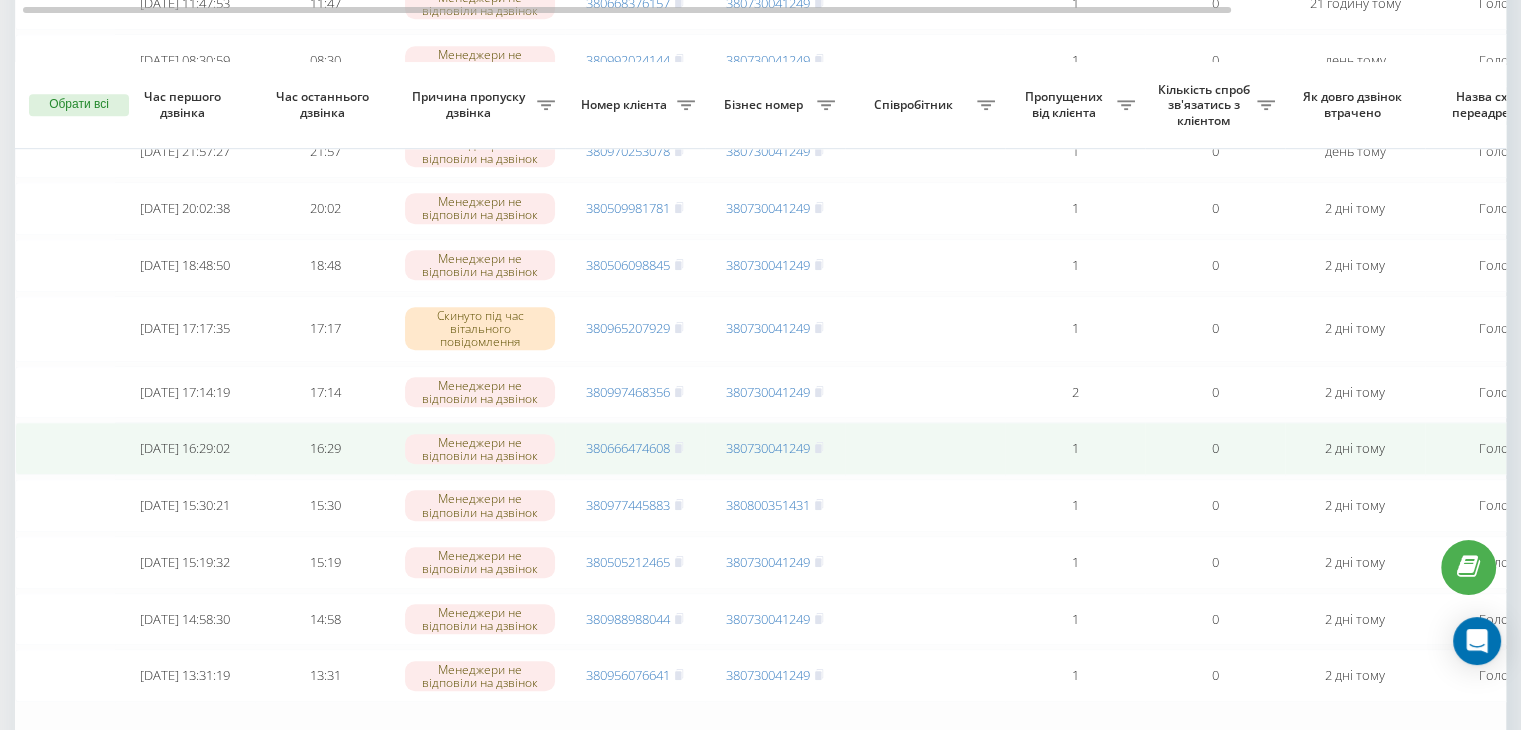 scroll, scrollTop: 1100, scrollLeft: 0, axis: vertical 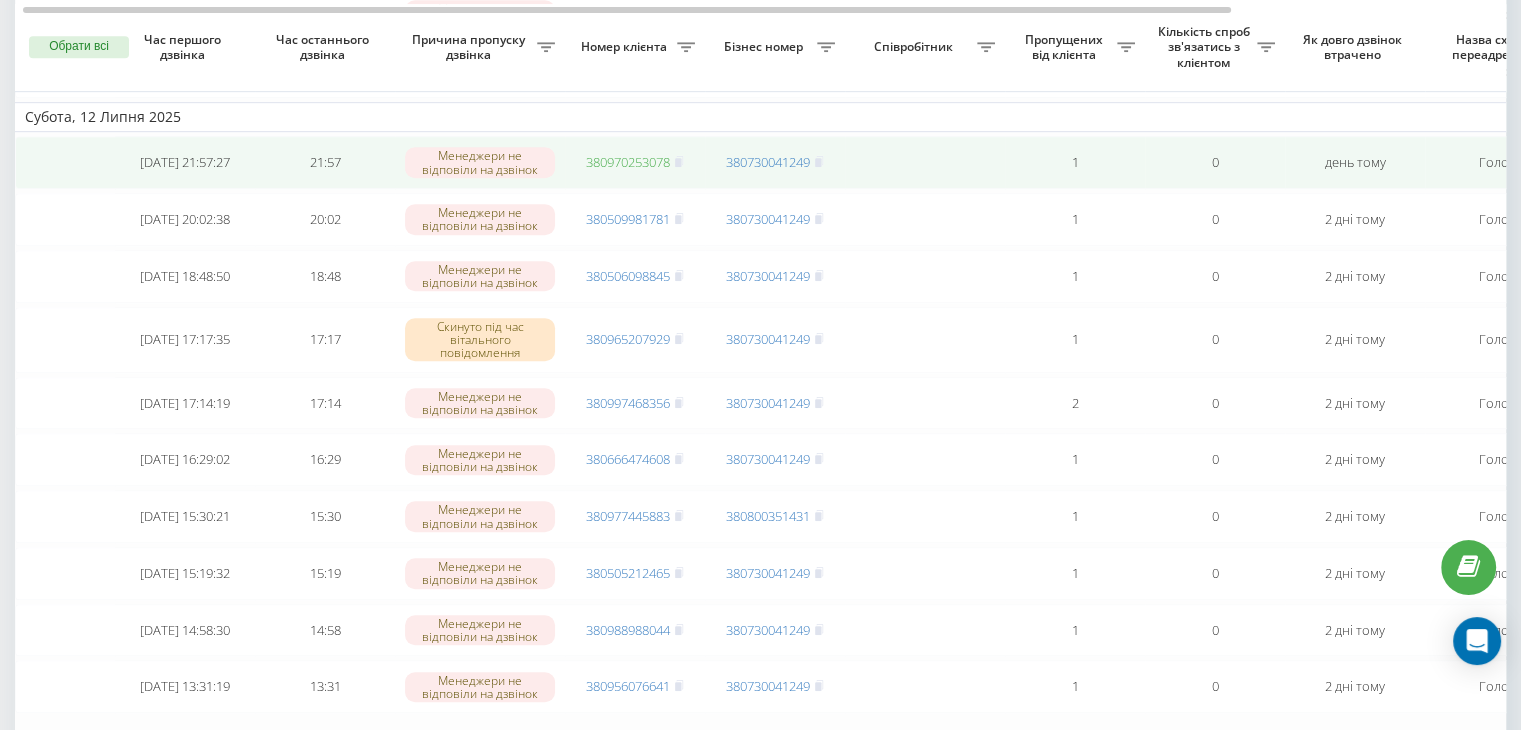 click on "380970253078" at bounding box center [628, 162] 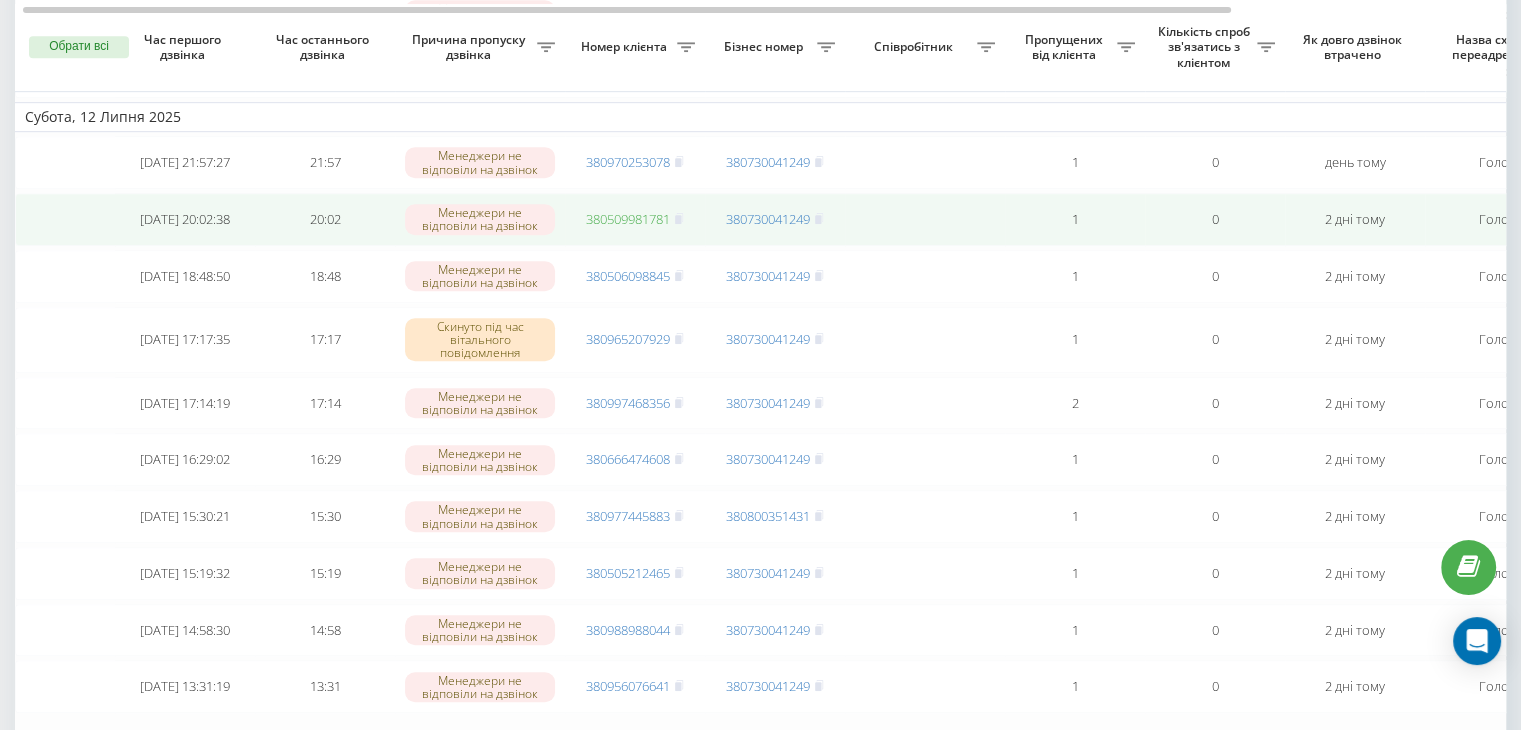 click on "380509981781" at bounding box center (628, 219) 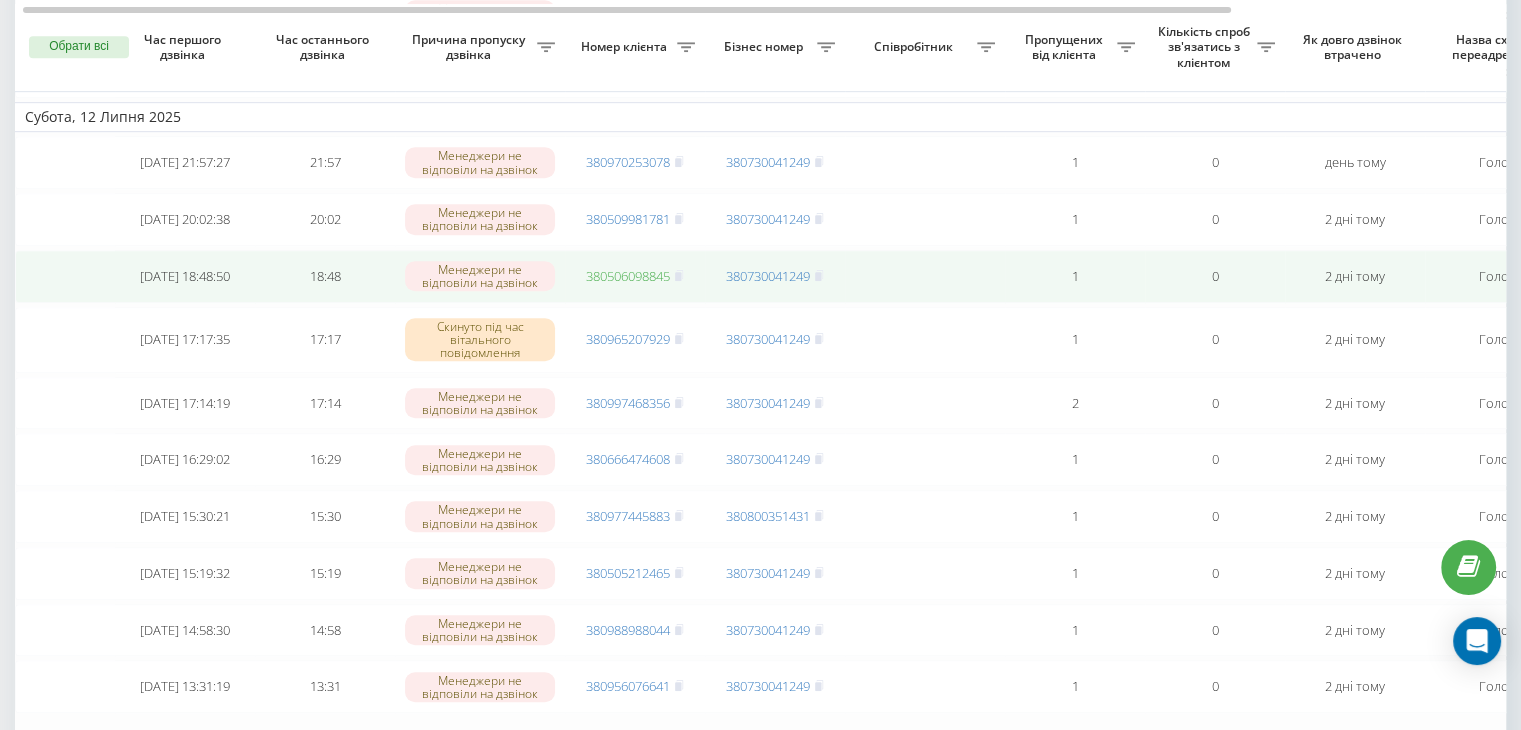 click on "380506098845" at bounding box center [628, 276] 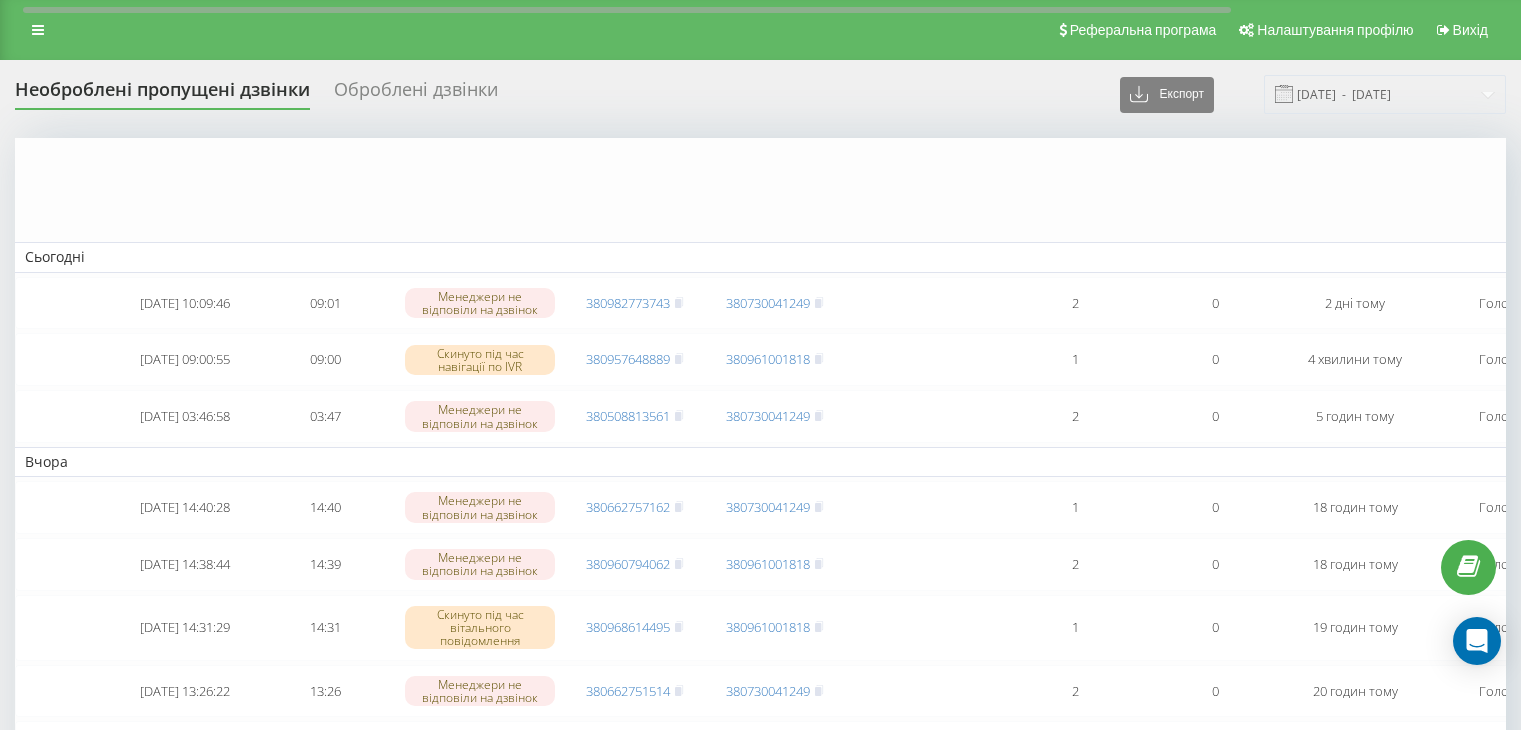 scroll, scrollTop: 1100, scrollLeft: 0, axis: vertical 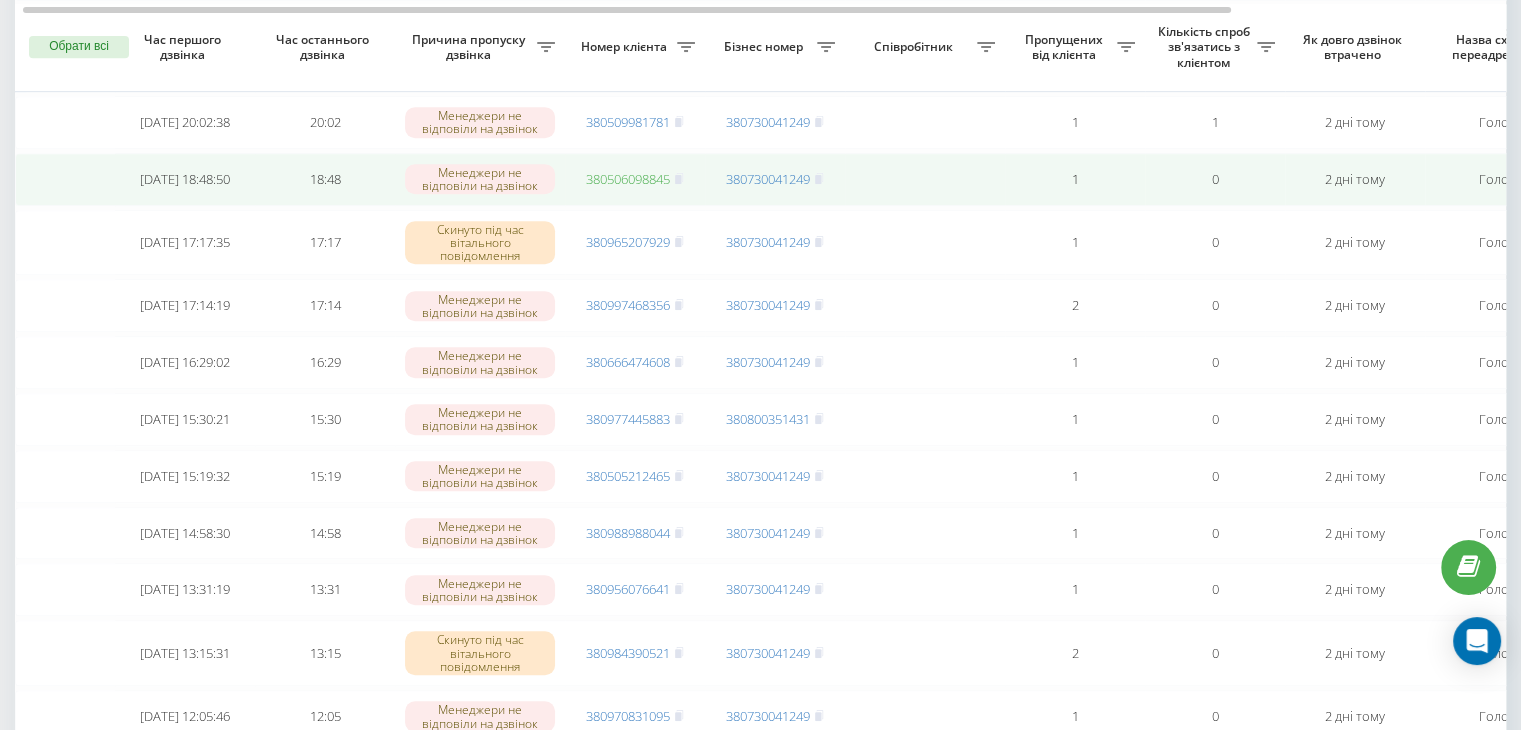 click on "380506098845" at bounding box center (628, 179) 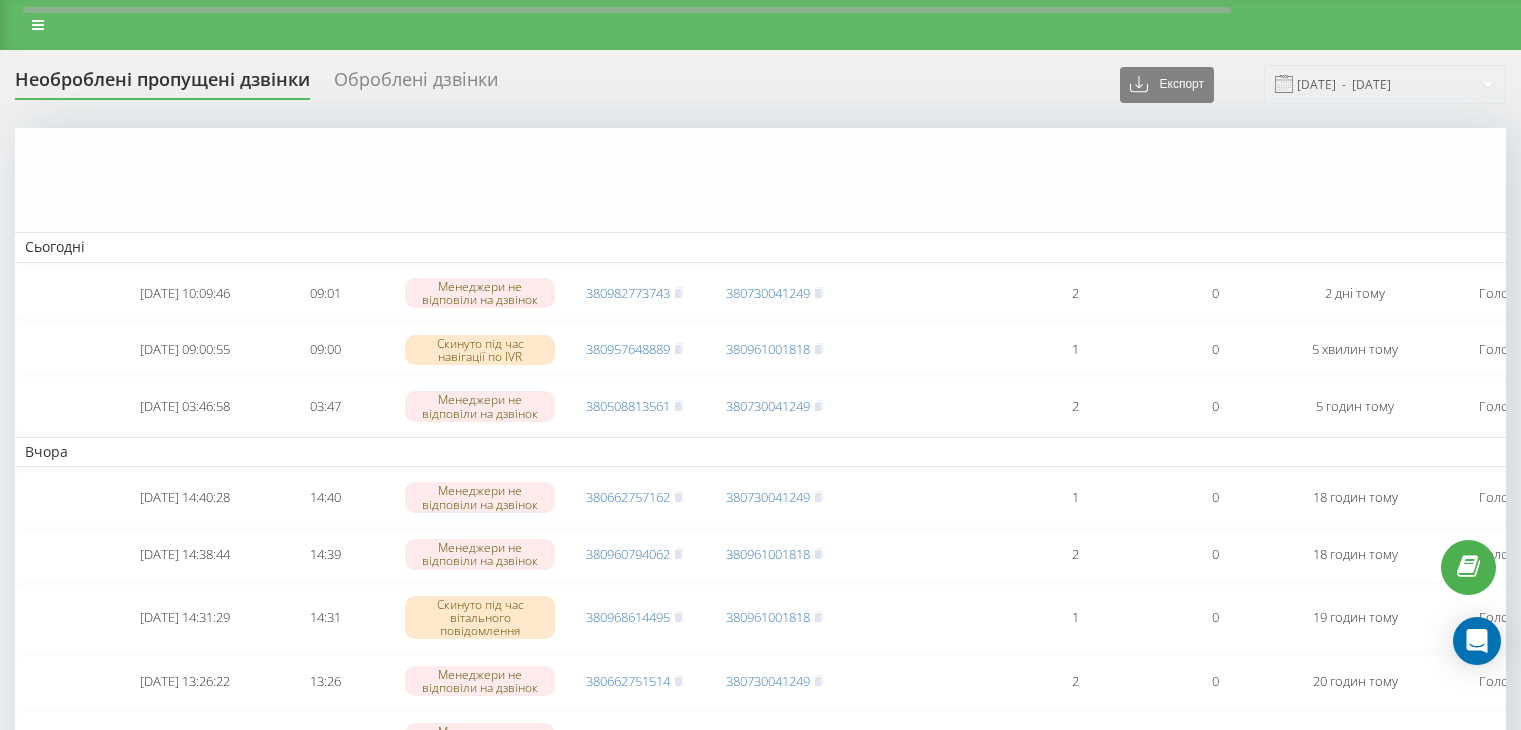 scroll, scrollTop: 900, scrollLeft: 0, axis: vertical 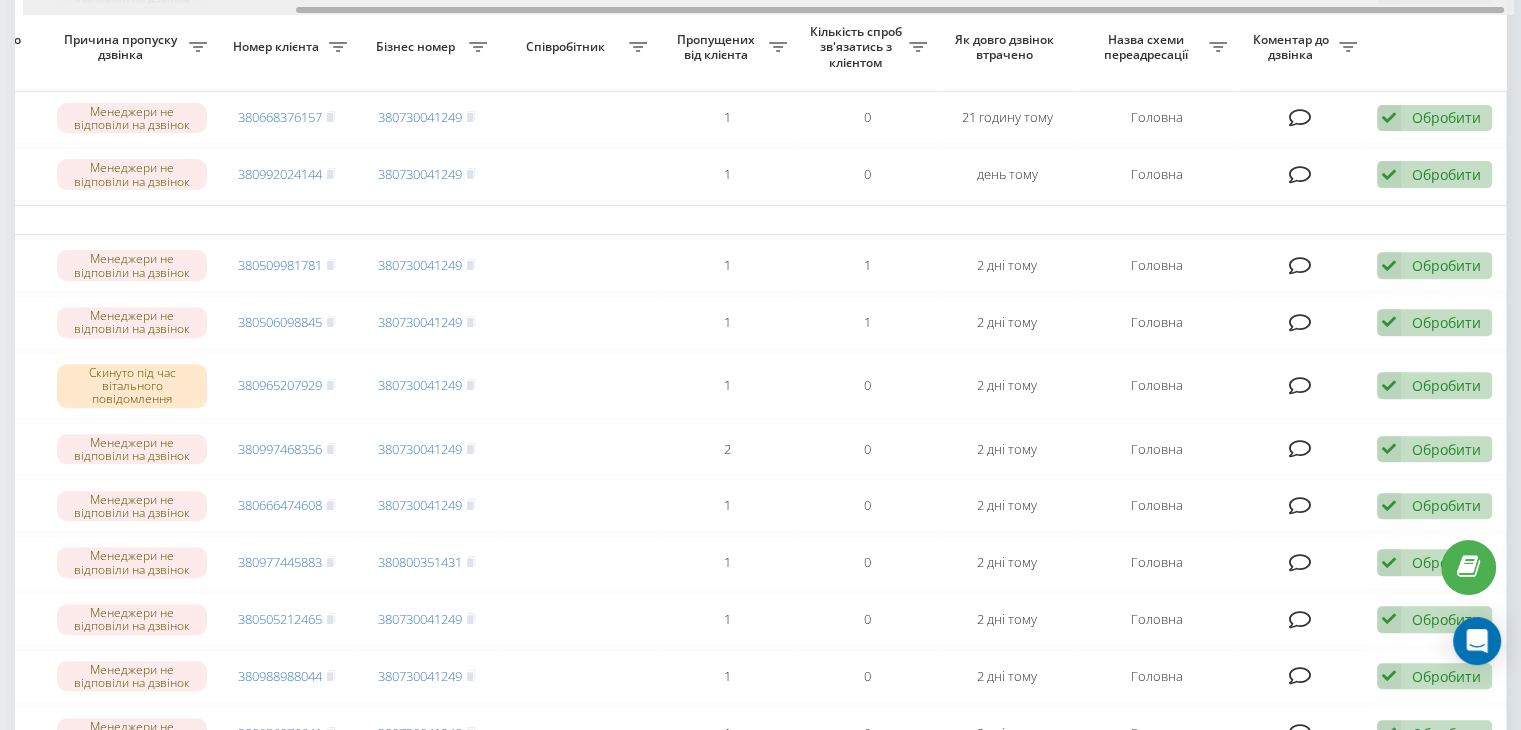 drag, startPoint x: 588, startPoint y: 6, endPoint x: 881, endPoint y: 13, distance: 293.08362 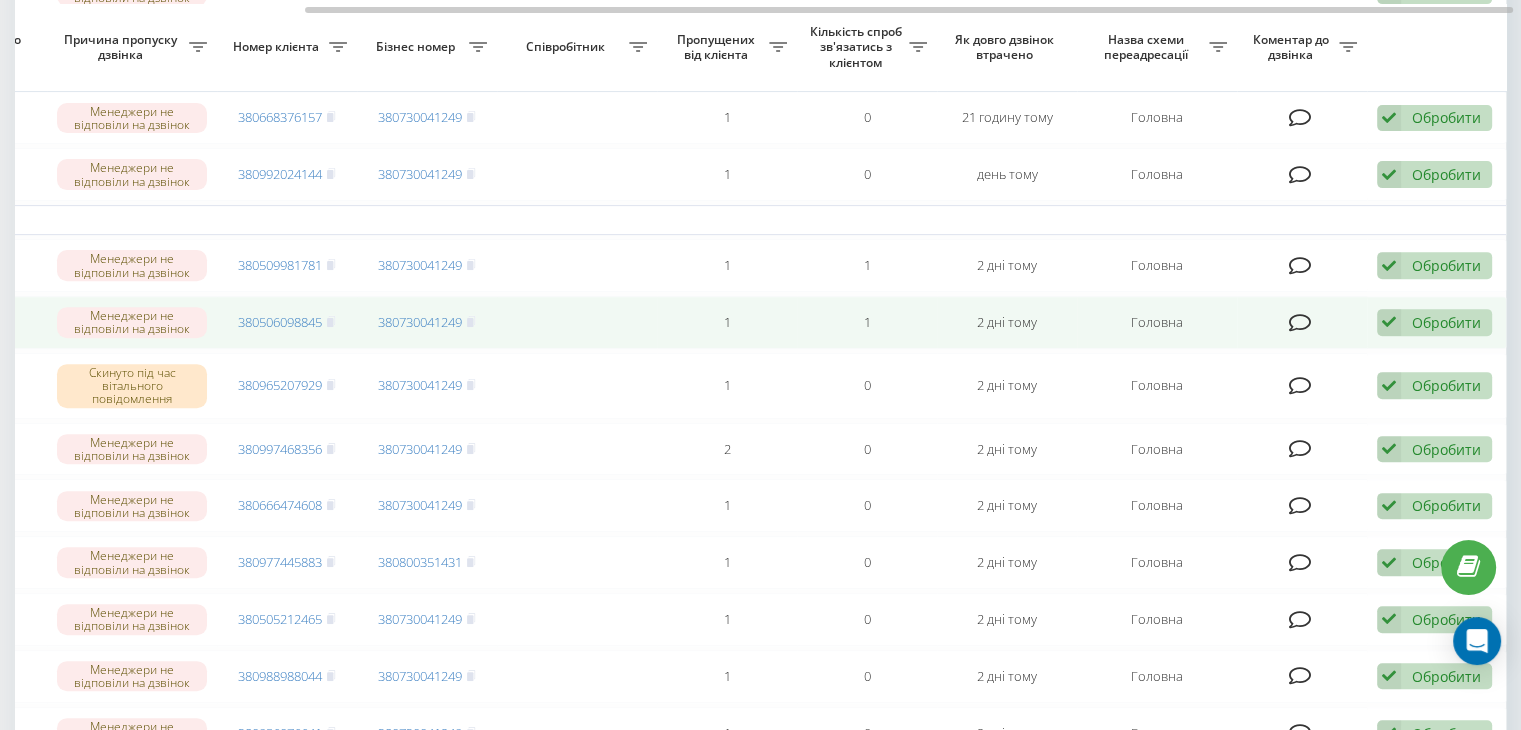 click at bounding box center (1389, 322) 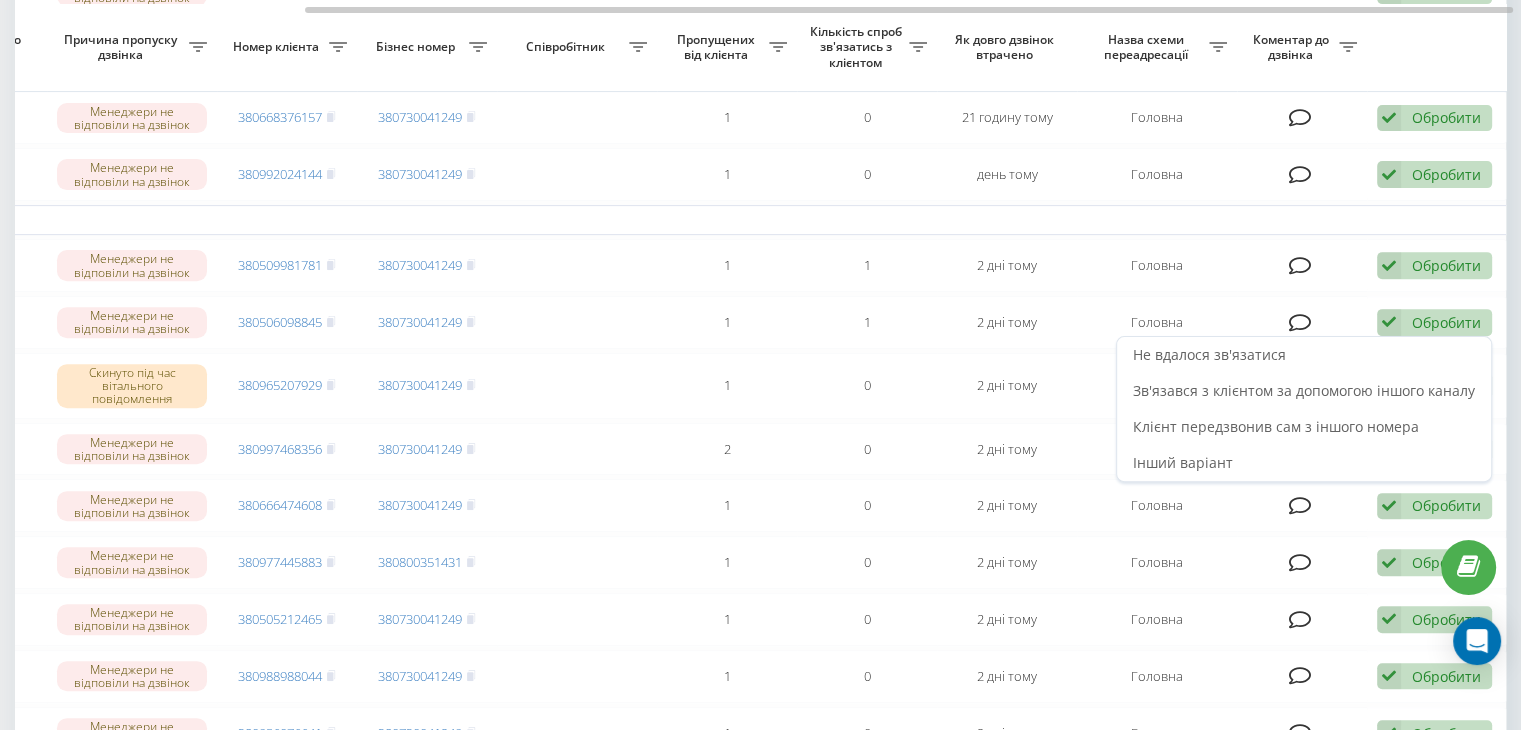 click on "Не вдалося зв'язатися" at bounding box center (1304, 355) 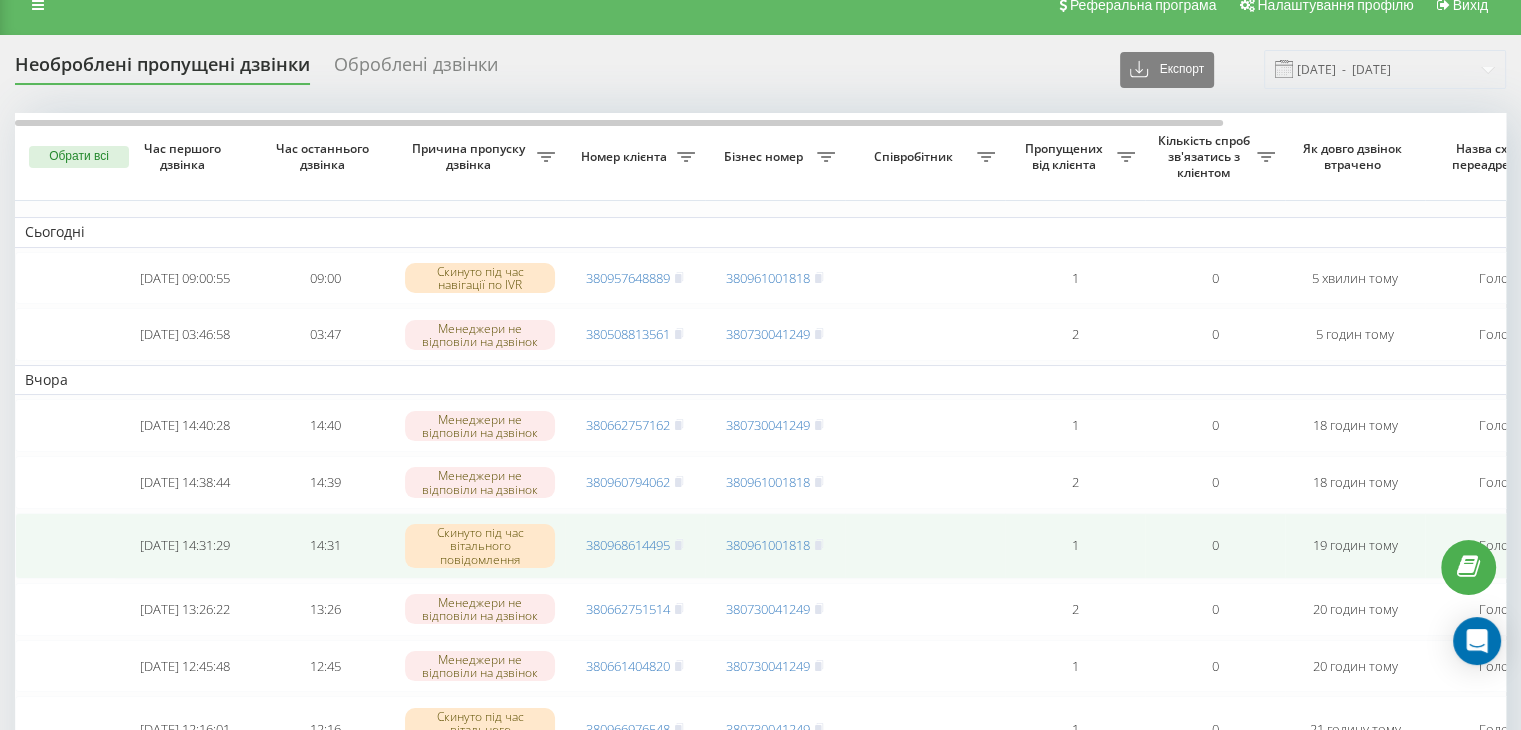 scroll, scrollTop: 68, scrollLeft: 0, axis: vertical 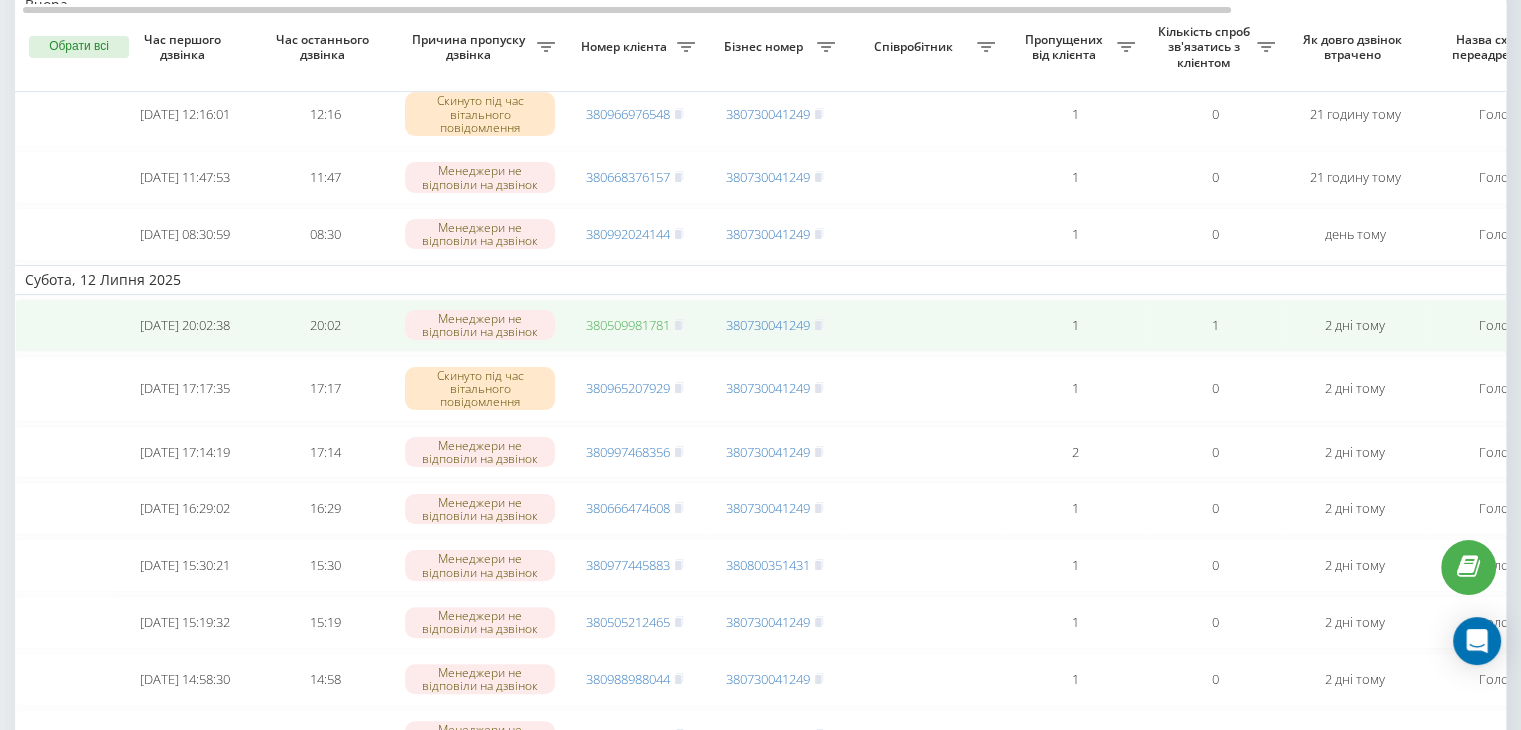 click on "380509981781" at bounding box center [628, 325] 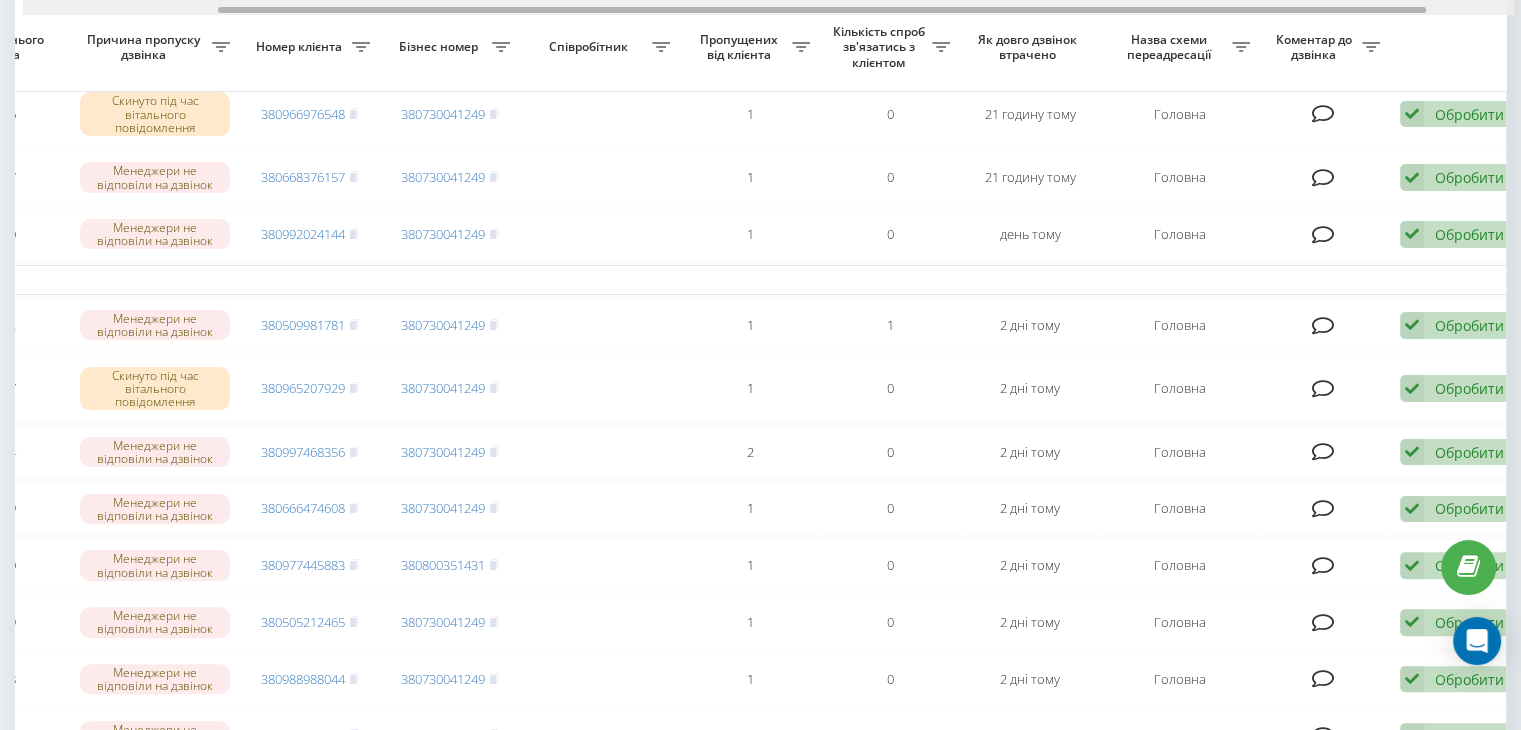 drag, startPoint x: 860, startPoint y: 10, endPoint x: 1160, endPoint y: 45, distance: 302.03476 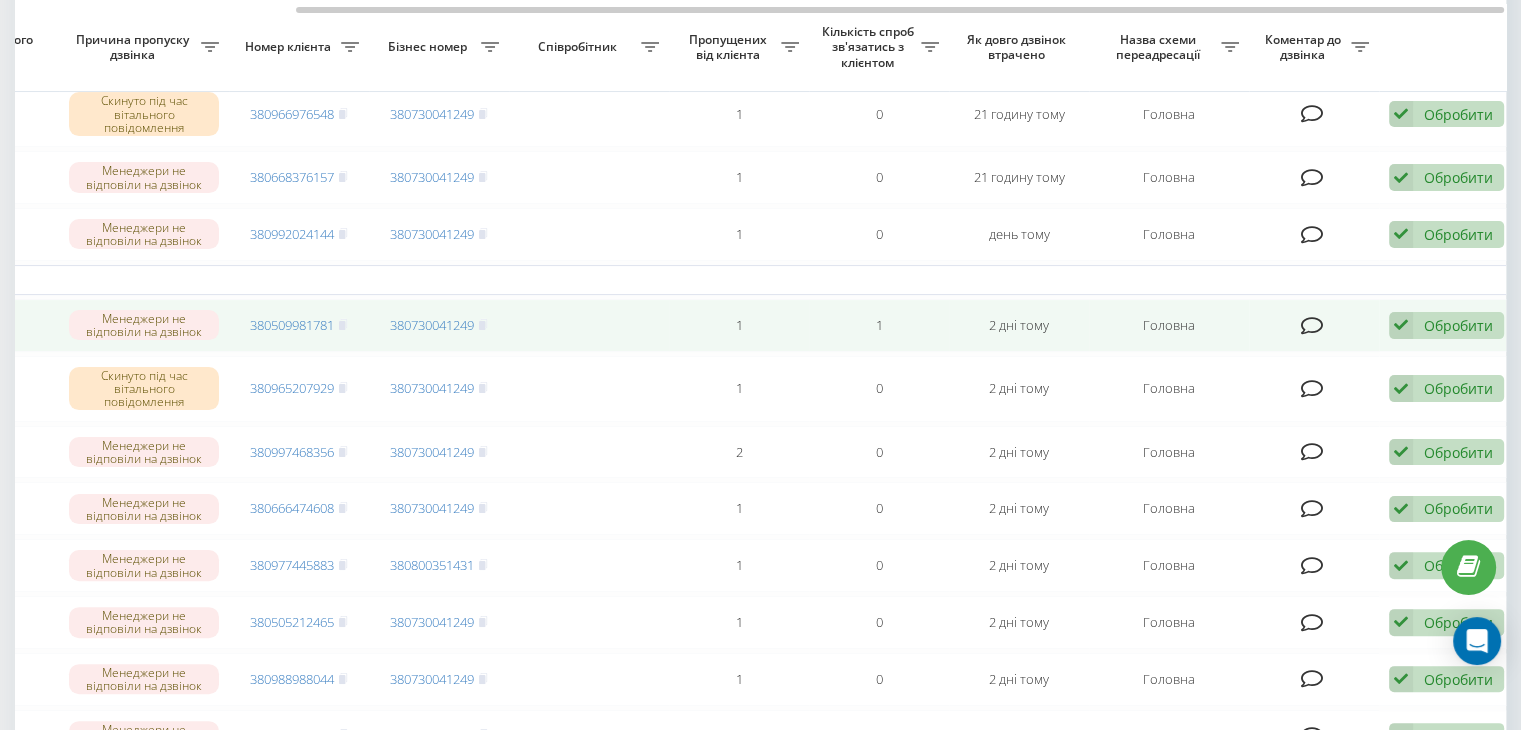 click on "Обробити Не вдалося зв'язатися Зв'язався з клієнтом за допомогою іншого каналу Клієнт передзвонив сам з іншого номера Інший варіант" at bounding box center [1446, 325] 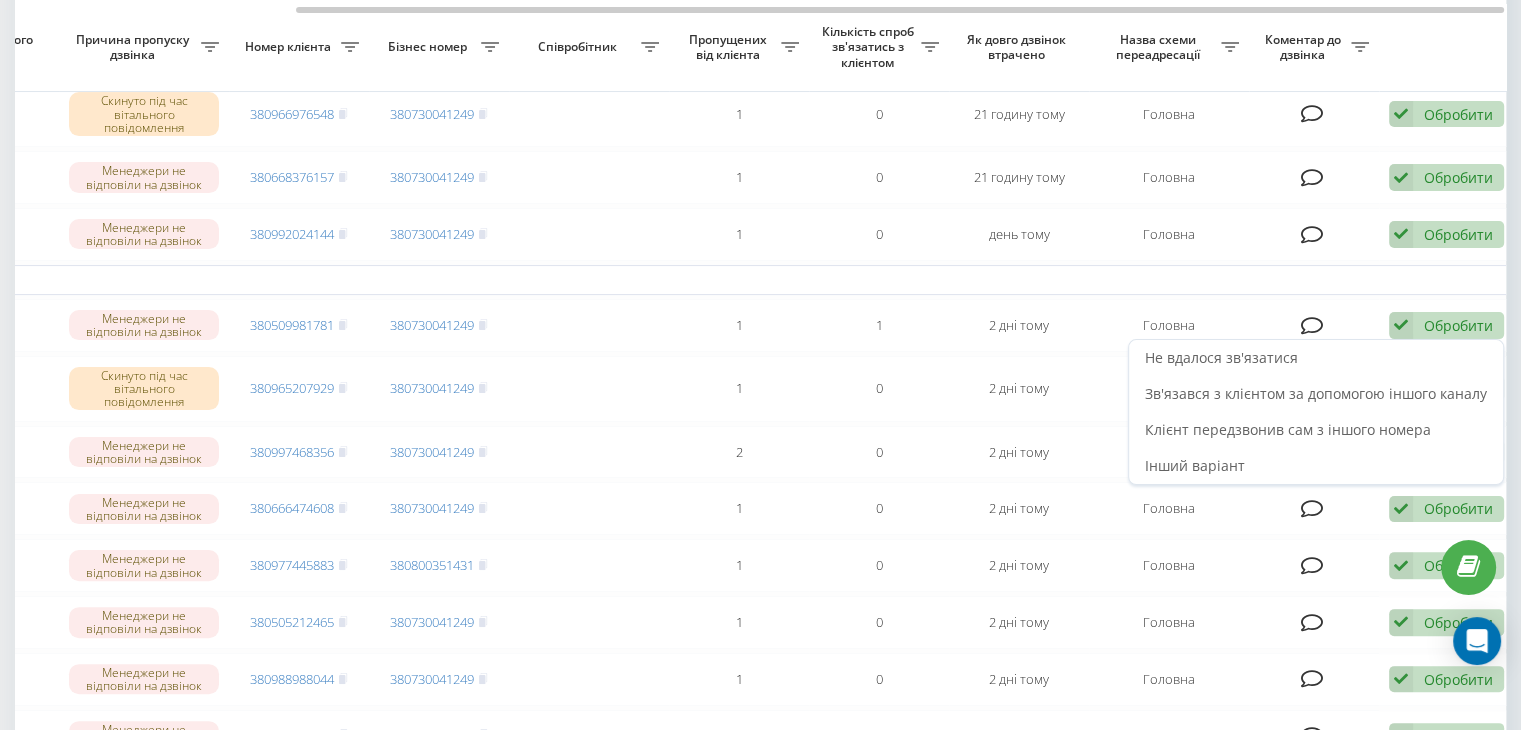 click on "Не вдалося зв'язатися" at bounding box center (1316, 358) 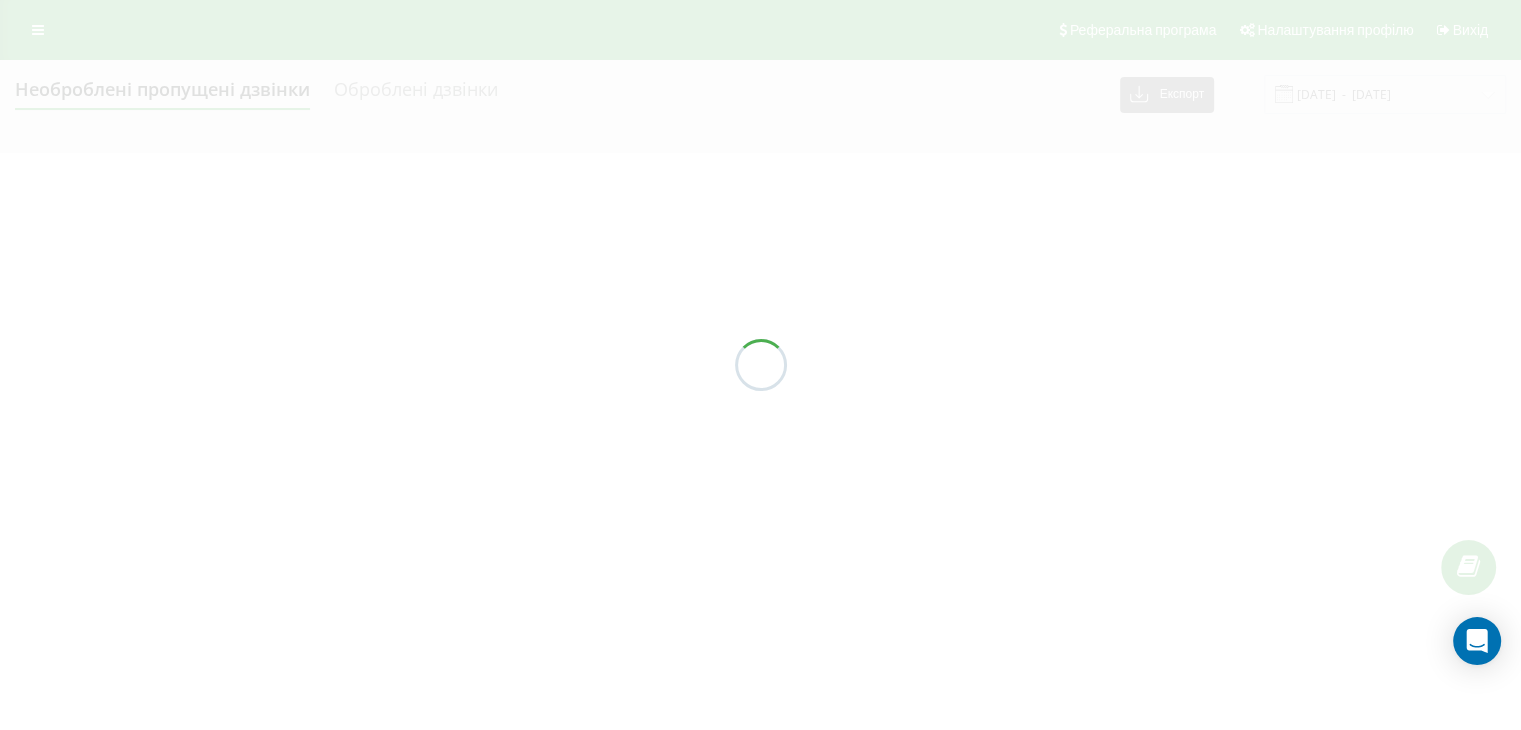 scroll, scrollTop: 0, scrollLeft: 0, axis: both 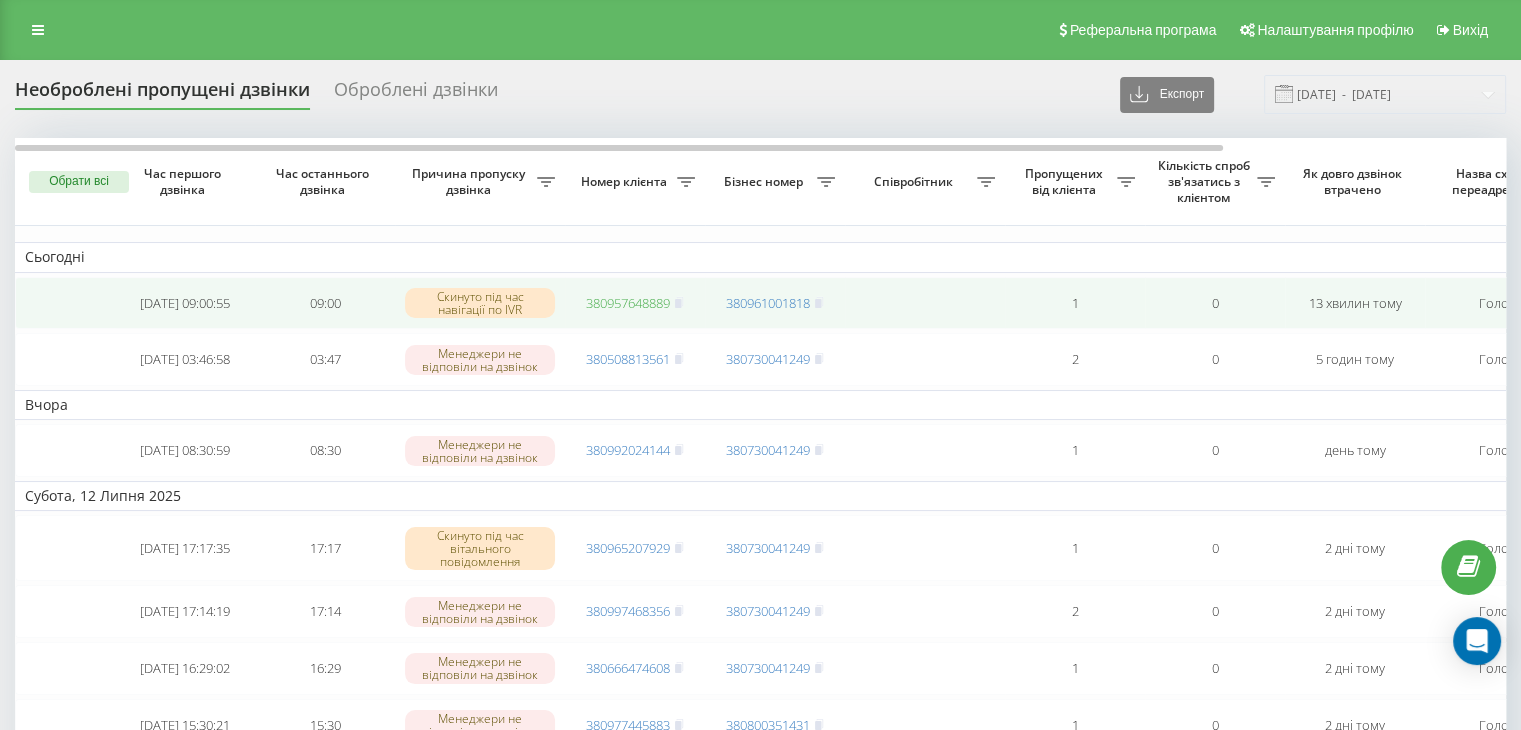 click on "380957648889" at bounding box center (628, 303) 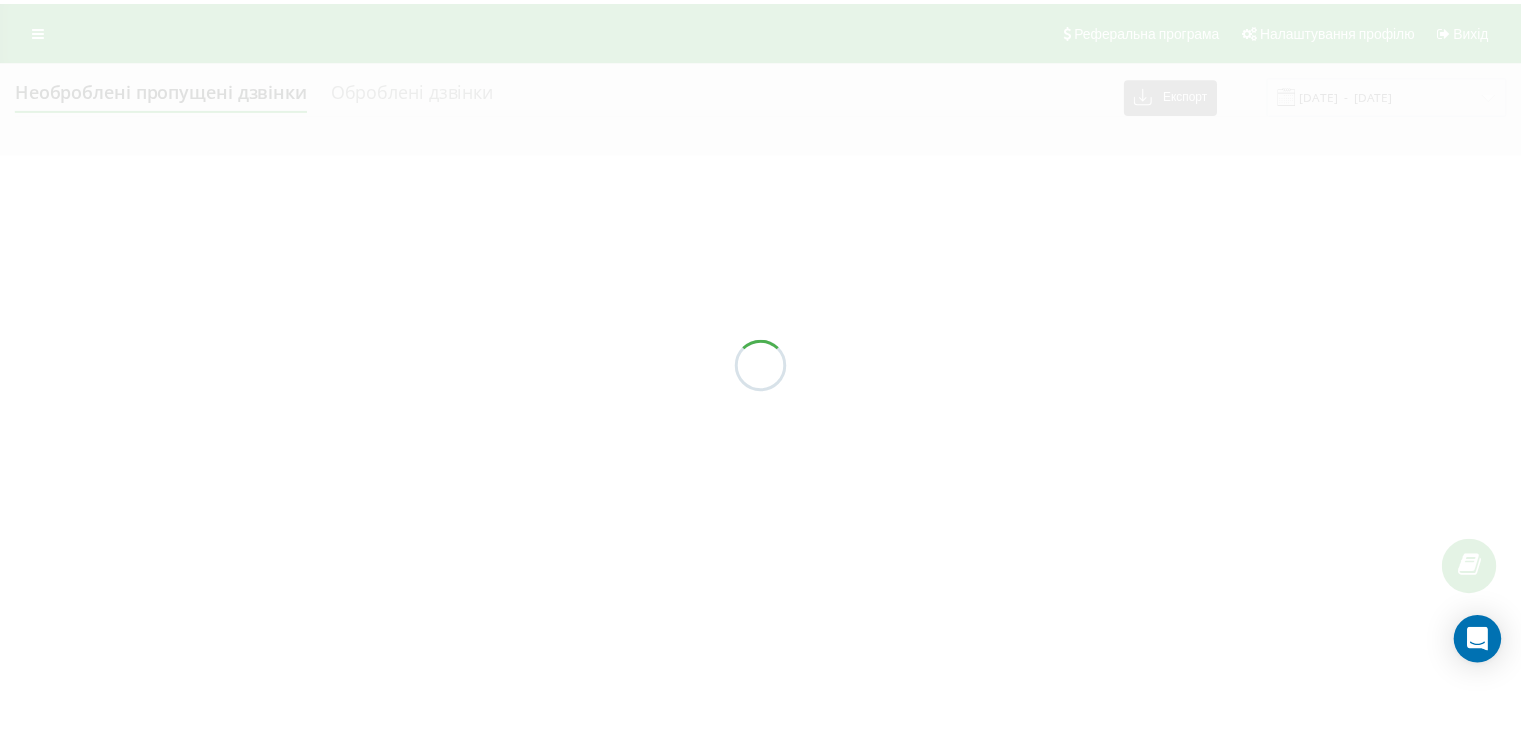 scroll, scrollTop: 0, scrollLeft: 0, axis: both 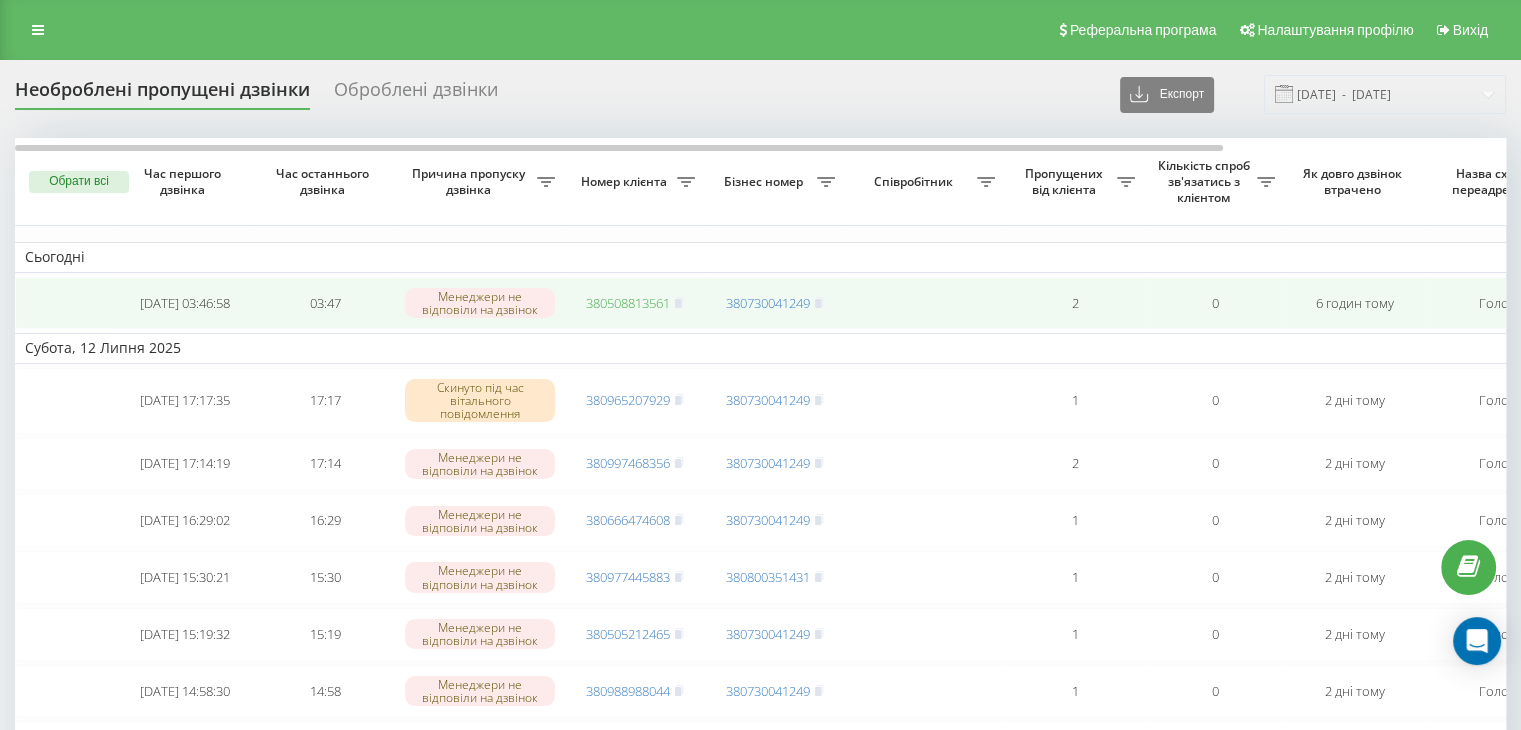 click on "380508813561" at bounding box center [628, 303] 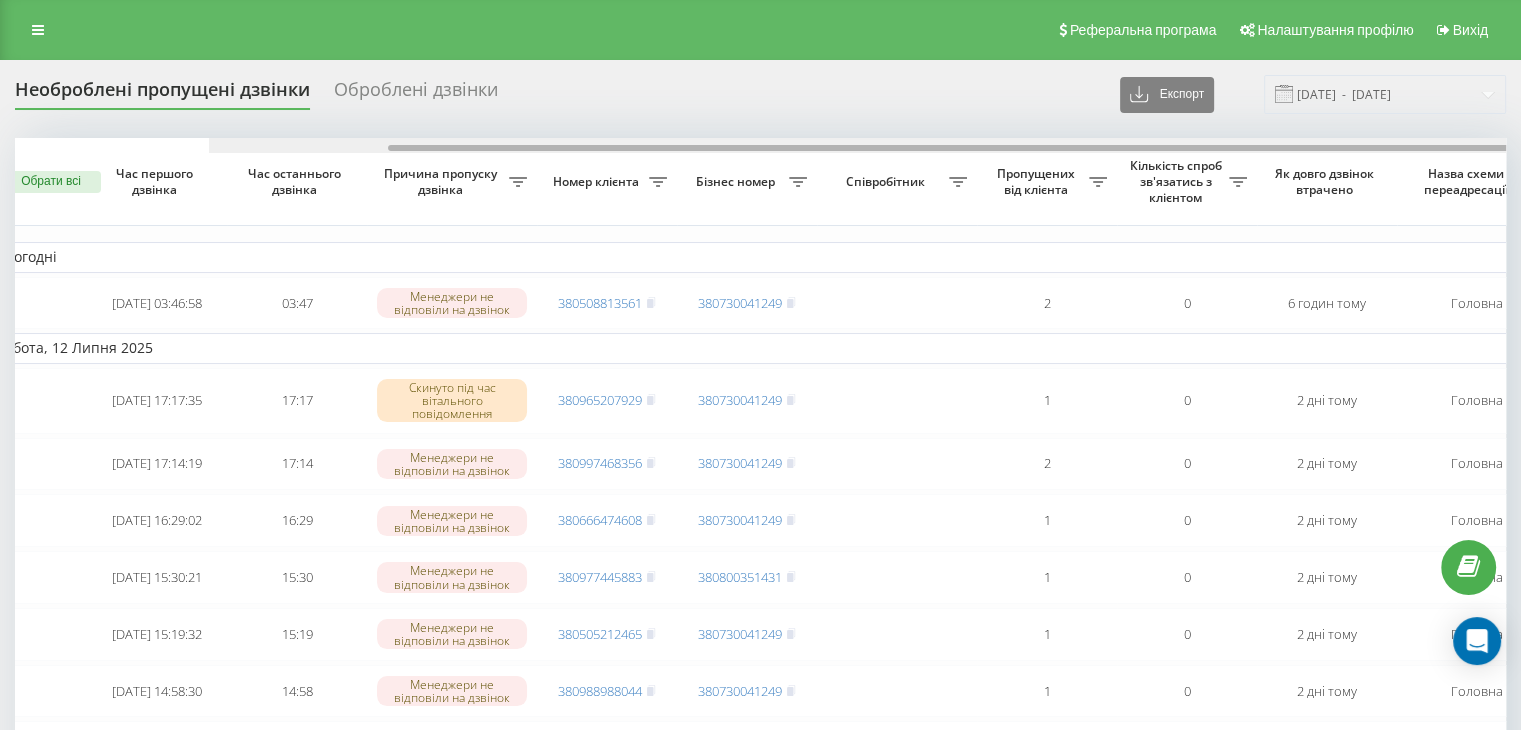 scroll, scrollTop: 0, scrollLeft: 264, axis: horizontal 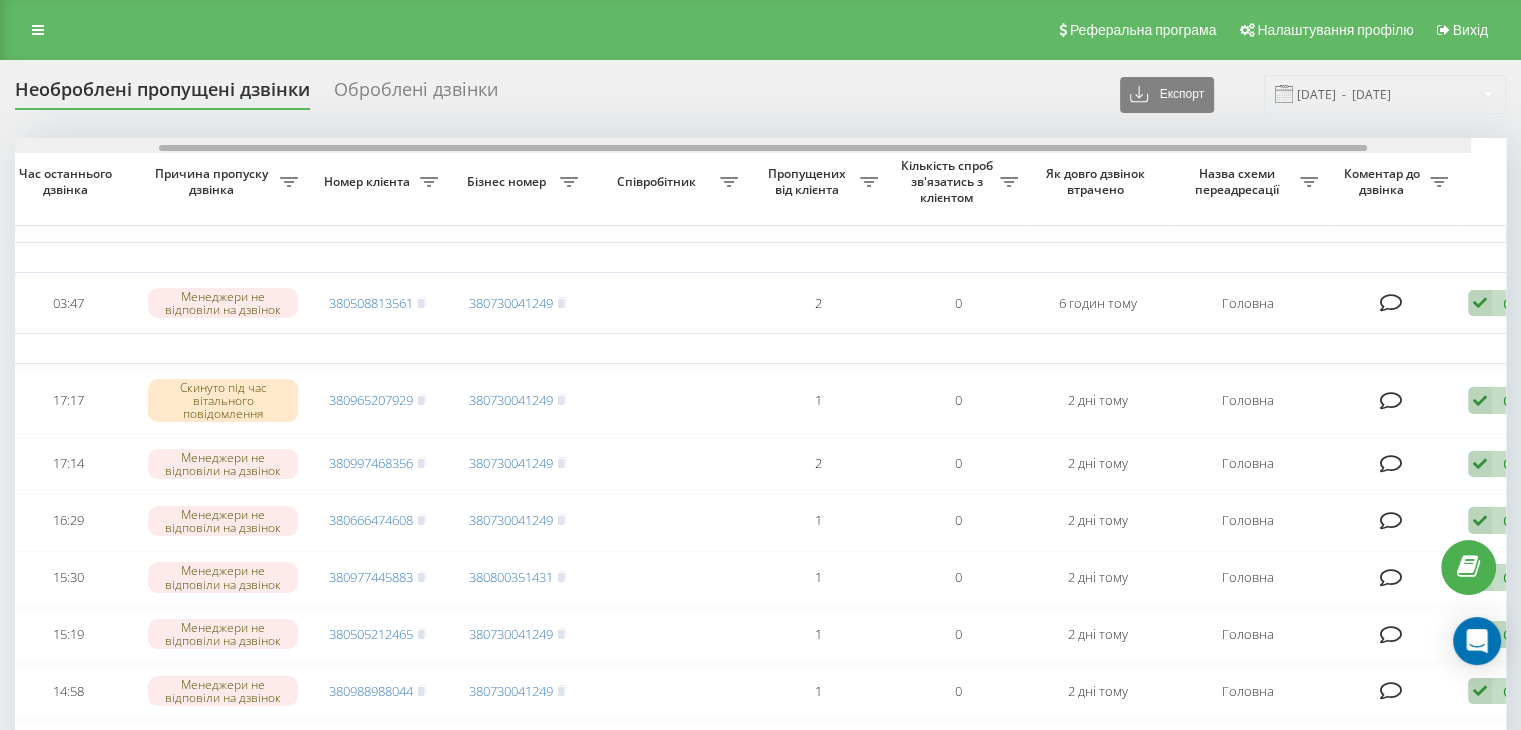 drag, startPoint x: 1064, startPoint y: 148, endPoint x: 1300, endPoint y: 209, distance: 243.75603 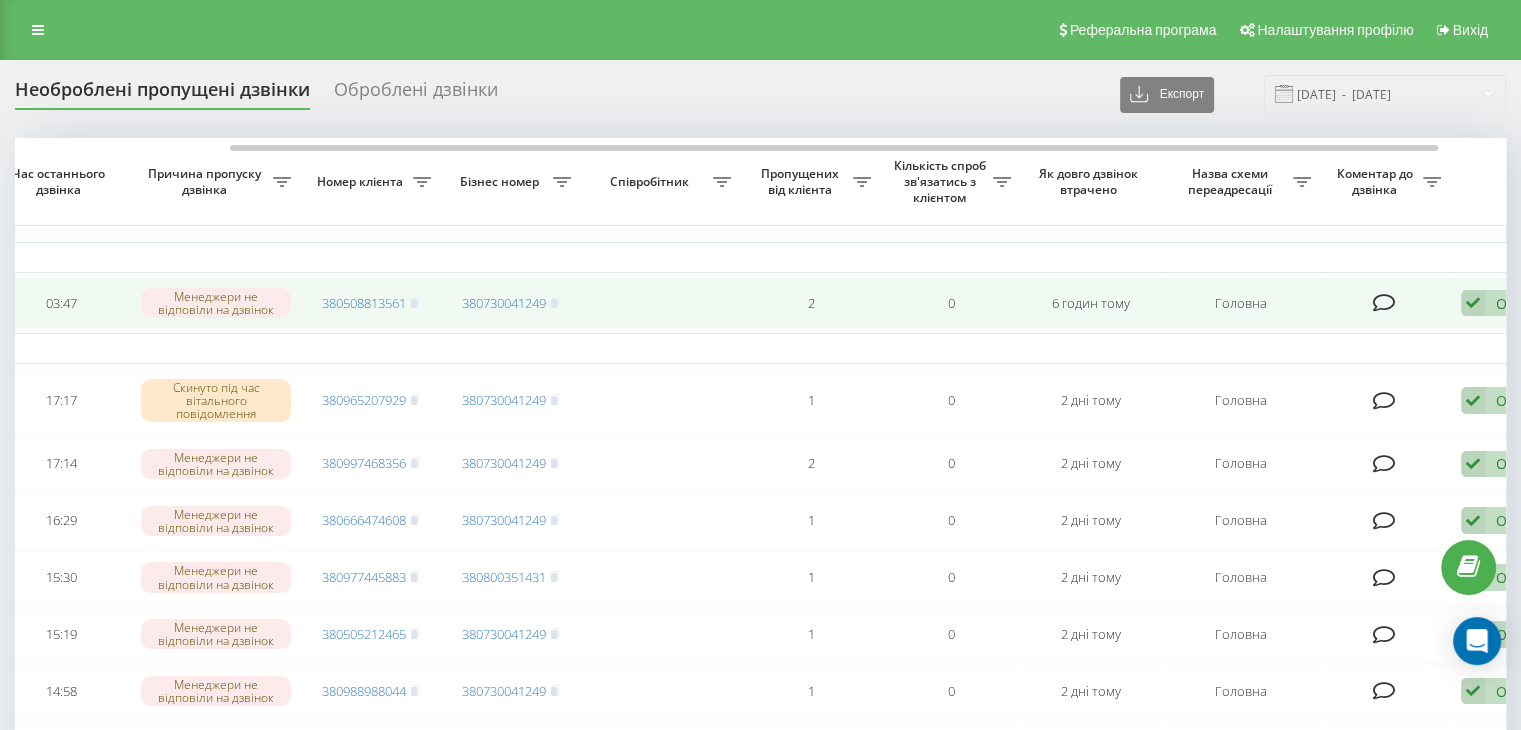 click on "Обробити Не вдалося зв'язатися Зв'язався з клієнтом за допомогою іншого каналу Клієнт передзвонив сам з іншого номера Інший варіант" at bounding box center (1518, 303) 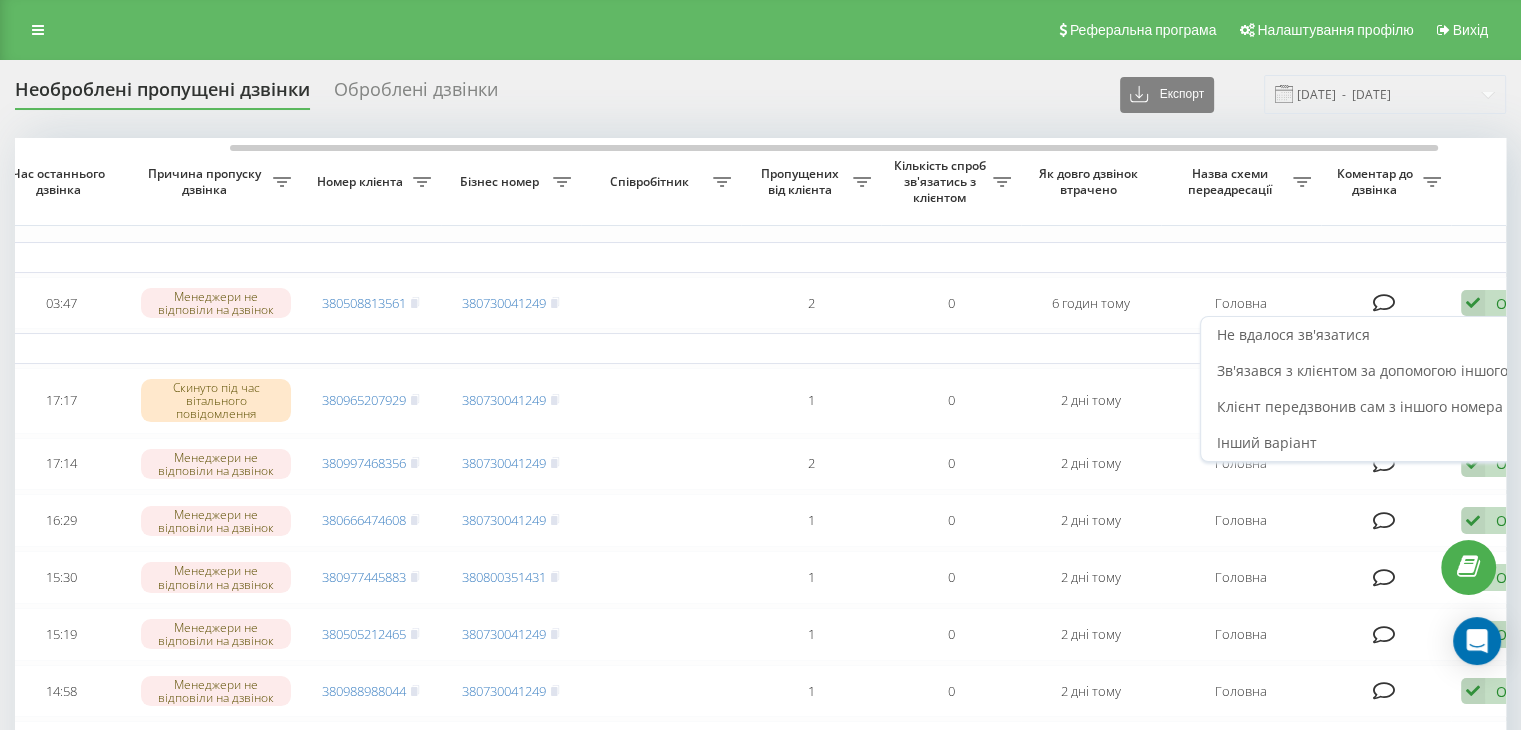 drag, startPoint x: 1438, startPoint y: 325, endPoint x: 855, endPoint y: 5, distance: 665.0481 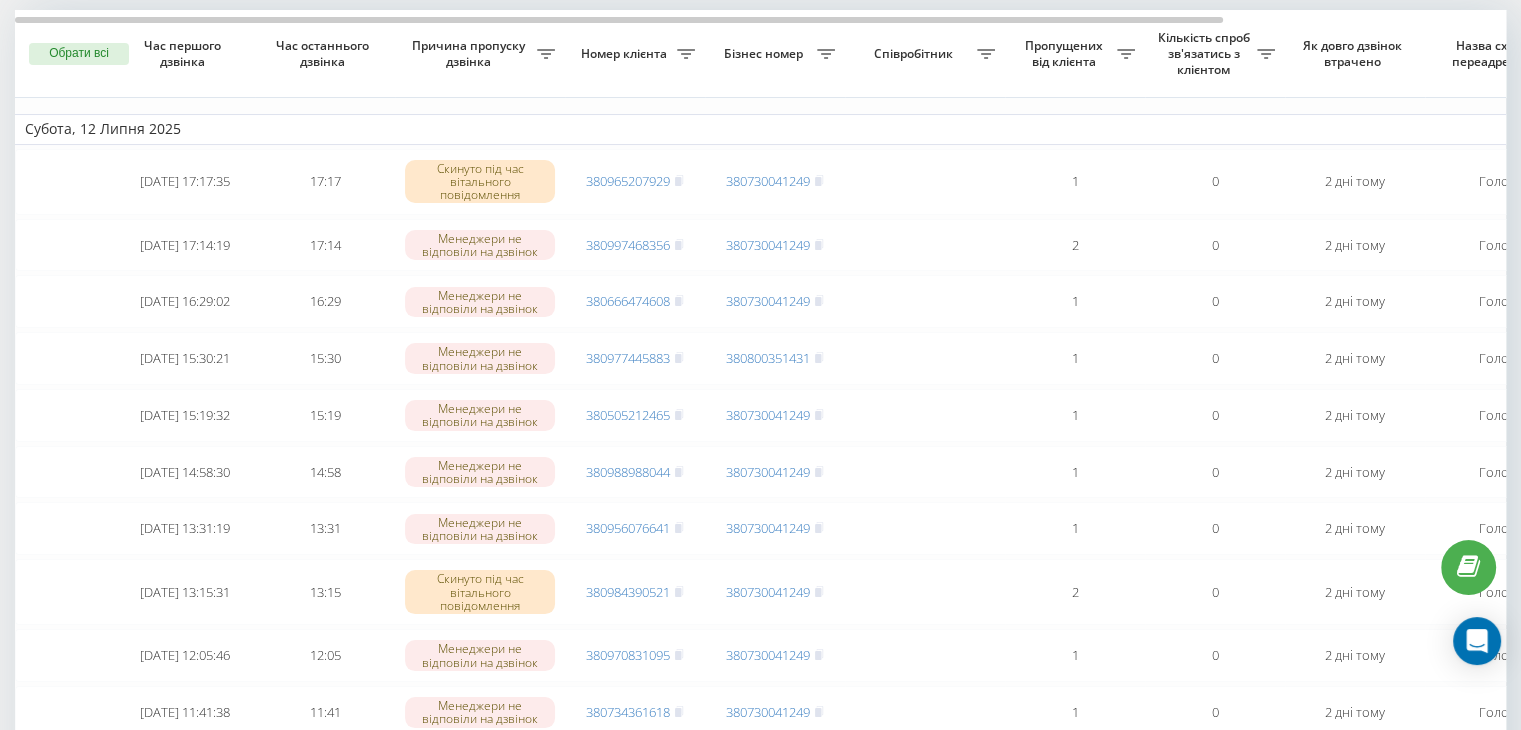 scroll, scrollTop: 0, scrollLeft: 0, axis: both 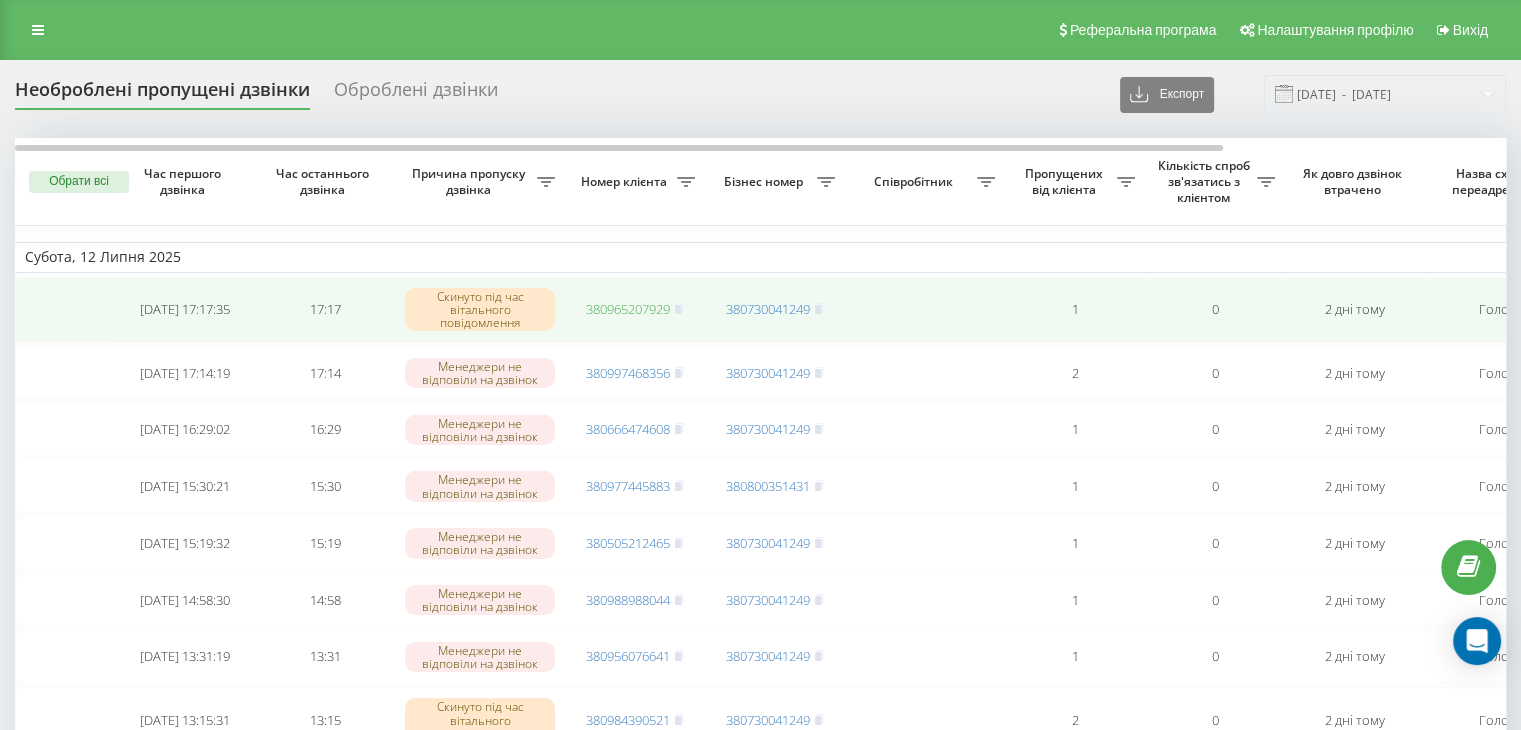 click on "380965207929" at bounding box center [628, 309] 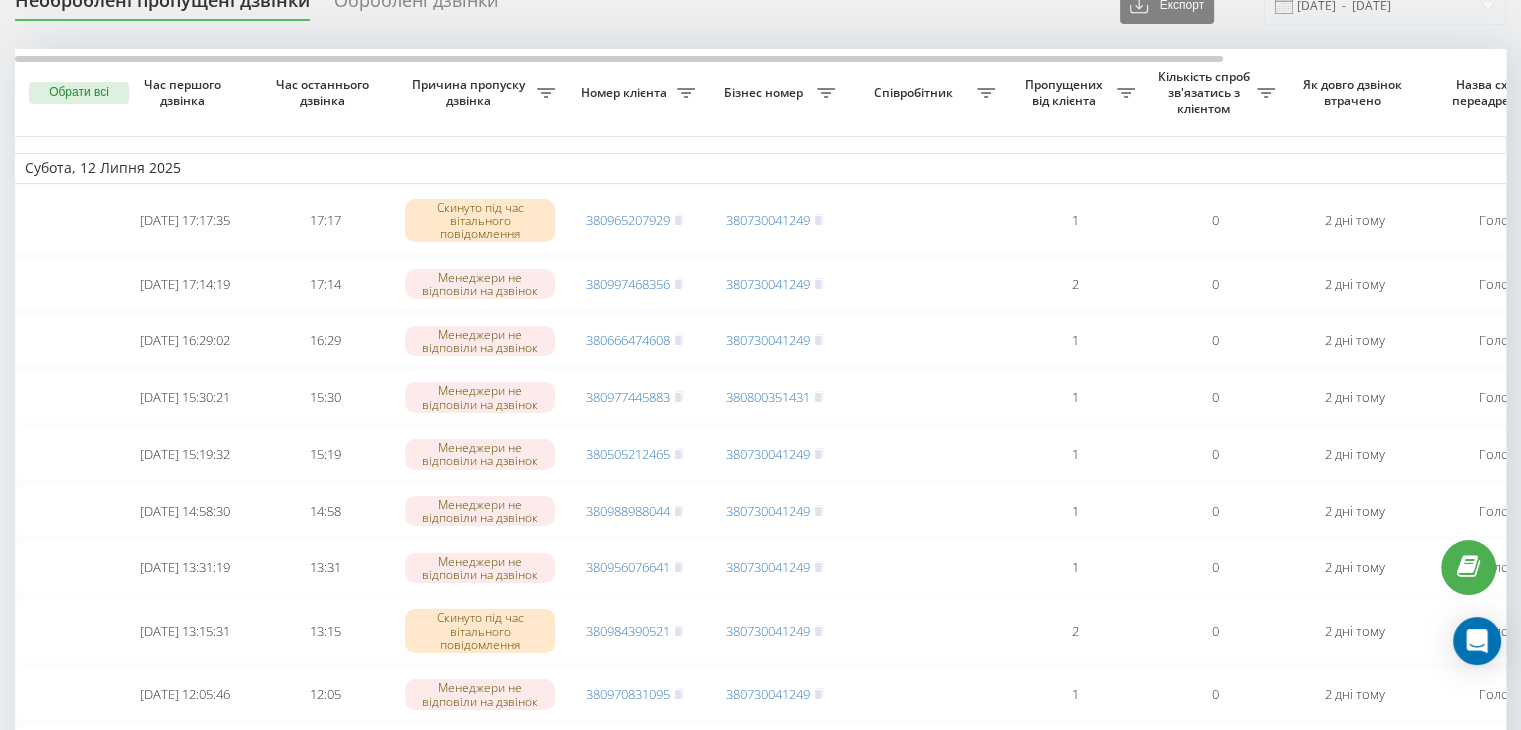 scroll, scrollTop: 0, scrollLeft: 0, axis: both 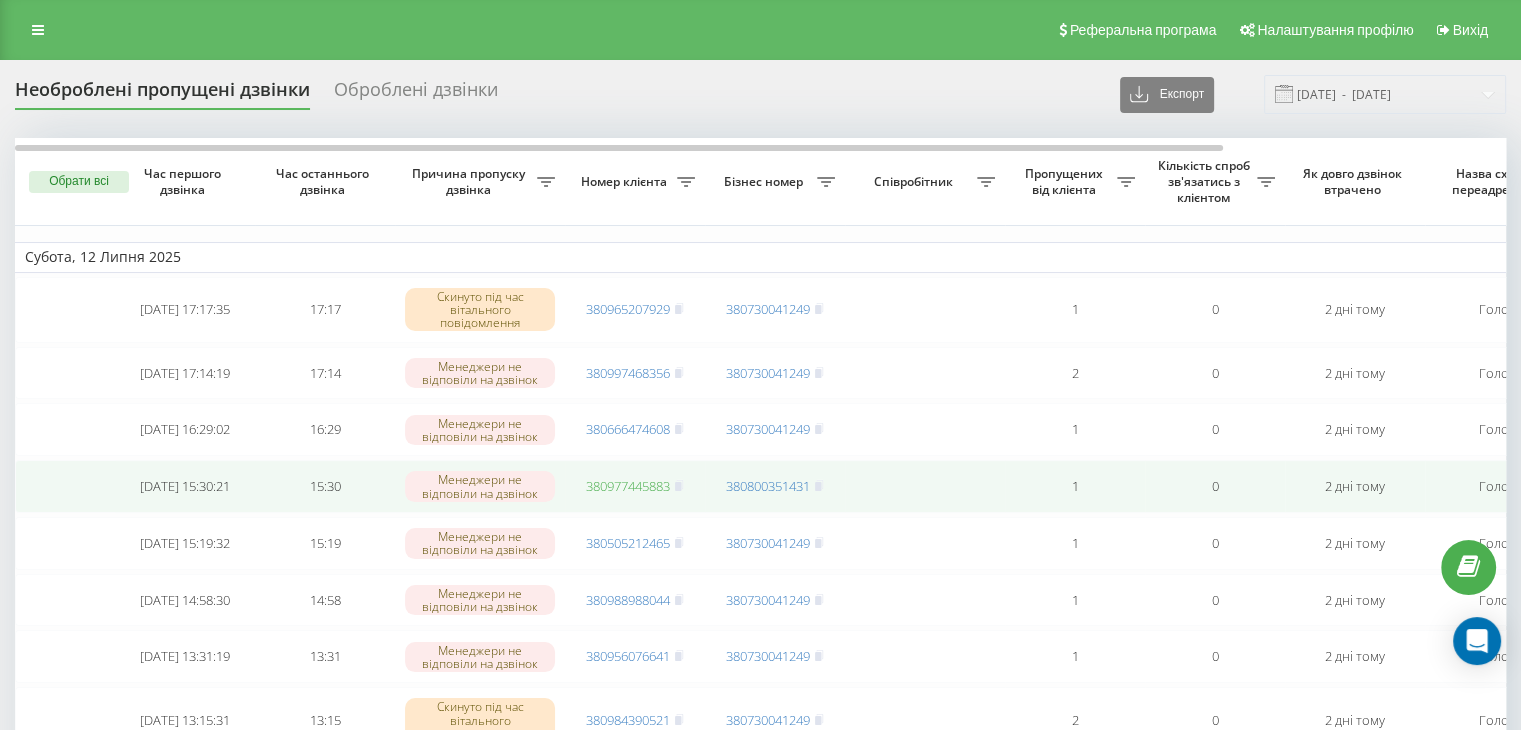 click on "380977445883" at bounding box center [628, 486] 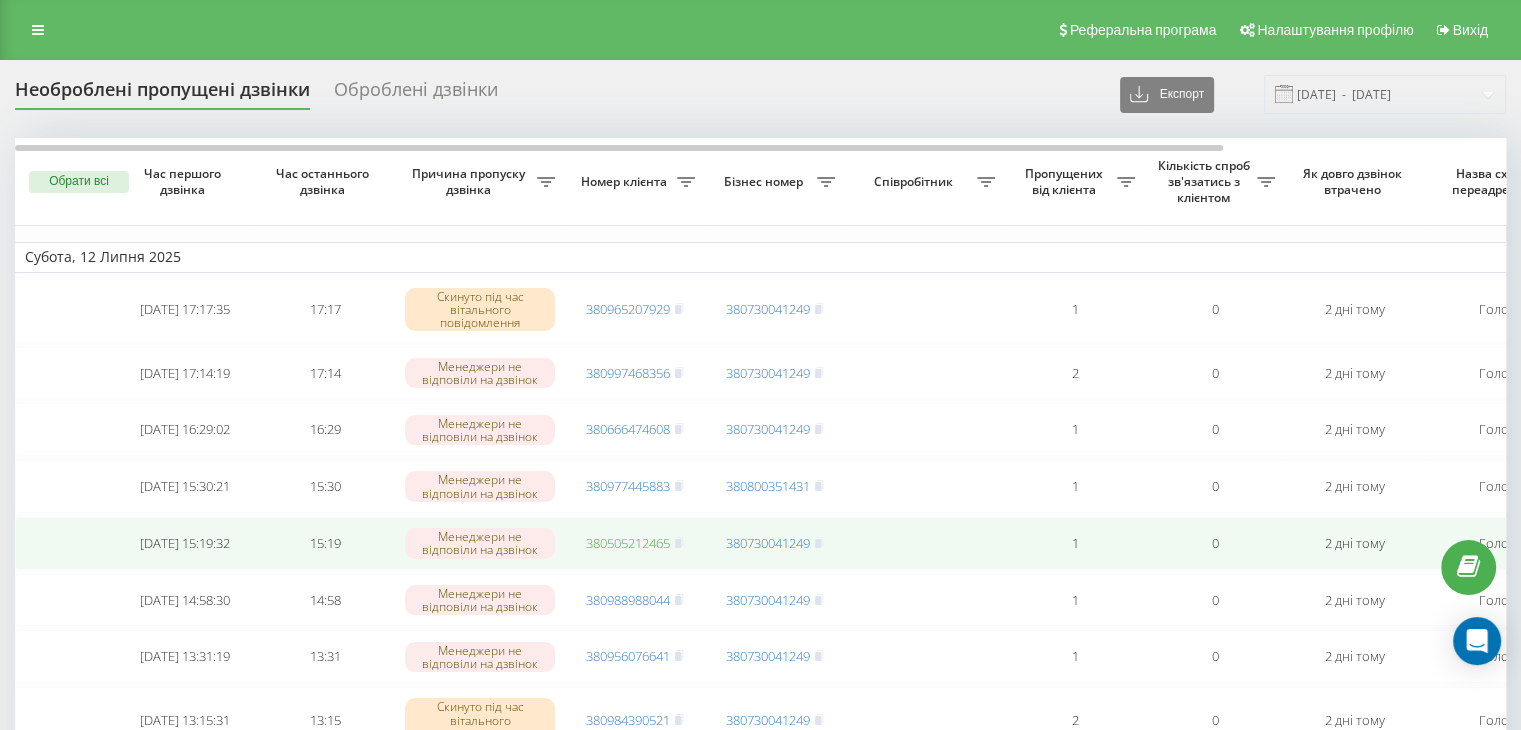click on "380505212465" at bounding box center (628, 543) 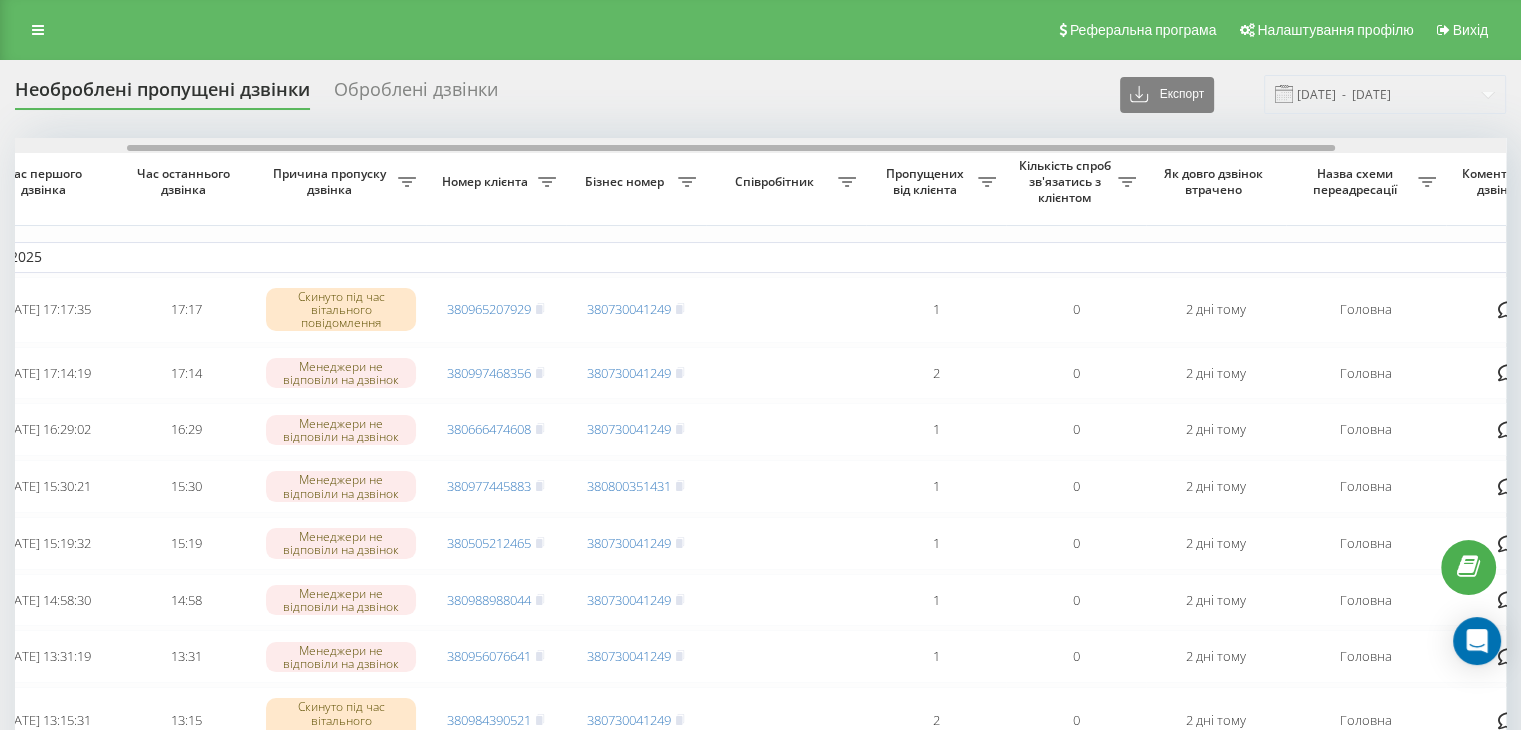 scroll, scrollTop: 0, scrollLeft: 224, axis: horizontal 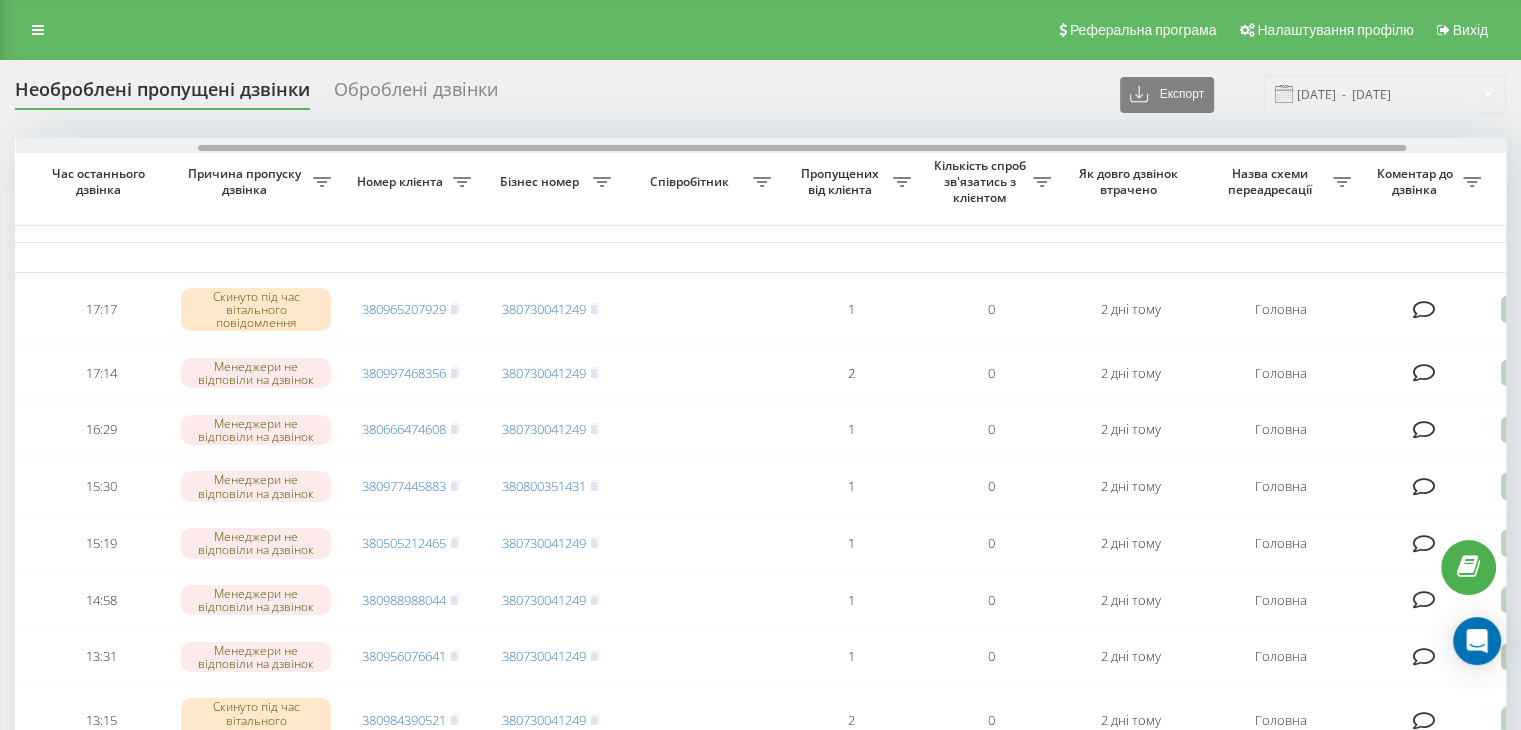 drag, startPoint x: 984, startPoint y: 145, endPoint x: 1166, endPoint y: 145, distance: 182 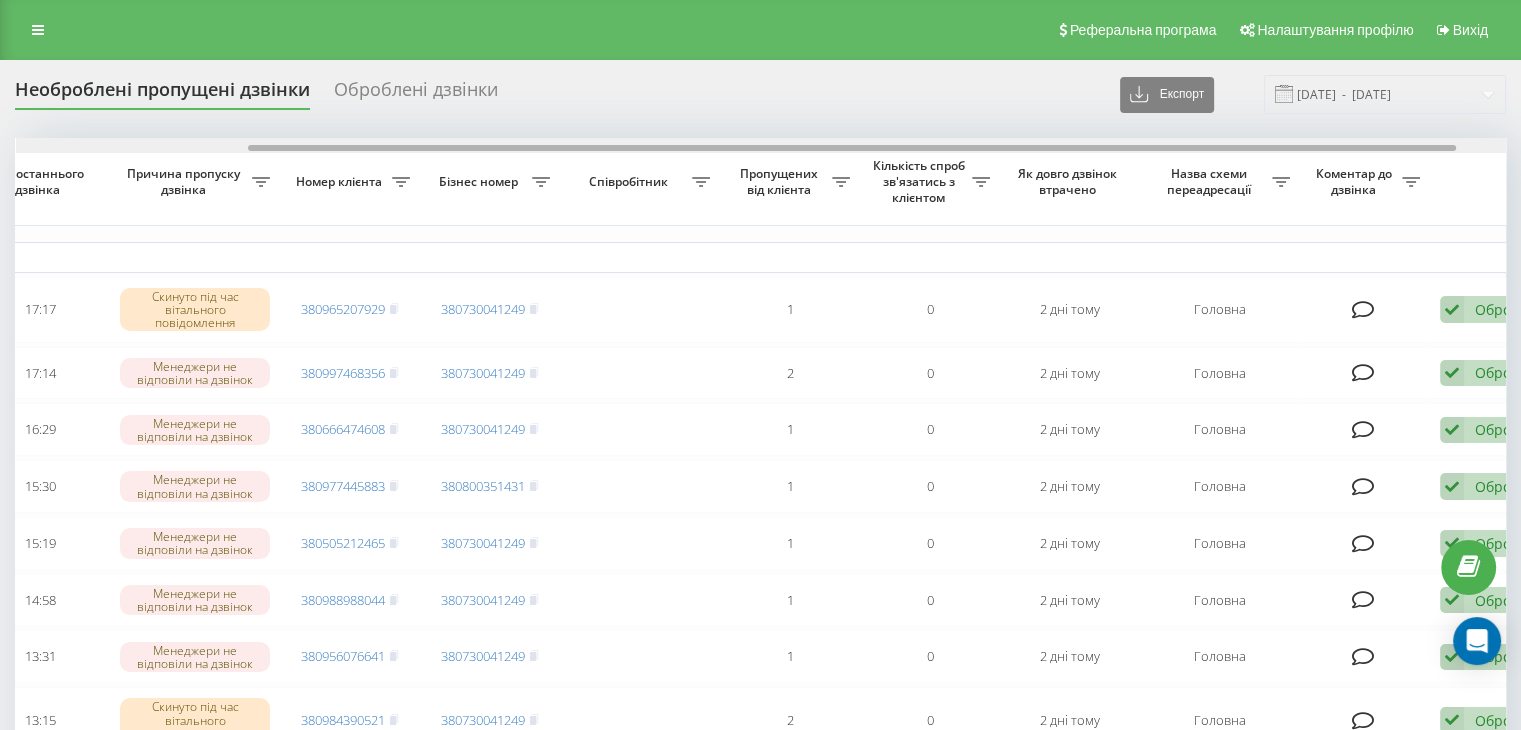 scroll, scrollTop: 0, scrollLeft: 307, axis: horizontal 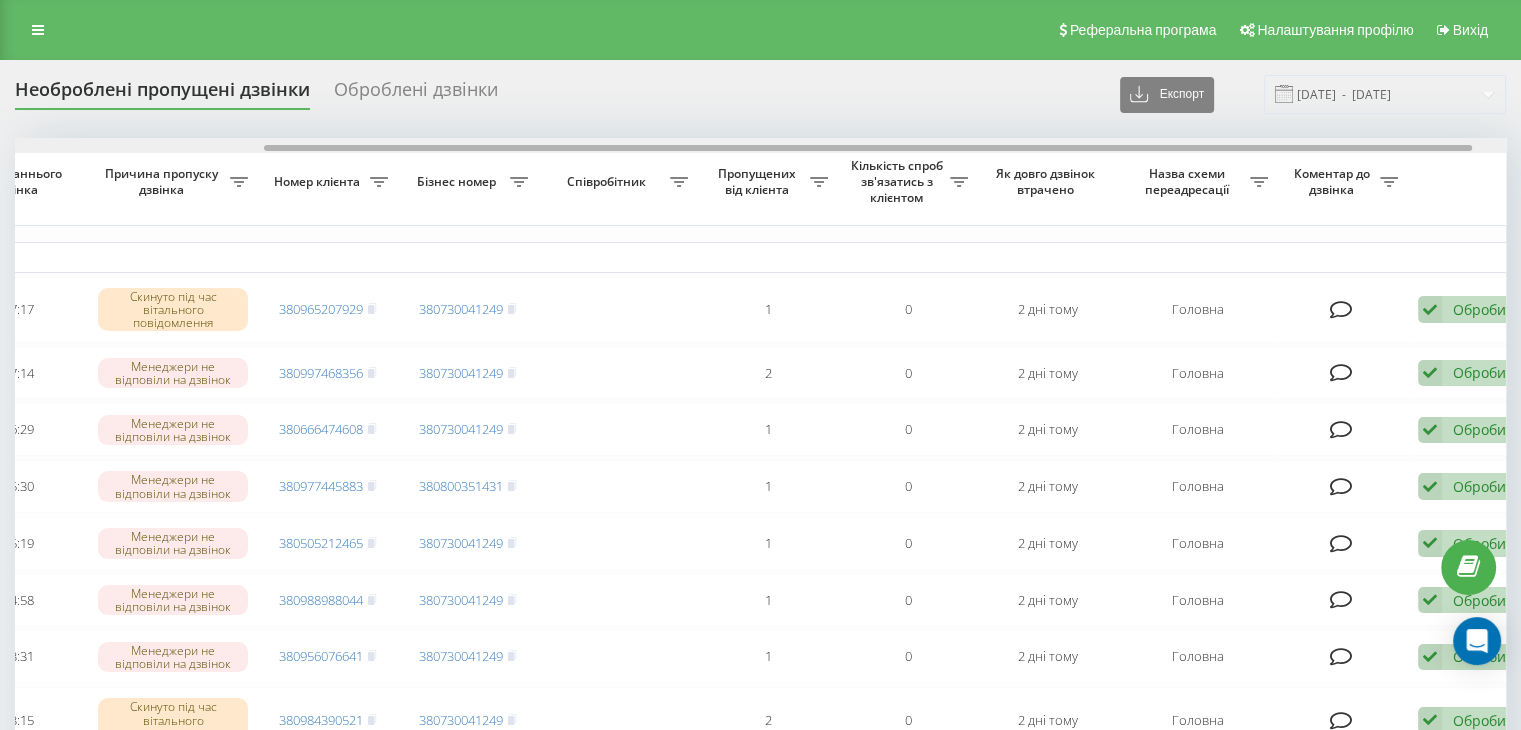 drag, startPoint x: 1125, startPoint y: 145, endPoint x: 1192, endPoint y: 145, distance: 67 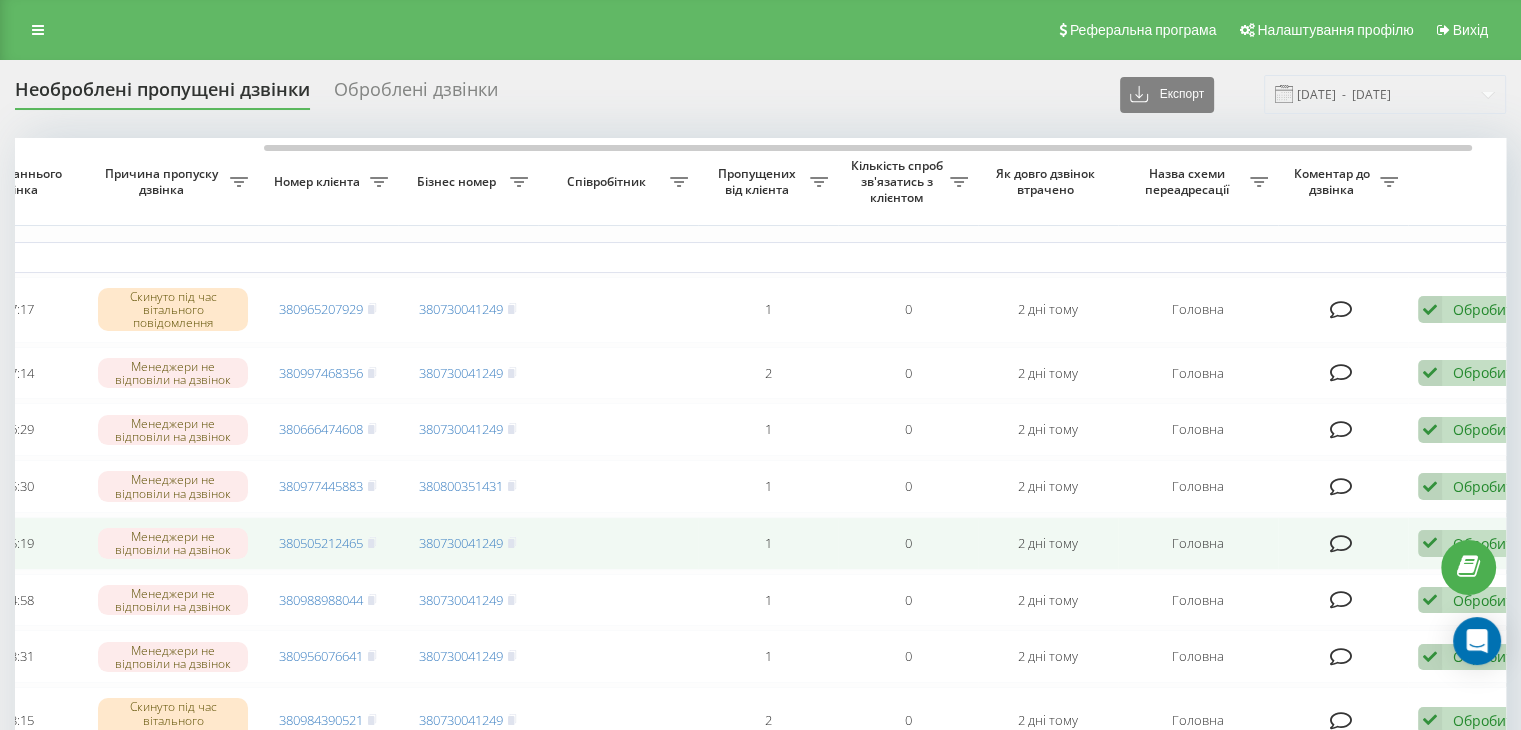 click at bounding box center (1430, 543) 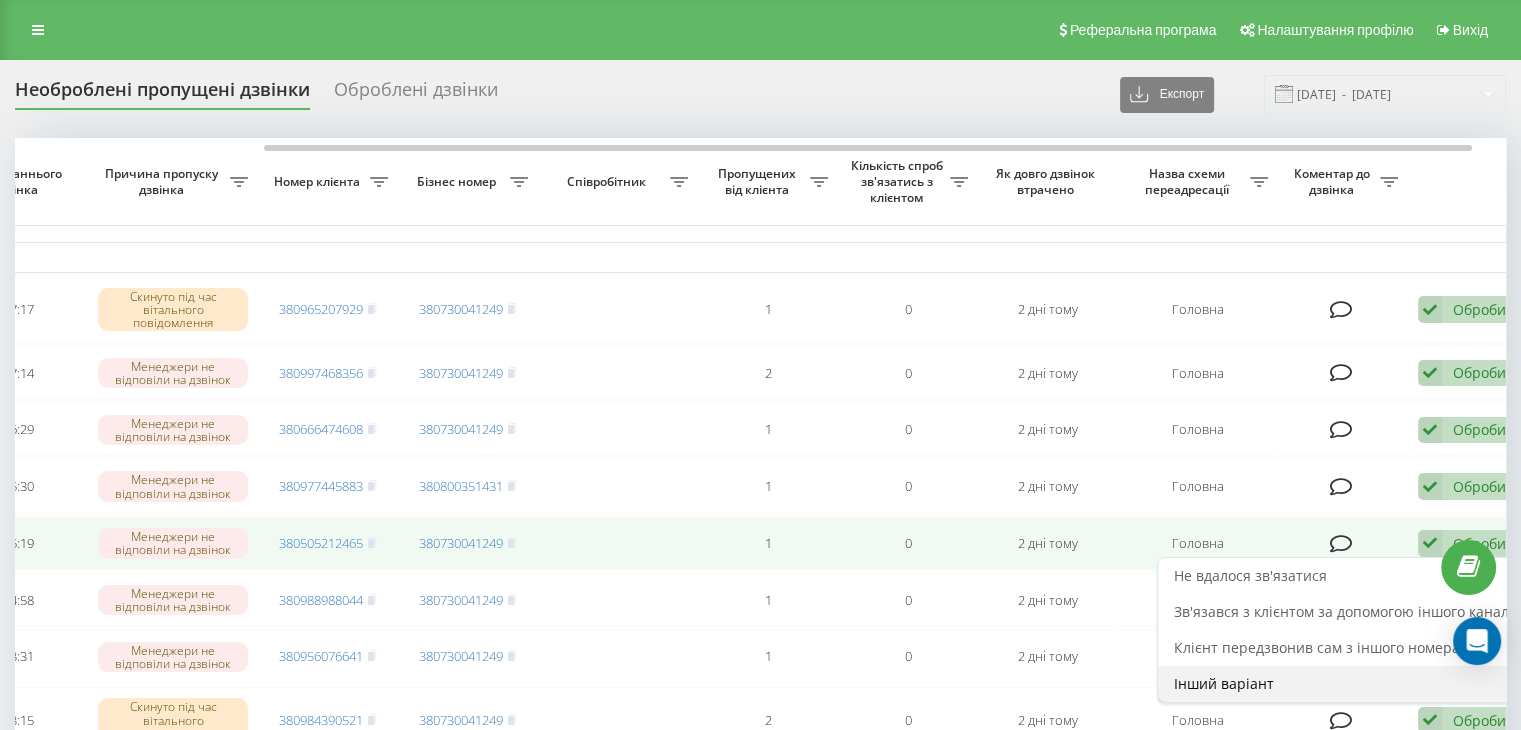 click on "Інший варіант" at bounding box center (1345, 684) 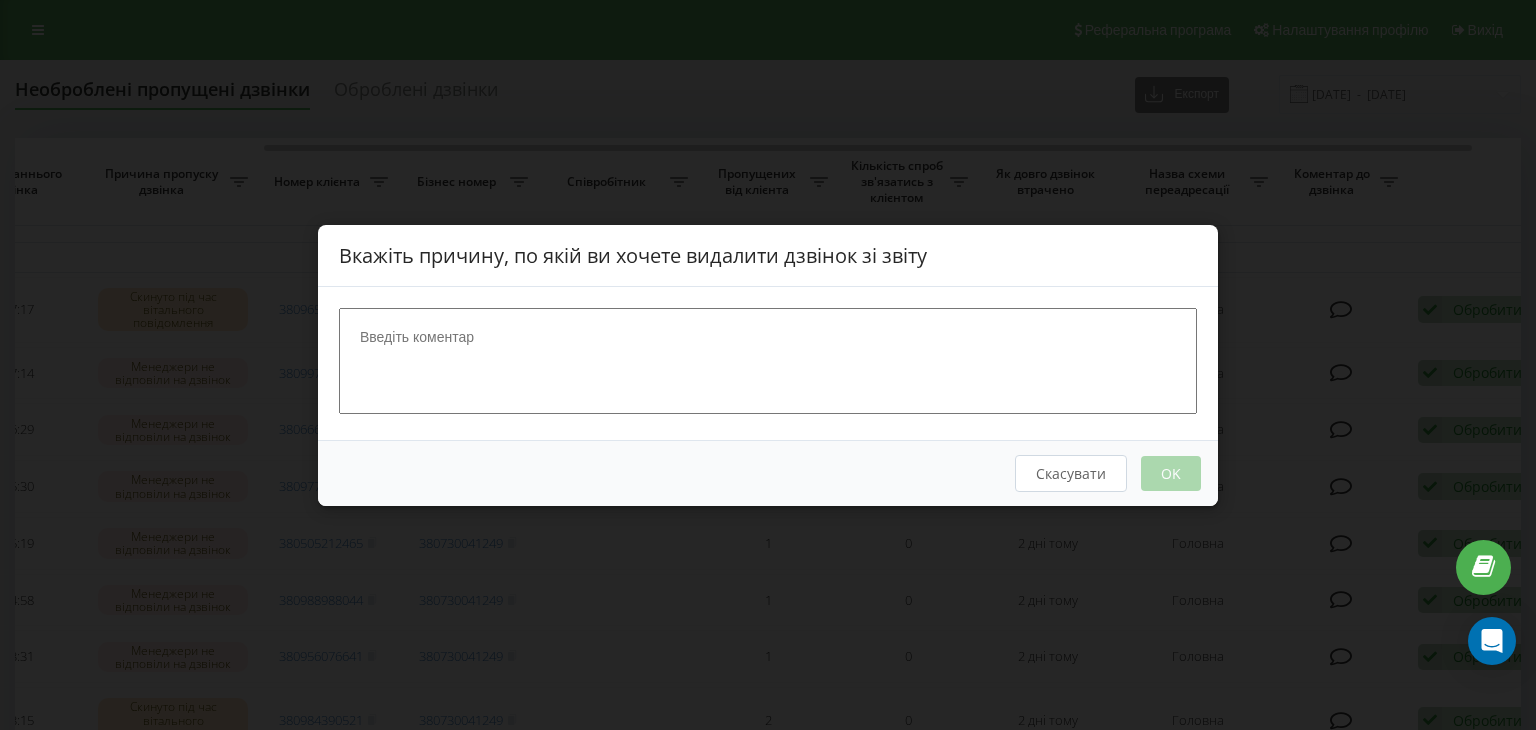 click at bounding box center (768, 360) 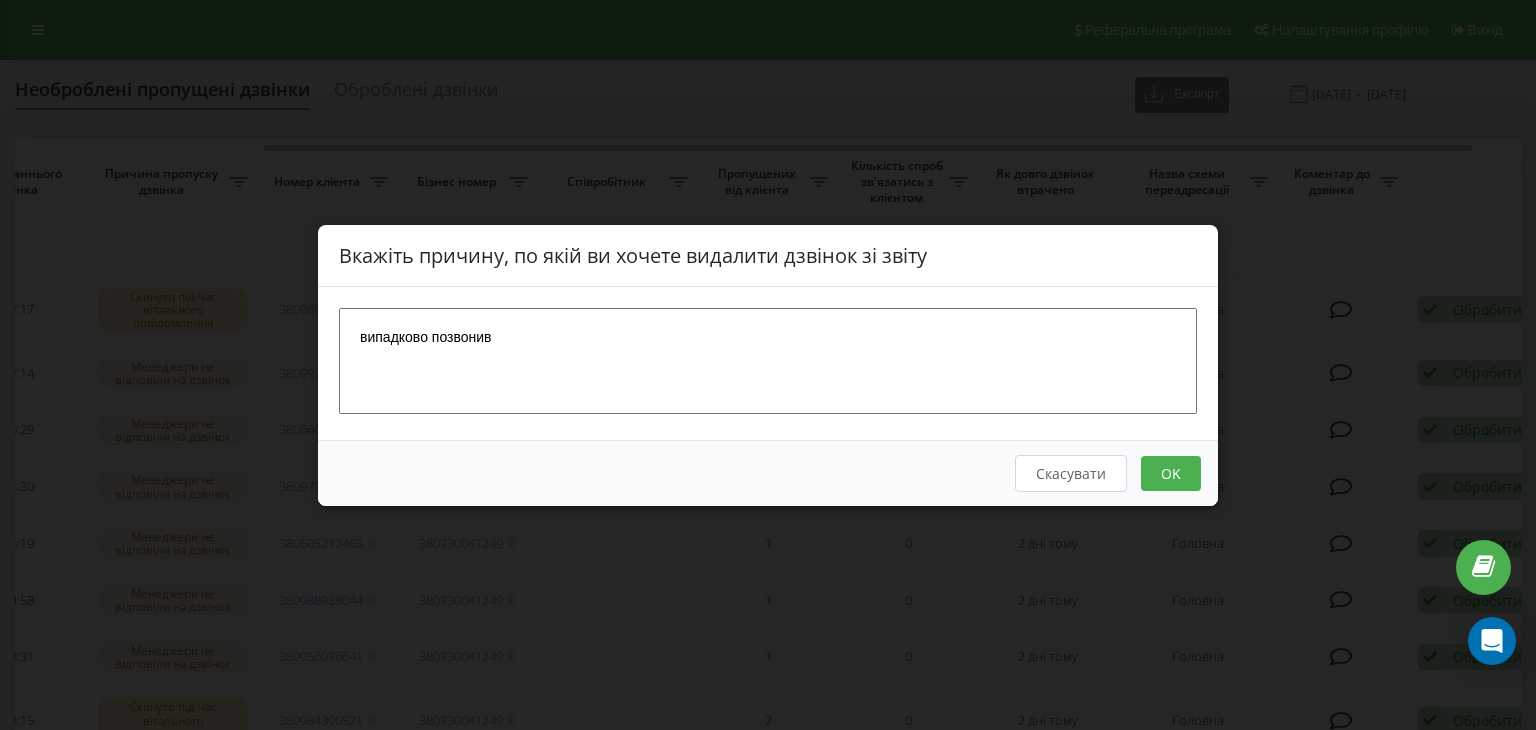 type on "випадково позвонив" 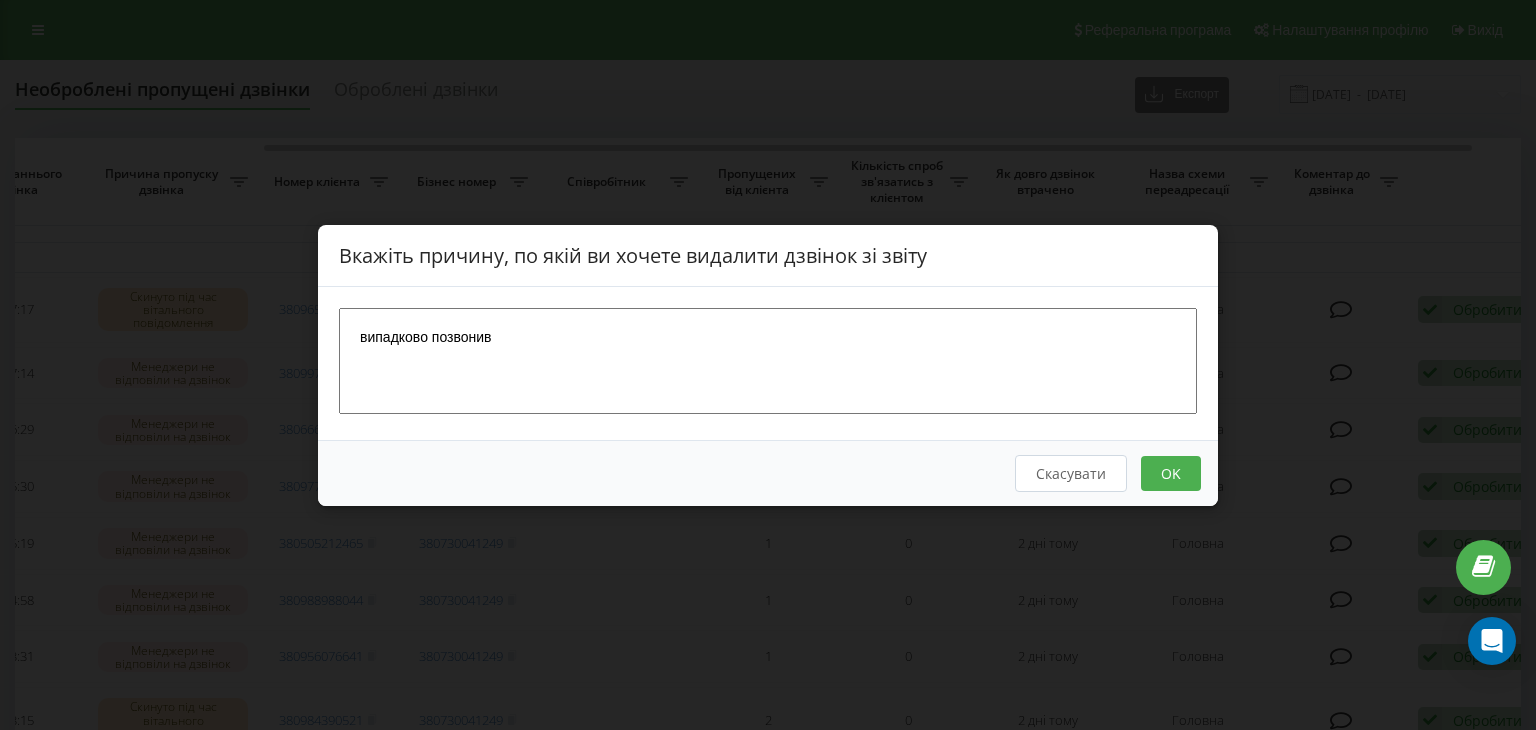 click on "OK" at bounding box center (1171, 472) 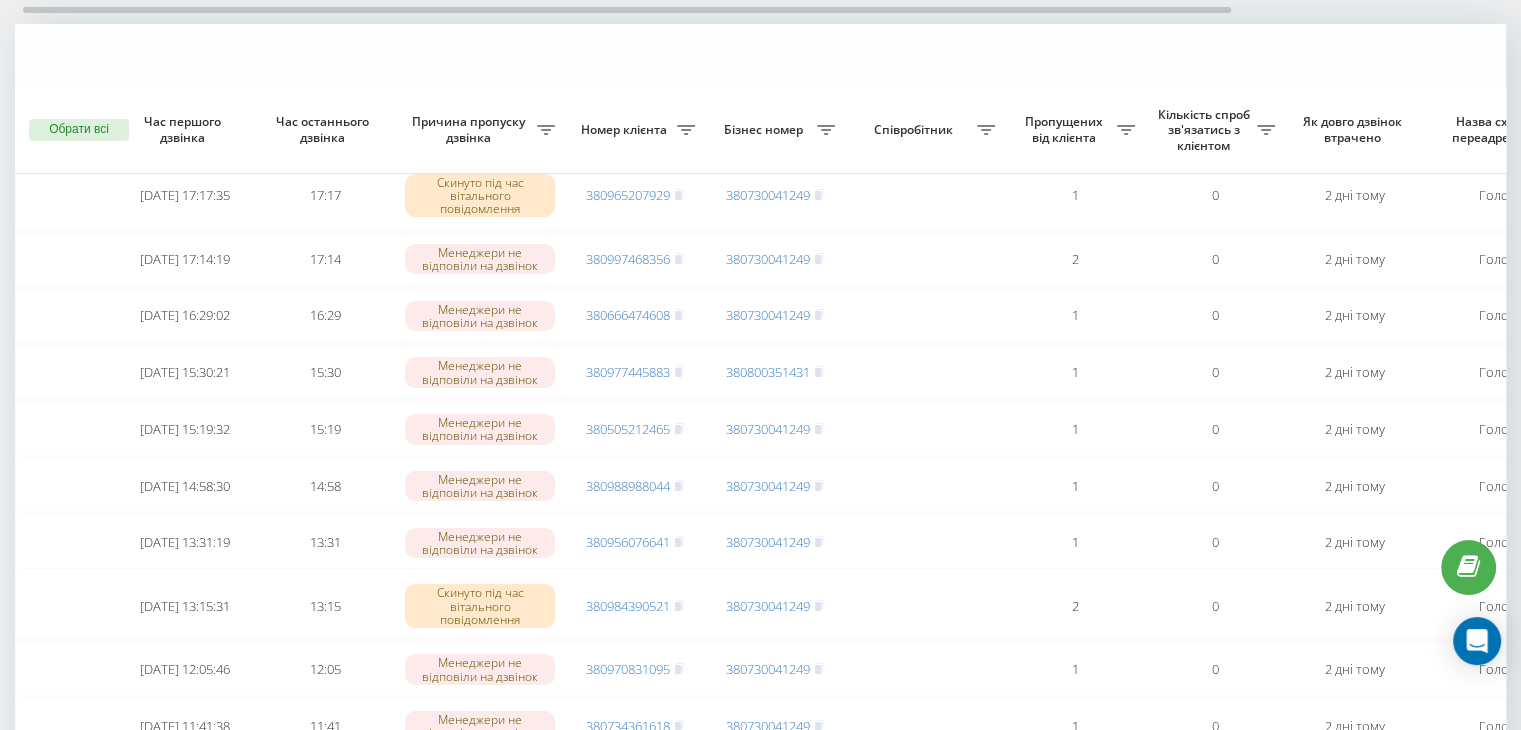 scroll, scrollTop: 200, scrollLeft: 0, axis: vertical 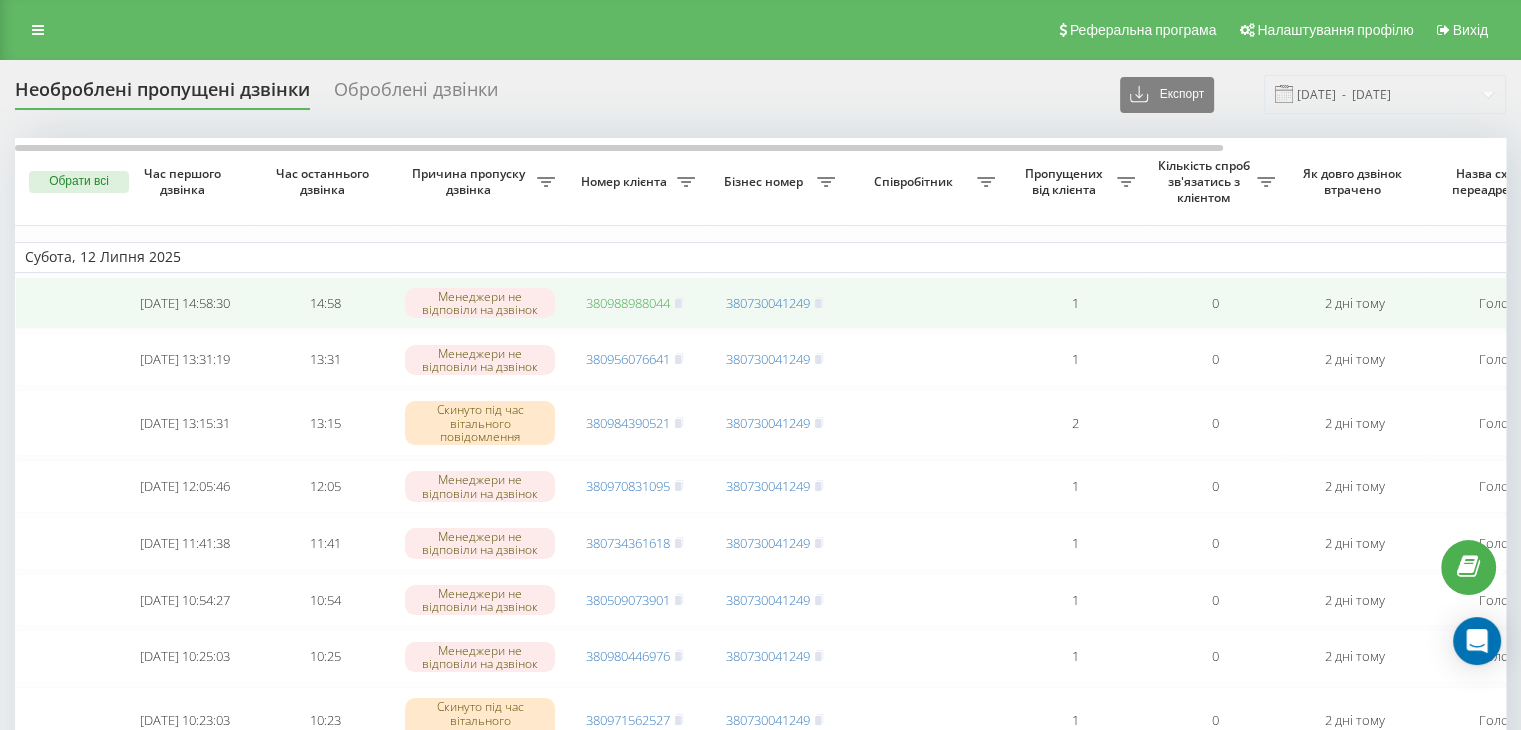 click on "380988988044" at bounding box center [628, 303] 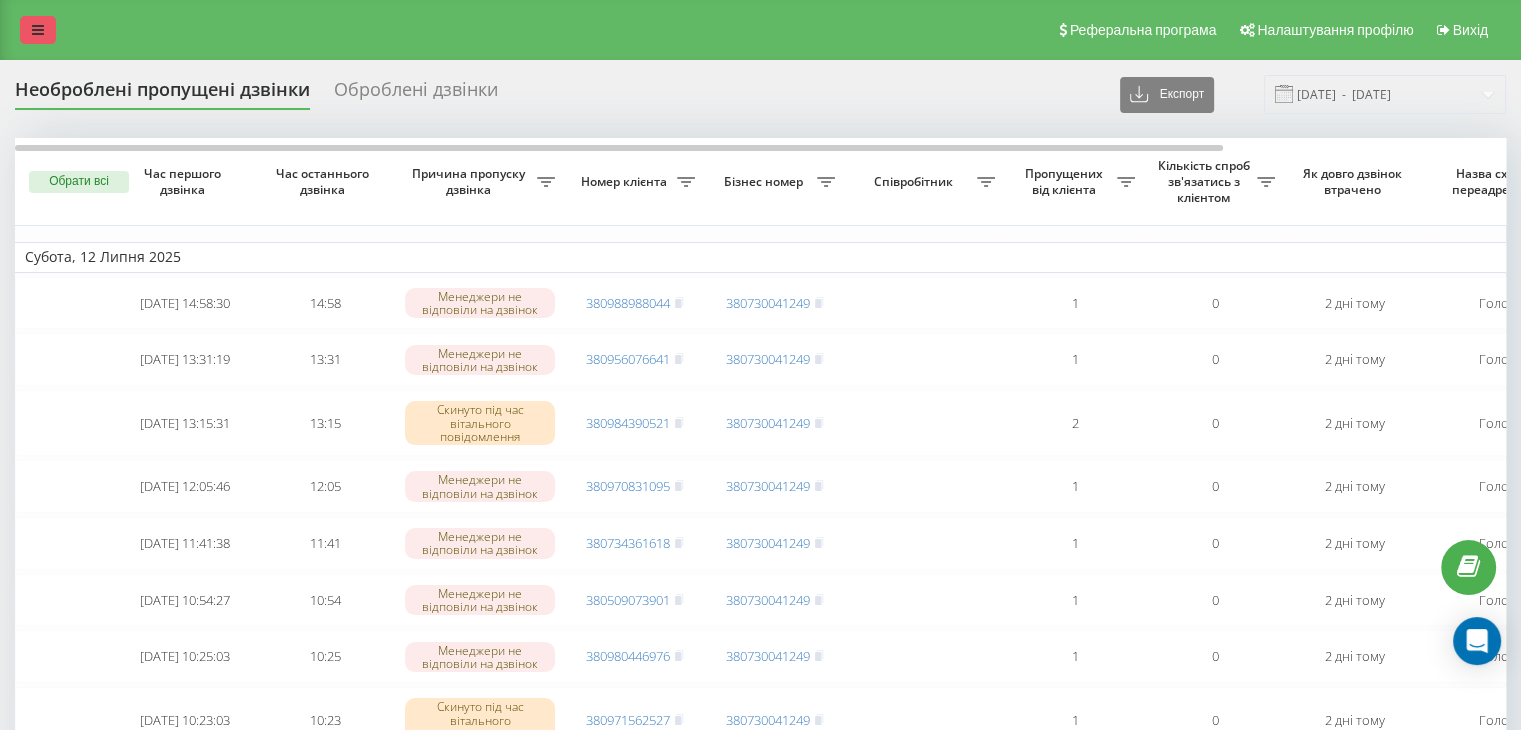 click at bounding box center [38, 30] 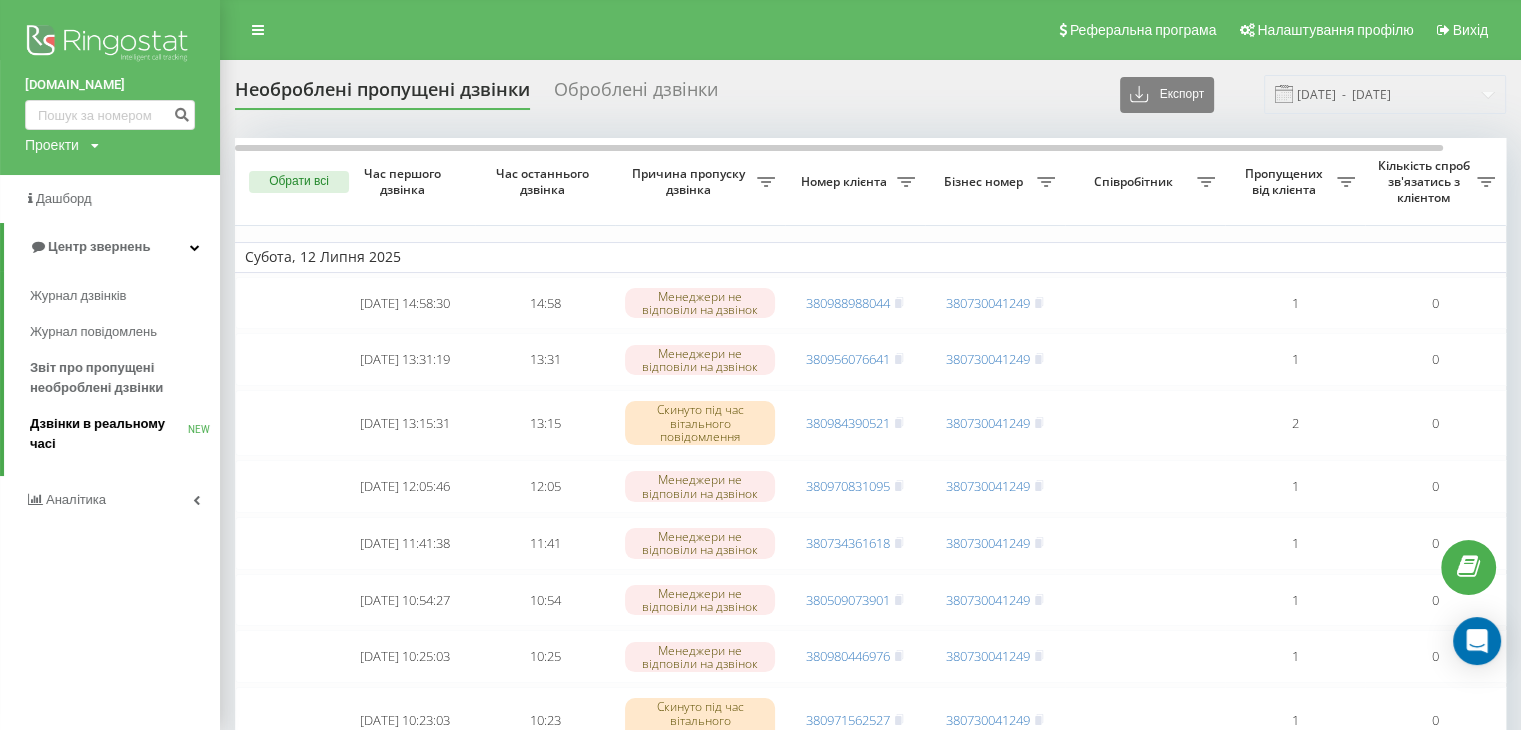 click on "Дзвінки в реальному часі" at bounding box center [109, 434] 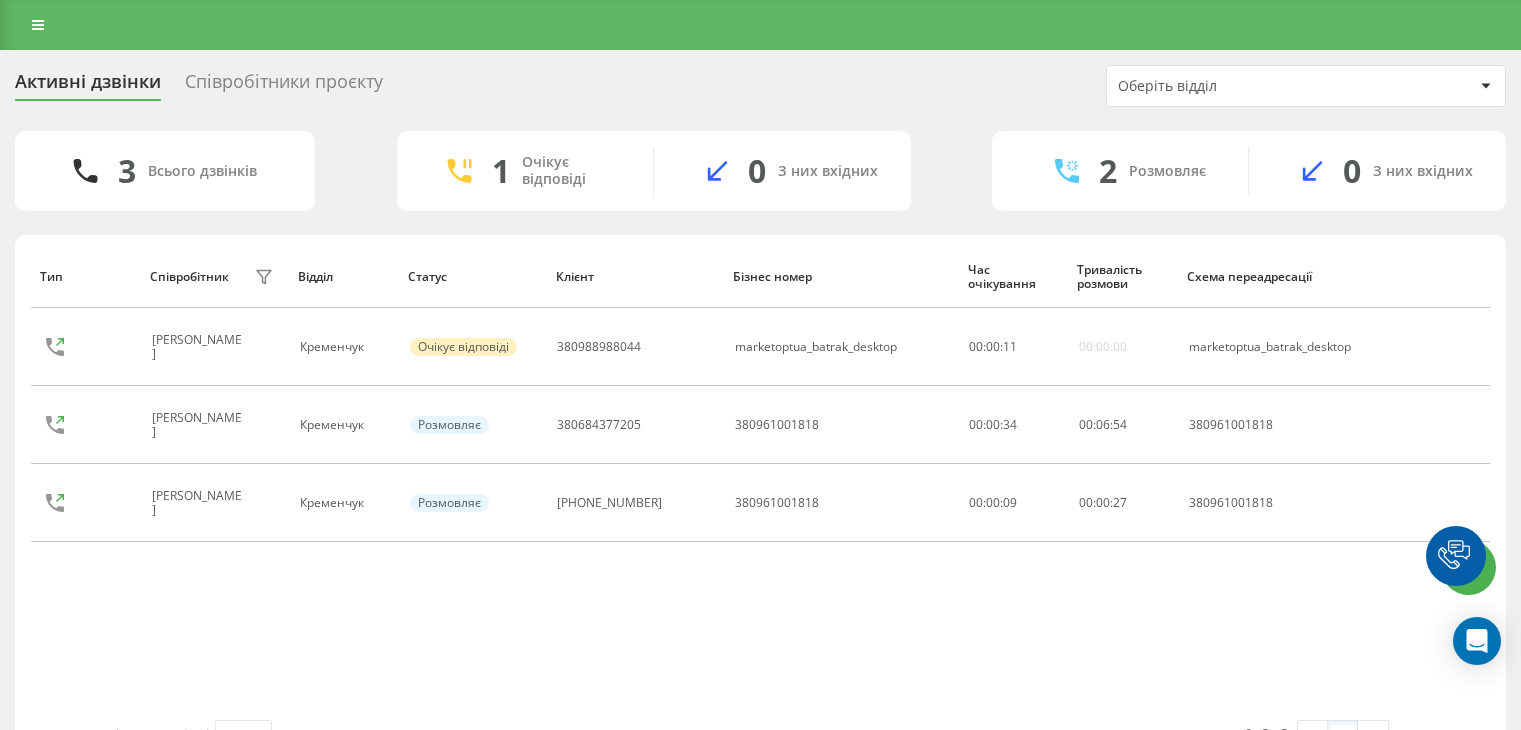 scroll, scrollTop: 0, scrollLeft: 0, axis: both 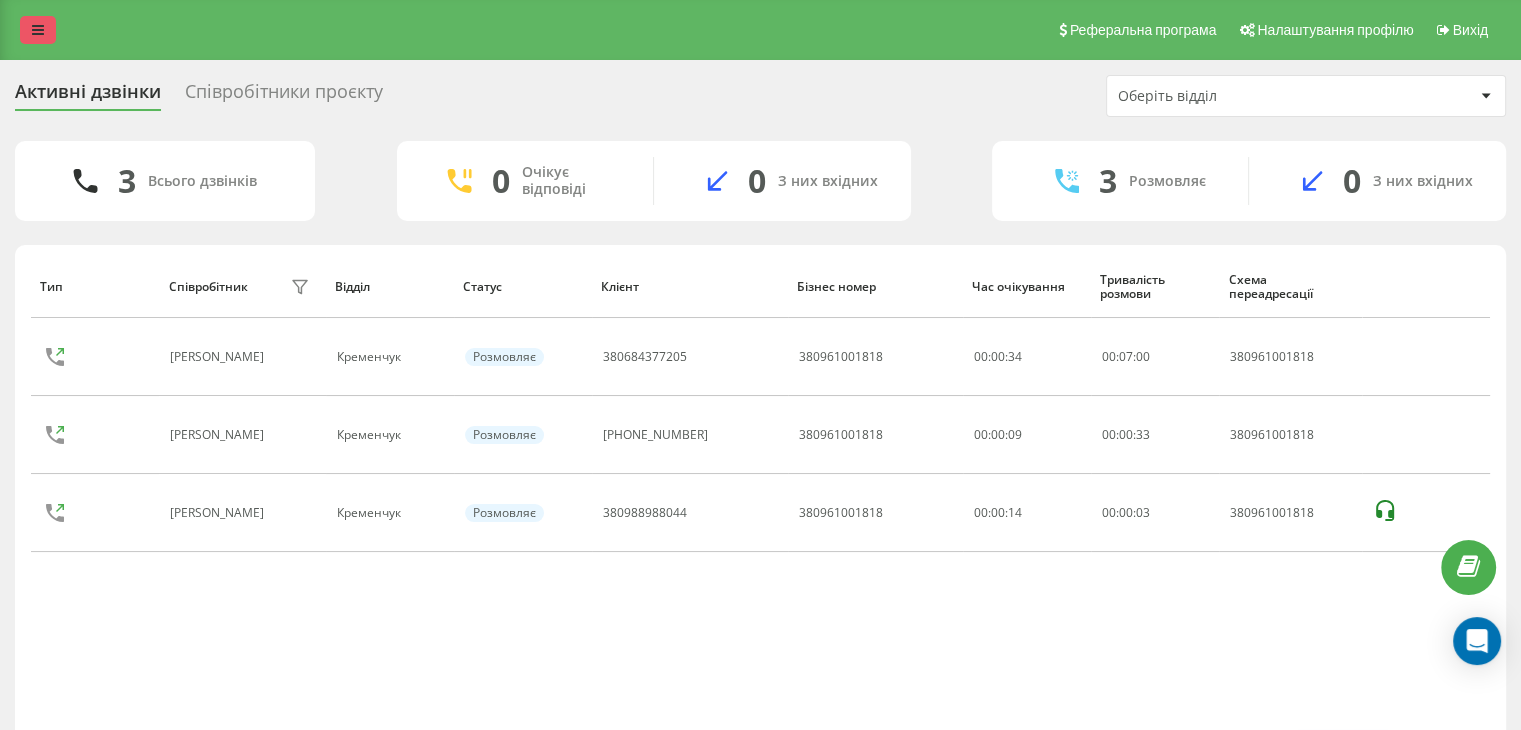 click at bounding box center [38, 30] 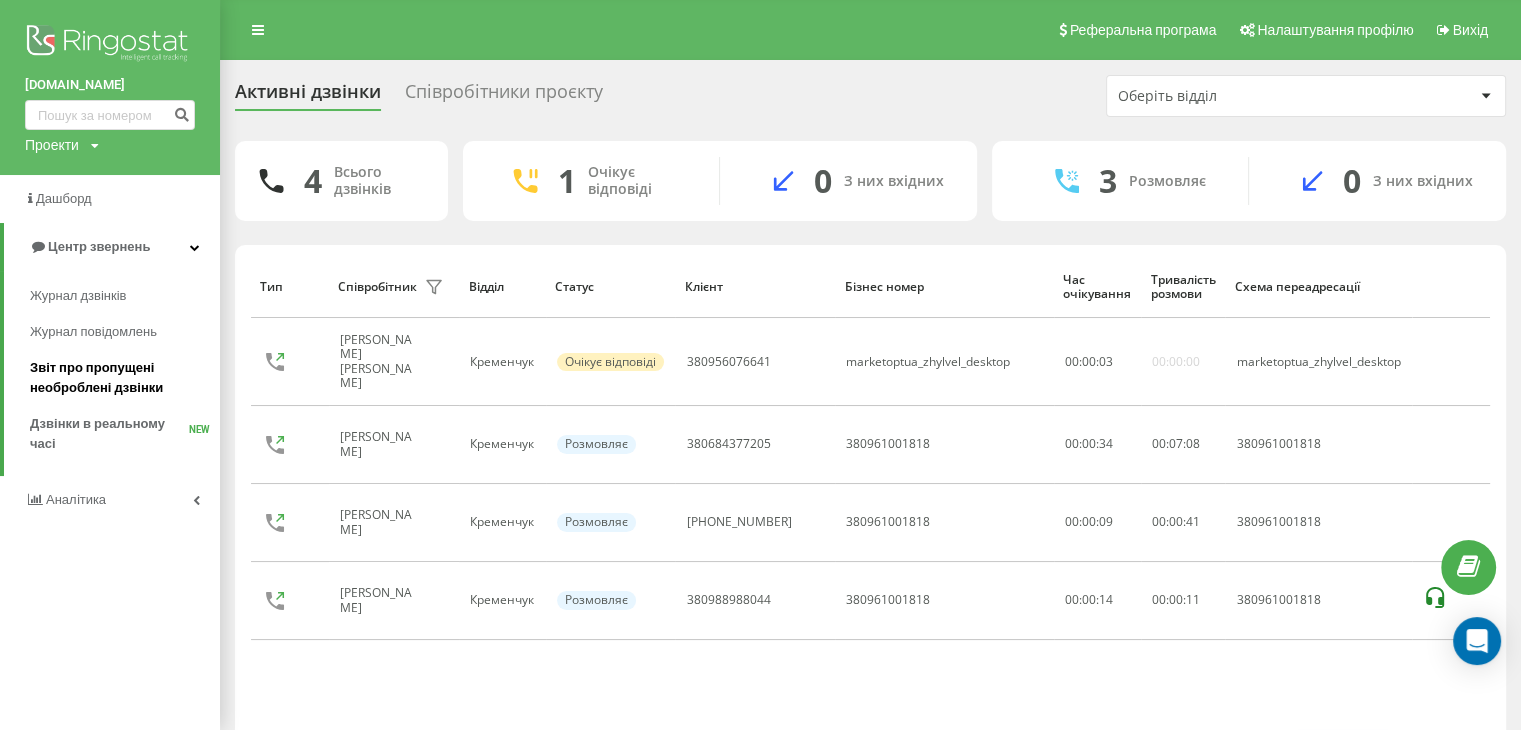 click on "Звіт про пропущені необроблені дзвінки" at bounding box center [120, 378] 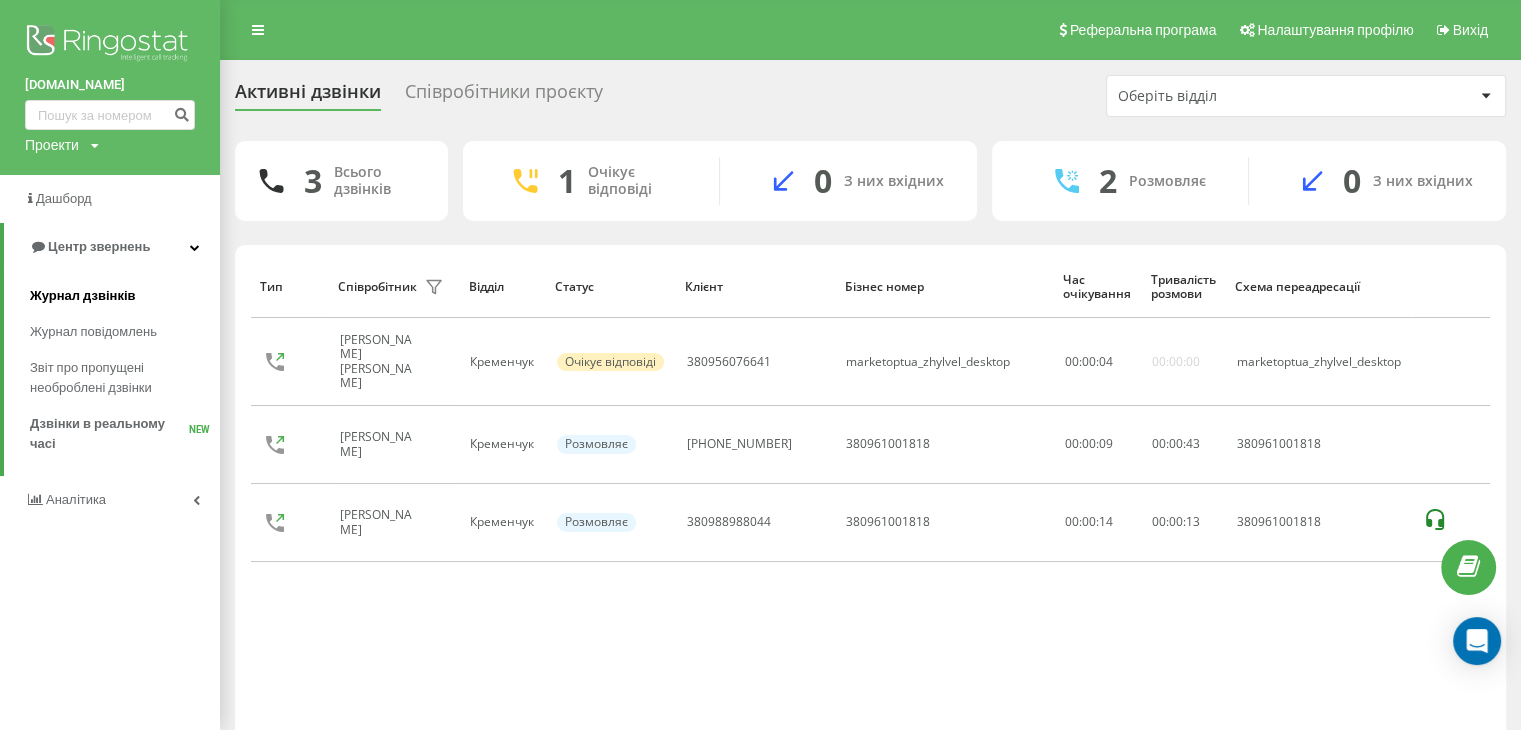 click on "Журнал дзвінків" at bounding box center (125, 296) 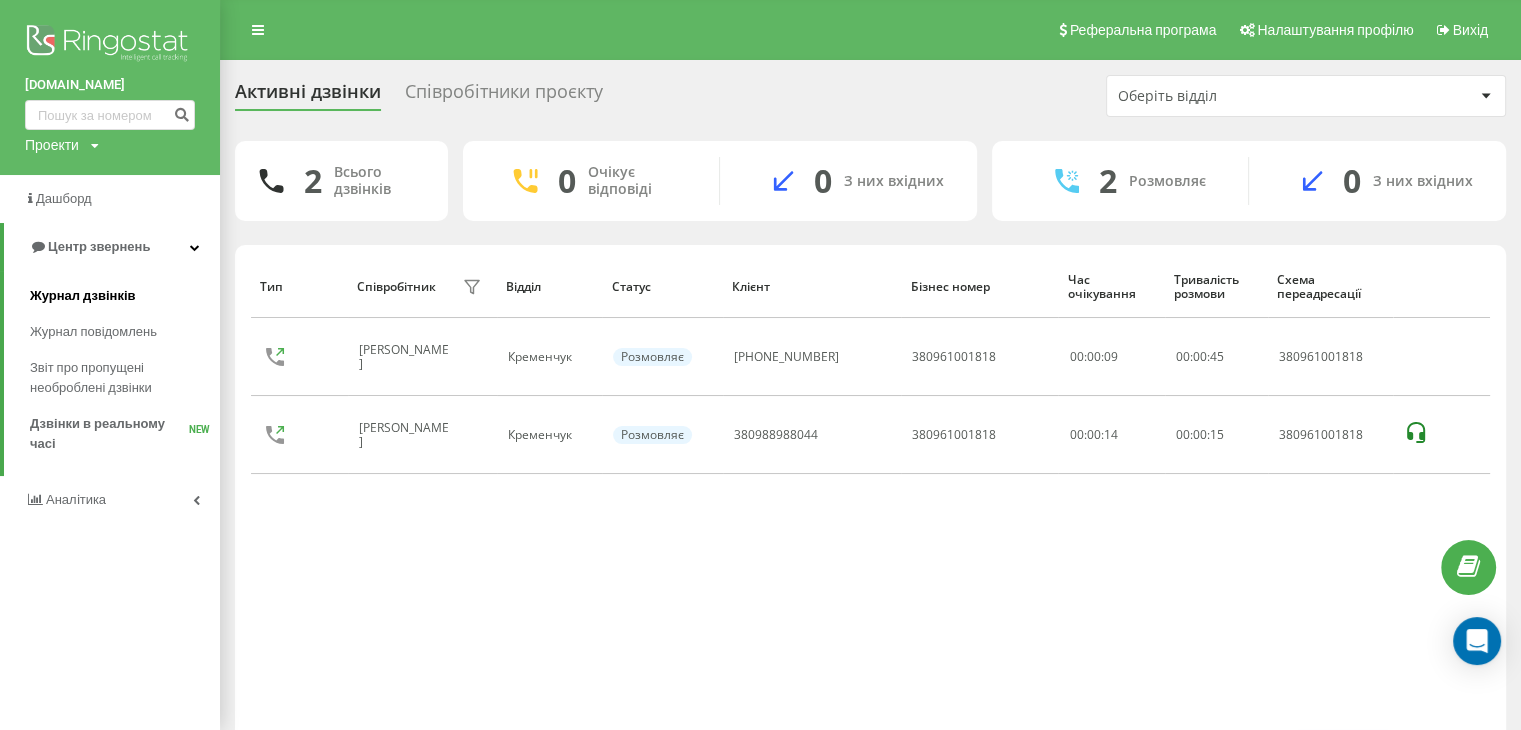 click on "Журнал дзвінків" at bounding box center (83, 296) 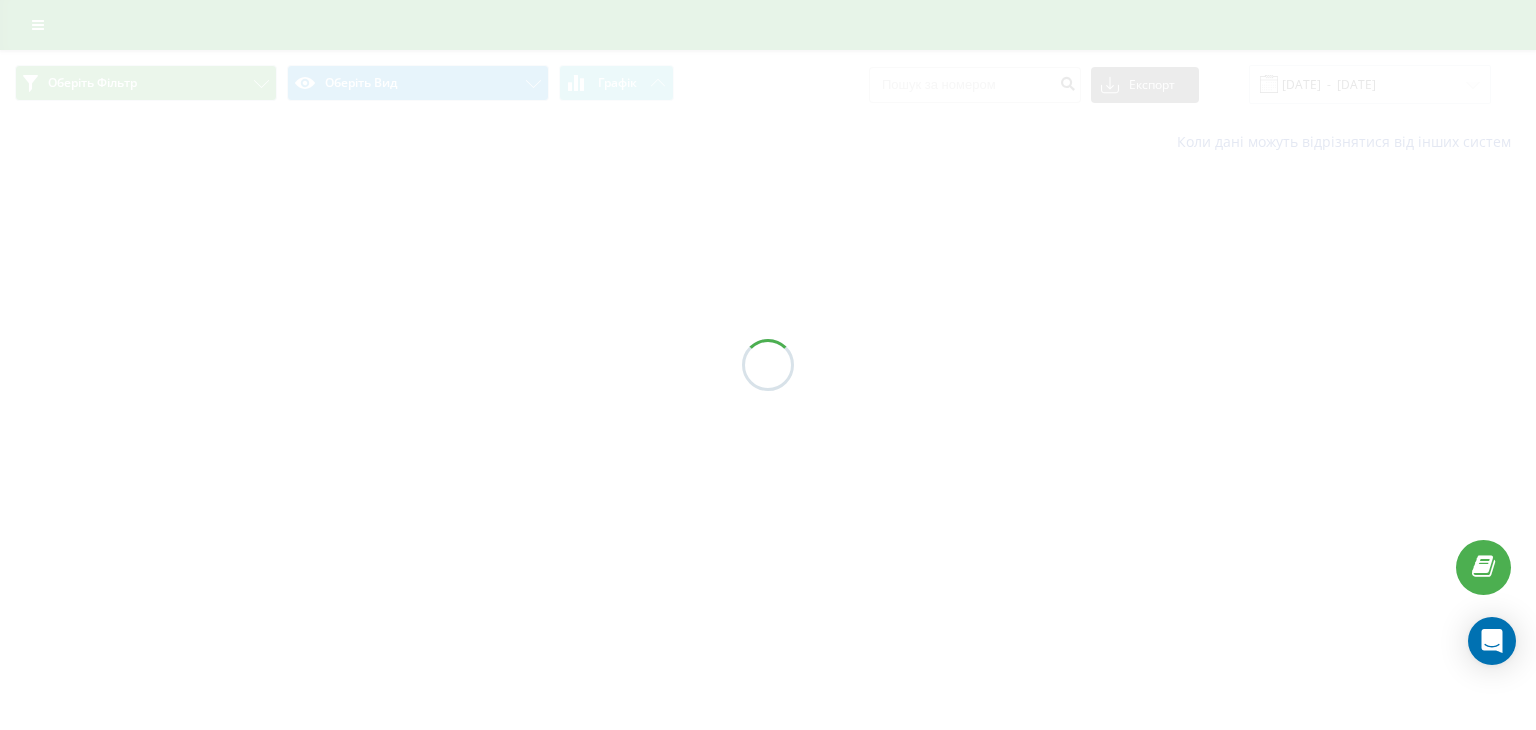 scroll, scrollTop: 0, scrollLeft: 0, axis: both 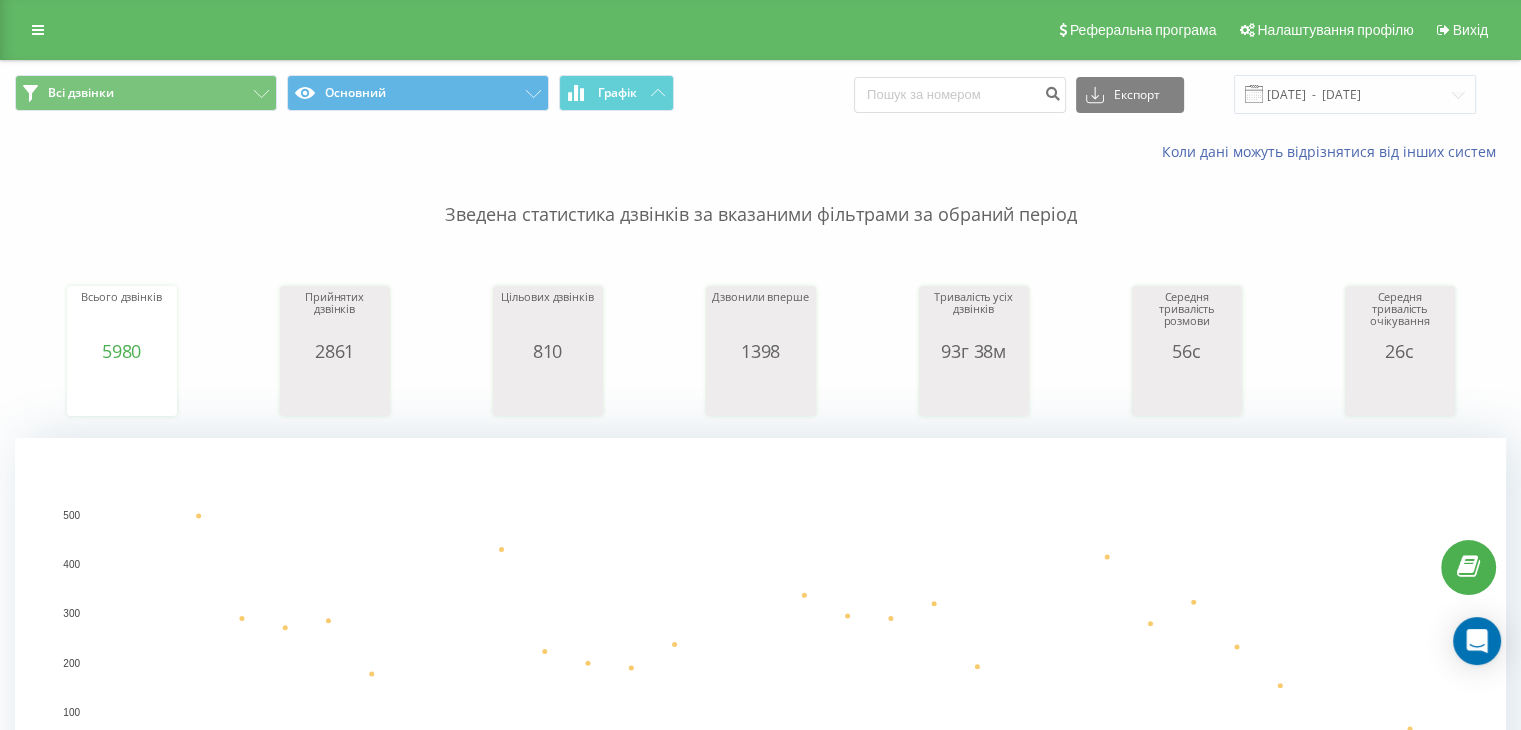 drag, startPoint x: 18, startPoint y: 12, endPoint x: 32, endPoint y: 27, distance: 20.518284 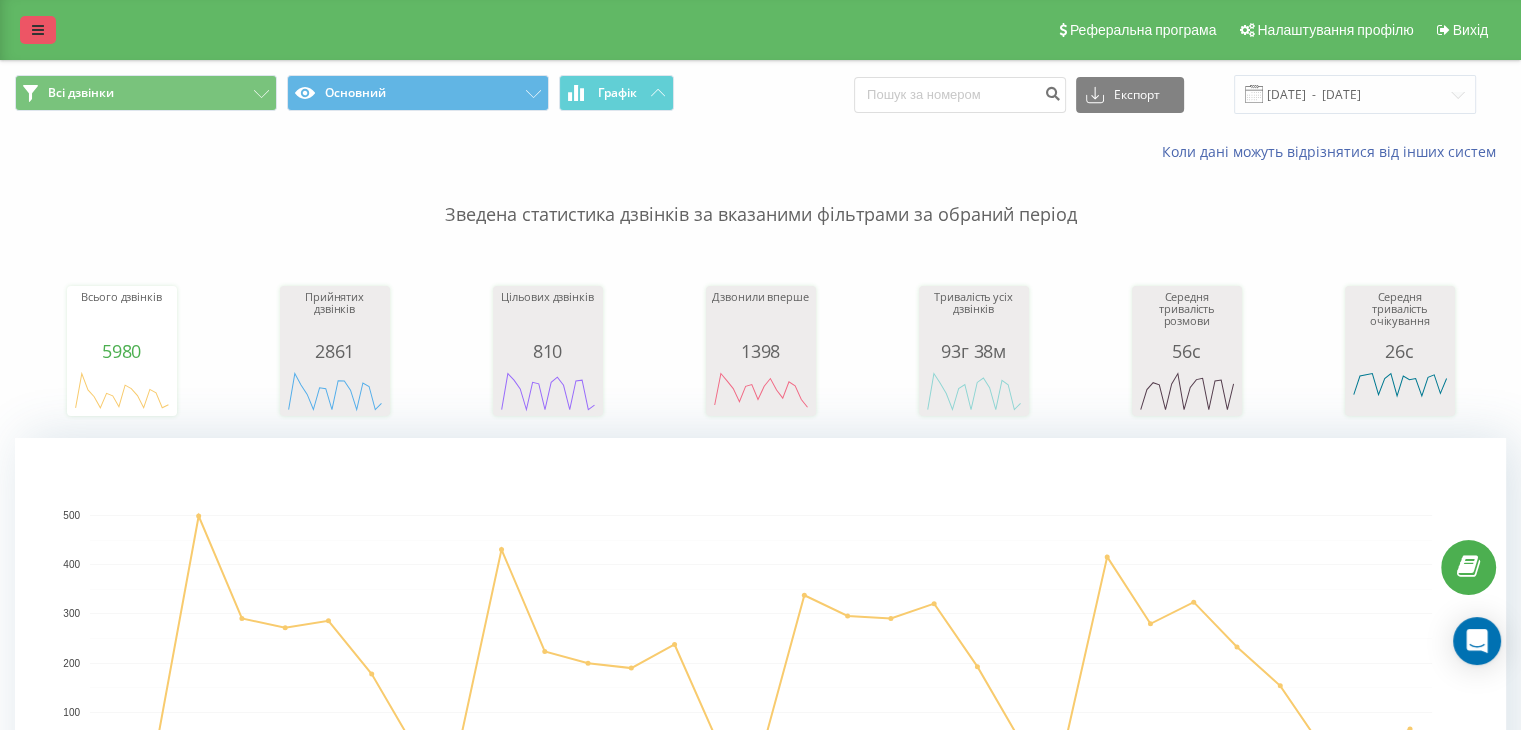 click on "Реферальна програма Налаштування профілю Вихід" at bounding box center (760, 30) 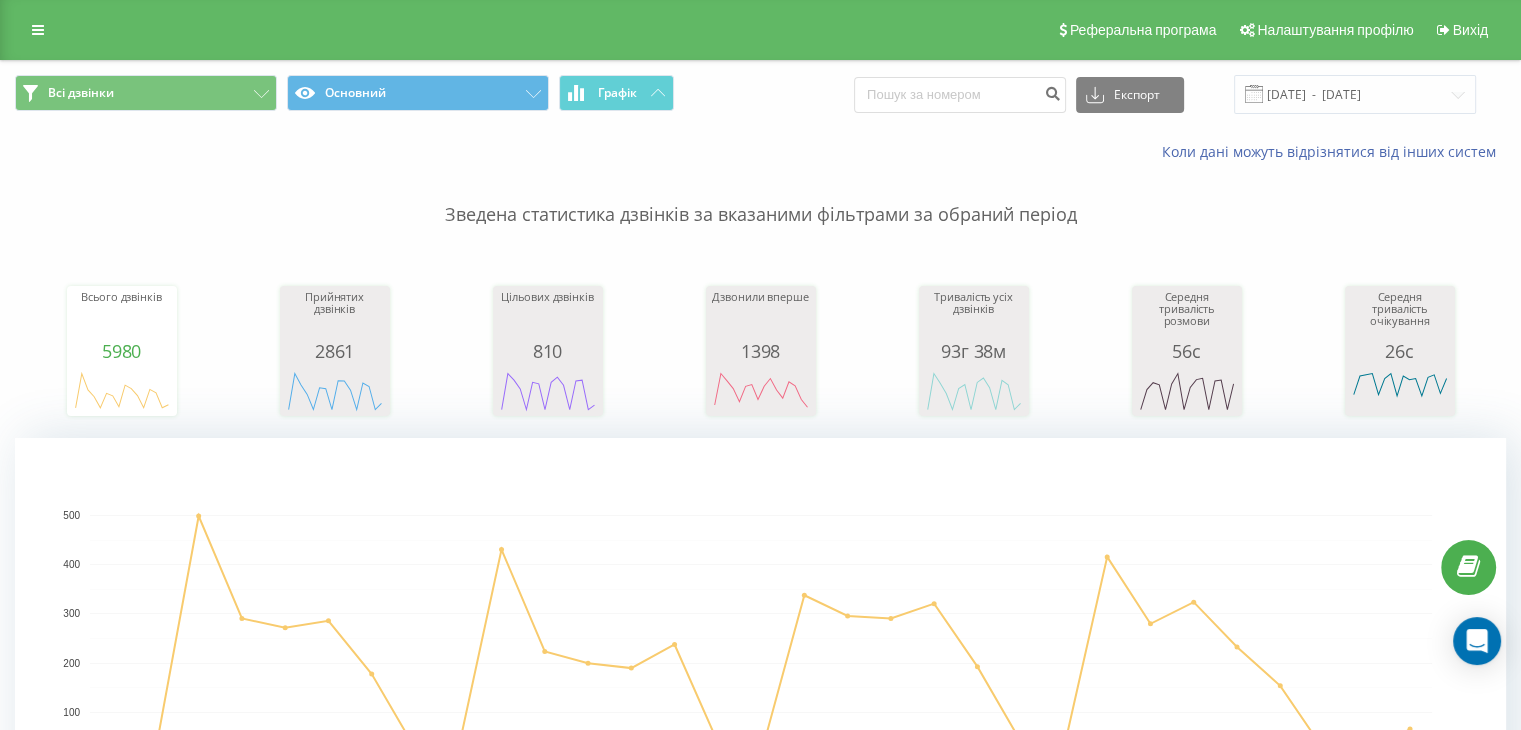 click at bounding box center (38, 30) 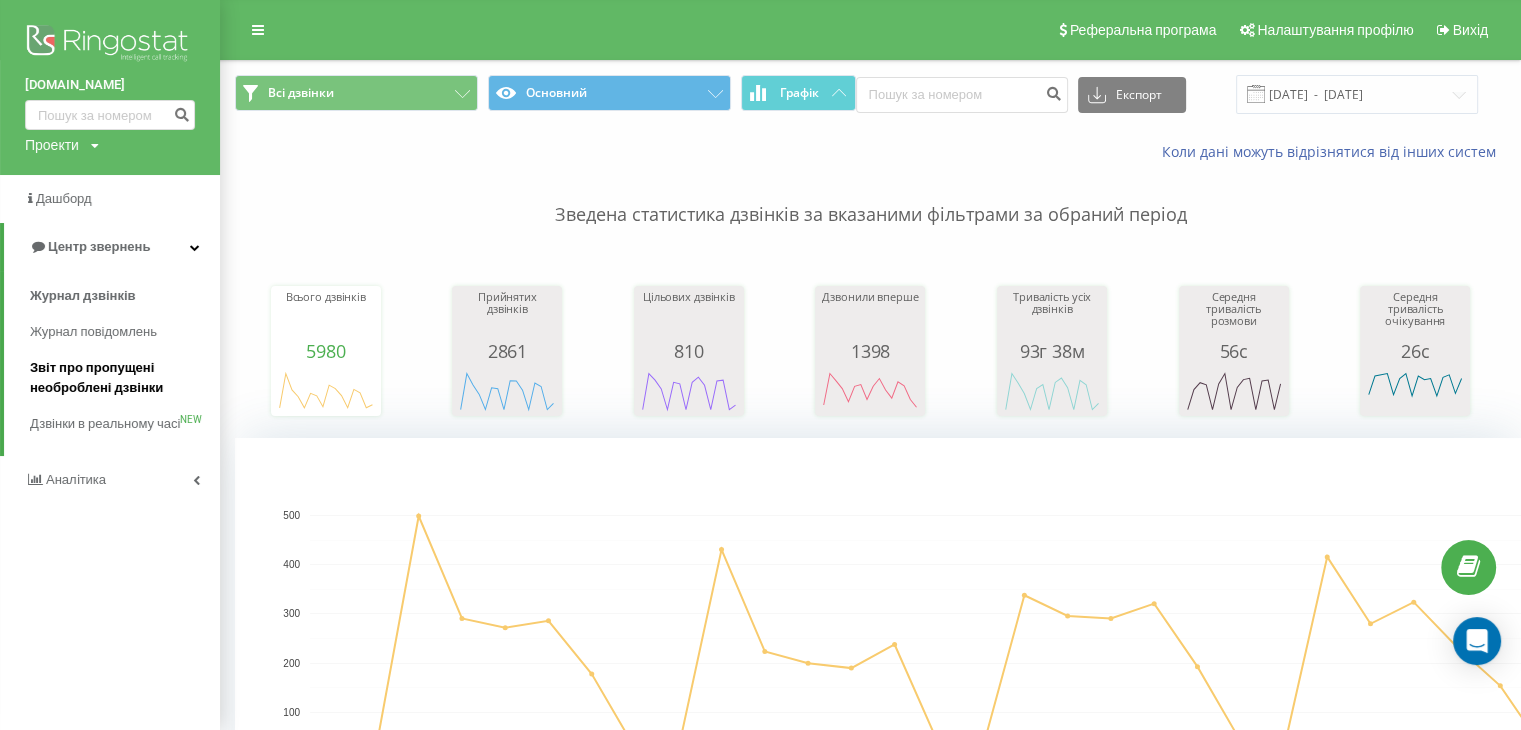 click on "Звіт про пропущені необроблені дзвінки" at bounding box center [120, 378] 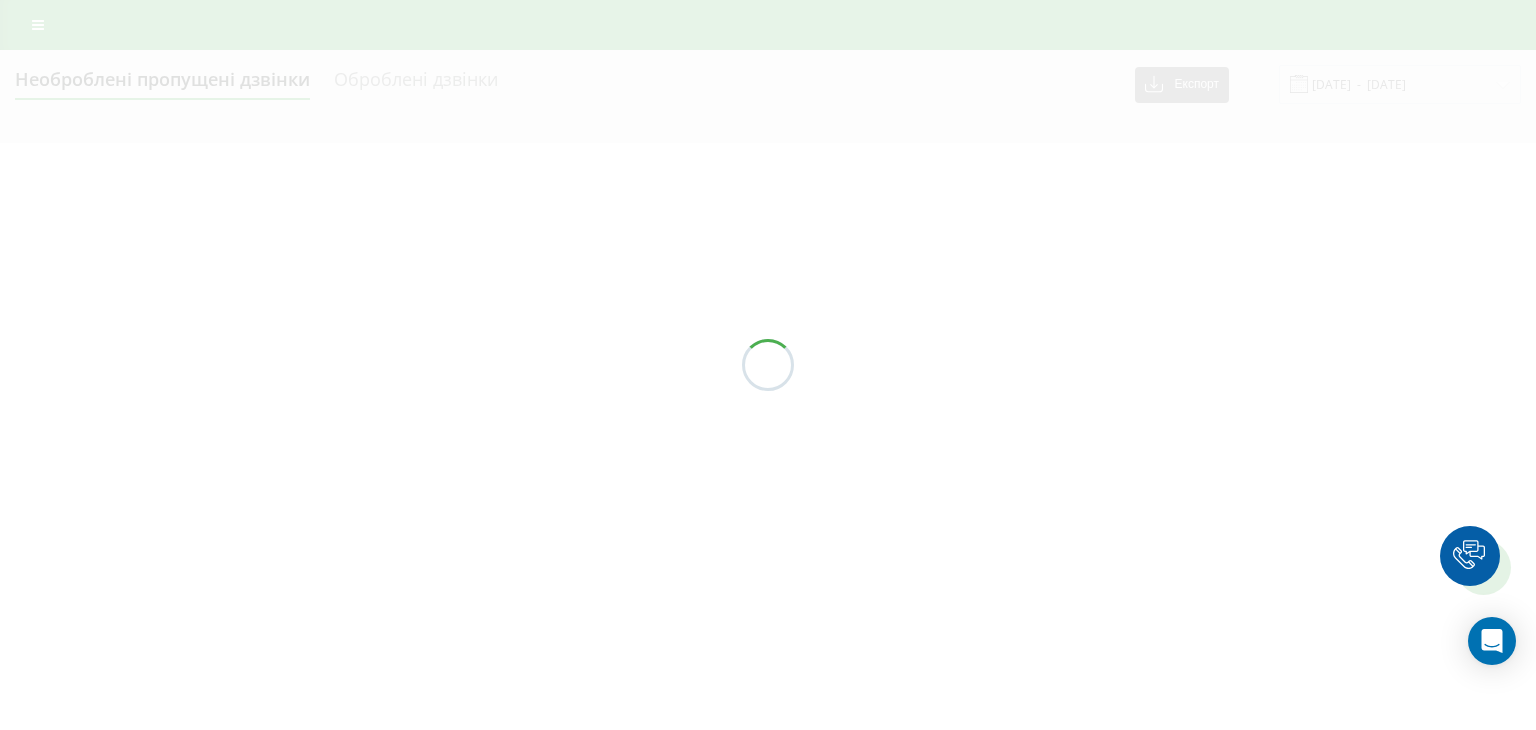 scroll, scrollTop: 0, scrollLeft: 0, axis: both 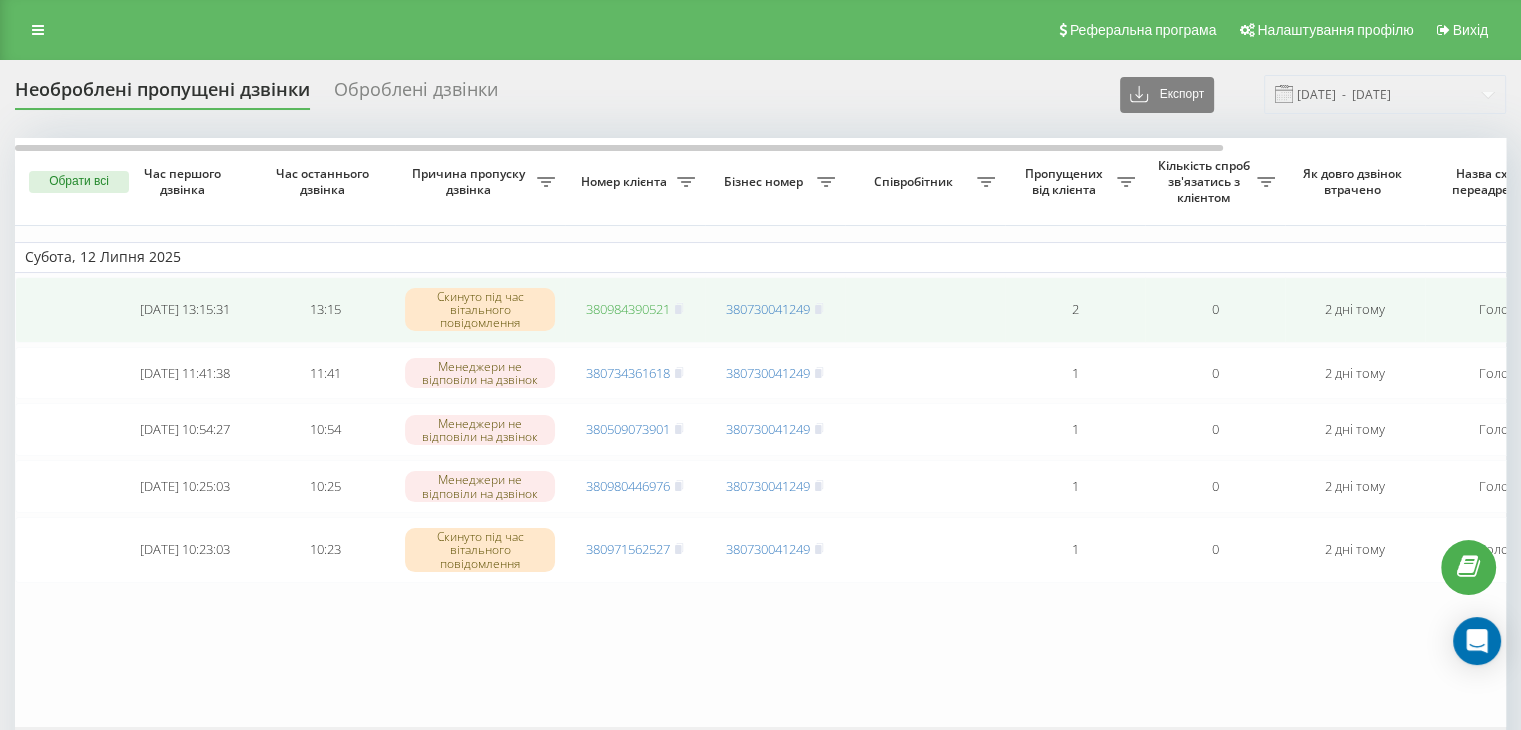 click on "380984390521" at bounding box center [628, 309] 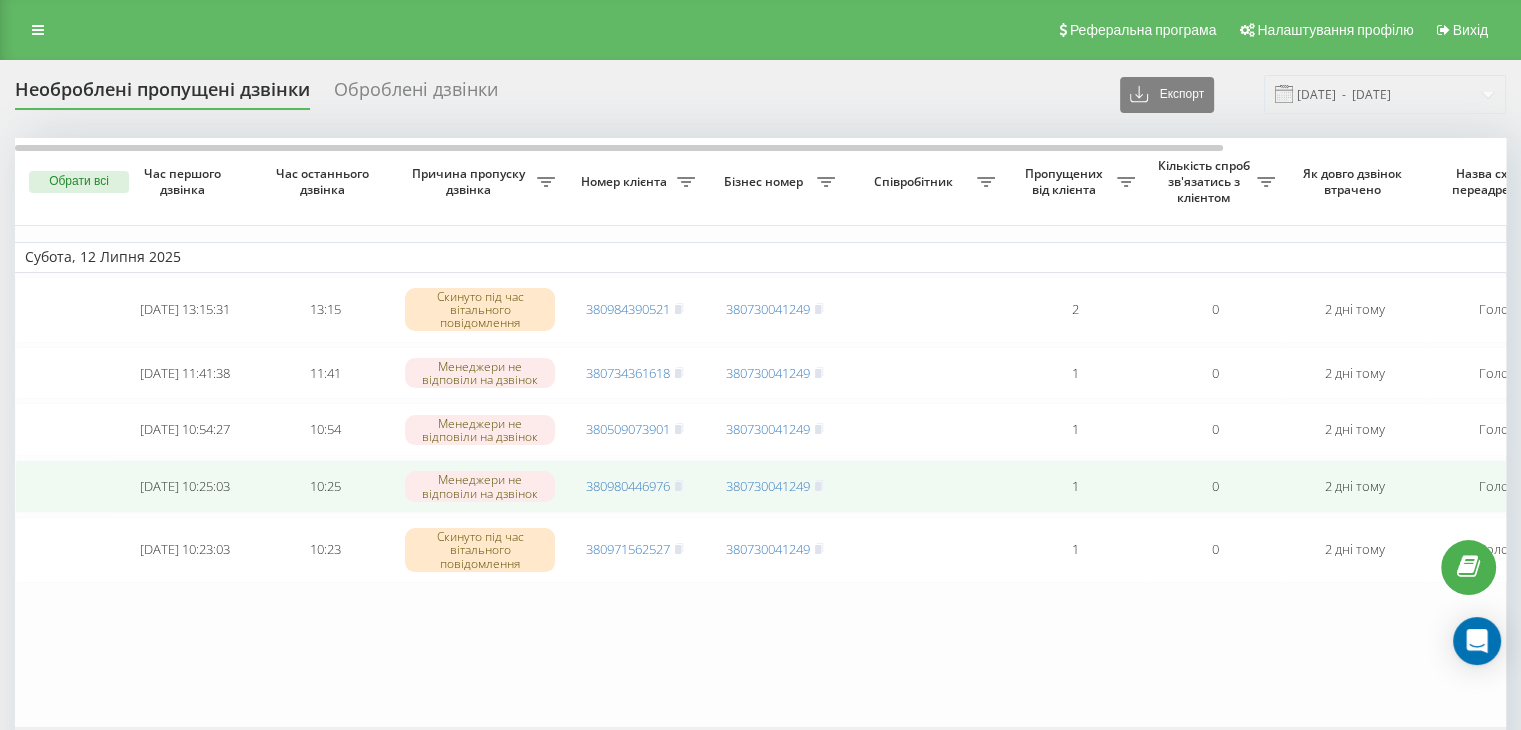 click at bounding box center [65, 486] 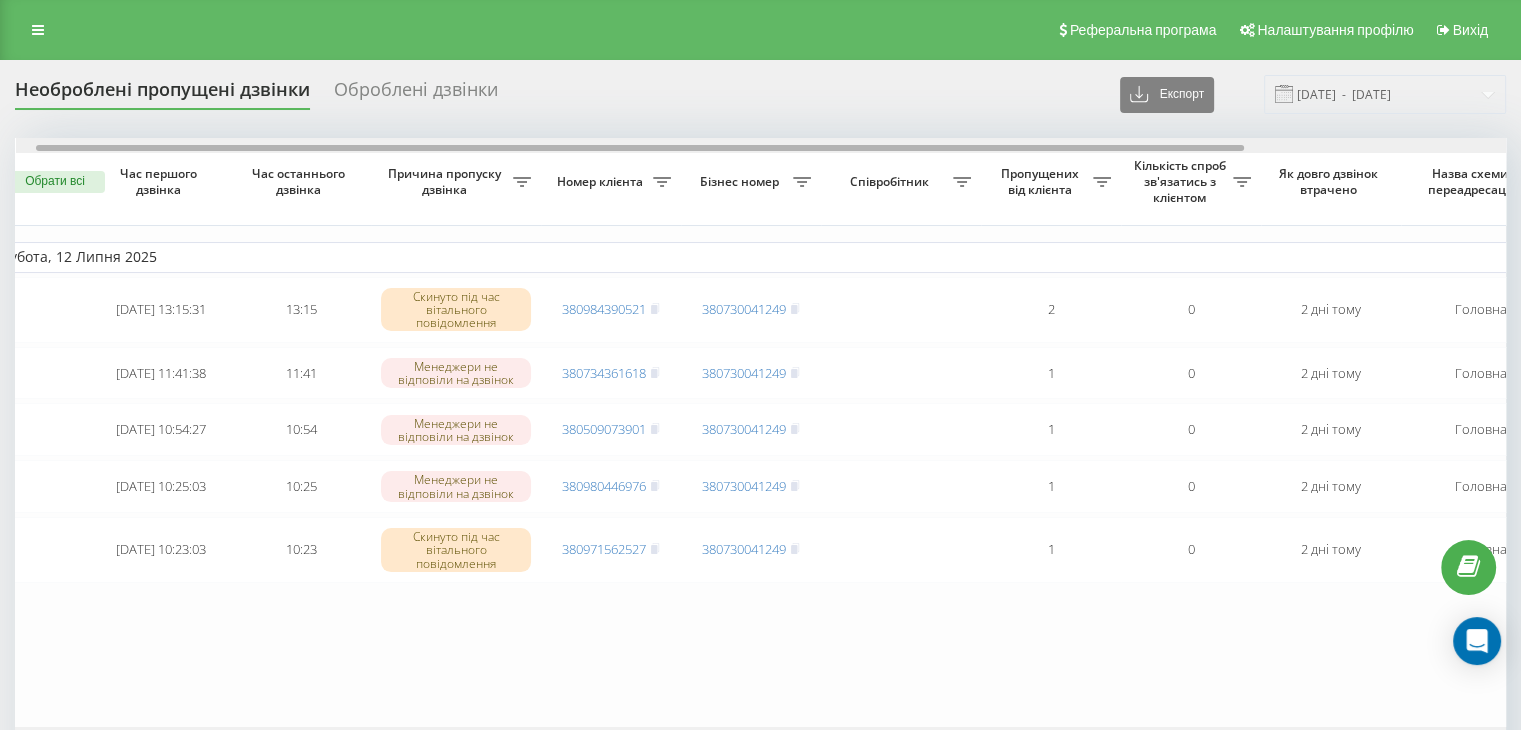 scroll, scrollTop: 0, scrollLeft: 348, axis: horizontal 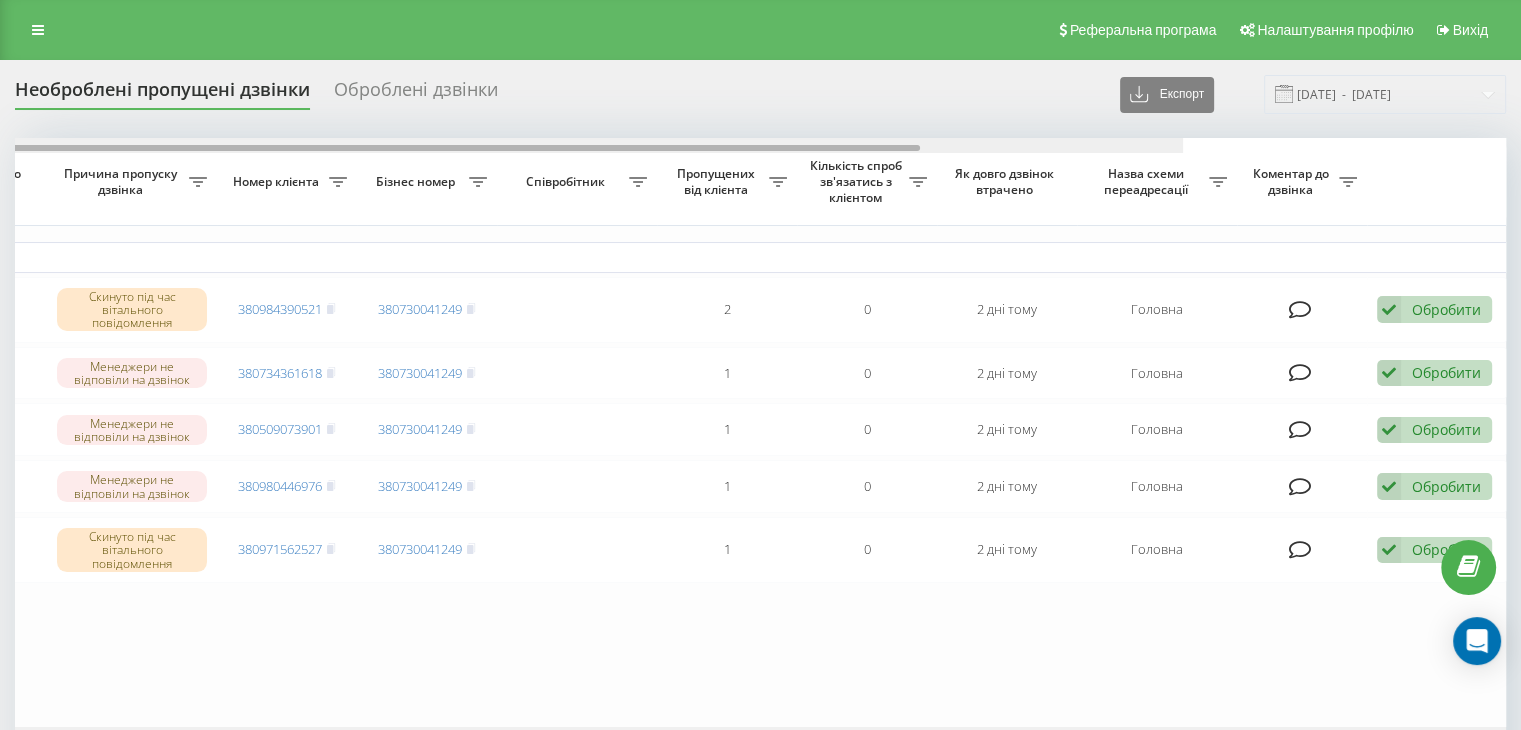 drag, startPoint x: 658, startPoint y: 153, endPoint x: 1086, endPoint y: 185, distance: 429.19458 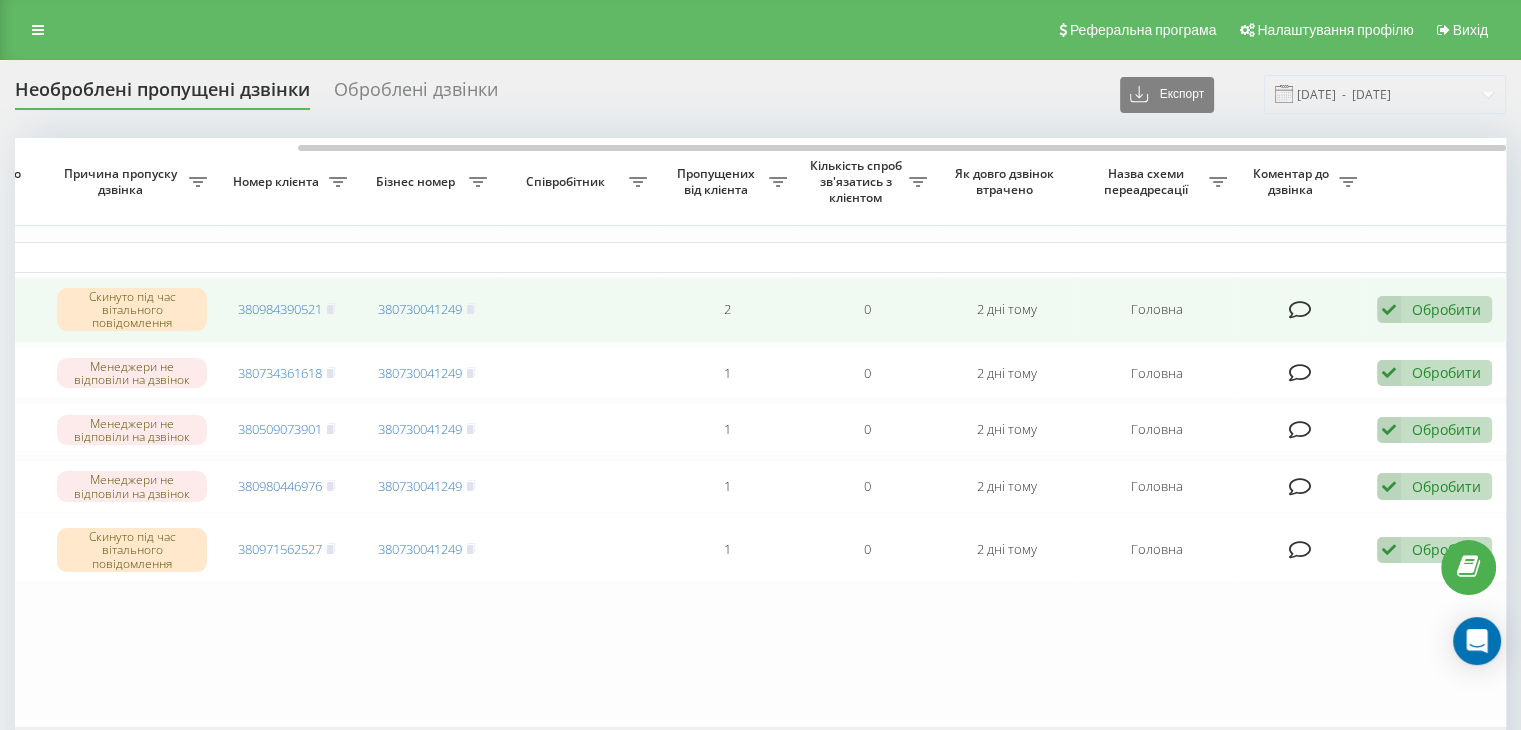 click on "Обробити" at bounding box center (1446, 309) 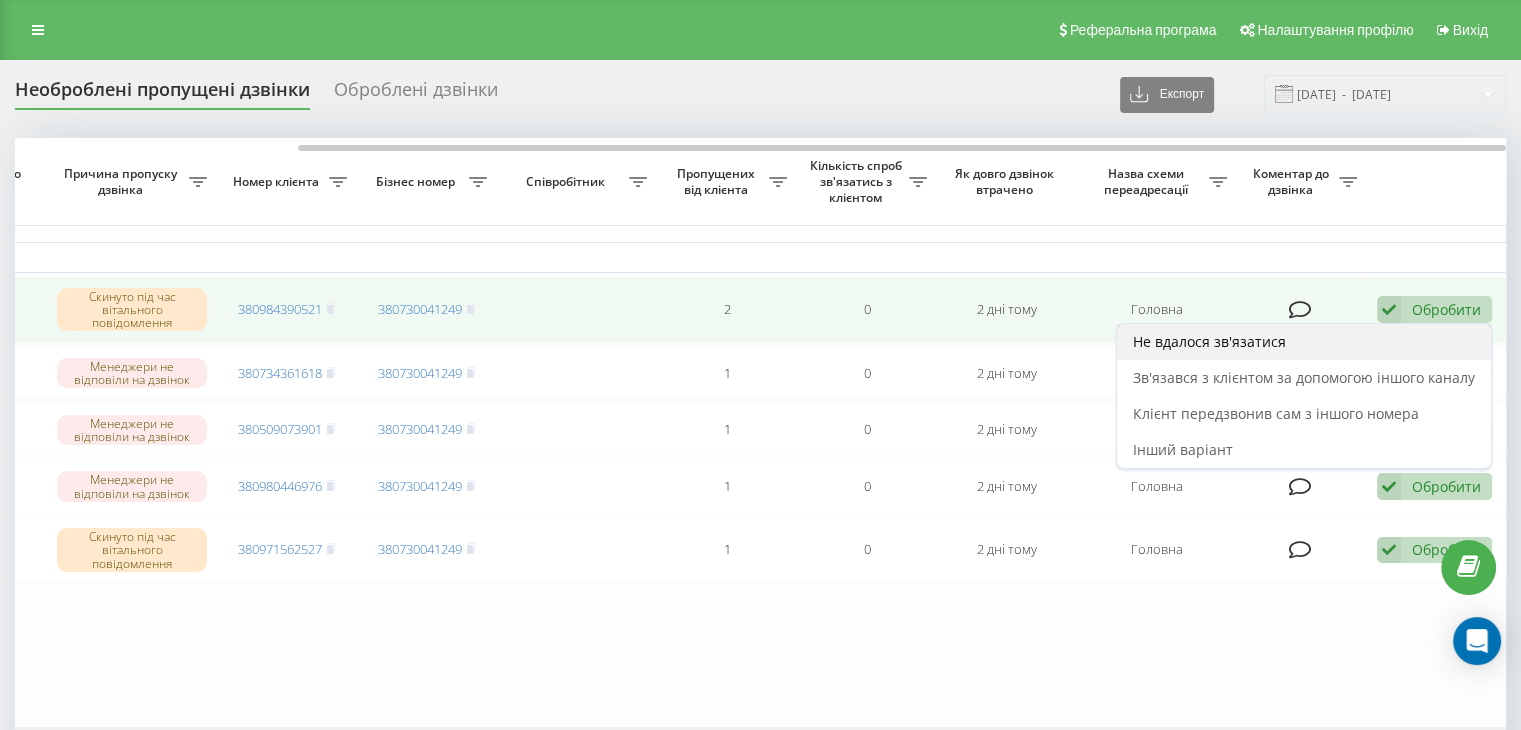 click on "Не вдалося зв'язатися" at bounding box center (1304, 342) 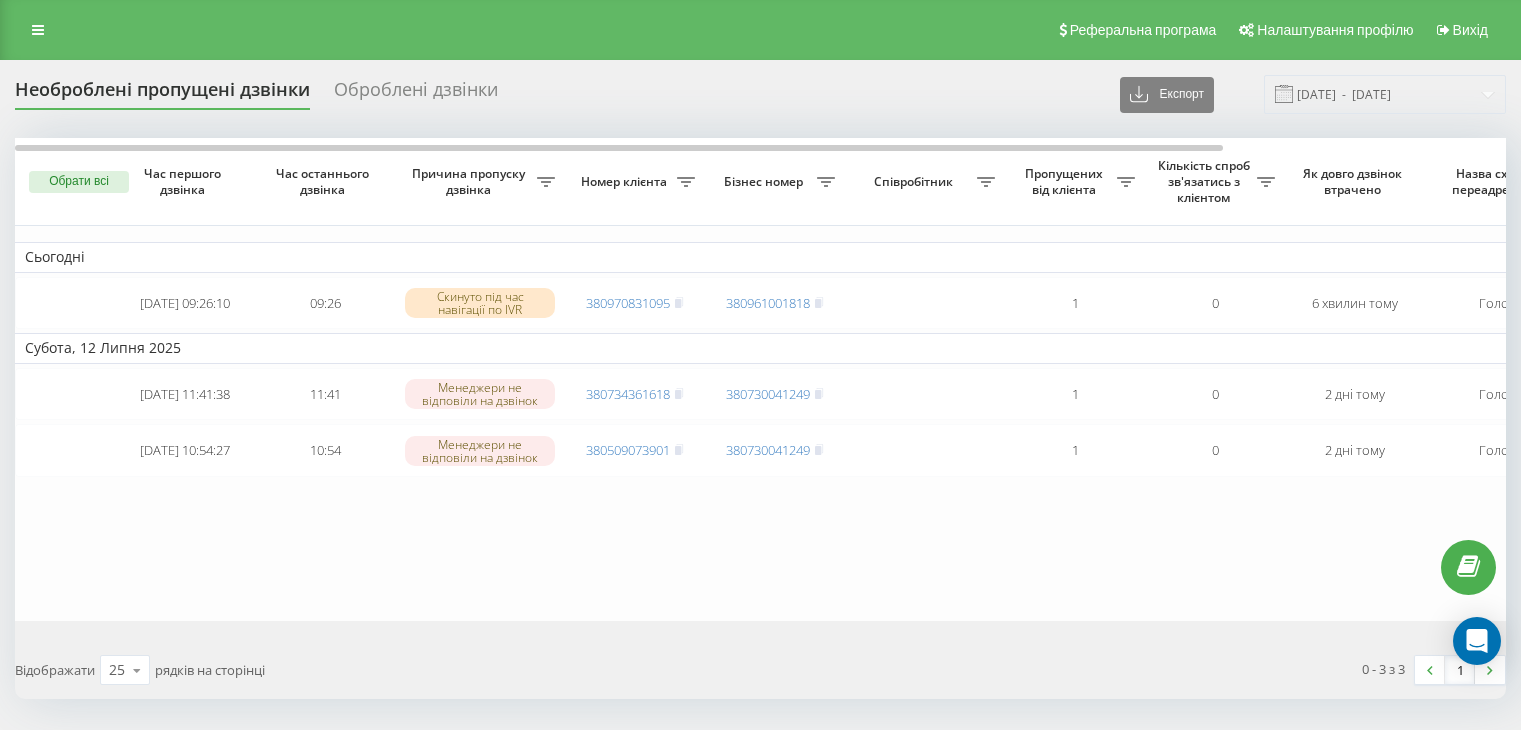 scroll, scrollTop: 0, scrollLeft: 0, axis: both 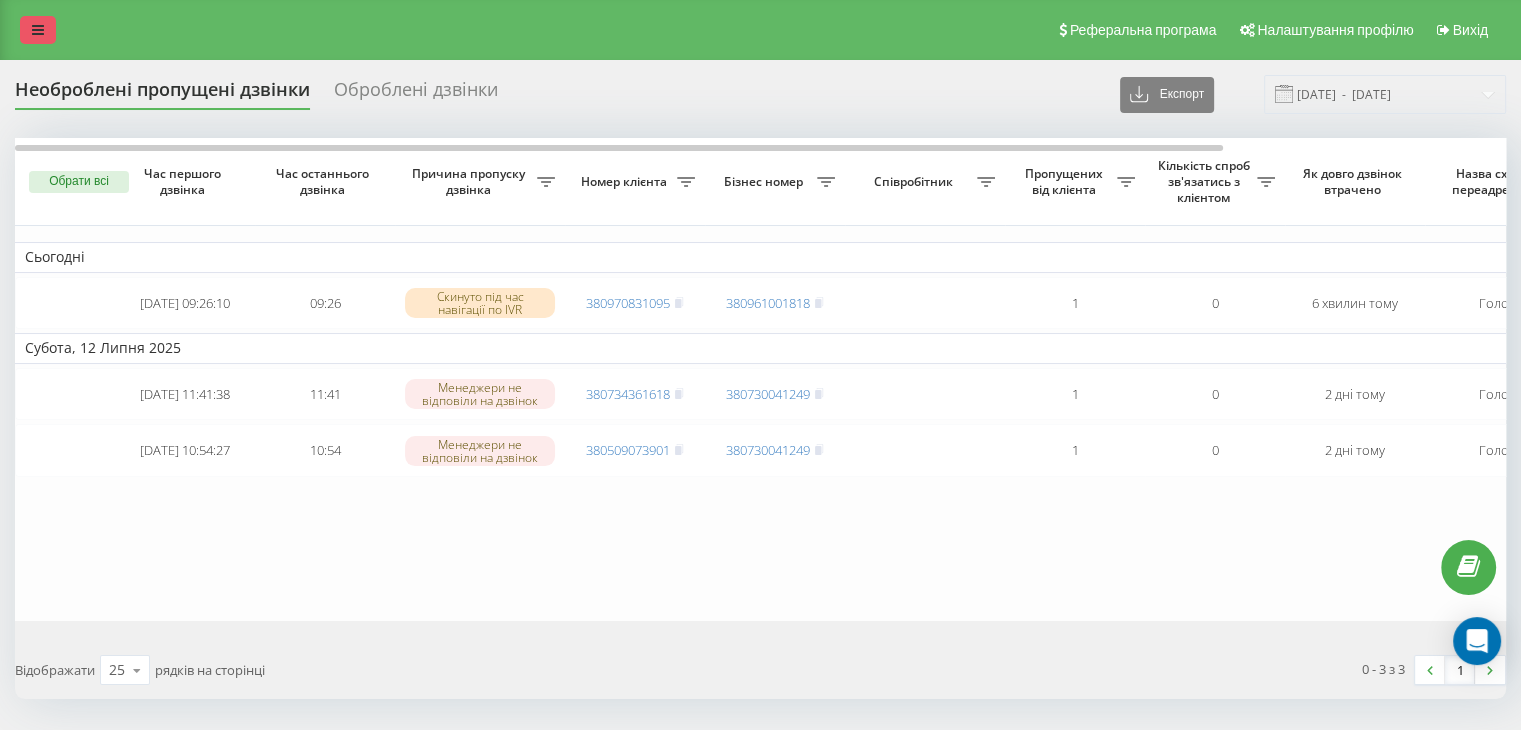 click at bounding box center (38, 30) 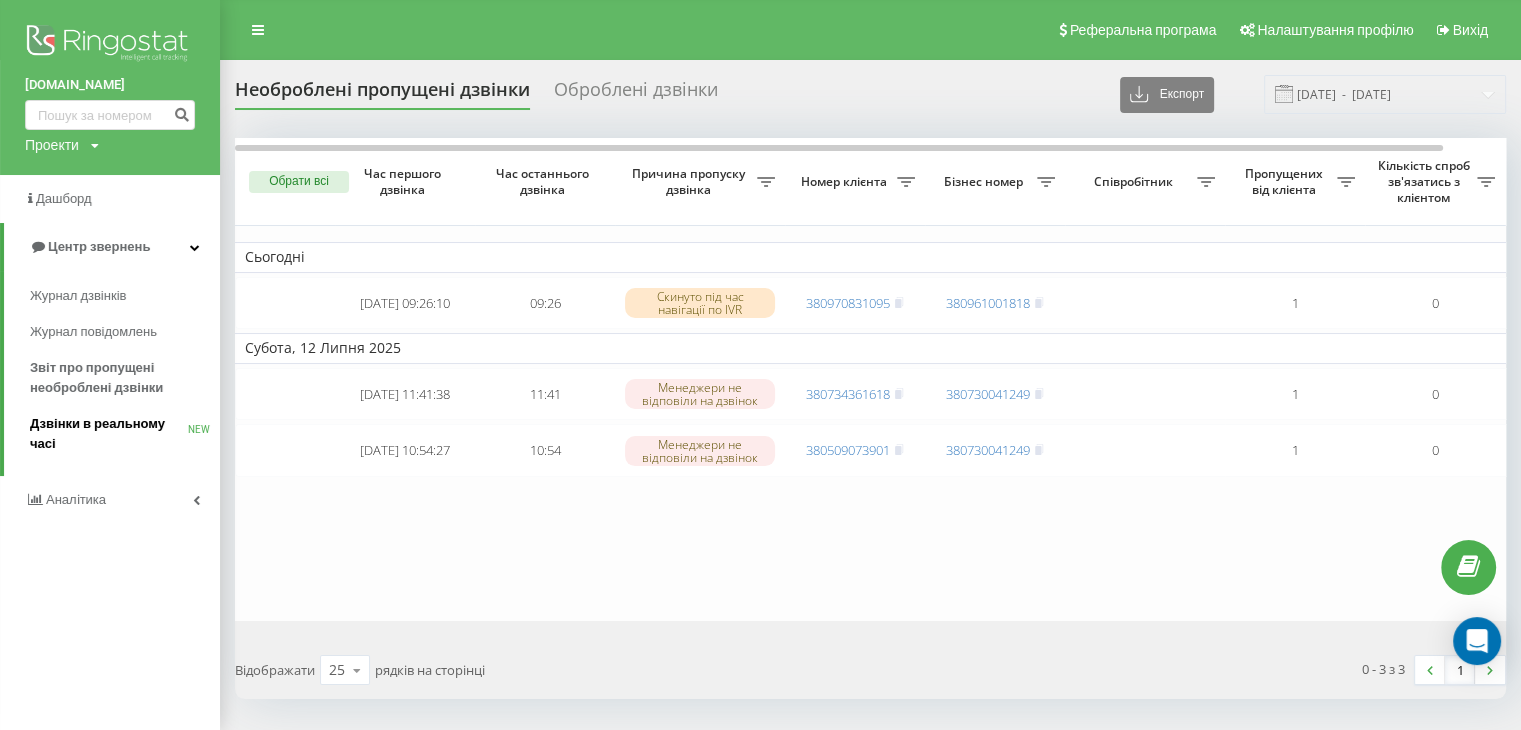 click on "Дзвінки в реальному часі" at bounding box center [109, 434] 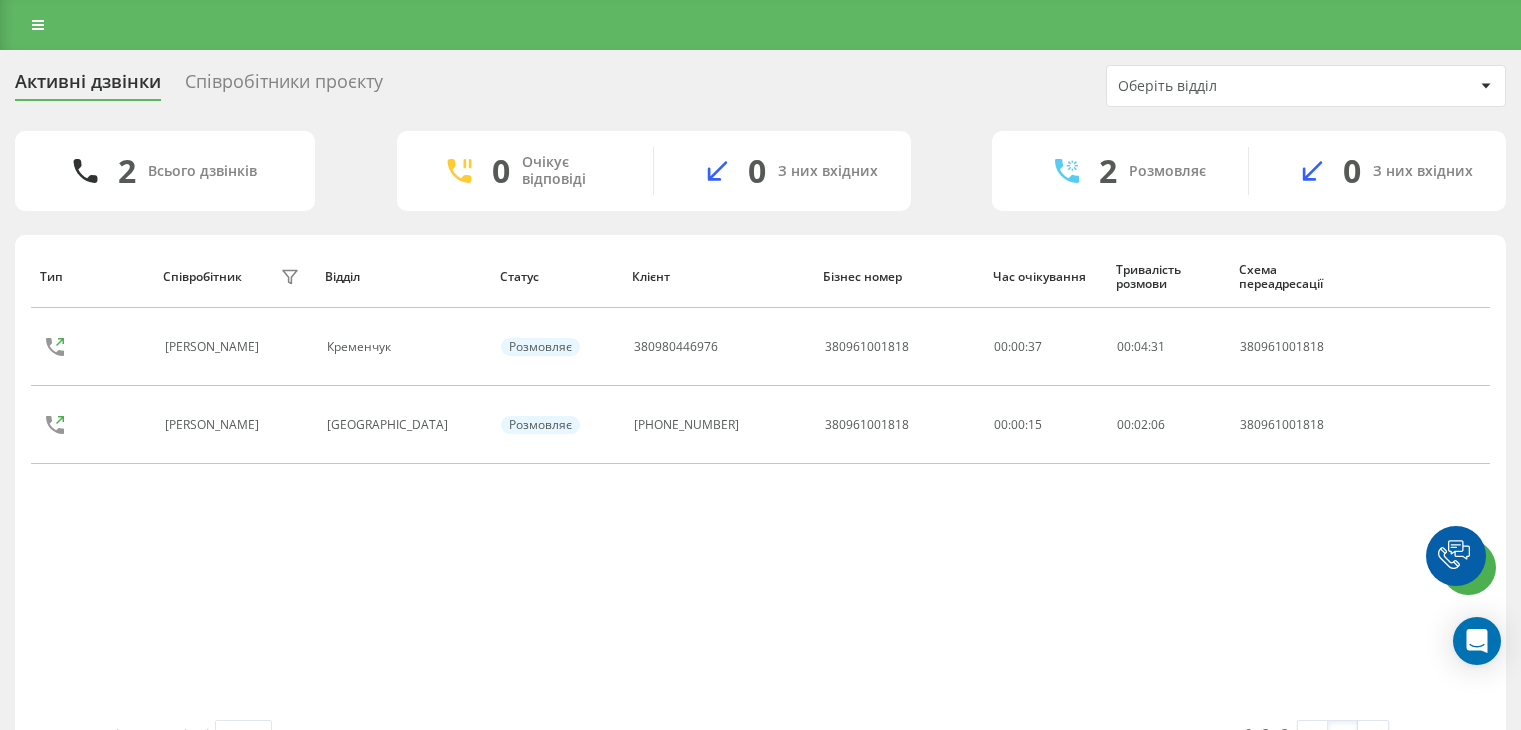 scroll, scrollTop: 0, scrollLeft: 0, axis: both 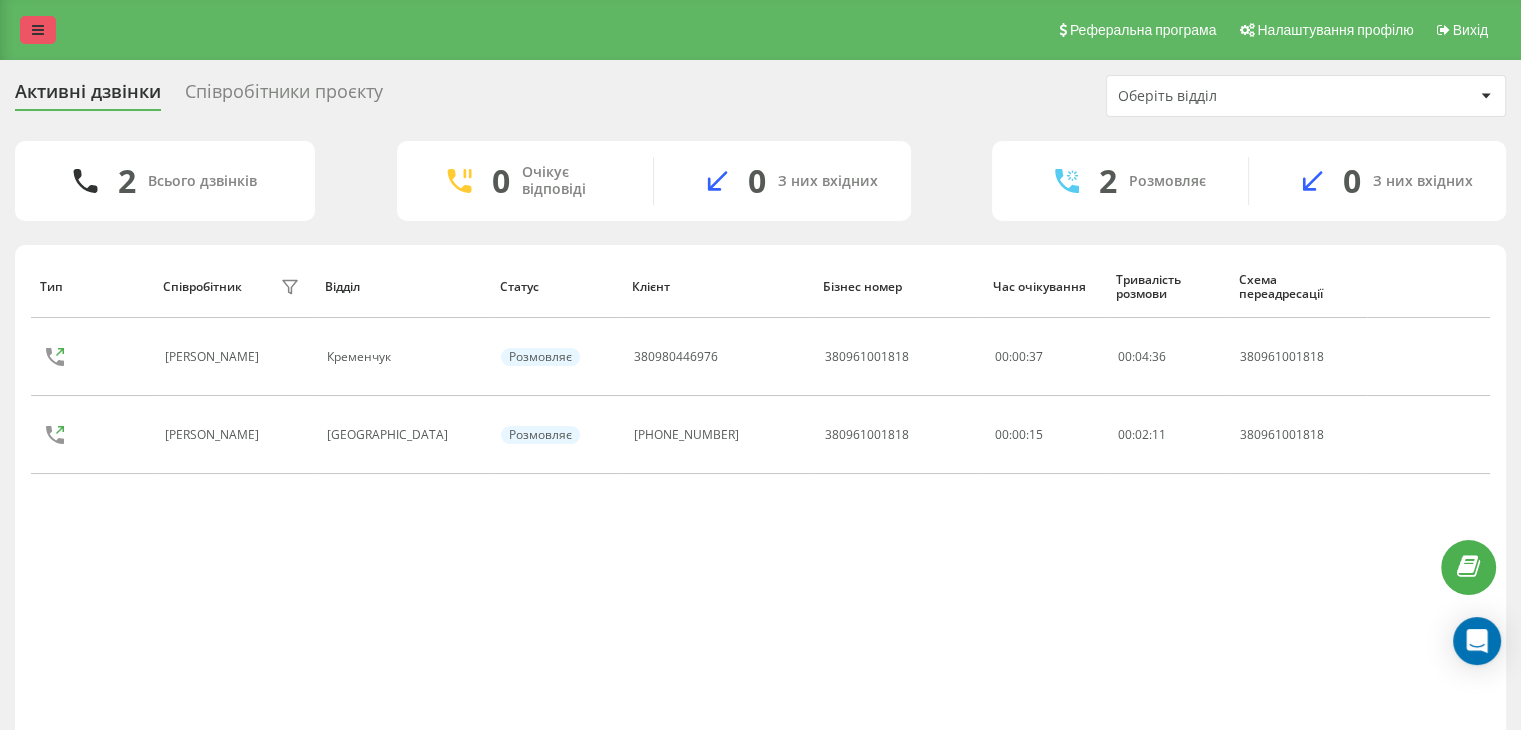 click at bounding box center (38, 30) 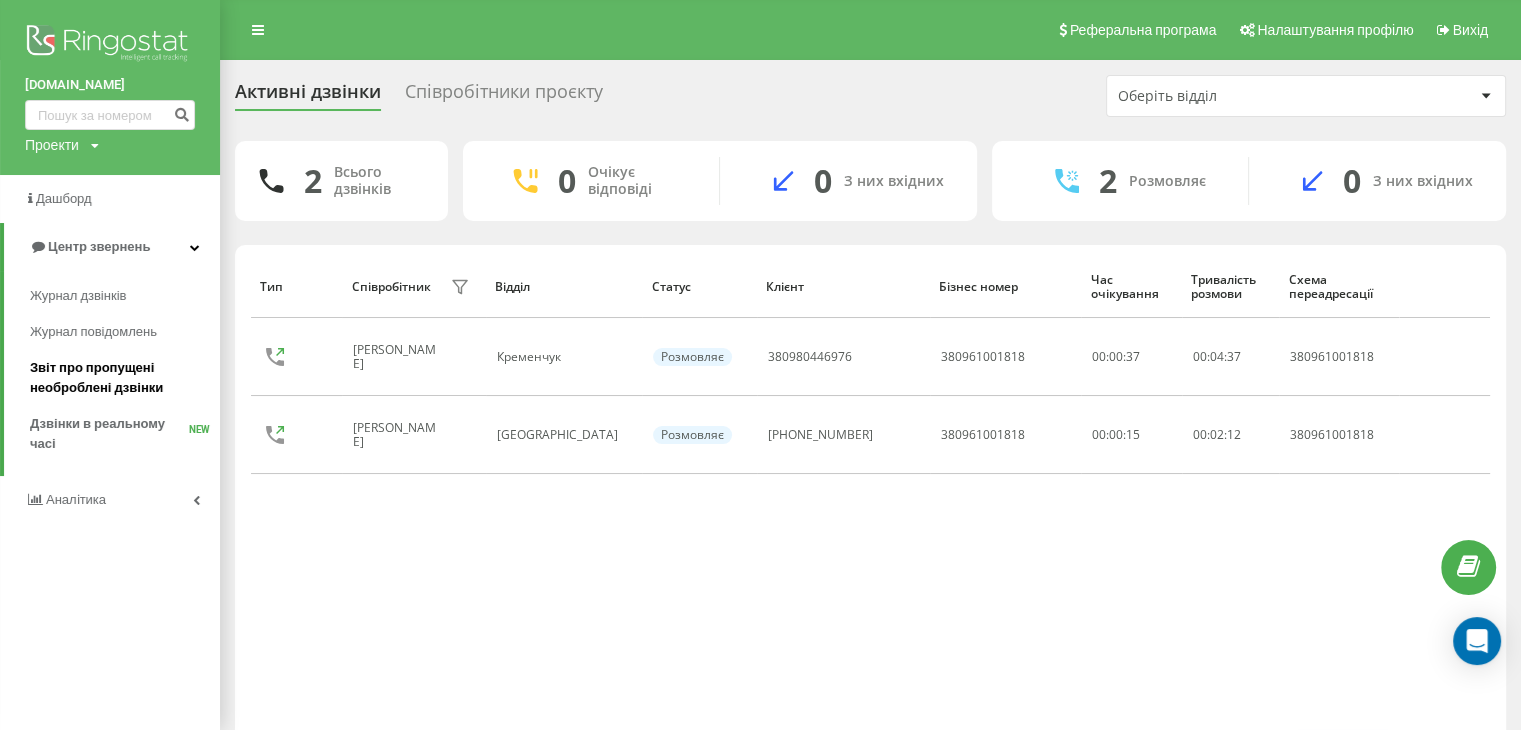 click on "Звіт про пропущені необроблені дзвінки" at bounding box center (120, 378) 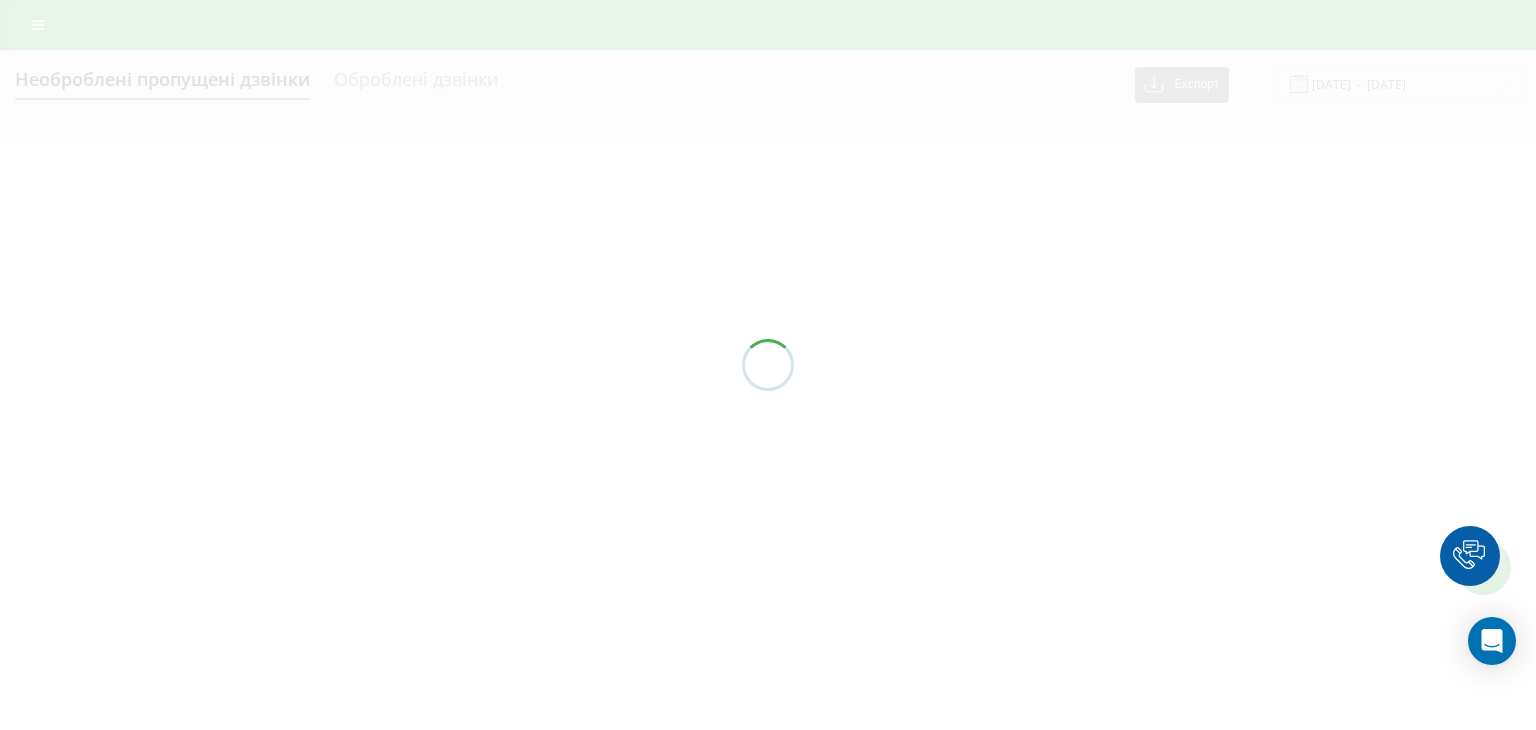 scroll, scrollTop: 0, scrollLeft: 0, axis: both 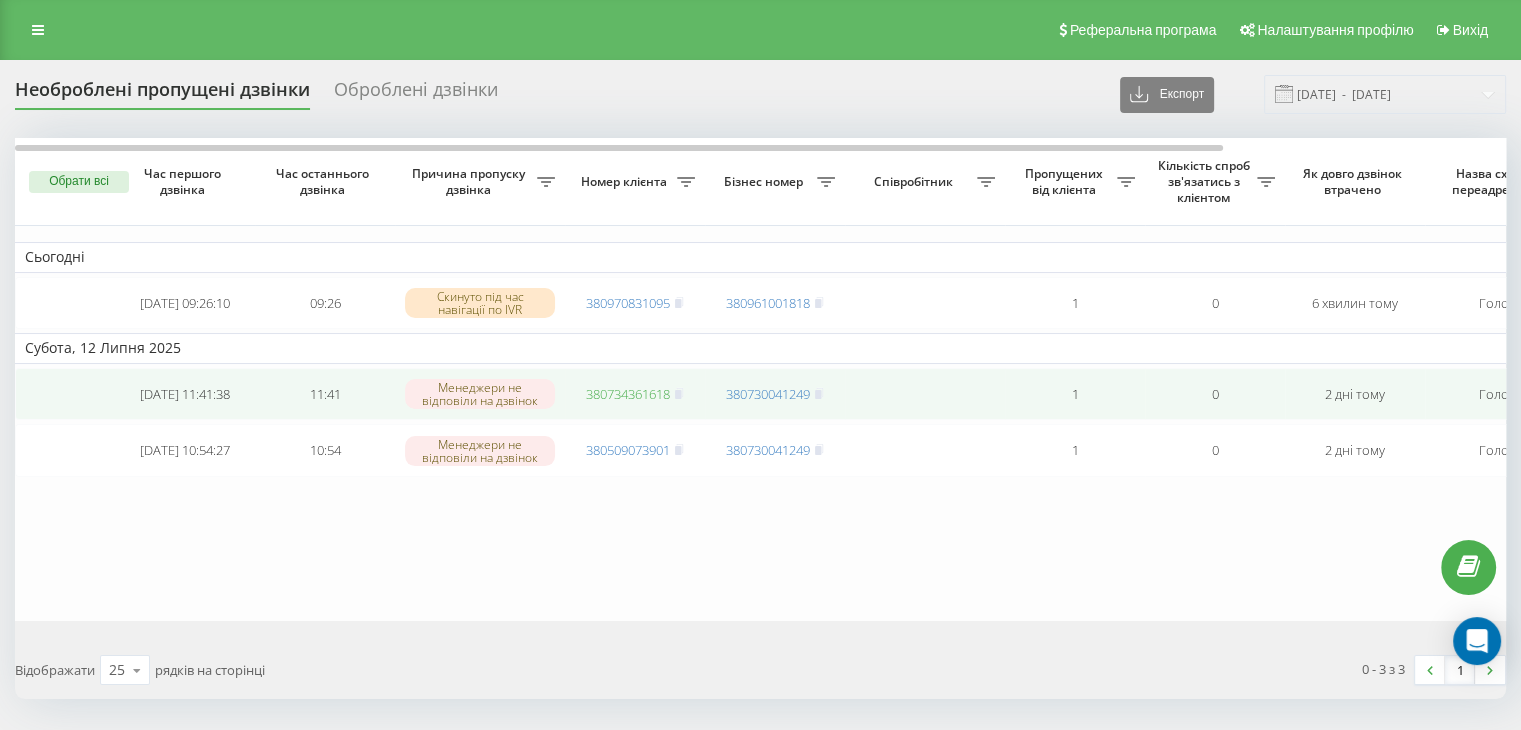 click on "380734361618" at bounding box center (628, 394) 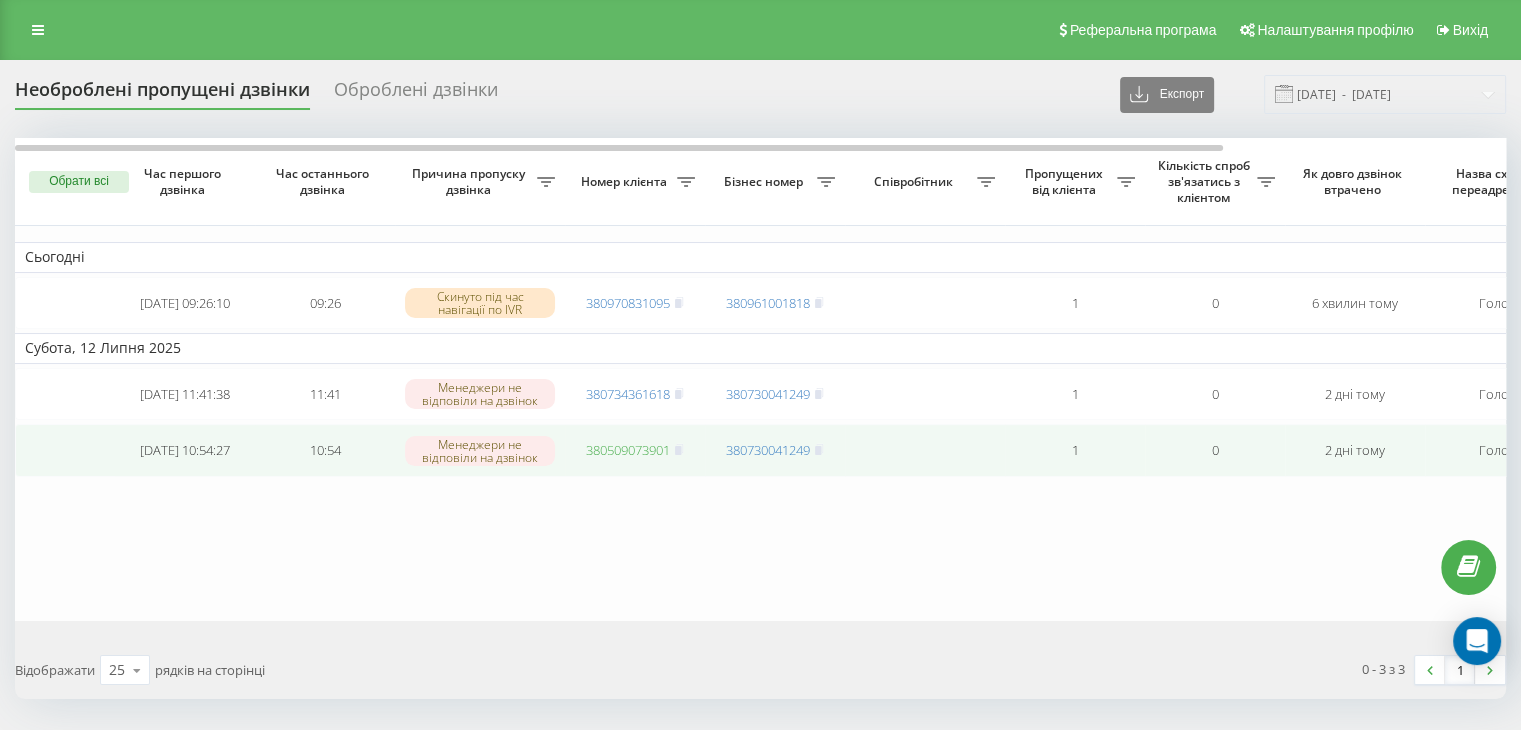 click on "380509073901" at bounding box center (628, 450) 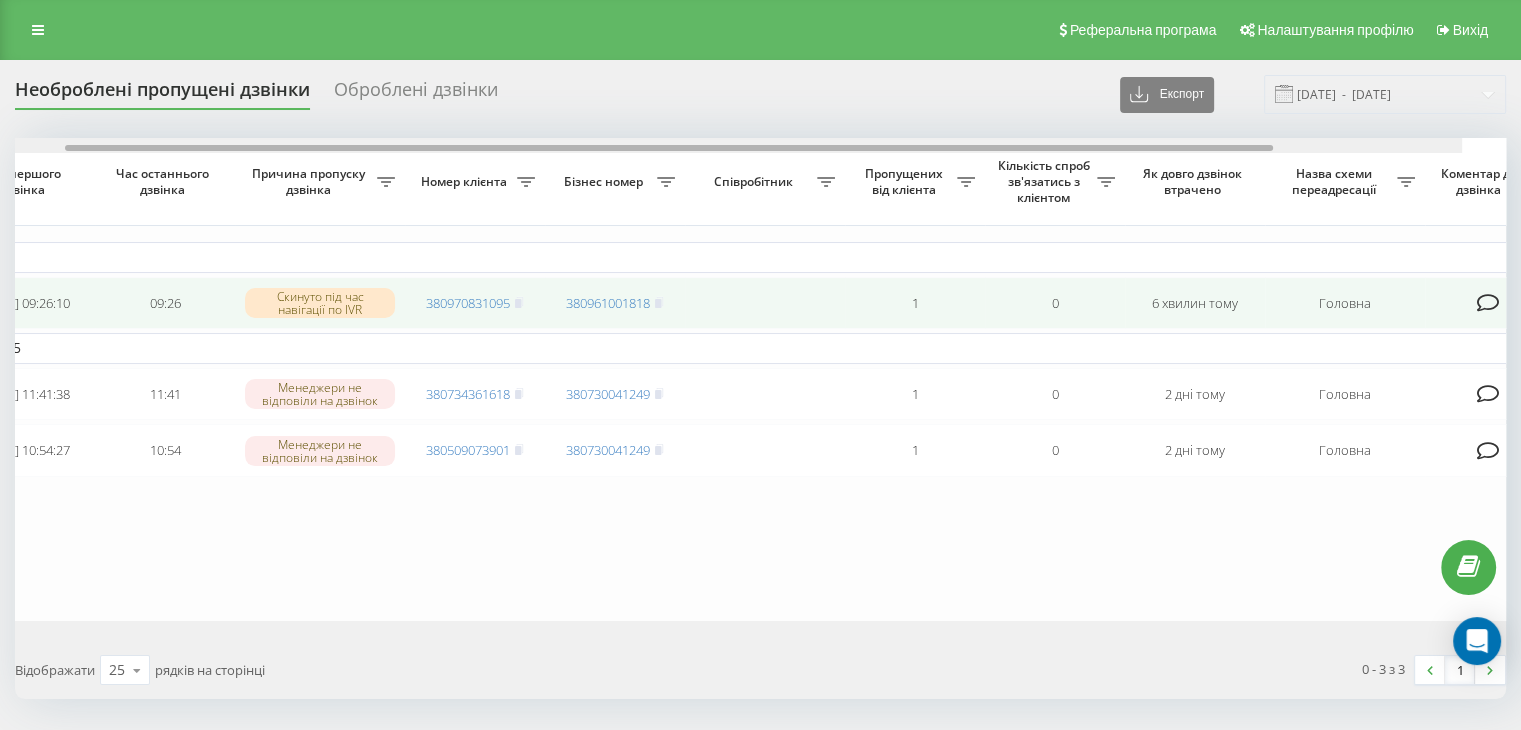 drag, startPoint x: 1150, startPoint y: 148, endPoint x: 1481, endPoint y: 290, distance: 360.17358 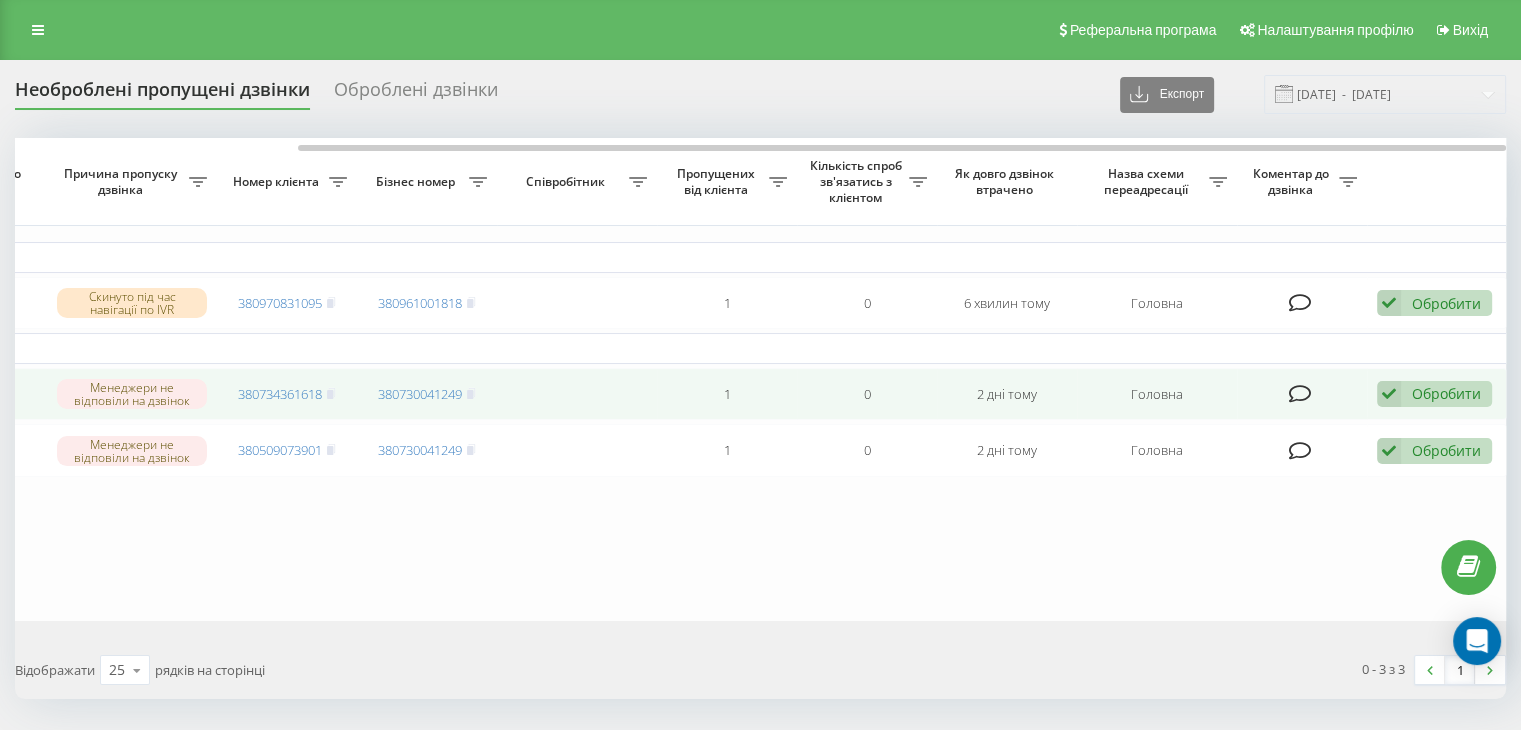 click on "Обробити Не вдалося зв'язатися Зв'язався з клієнтом за допомогою іншого каналу Клієнт передзвонив сам з іншого номера Інший варіант" at bounding box center [1437, 394] 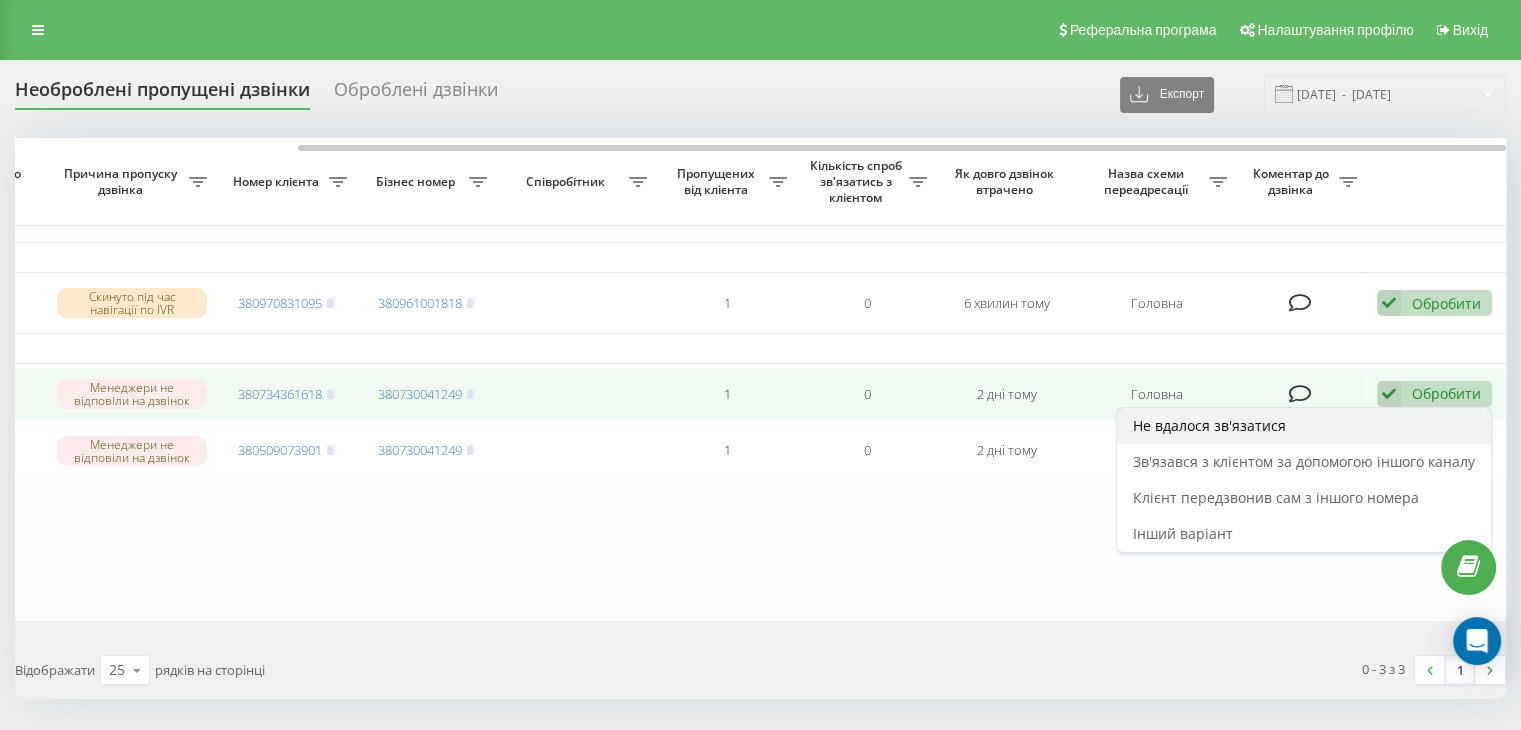 click on "Не вдалося зв'язатися" at bounding box center [1304, 426] 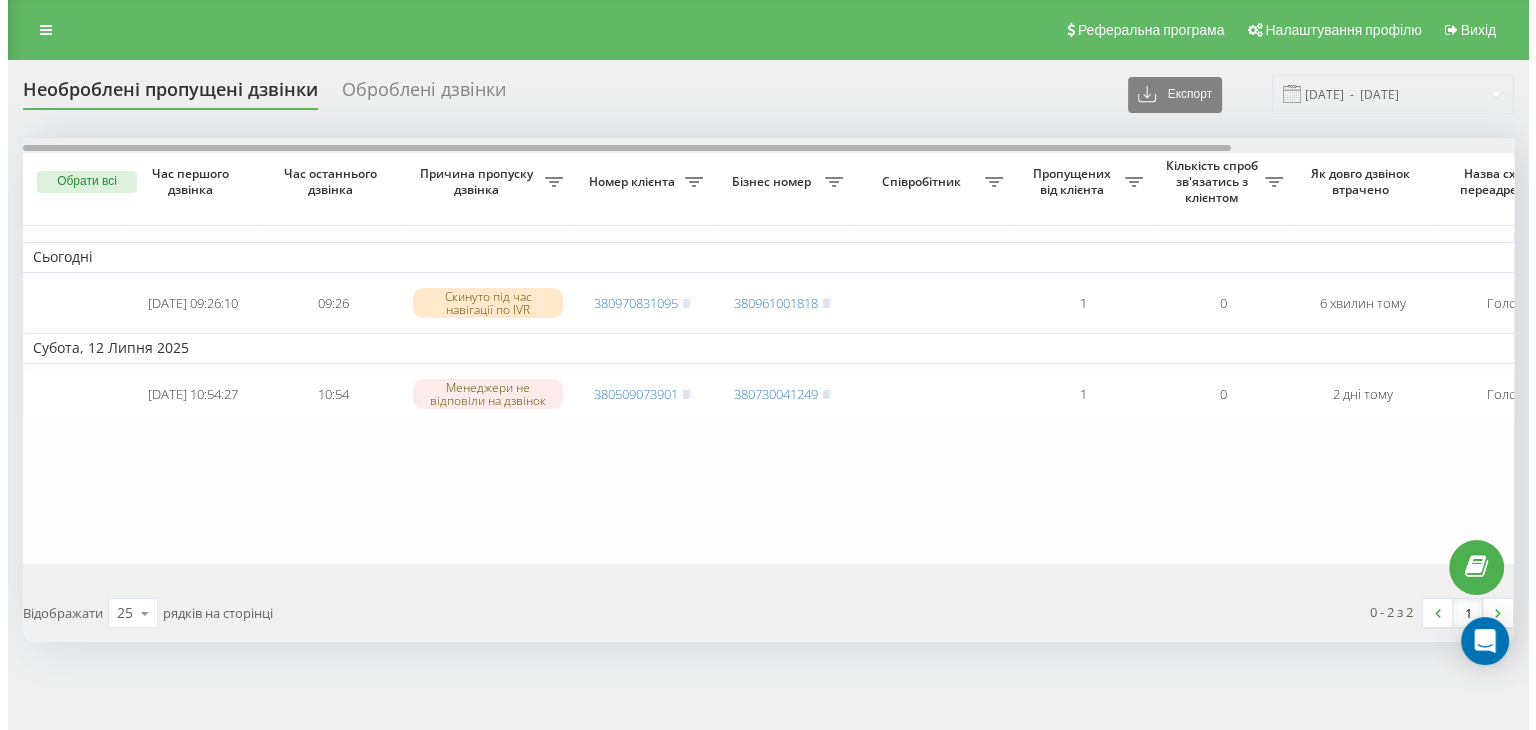 scroll, scrollTop: 0, scrollLeft: 348, axis: horizontal 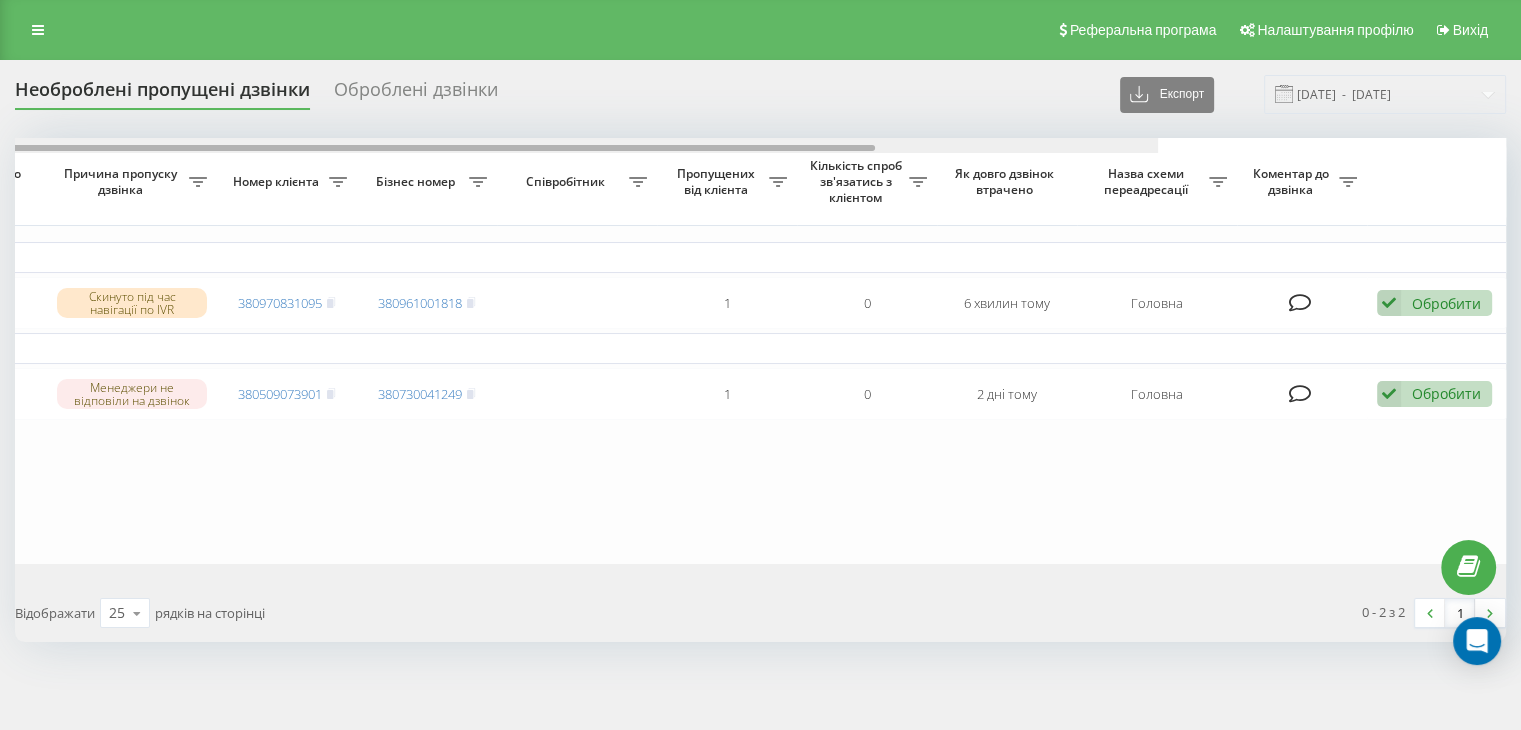 drag, startPoint x: 1008, startPoint y: 149, endPoint x: 1396, endPoint y: 149, distance: 388 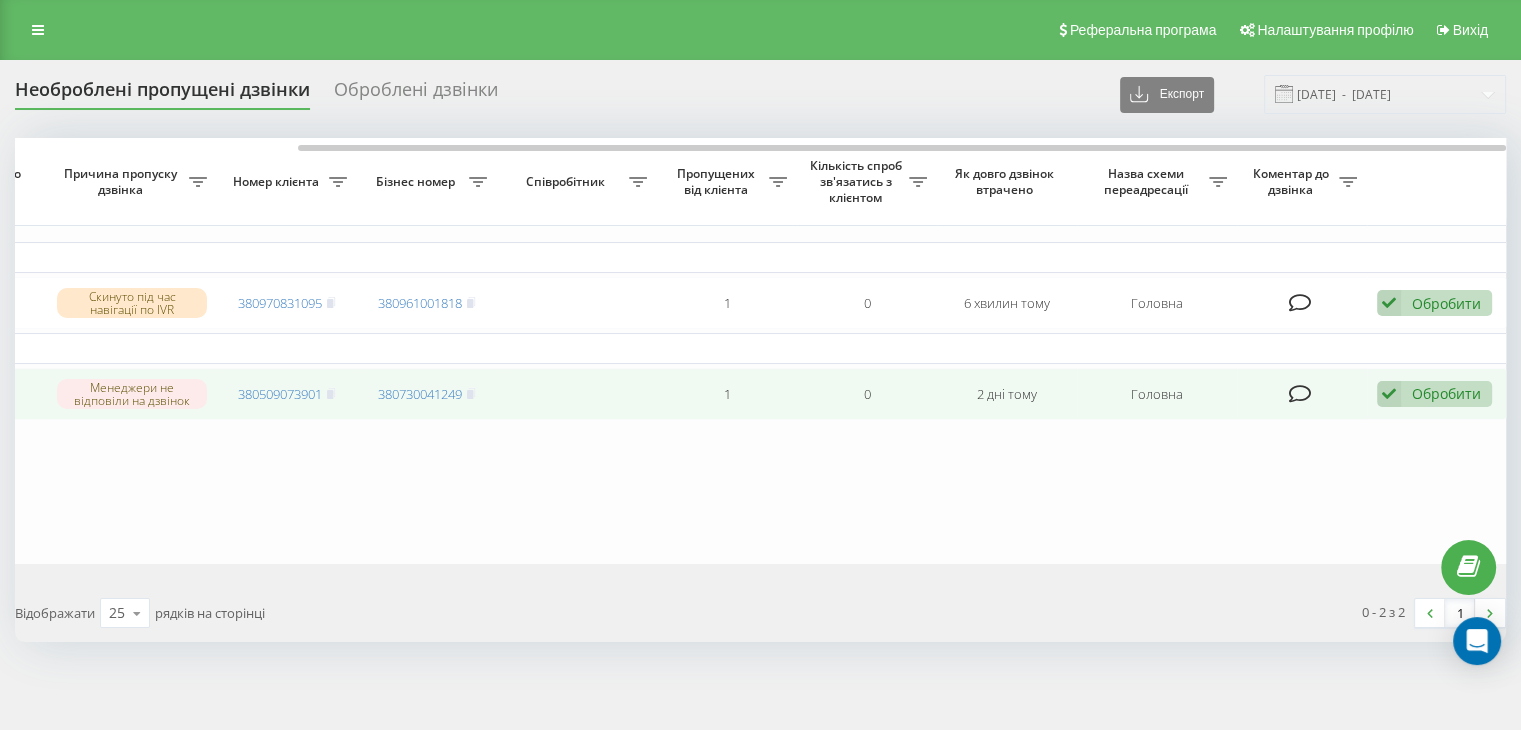click on "Обробити Не вдалося зв'язатися Зв'язався з клієнтом за допомогою іншого каналу Клієнт передзвонив сам з іншого номера Інший варіант" at bounding box center (1434, 394) 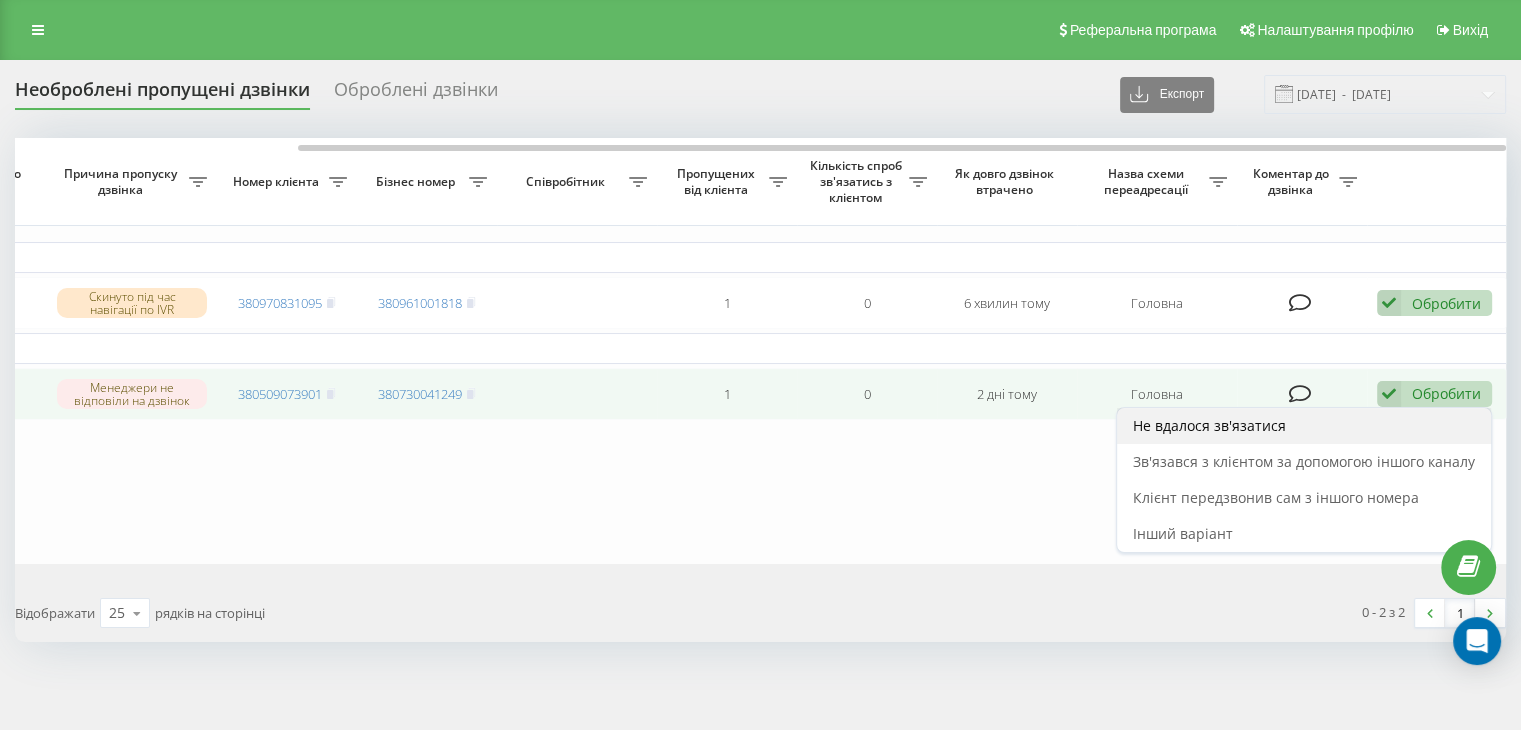 click on "Не вдалося зв'язатися" at bounding box center (1304, 426) 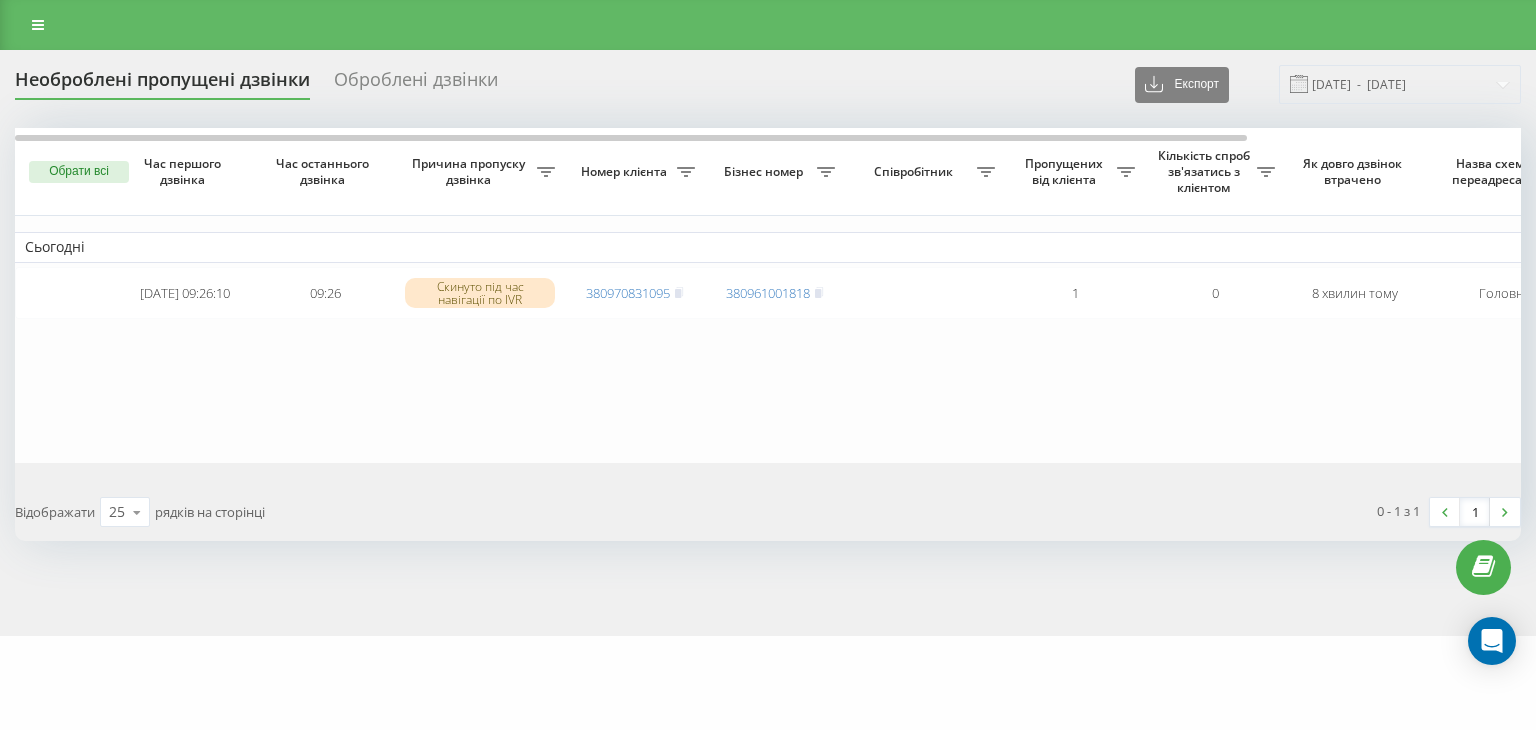 scroll, scrollTop: 0, scrollLeft: 0, axis: both 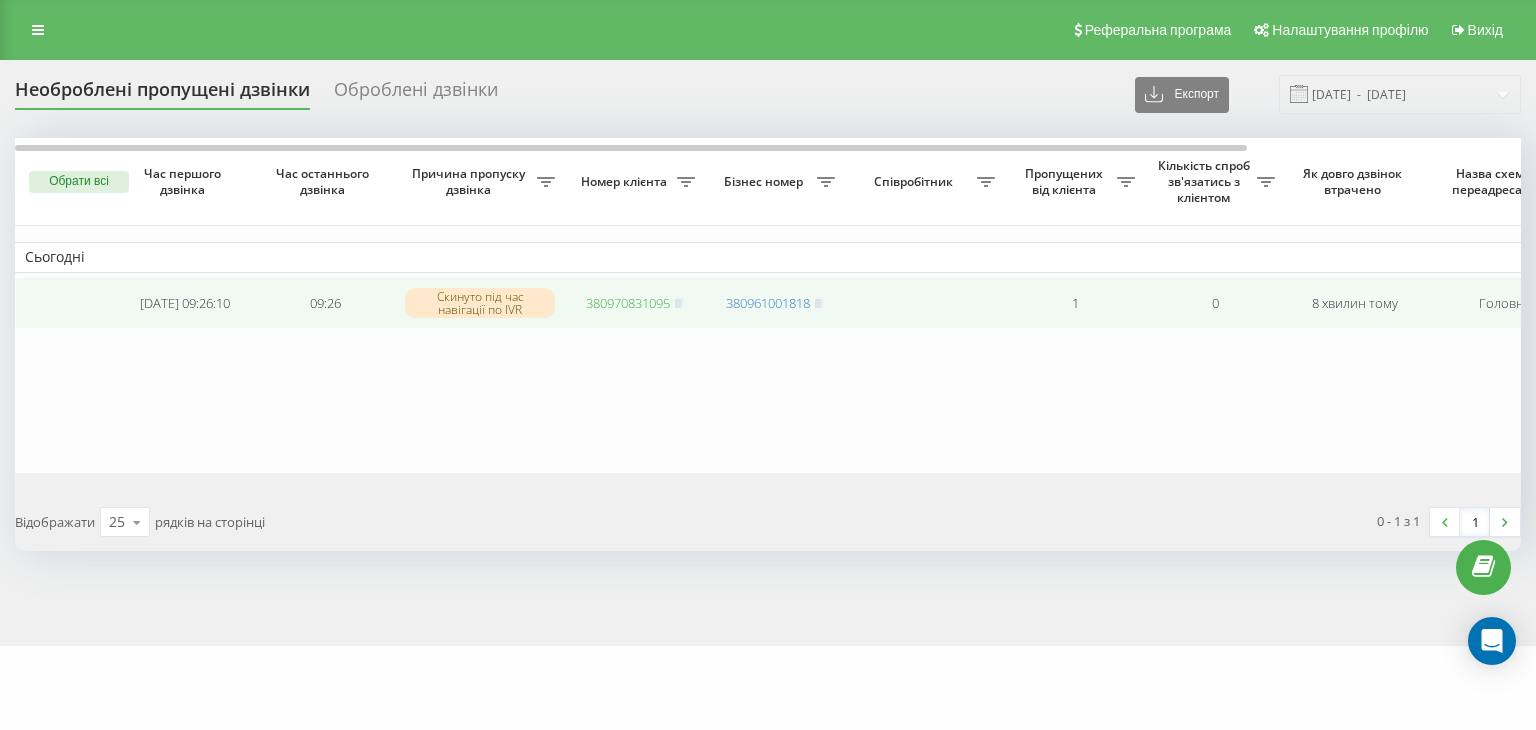 click on "380970831095" at bounding box center [628, 303] 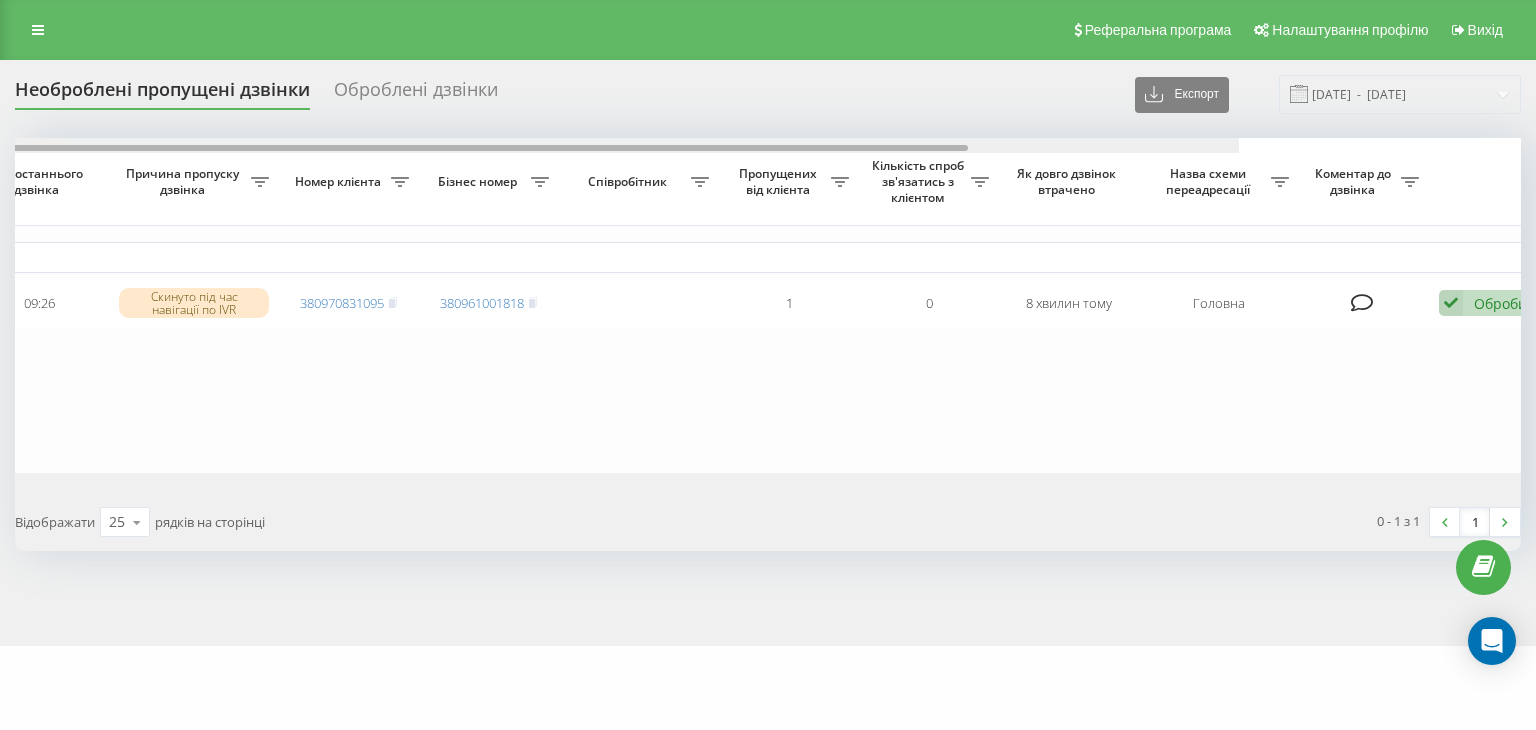drag, startPoint x: 867, startPoint y: 147, endPoint x: 1480, endPoint y: 207, distance: 615.9294 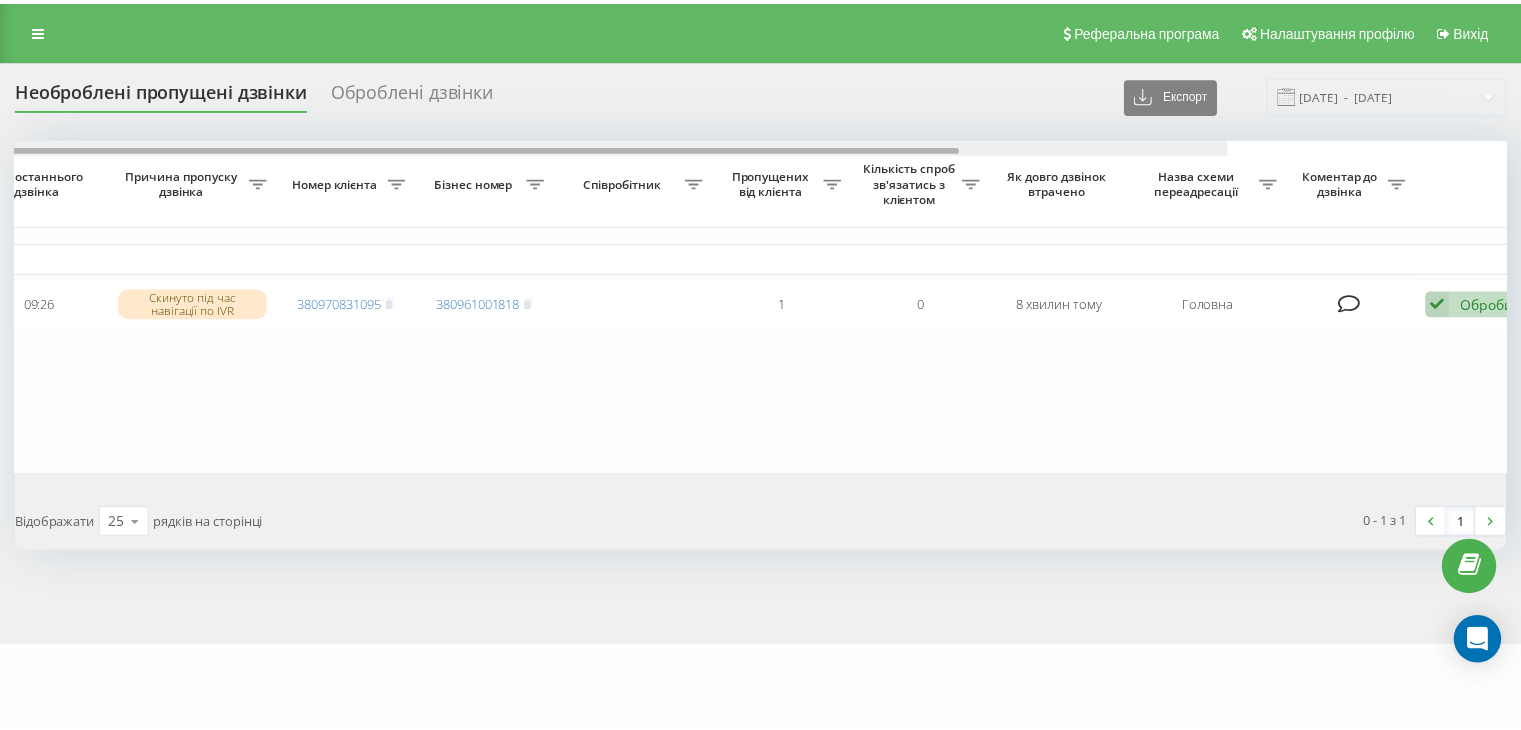 scroll, scrollTop: 0, scrollLeft: 333, axis: horizontal 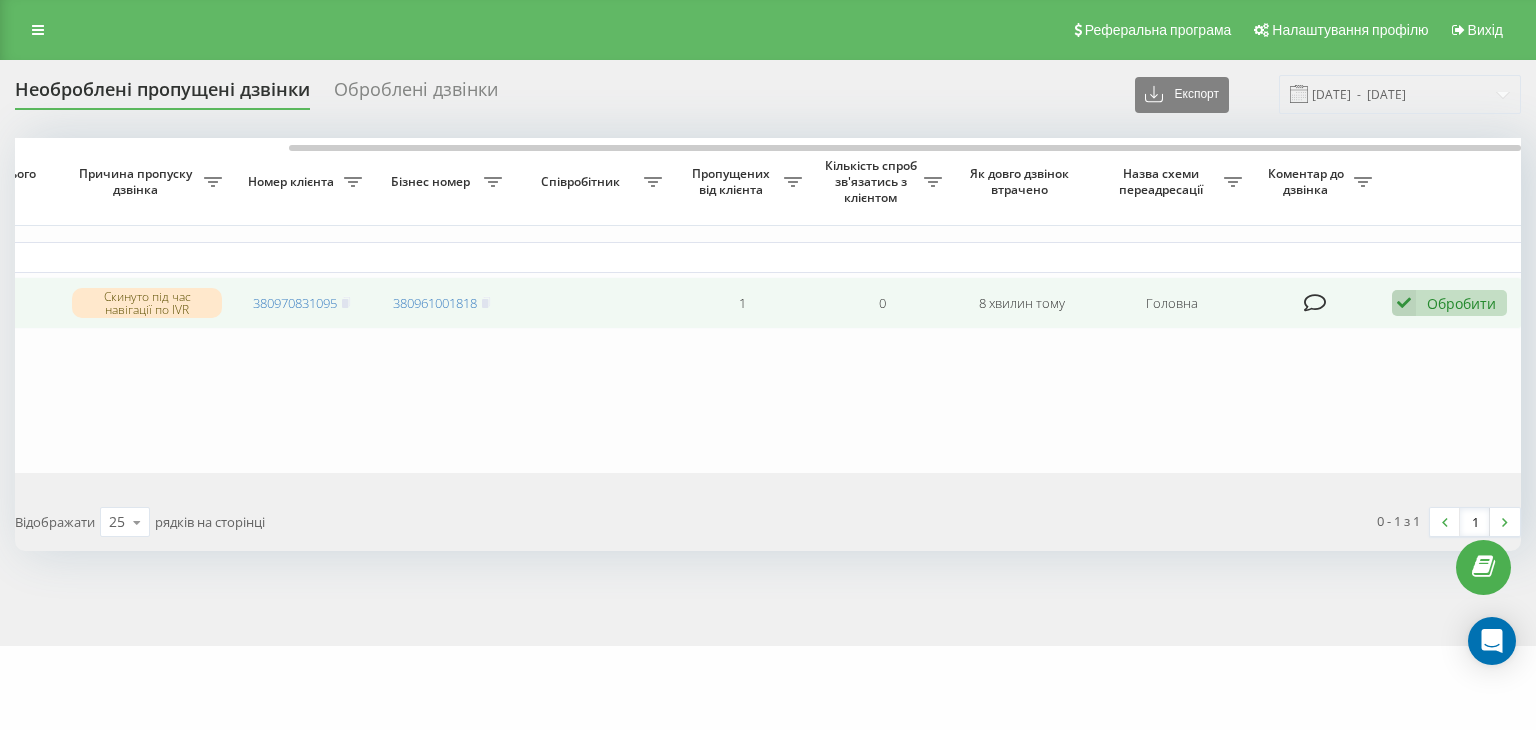 click on "Обробити" at bounding box center (1461, 303) 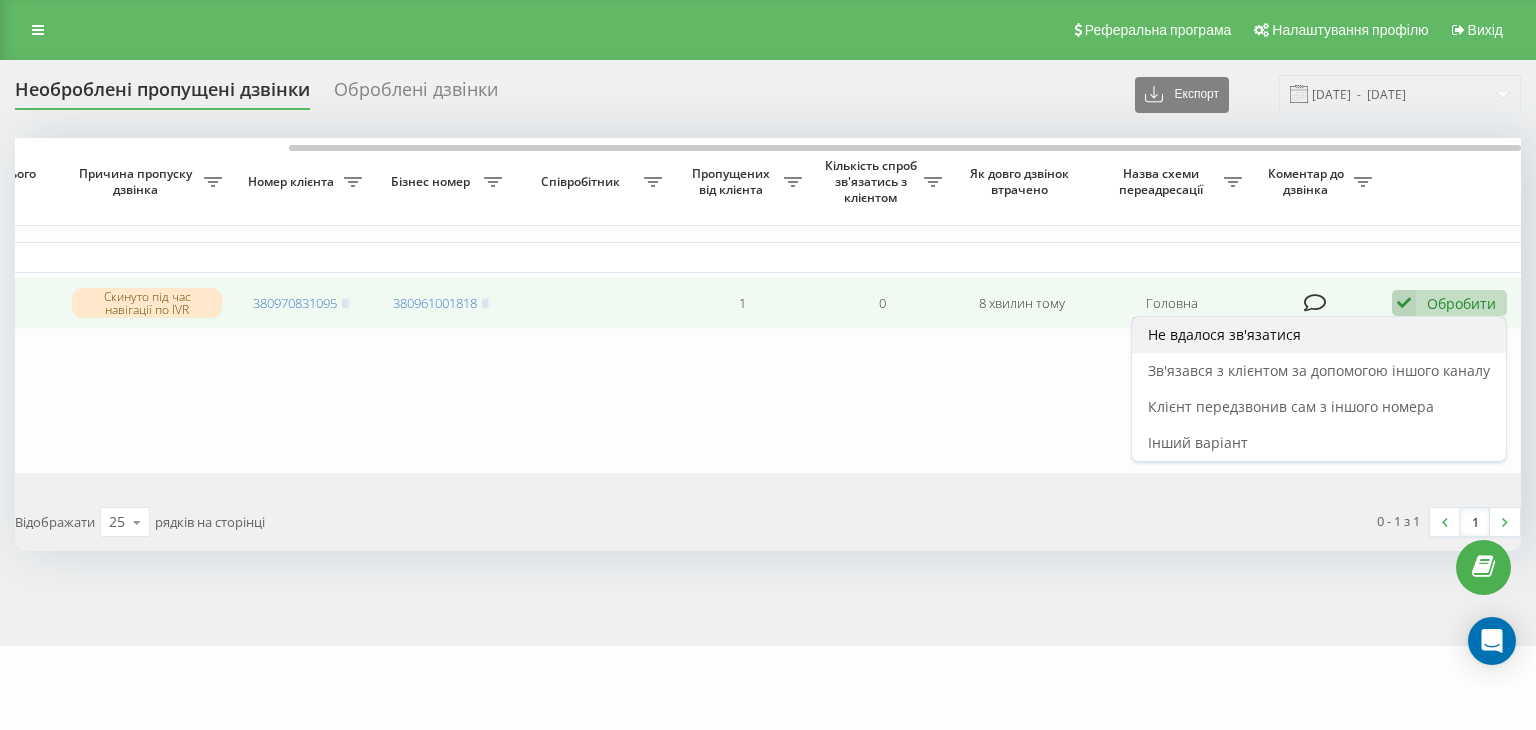 click on "Не вдалося зв'язатися" at bounding box center [1319, 335] 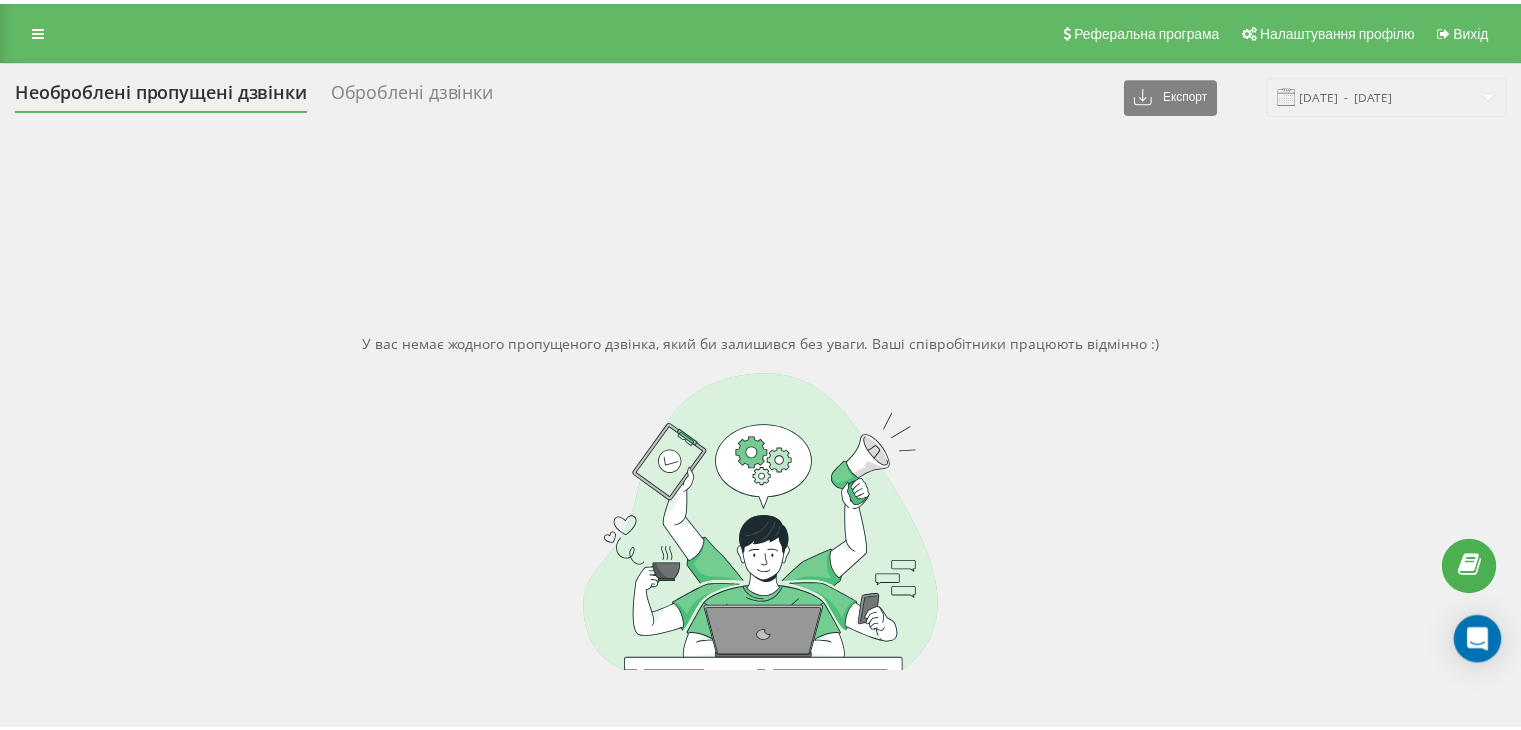 scroll, scrollTop: 0, scrollLeft: 0, axis: both 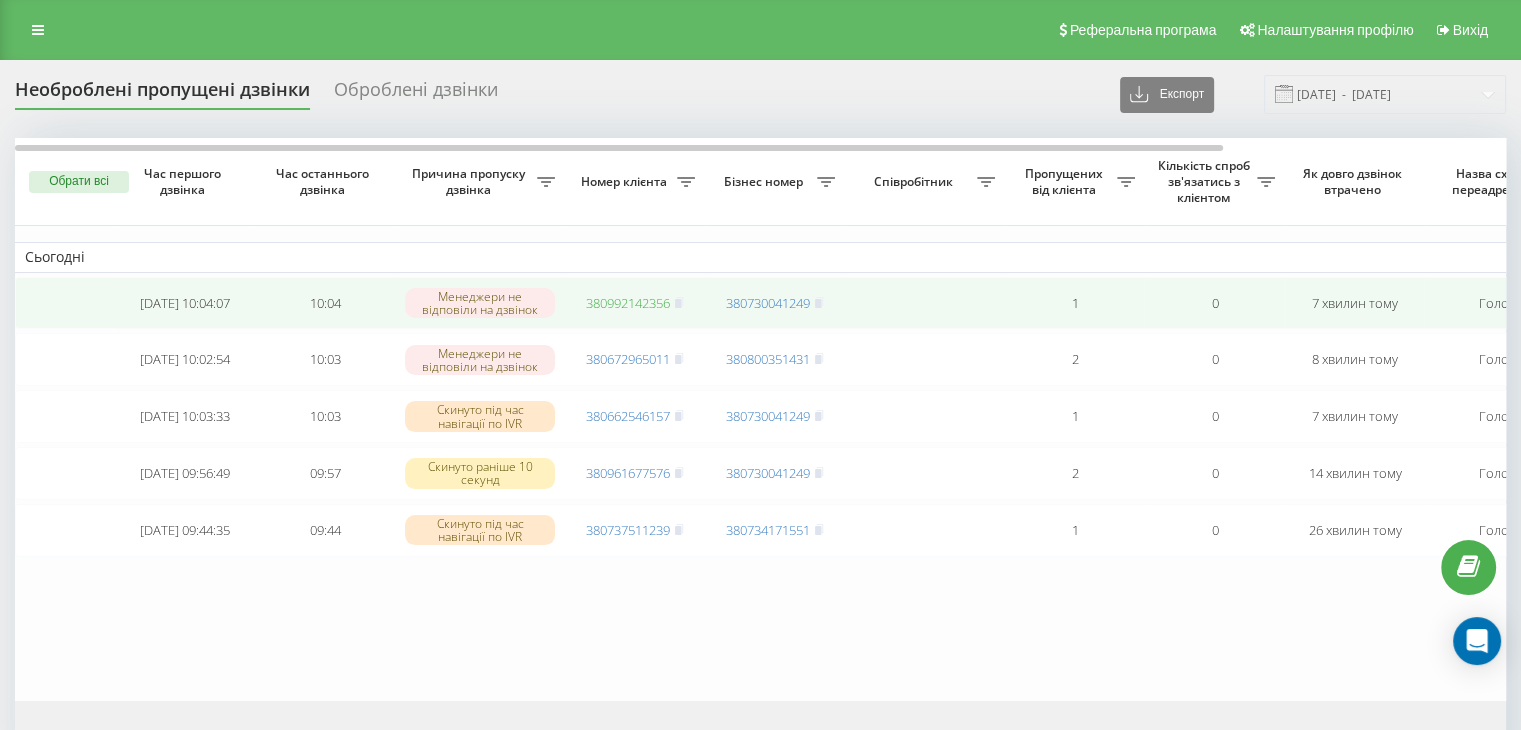 click on "380992142356" at bounding box center (628, 303) 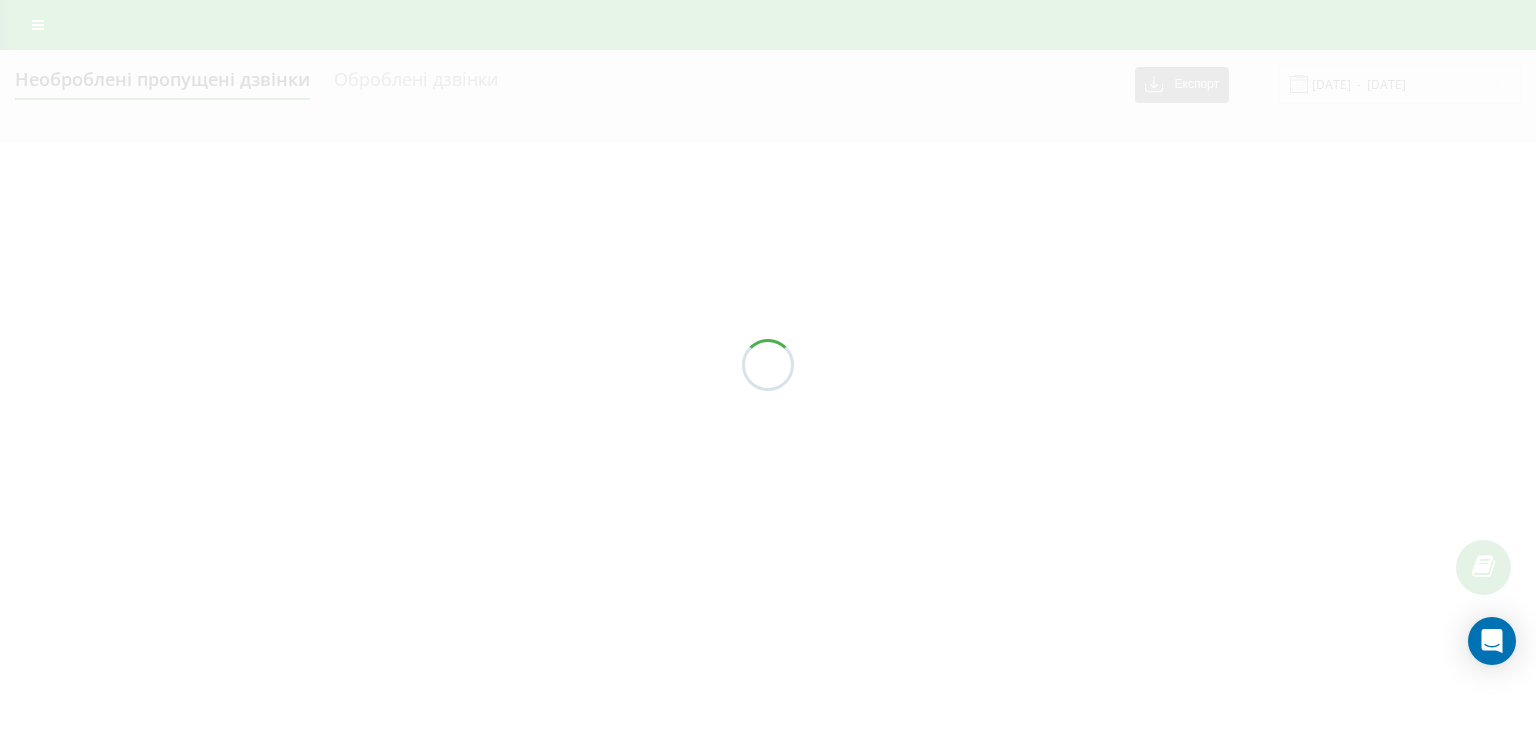 scroll, scrollTop: 0, scrollLeft: 0, axis: both 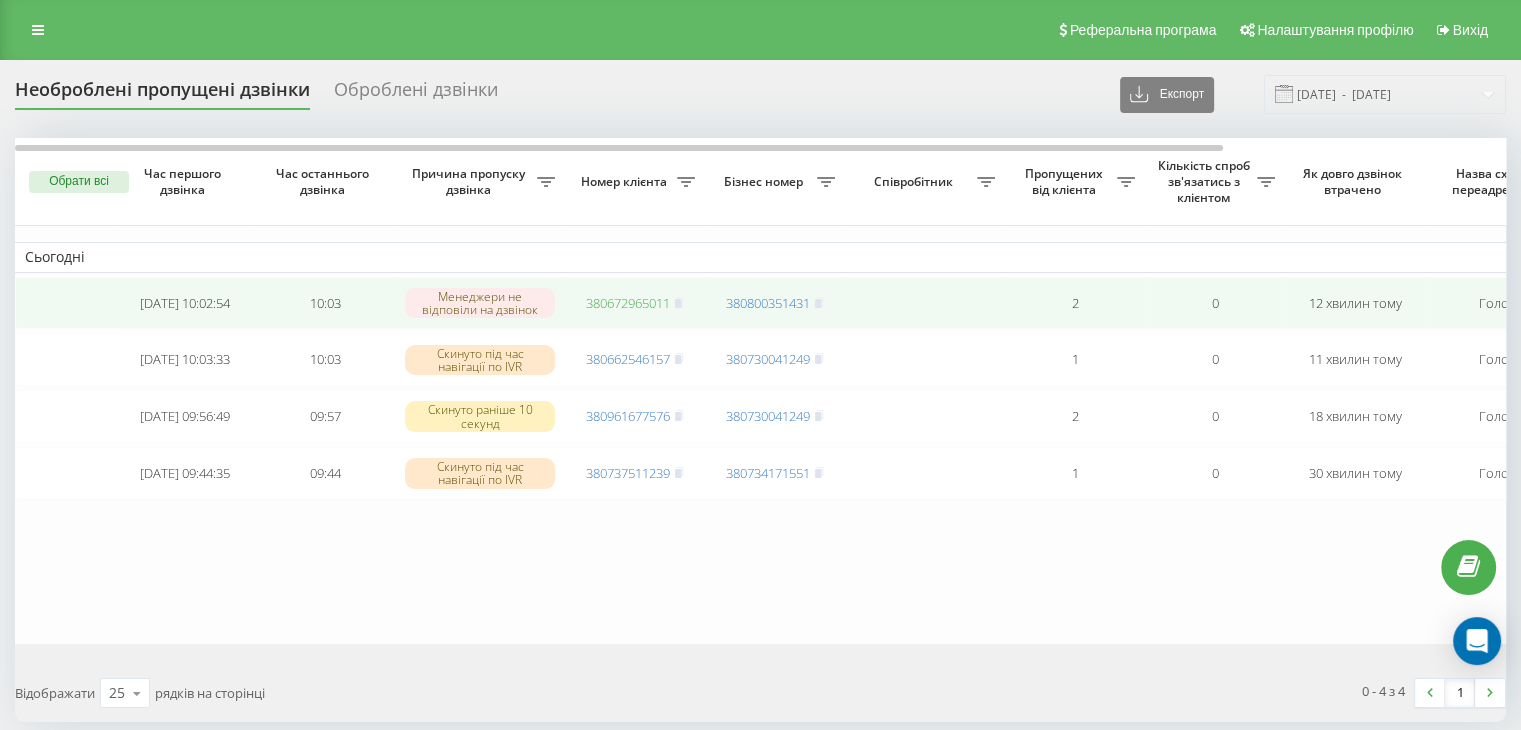 click on "380672965011" at bounding box center (628, 303) 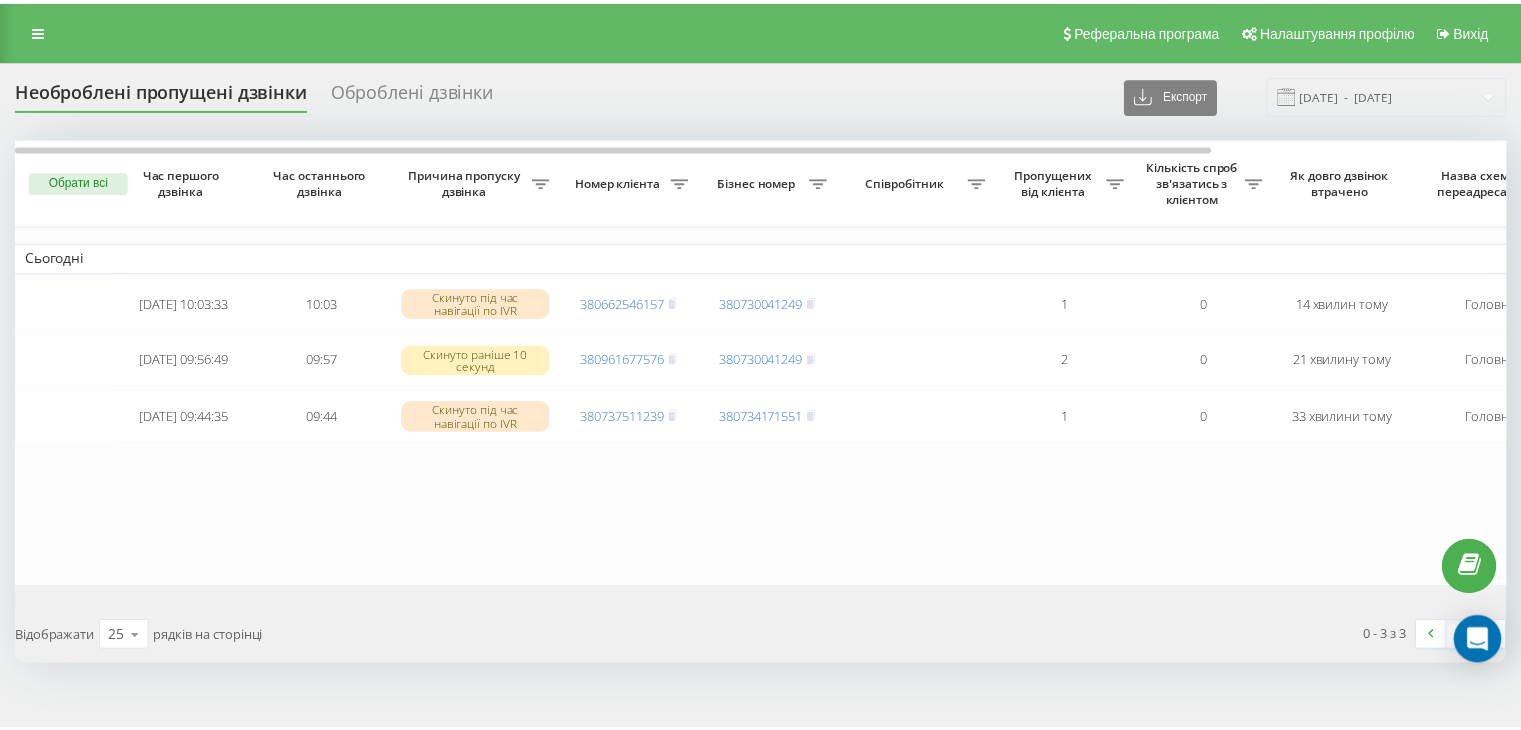 scroll, scrollTop: 0, scrollLeft: 0, axis: both 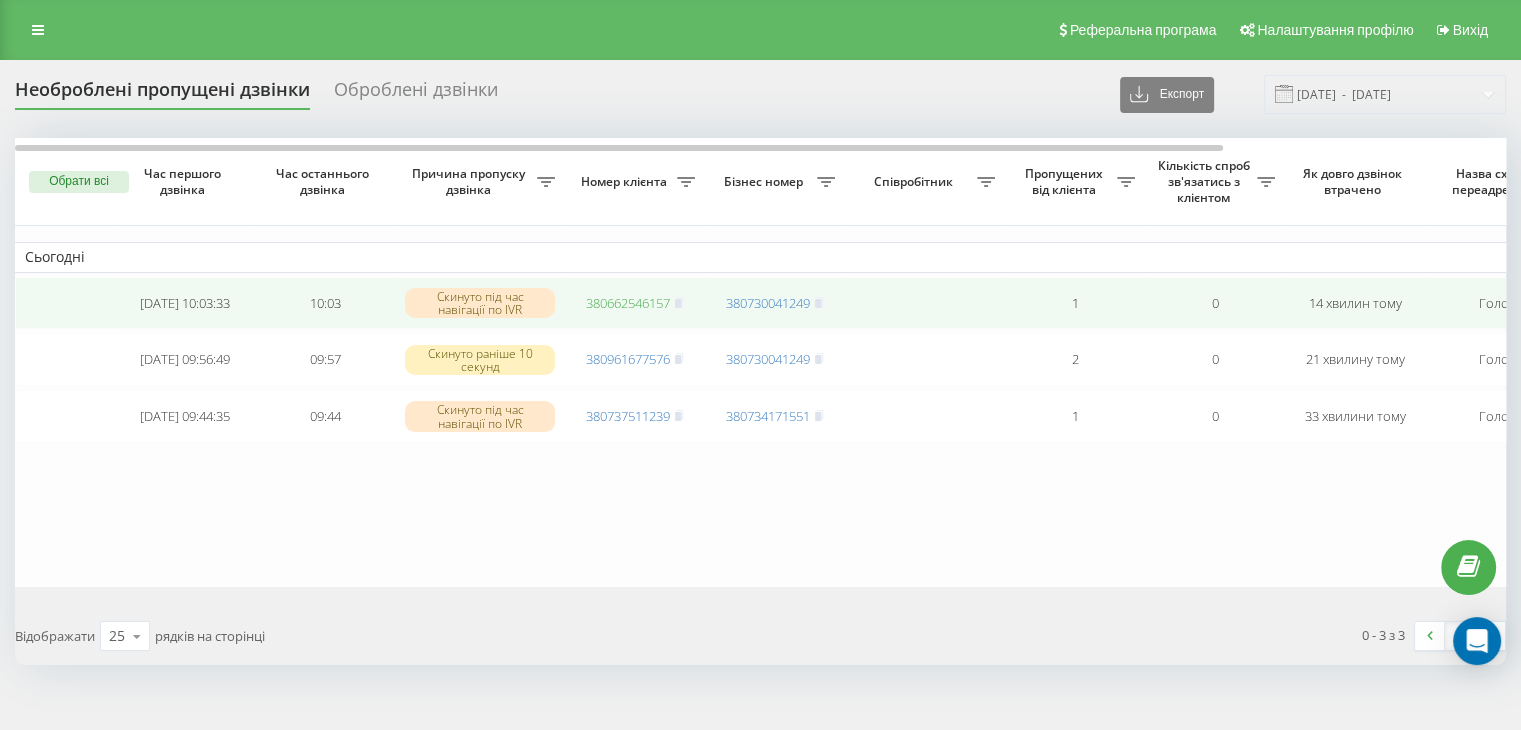 click on "380662546157" at bounding box center (628, 303) 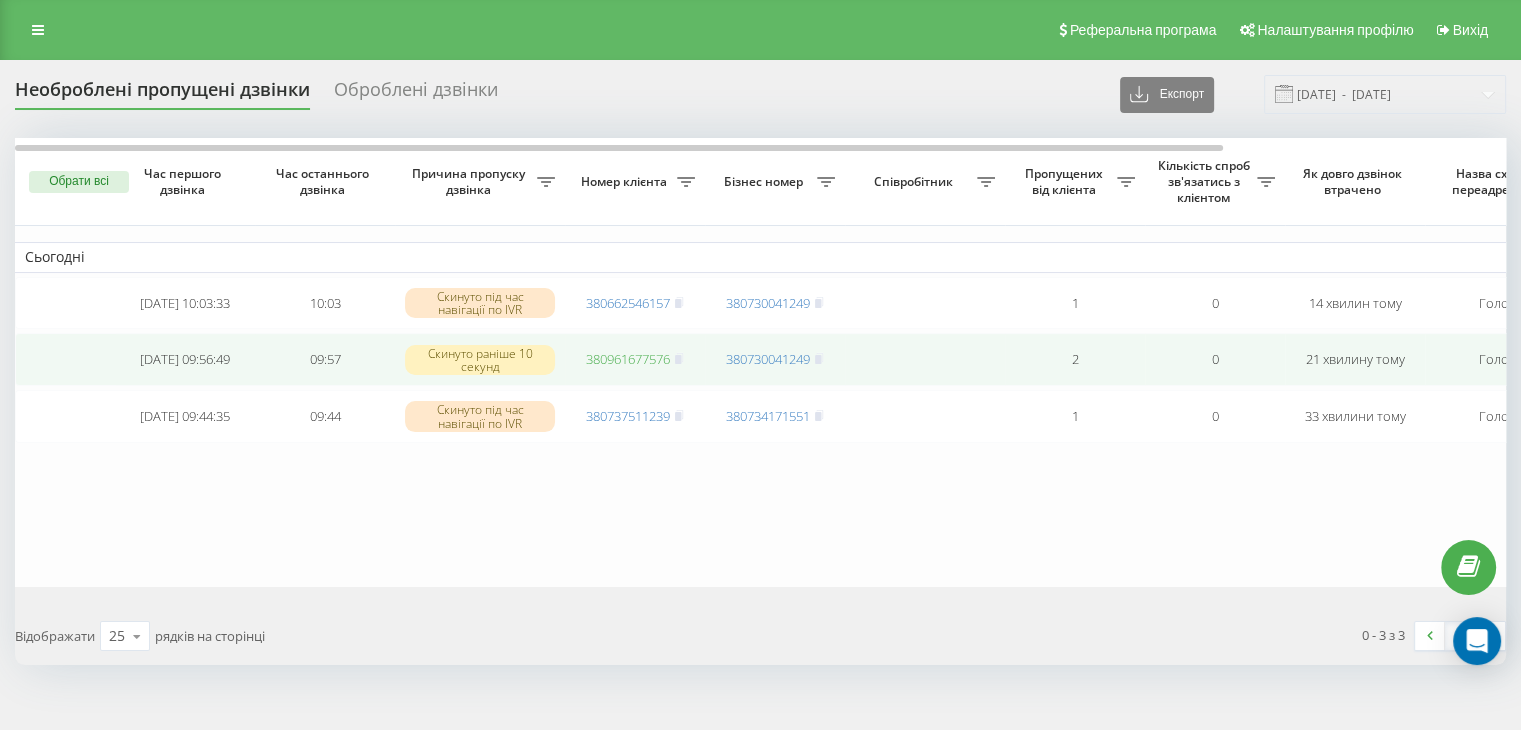 click on "380961677576" at bounding box center (628, 359) 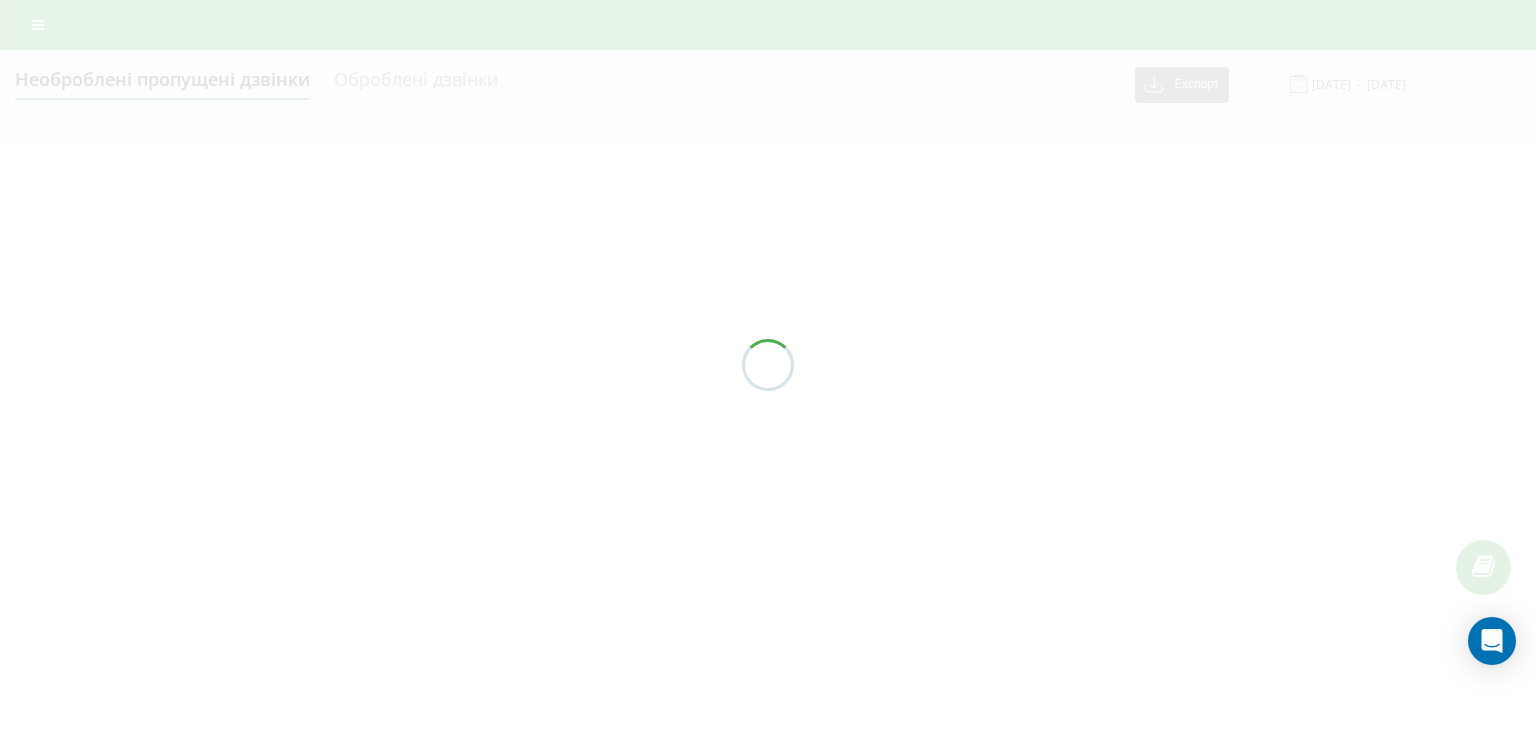 scroll, scrollTop: 0, scrollLeft: 0, axis: both 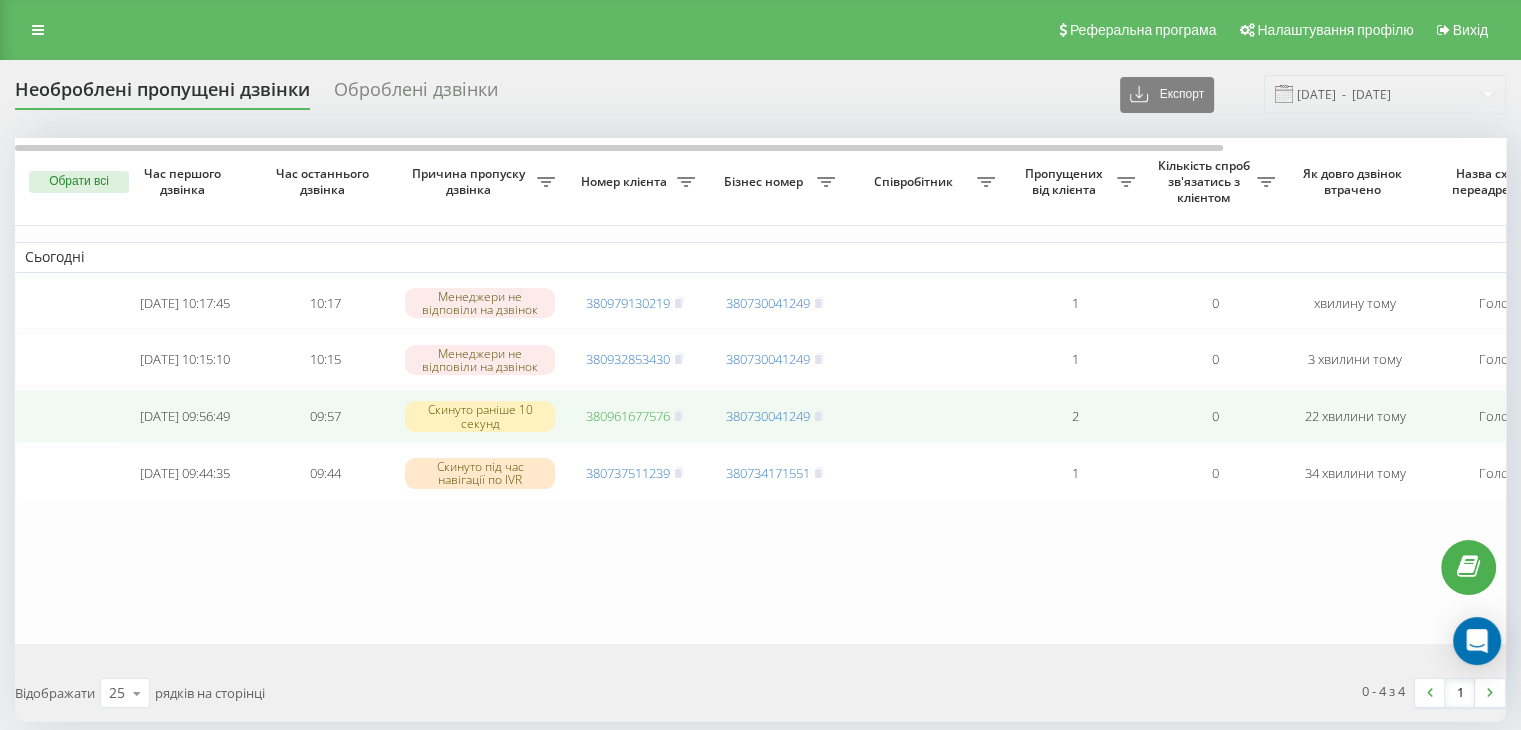 click on "380961677576" at bounding box center [628, 416] 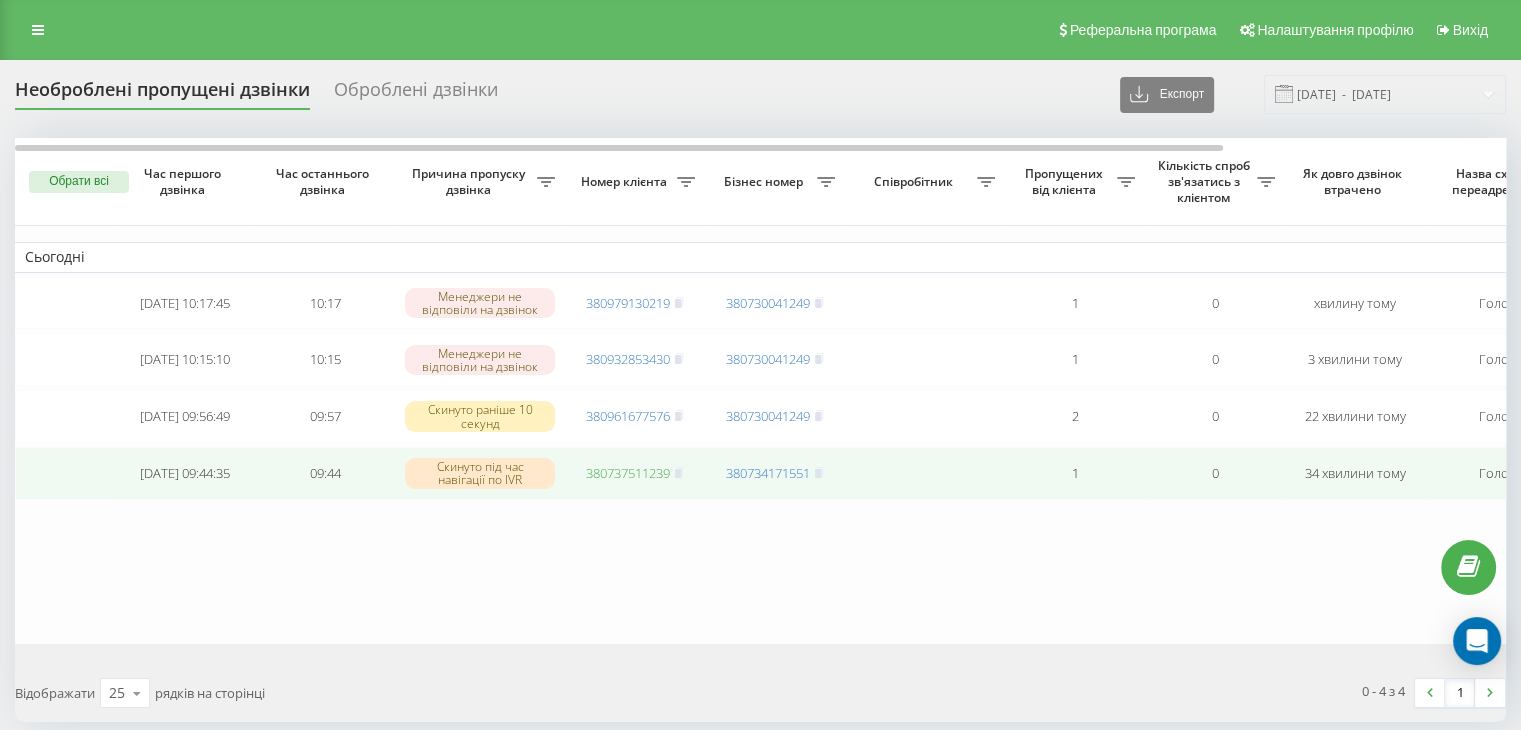 click on "380737511239" at bounding box center [628, 473] 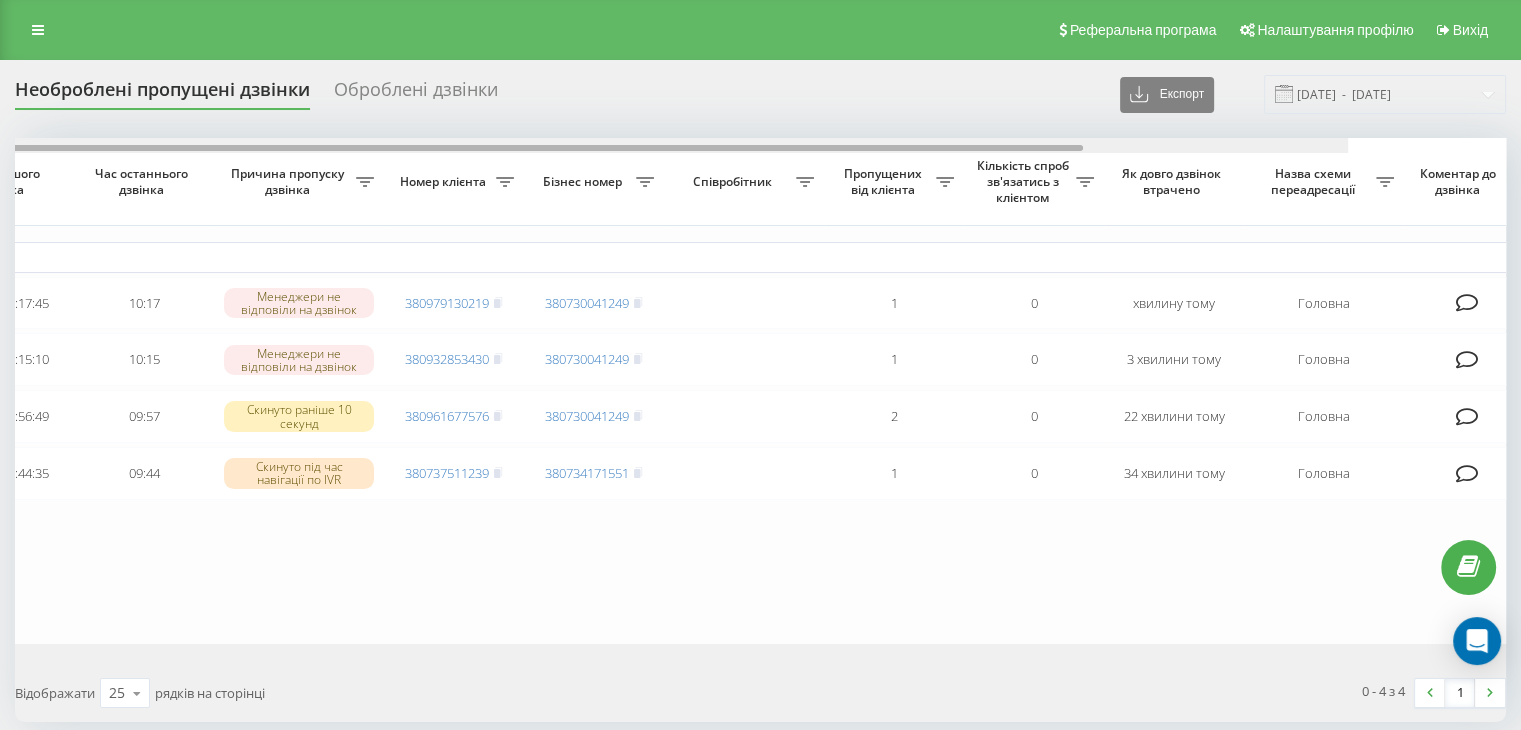 scroll, scrollTop: 0, scrollLeft: 348, axis: horizontal 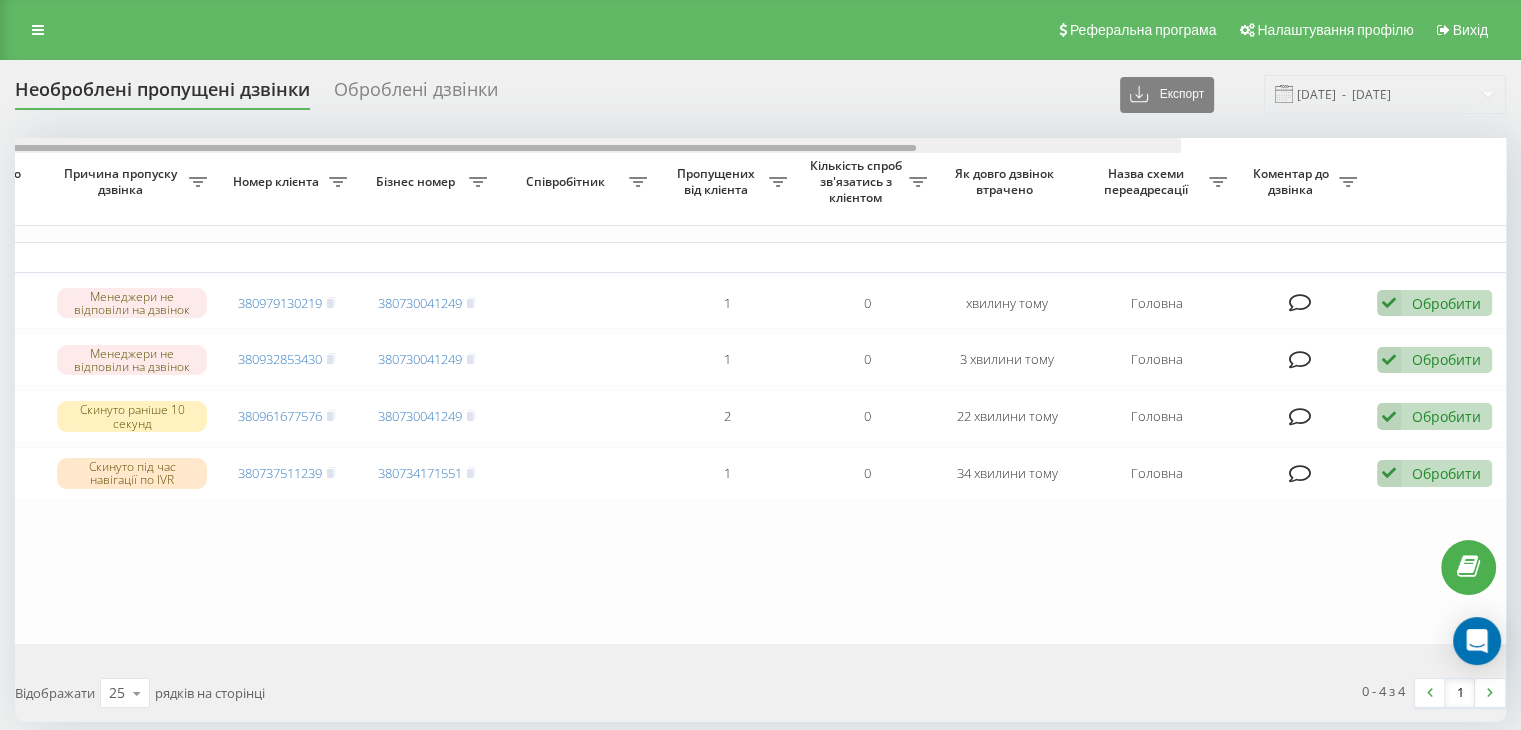 drag, startPoint x: 845, startPoint y: 147, endPoint x: 1265, endPoint y: 159, distance: 420.1714 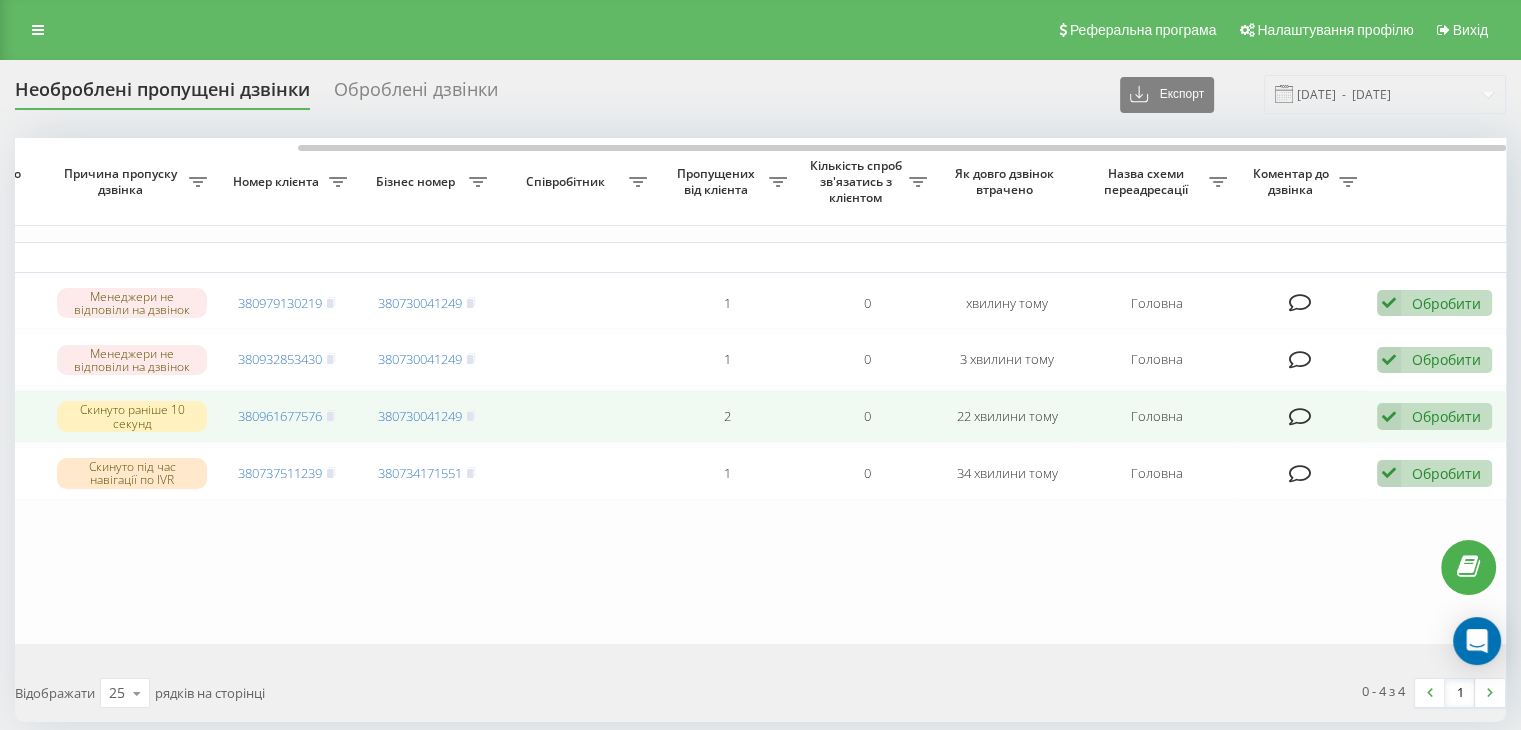 click on "Обробити" at bounding box center (1446, 416) 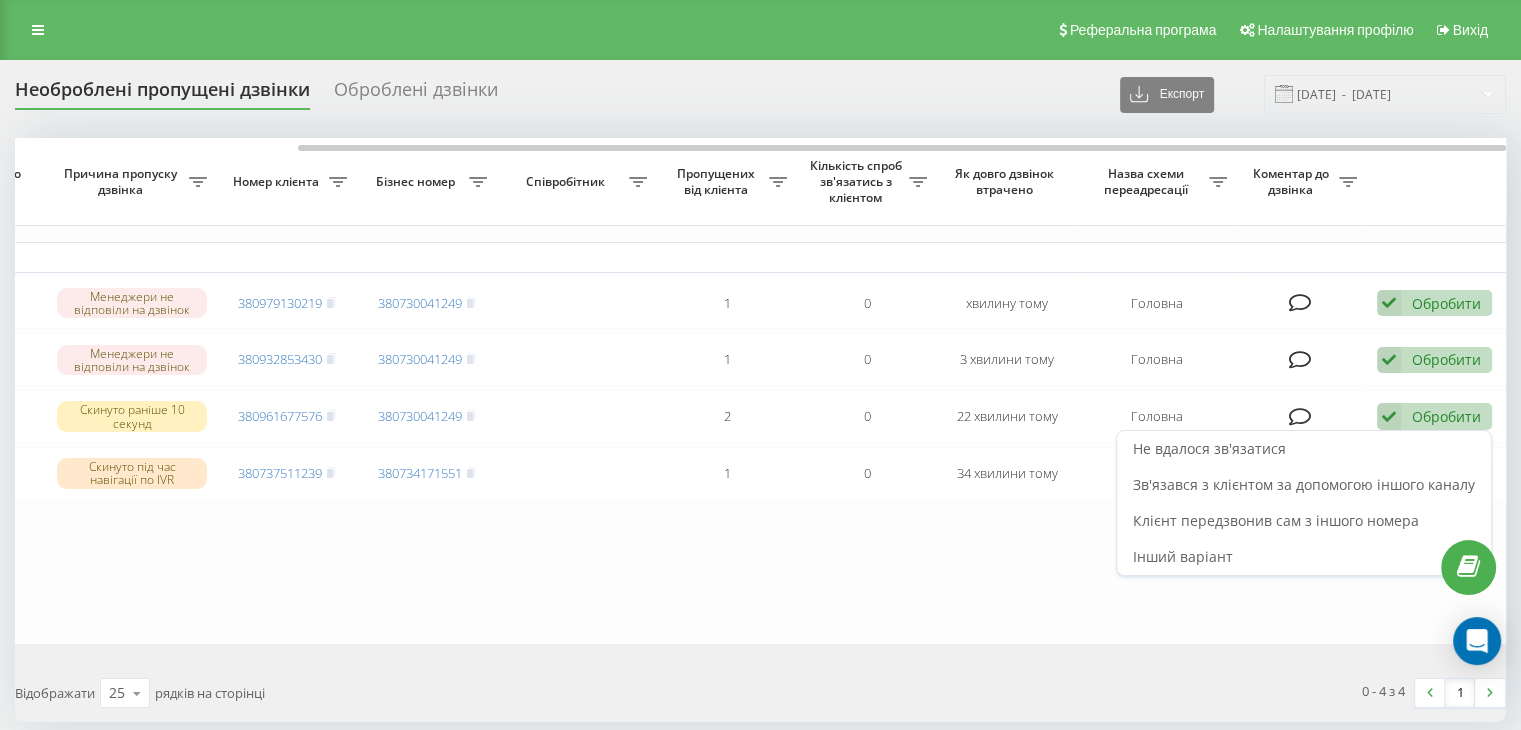 drag, startPoint x: 1375, startPoint y: 455, endPoint x: 1048, endPoint y: 293, distance: 364.92877 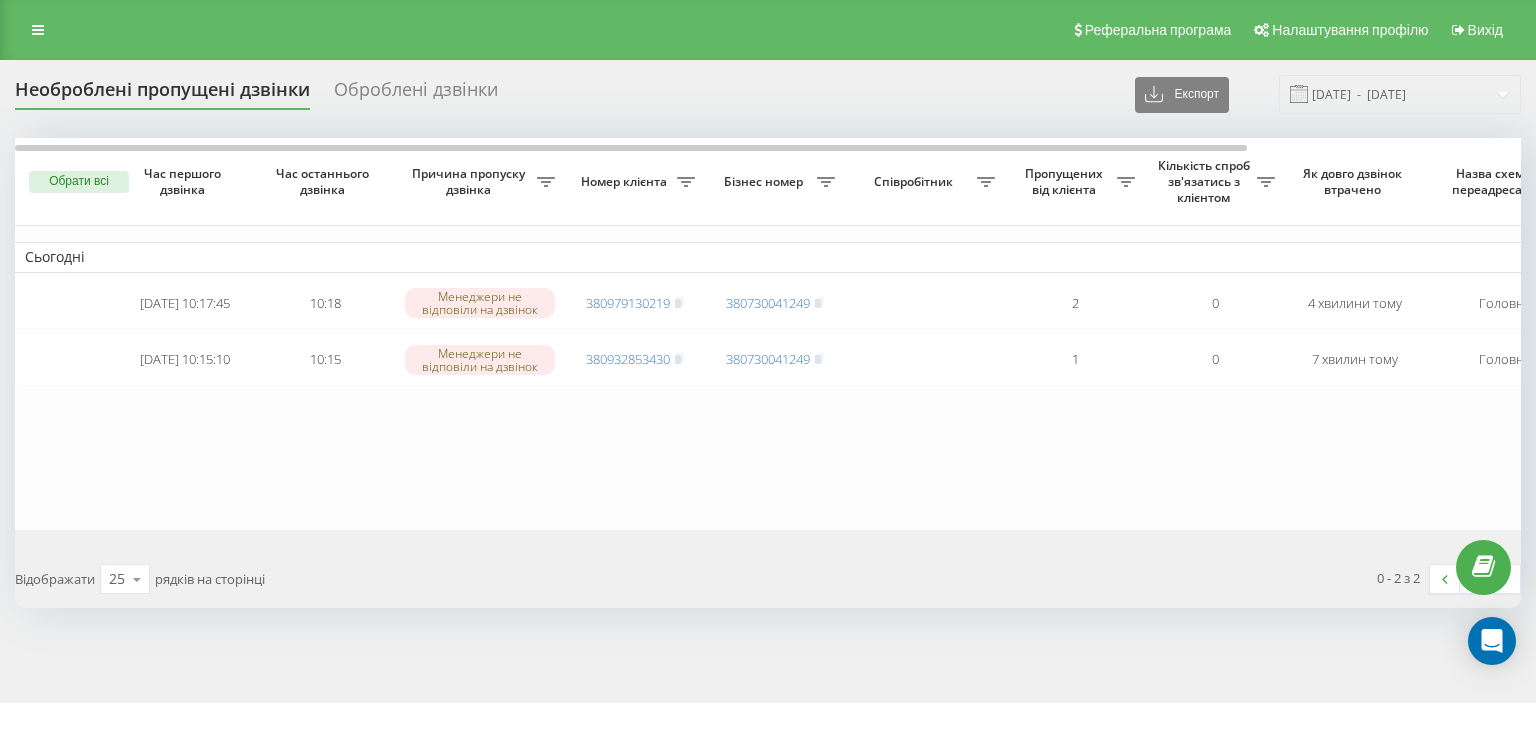 scroll, scrollTop: 0, scrollLeft: 0, axis: both 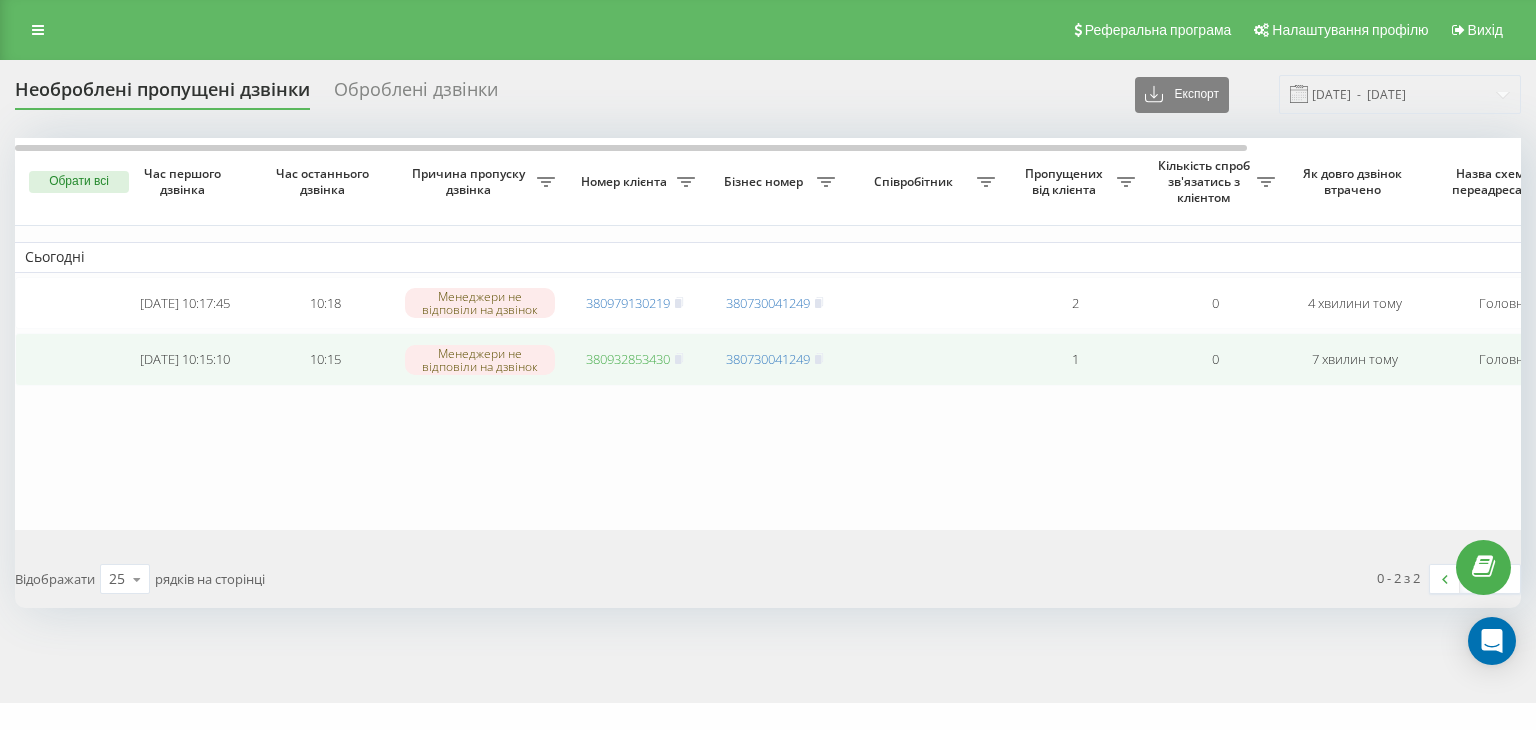 click on "380932853430" at bounding box center [628, 359] 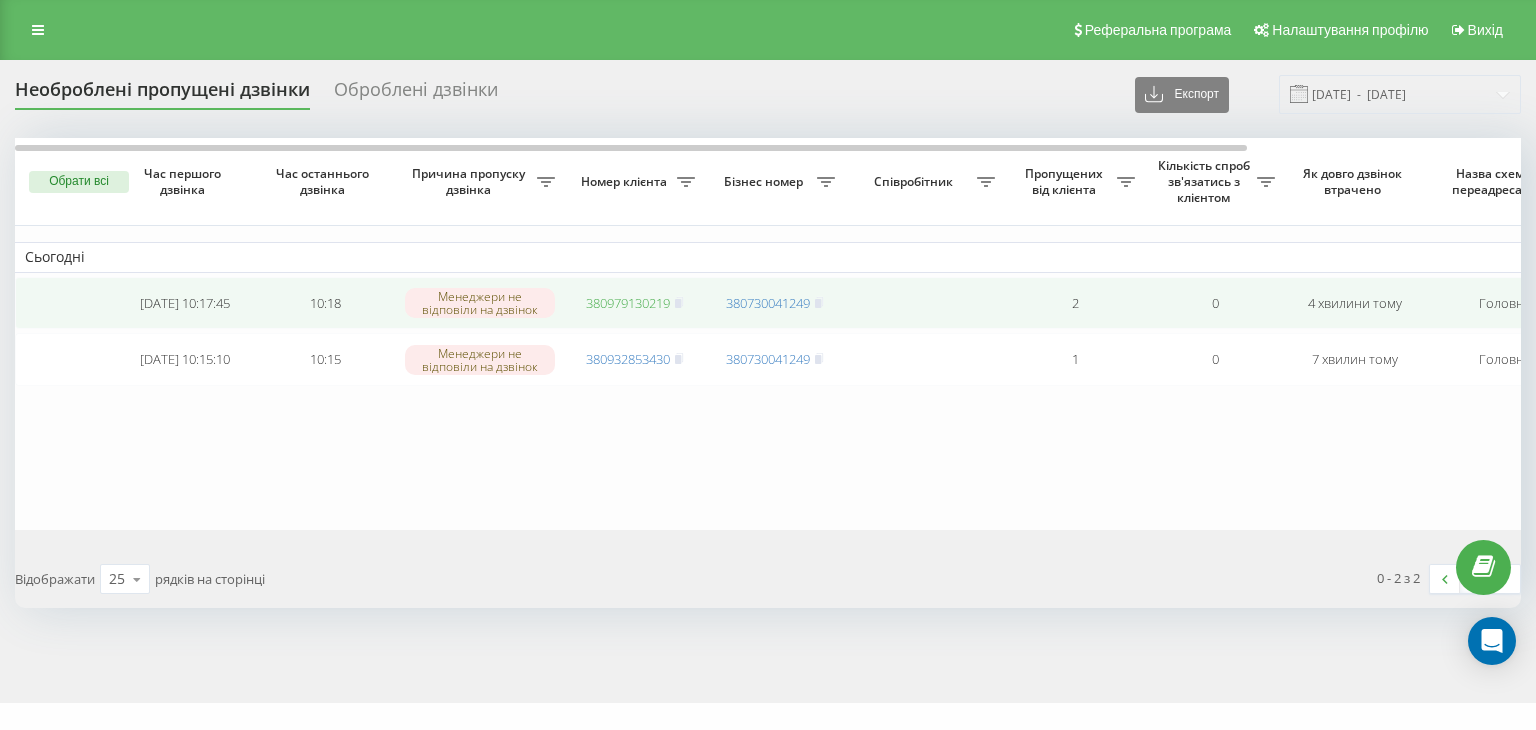 click on "380979130219" at bounding box center (628, 303) 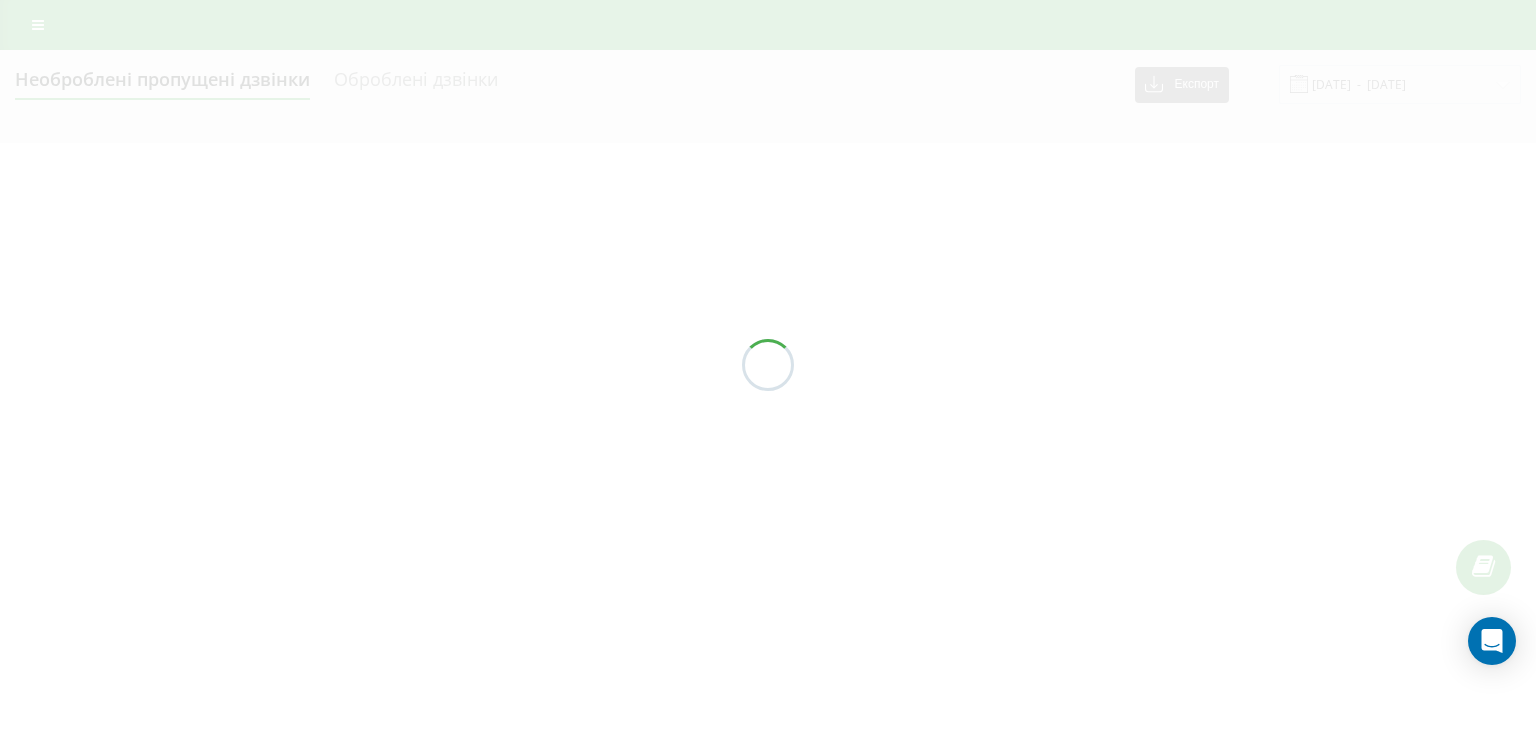 scroll, scrollTop: 0, scrollLeft: 0, axis: both 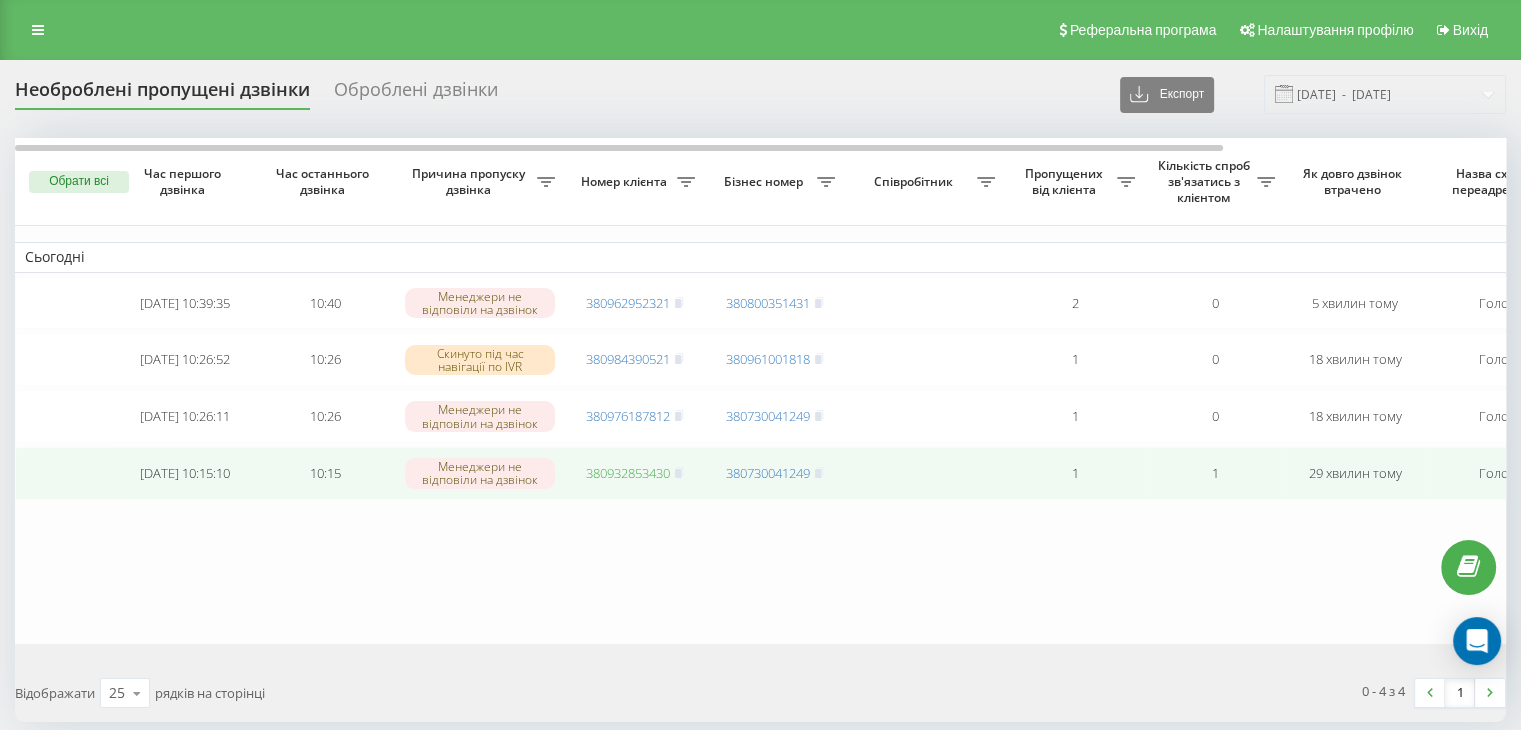click on "380932853430" at bounding box center [628, 473] 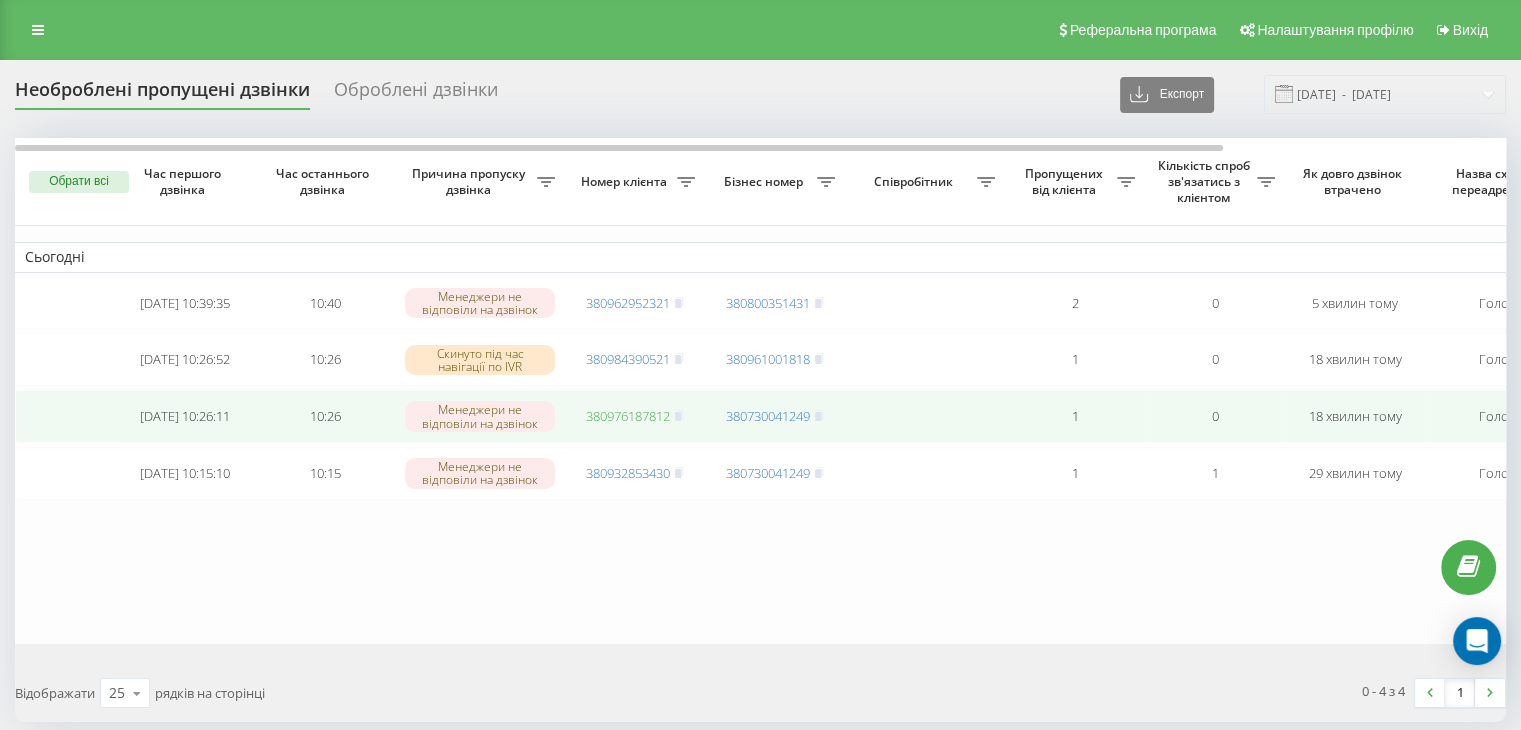 click on "380976187812" at bounding box center (628, 416) 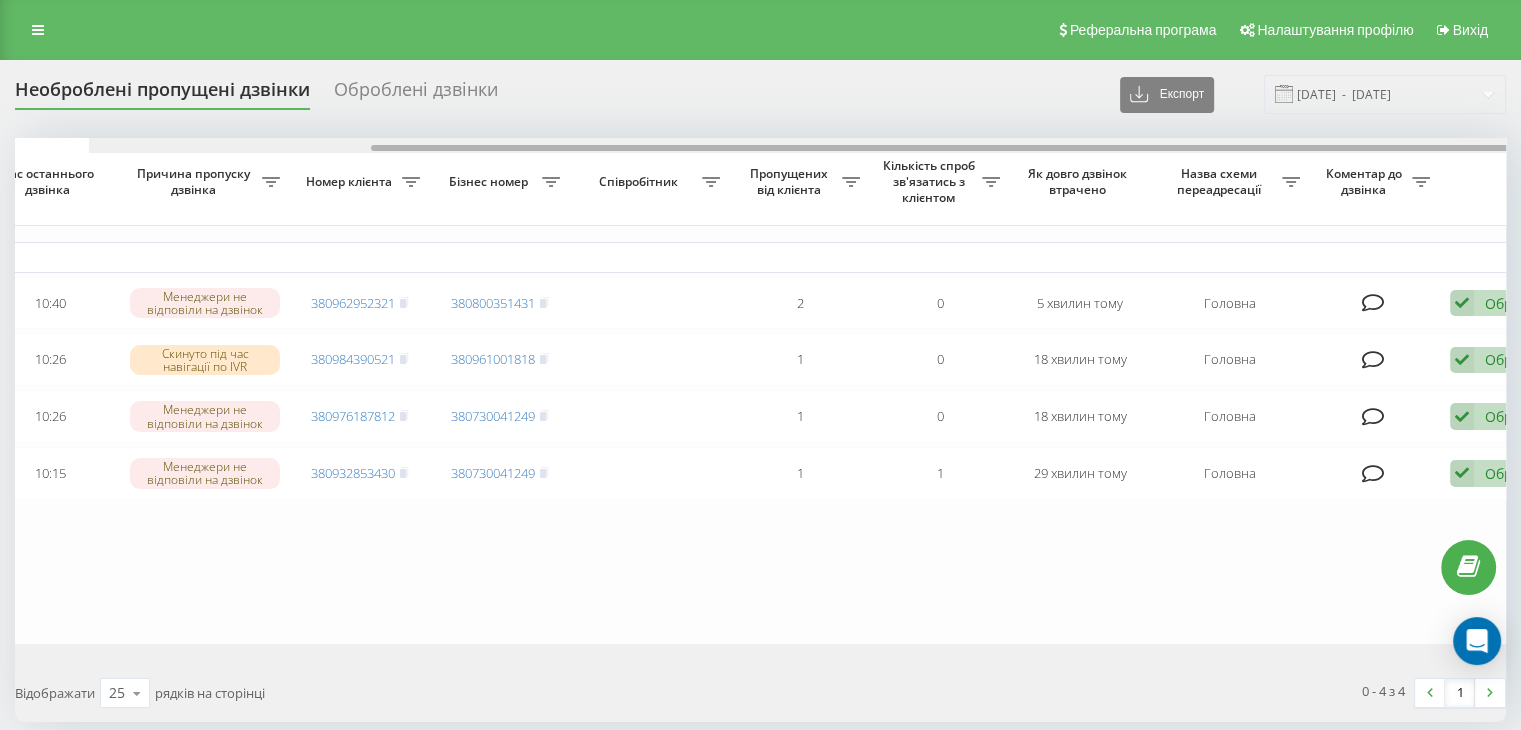 scroll, scrollTop: 0, scrollLeft: 348, axis: horizontal 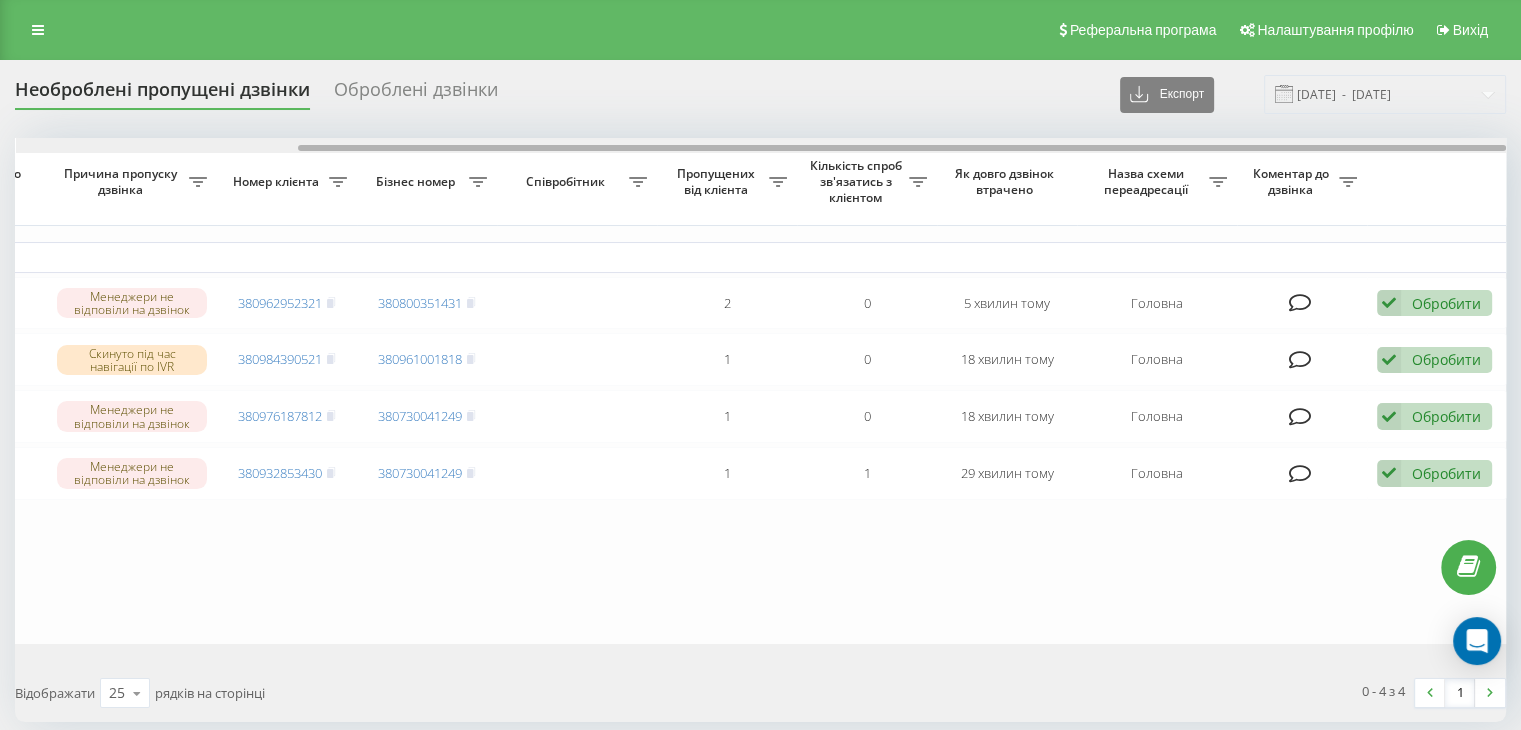 drag, startPoint x: 1198, startPoint y: 149, endPoint x: 1513, endPoint y: 354, distance: 375.8324 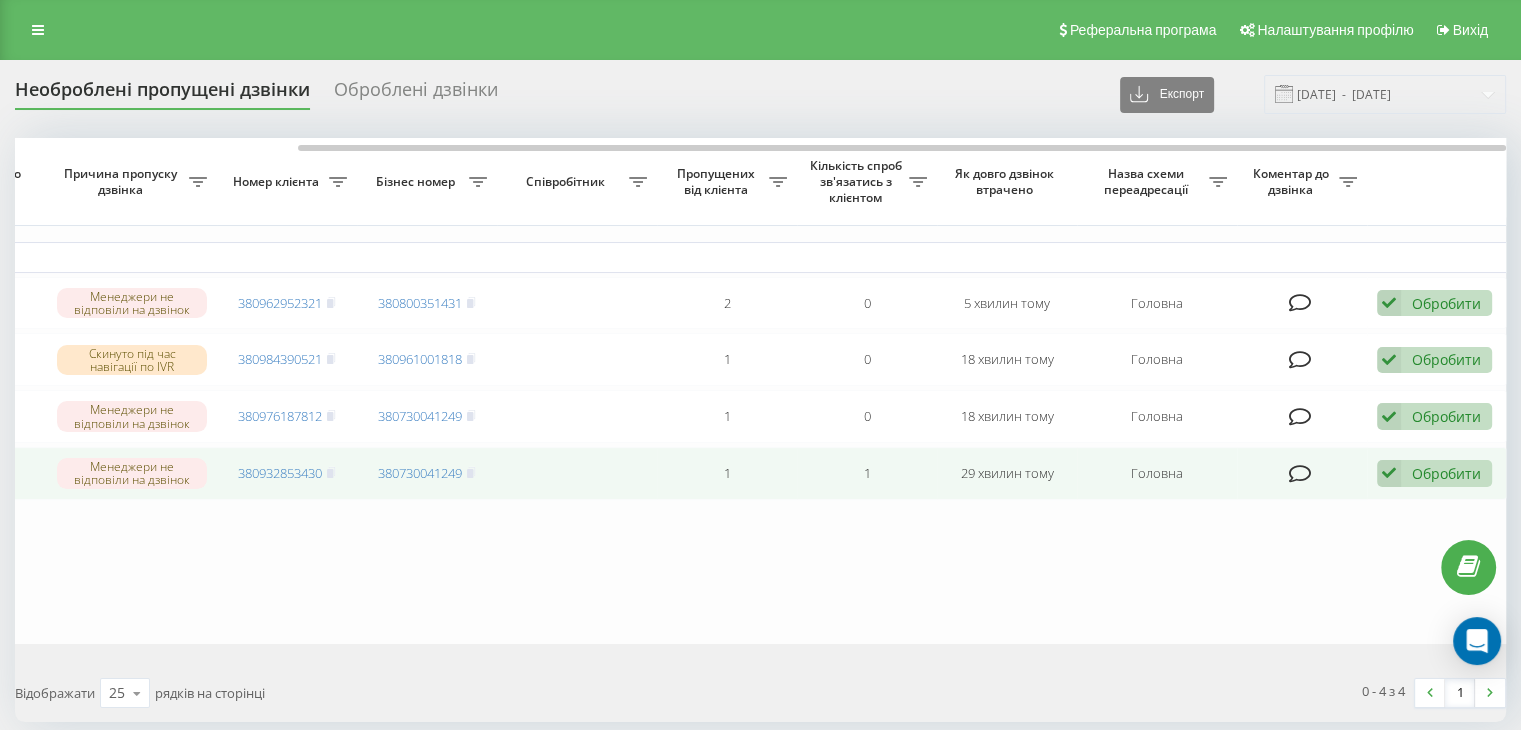 click on "Обробити Не вдалося зв'язатися Зв'язався з клієнтом за допомогою іншого каналу Клієнт передзвонив сам з іншого номера Інший варіант" at bounding box center (1437, 473) 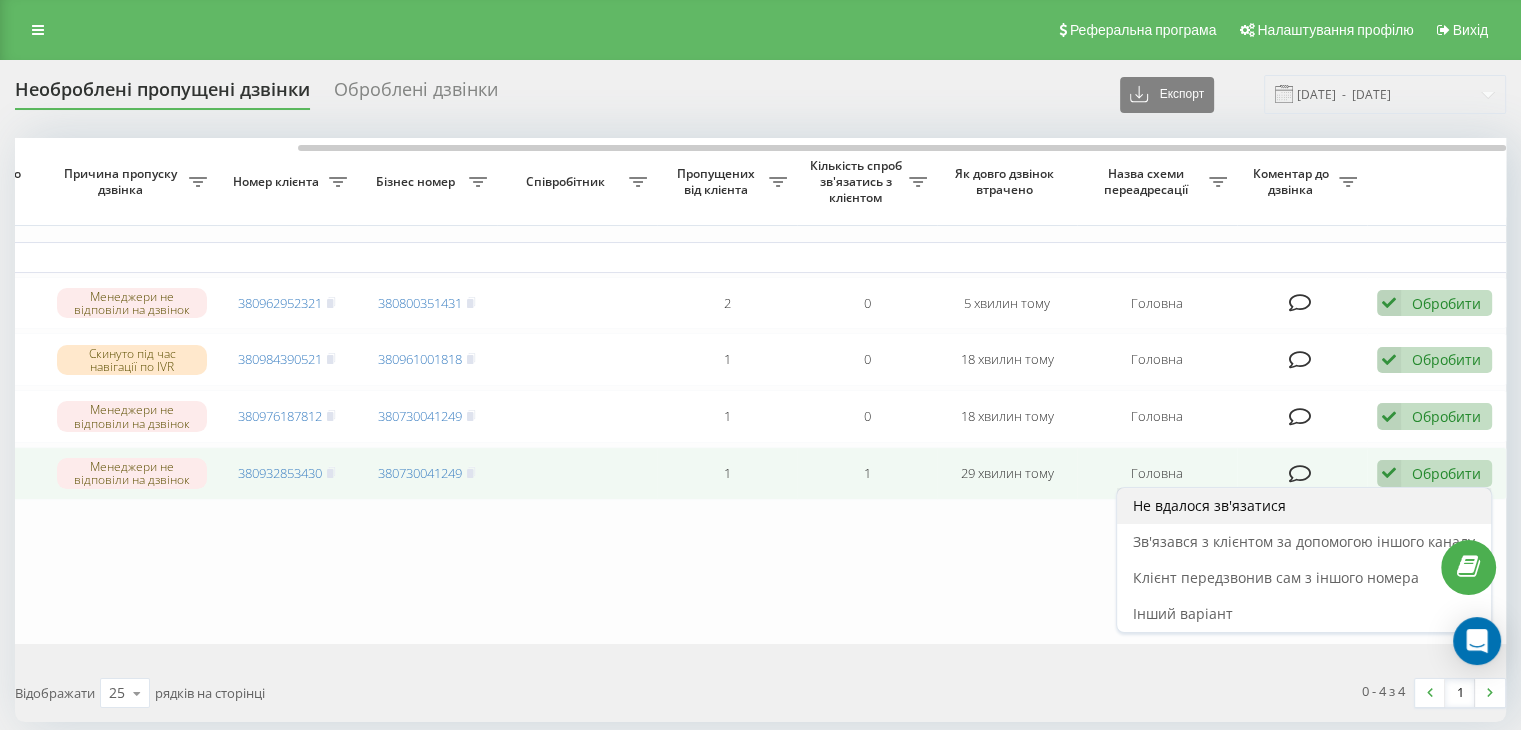 click on "Не вдалося зв'язатися" at bounding box center [1304, 506] 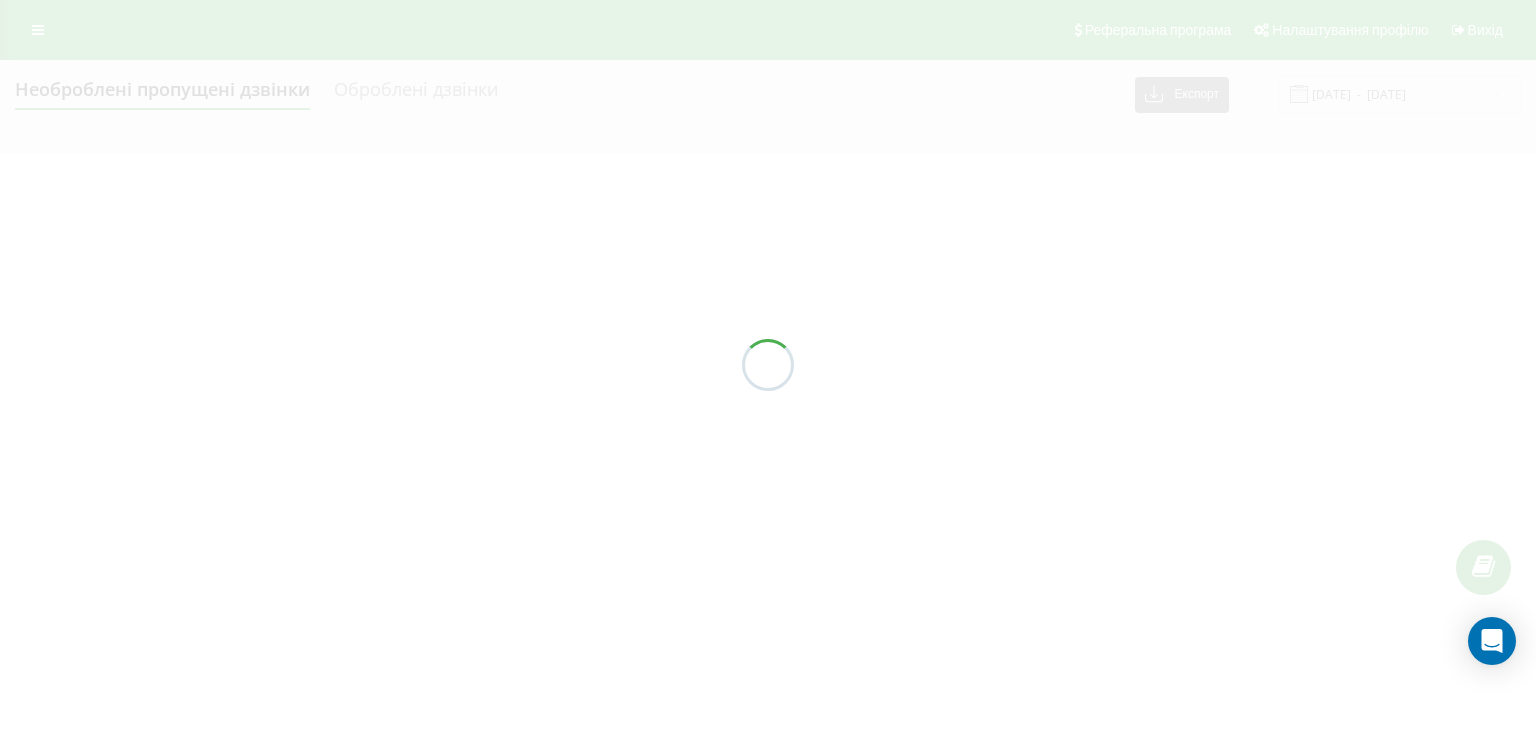 scroll, scrollTop: 0, scrollLeft: 0, axis: both 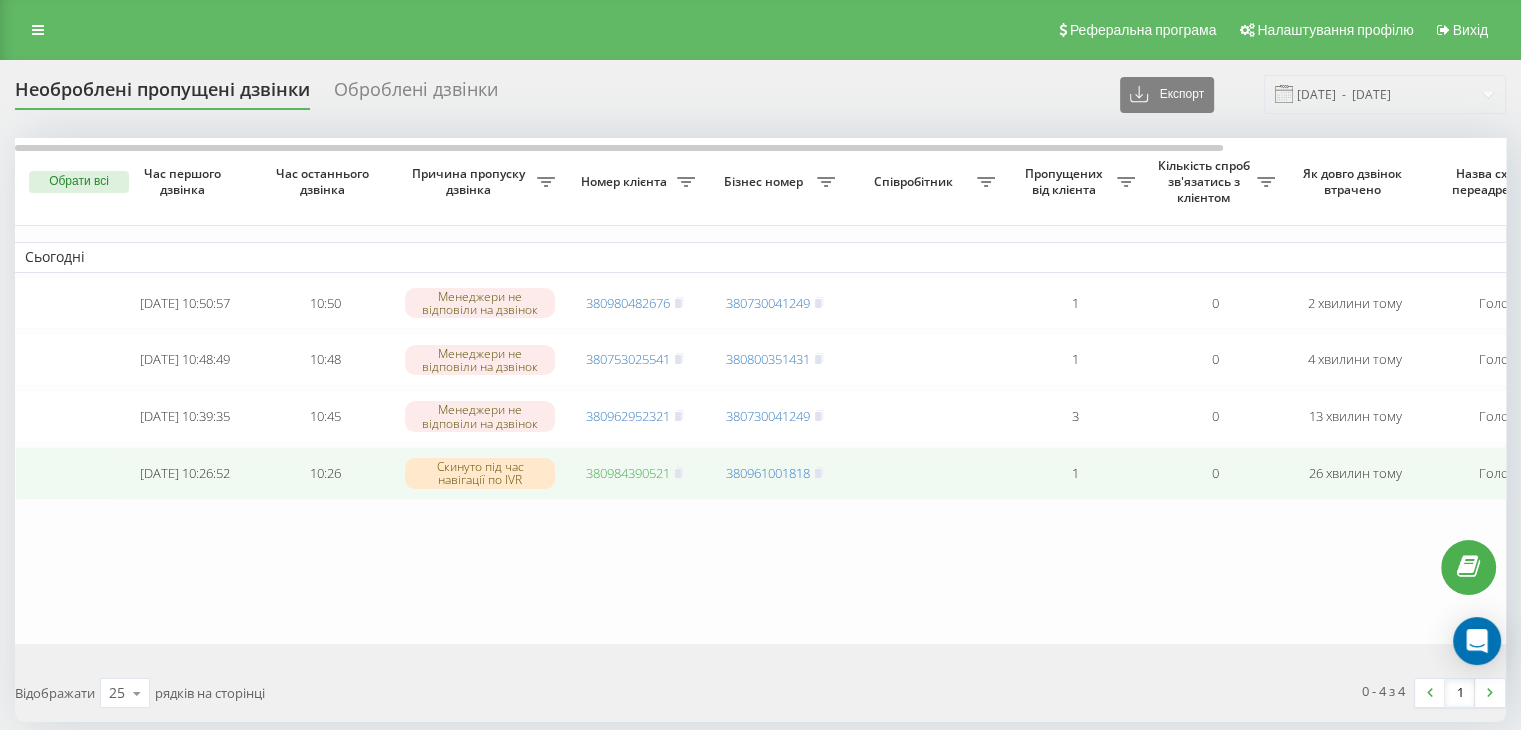 click on "380984390521" at bounding box center (628, 473) 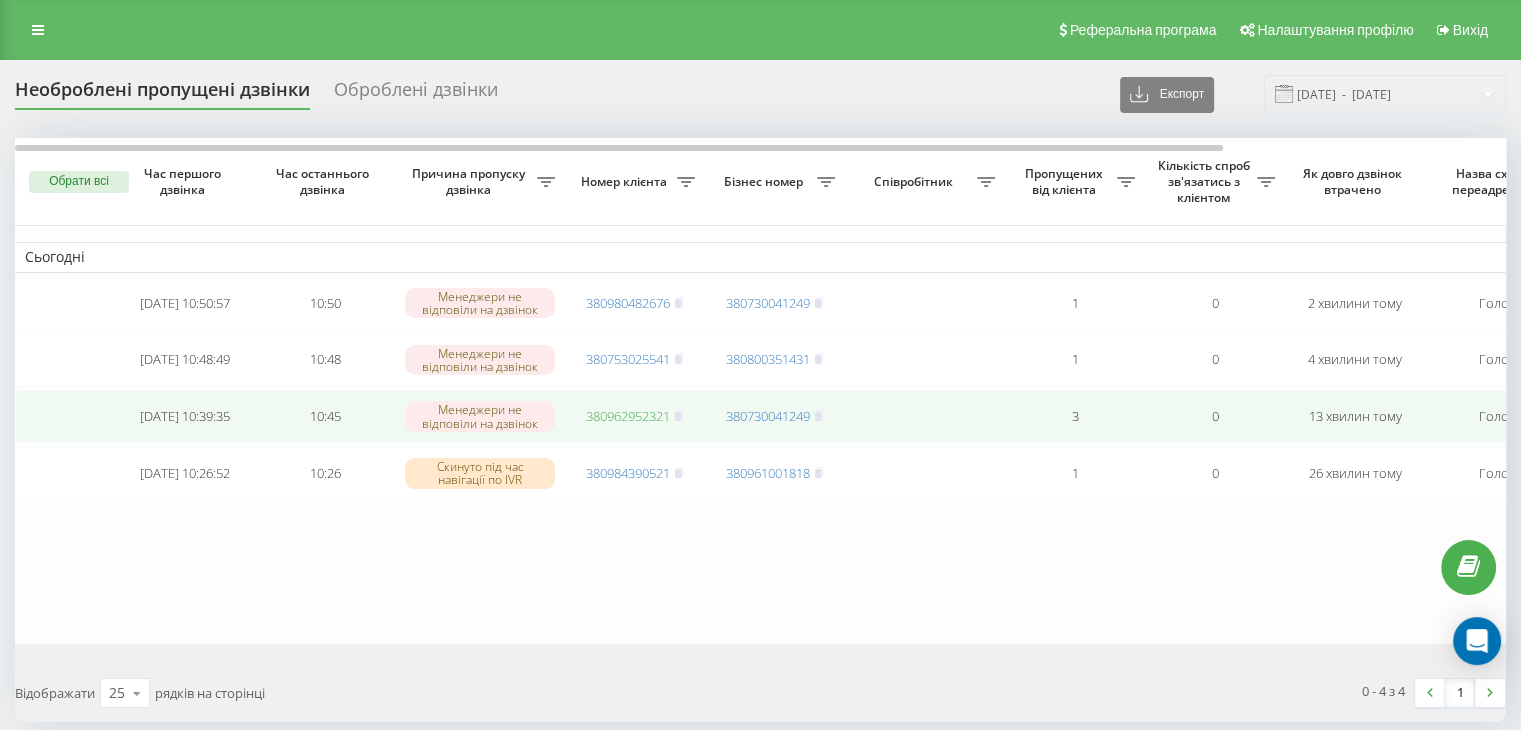 click on "380962952321" at bounding box center [628, 416] 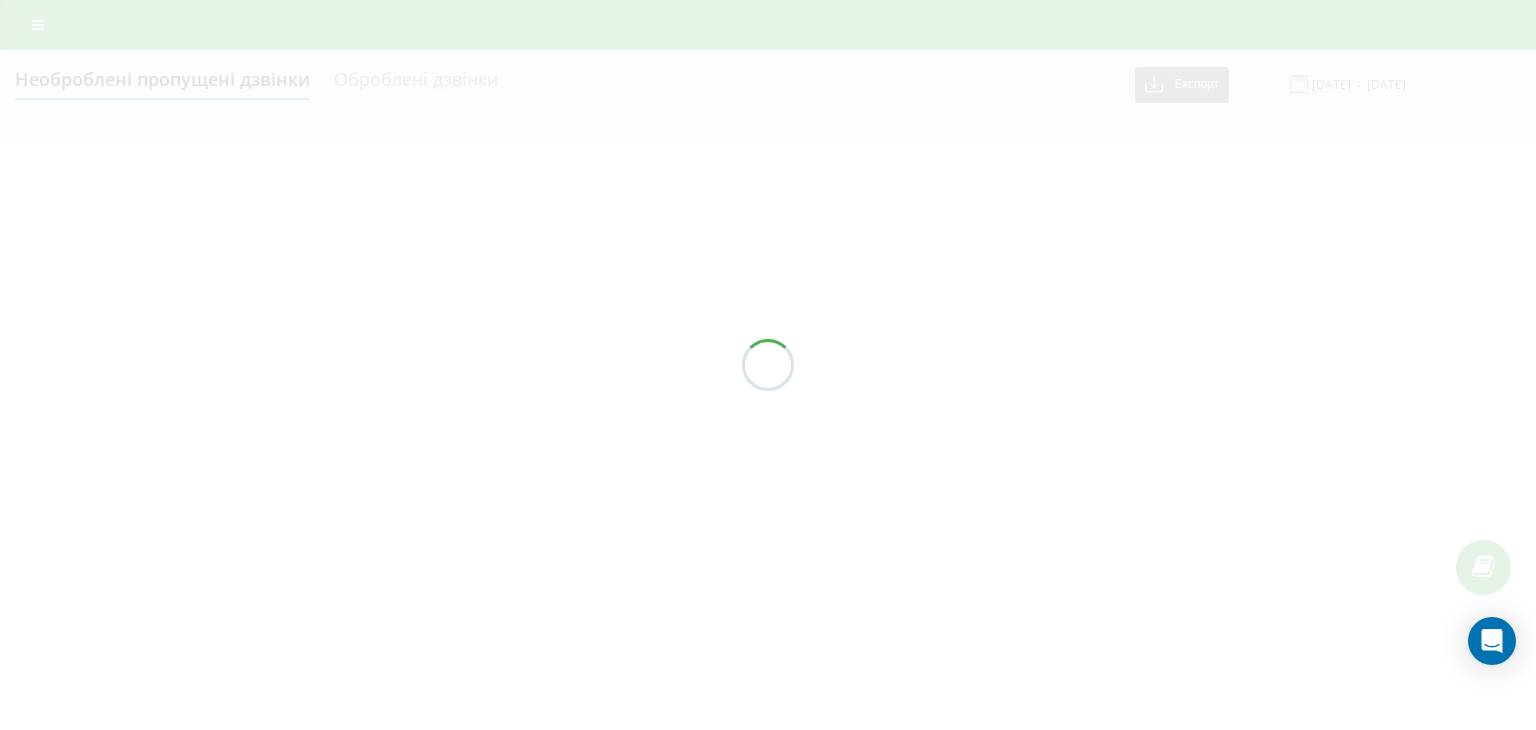 scroll, scrollTop: 0, scrollLeft: 0, axis: both 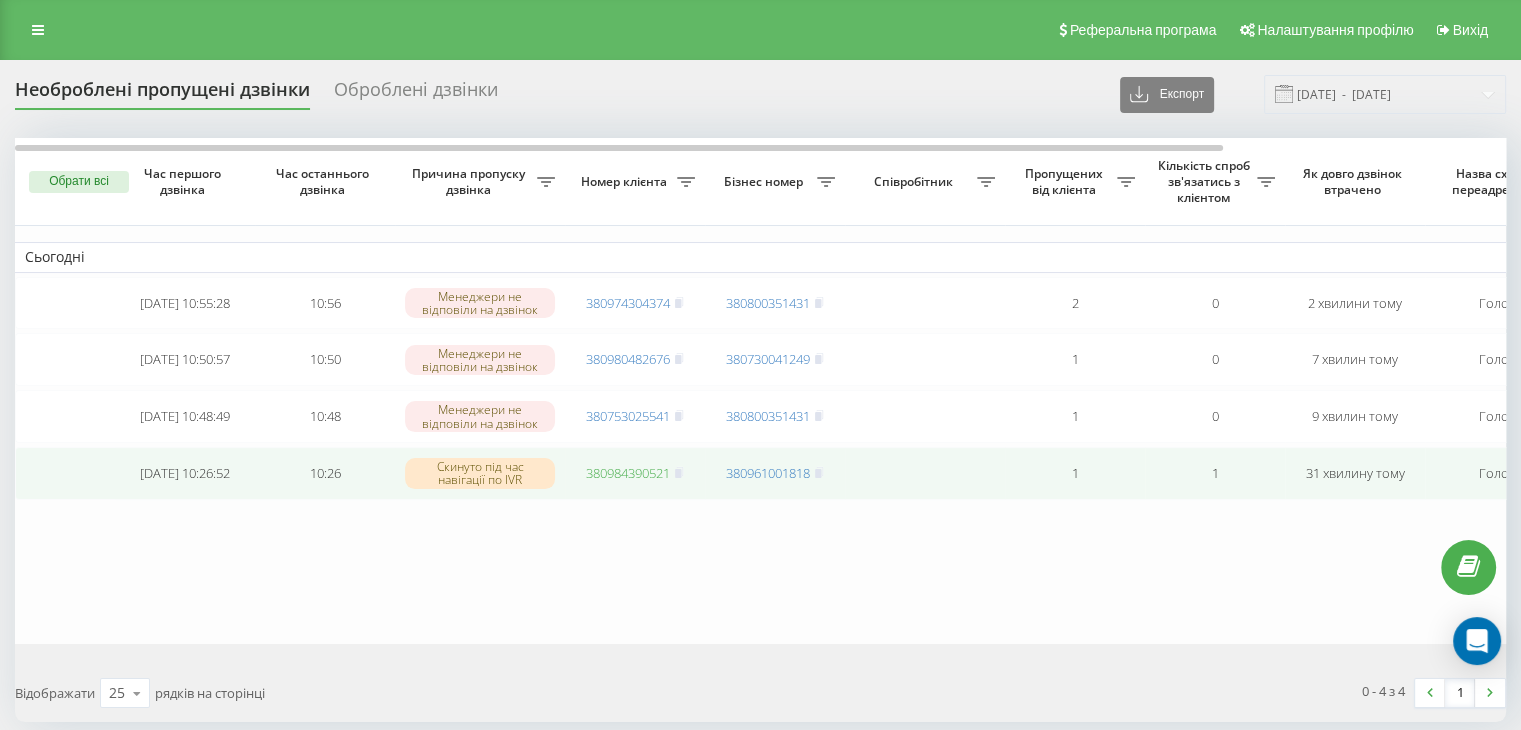 click on "380984390521" at bounding box center (628, 473) 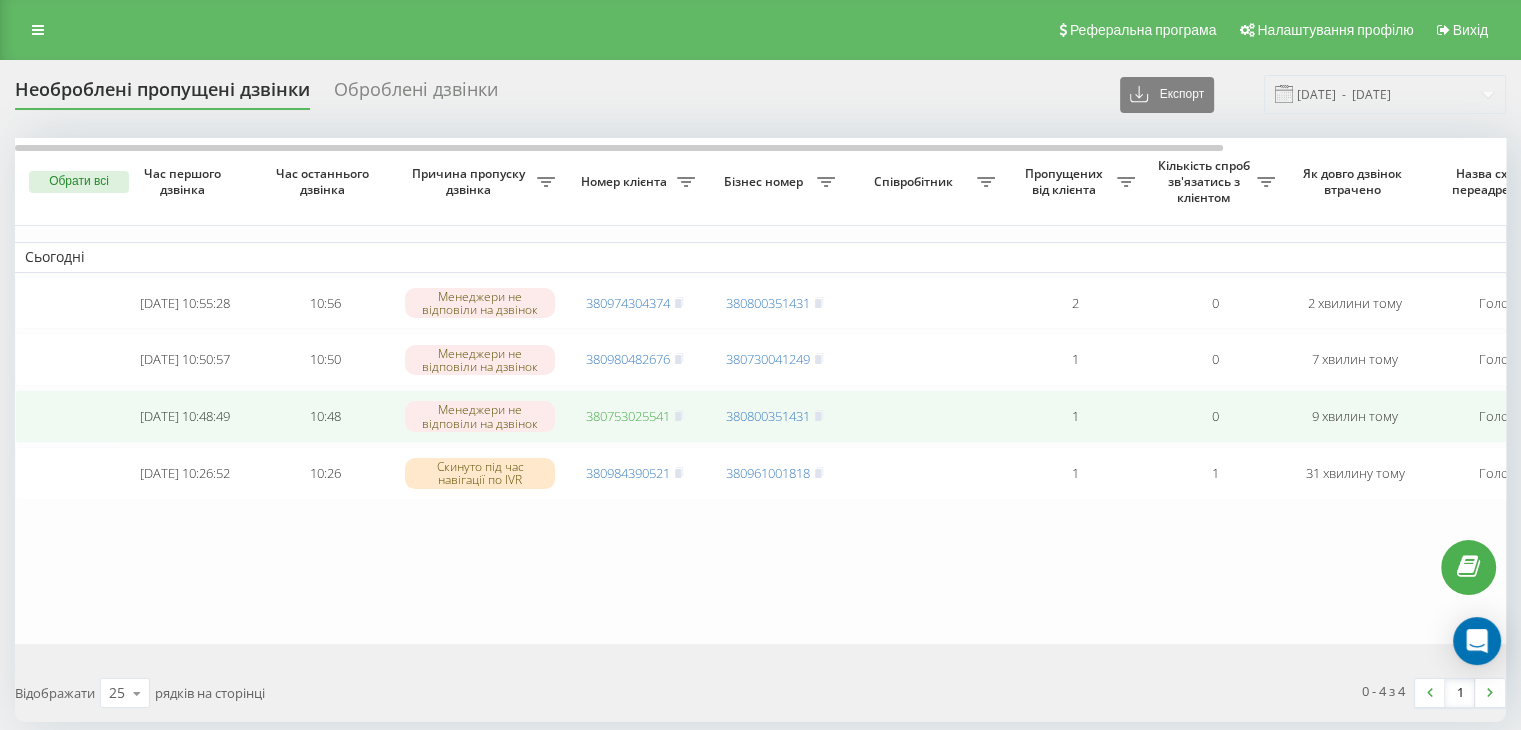 click on "380753025541" at bounding box center (628, 416) 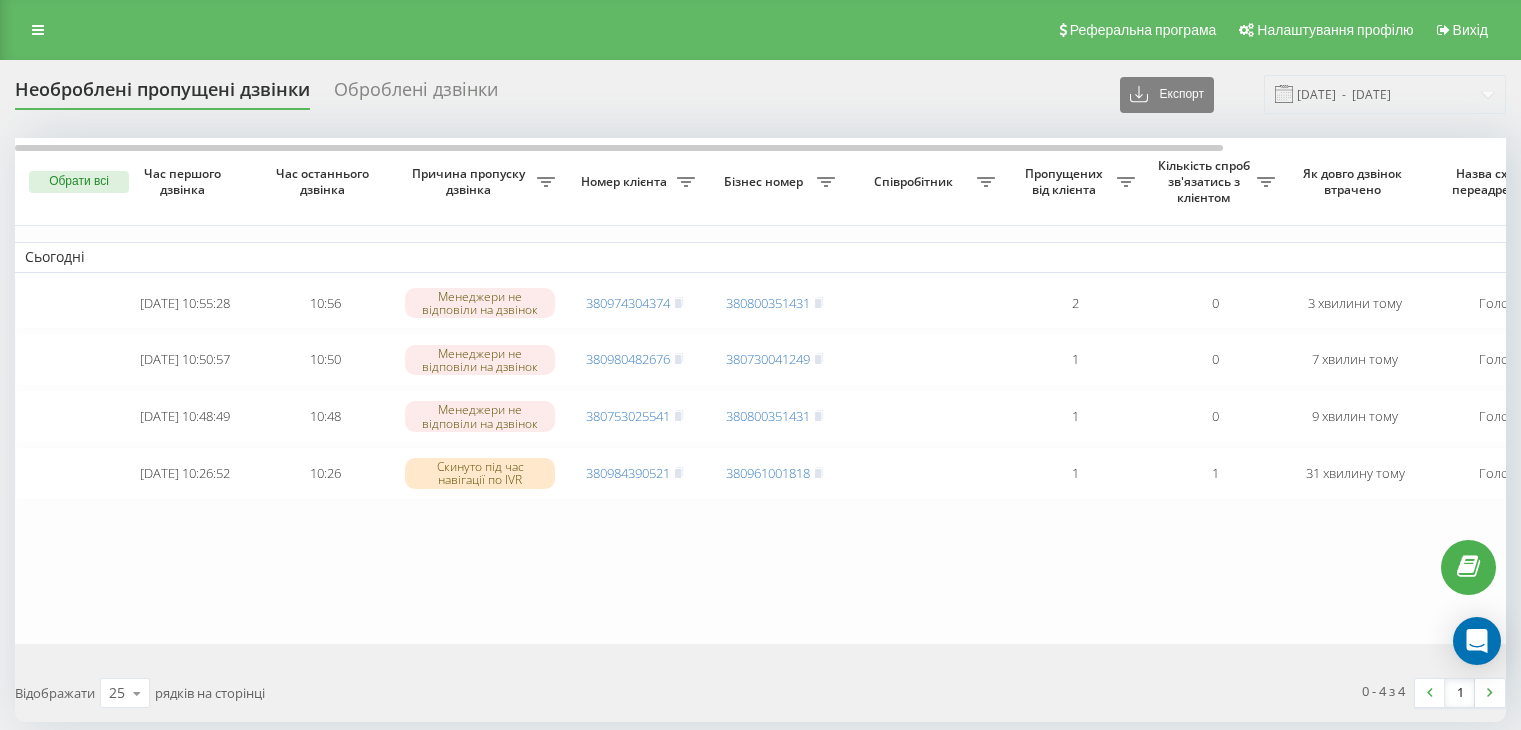 scroll, scrollTop: 0, scrollLeft: 0, axis: both 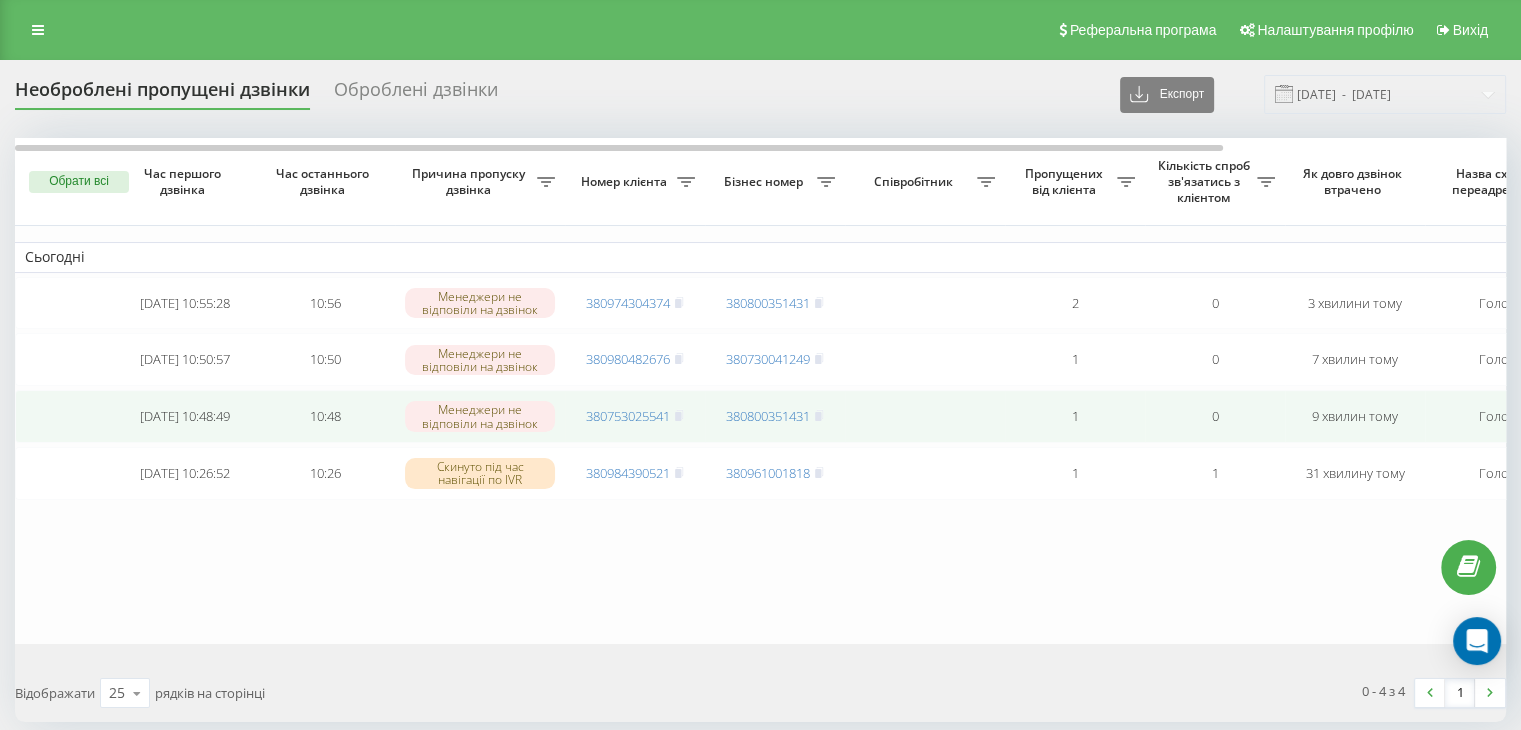 click at bounding box center (65, 416) 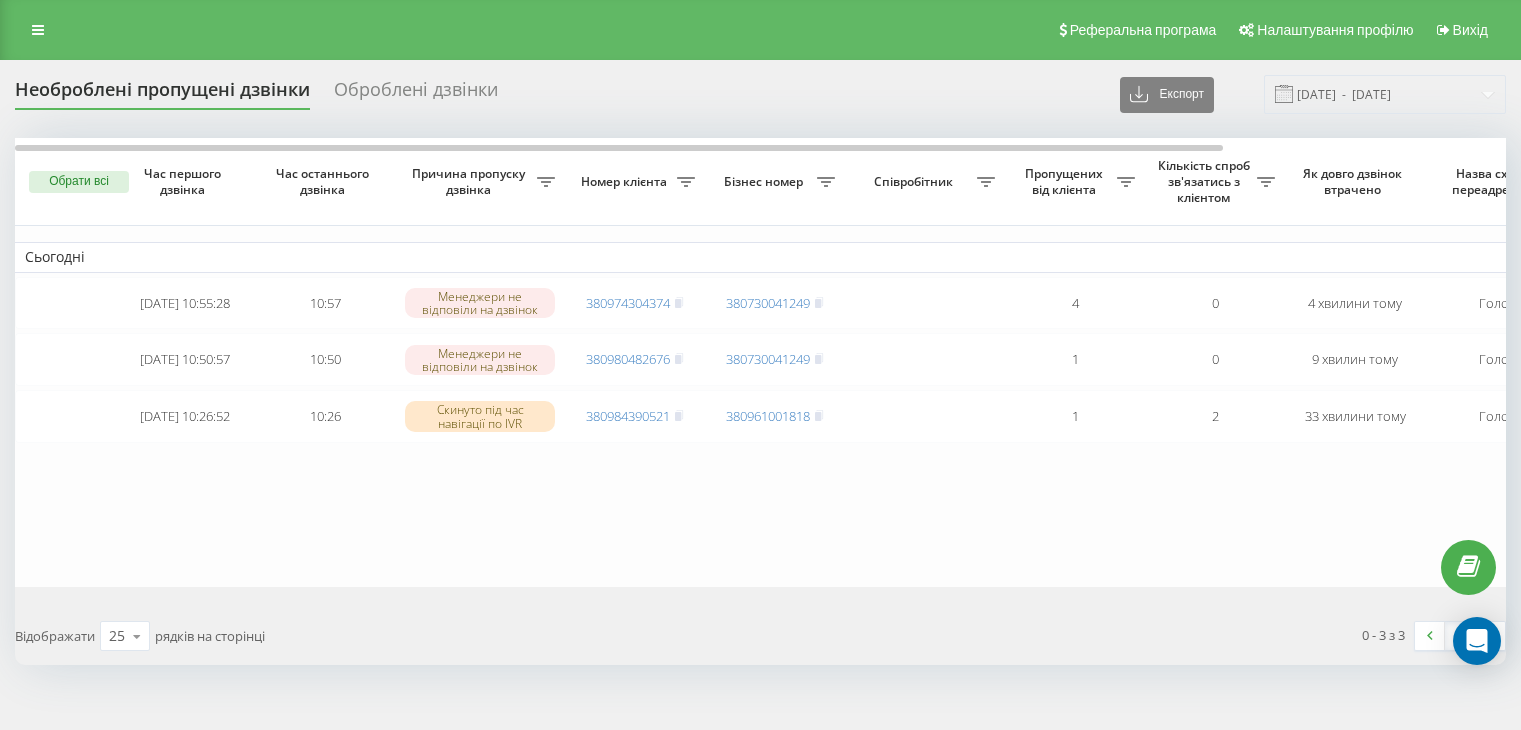 scroll, scrollTop: 0, scrollLeft: 0, axis: both 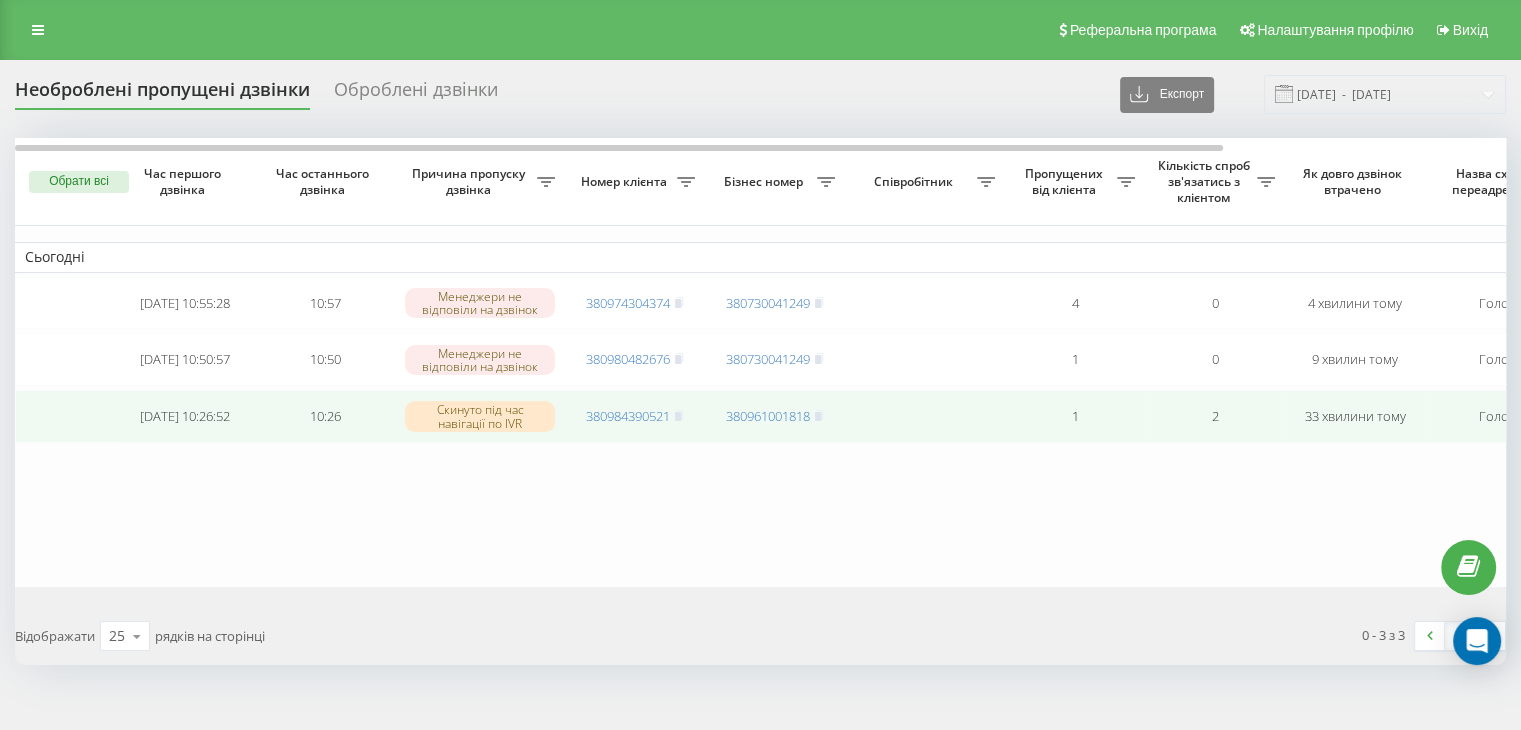 click on "380984390521" at bounding box center [635, 416] 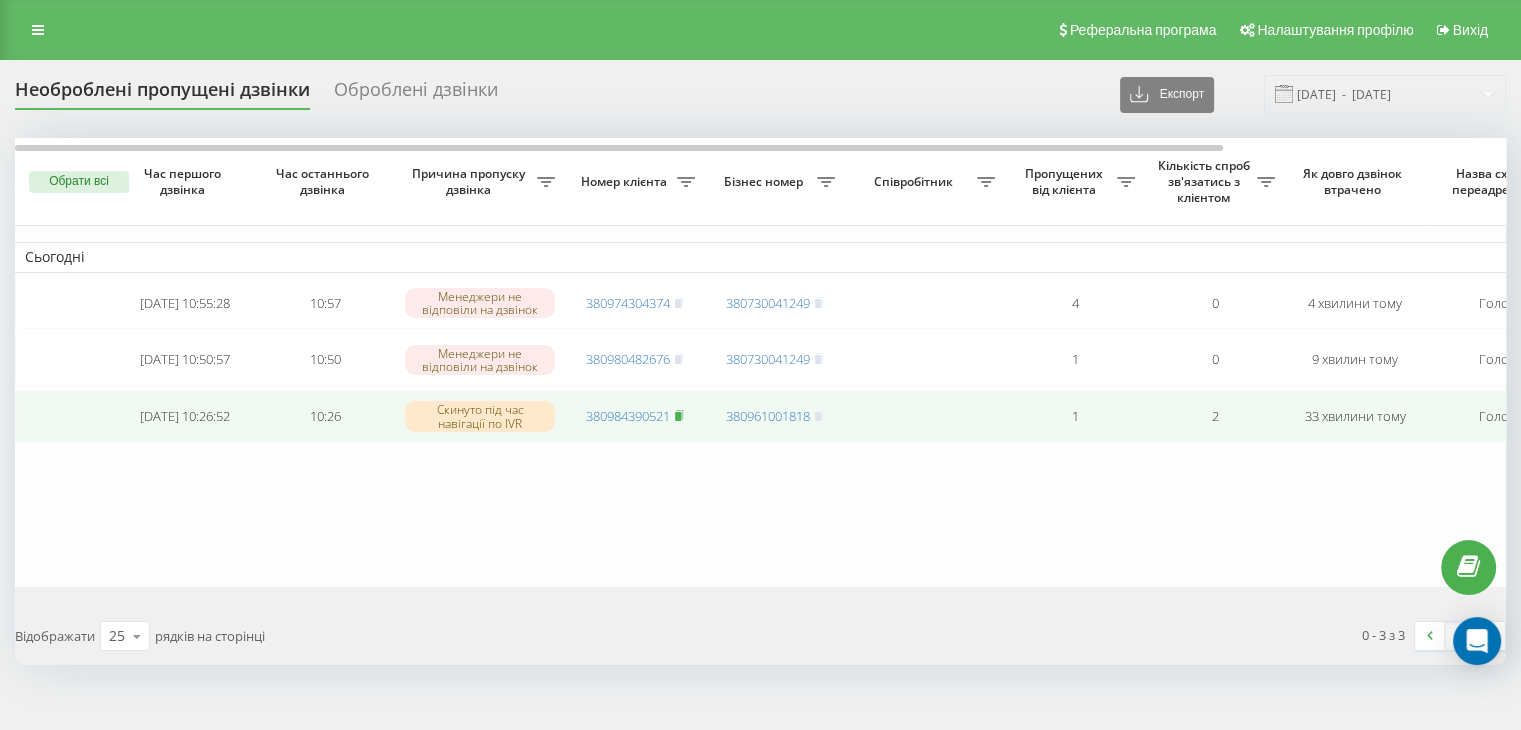 click 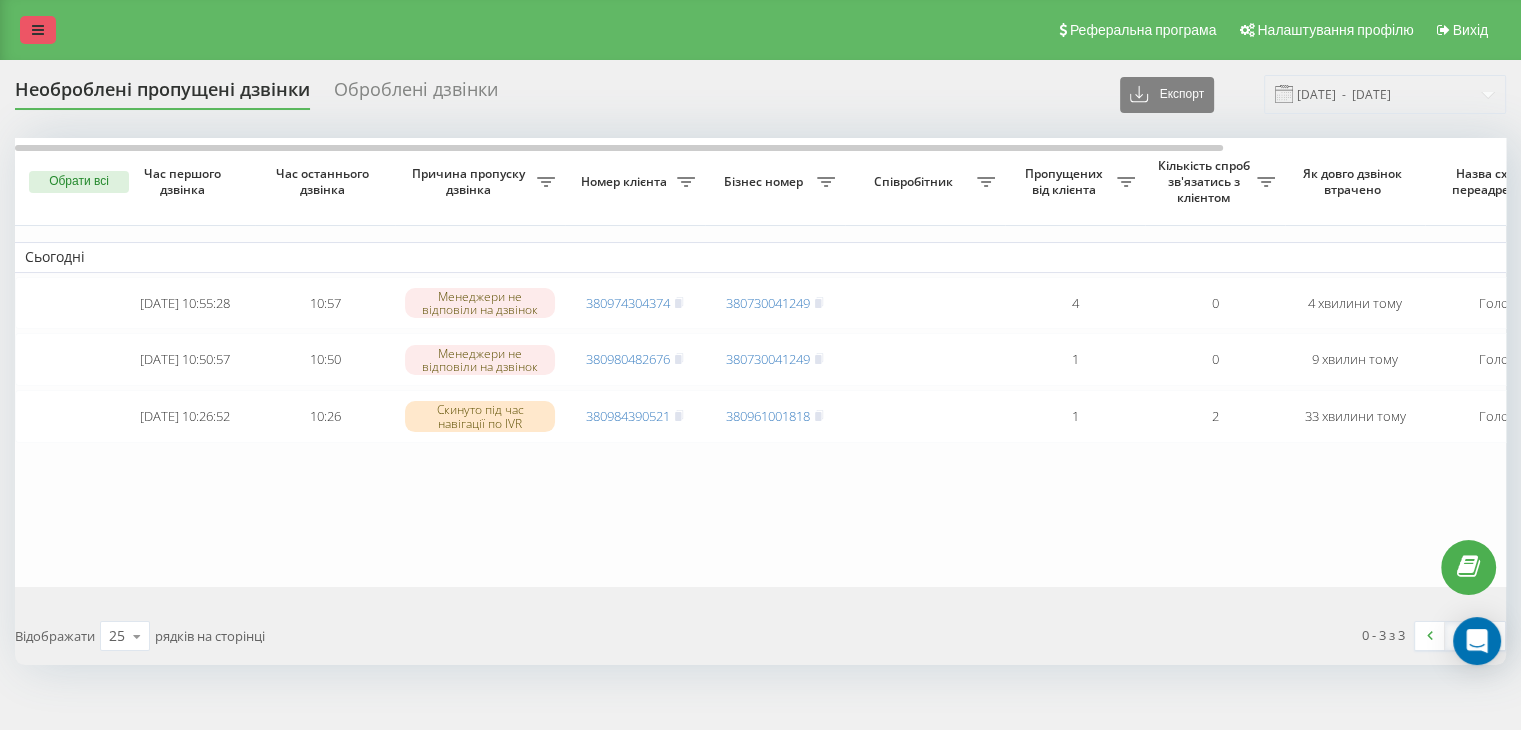 click at bounding box center (38, 30) 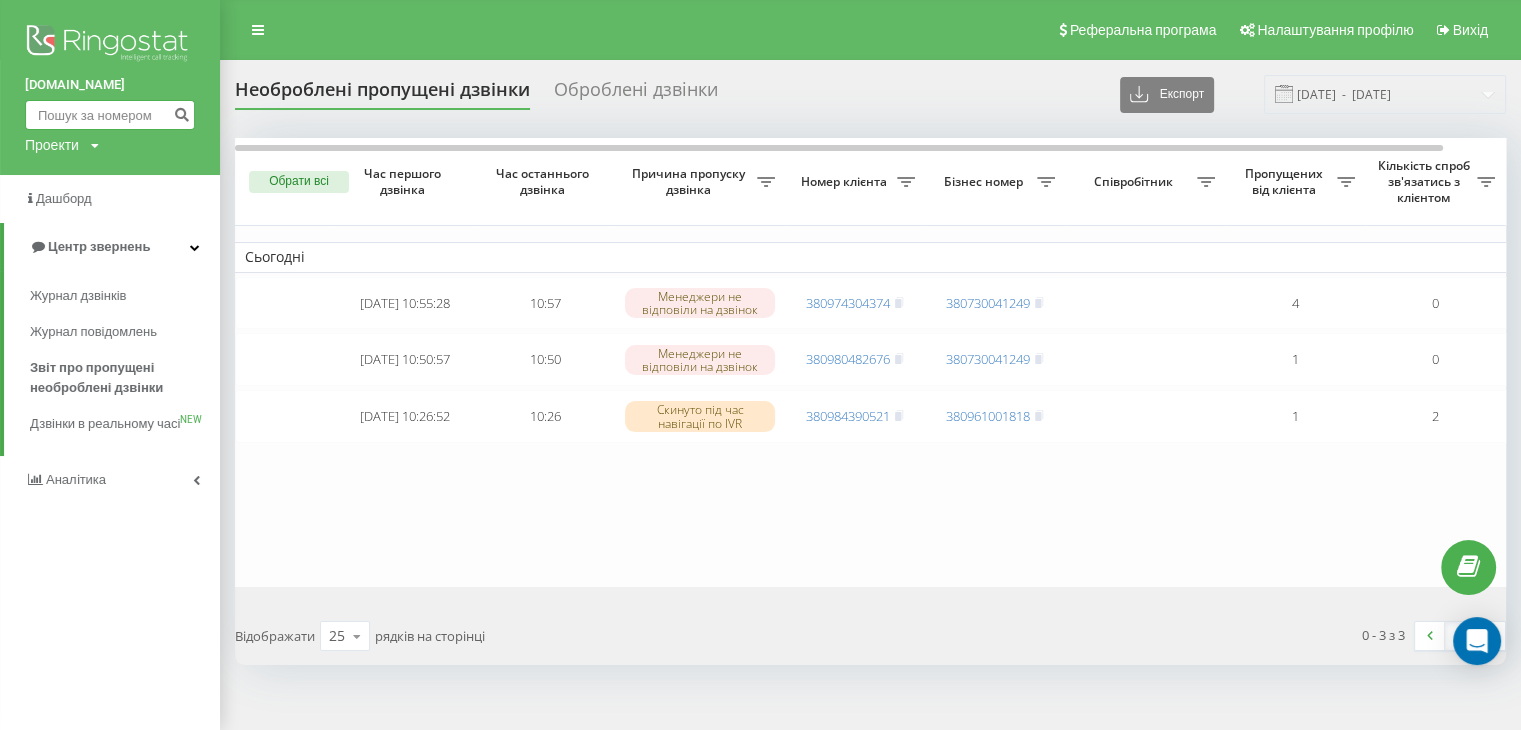 click at bounding box center [110, 115] 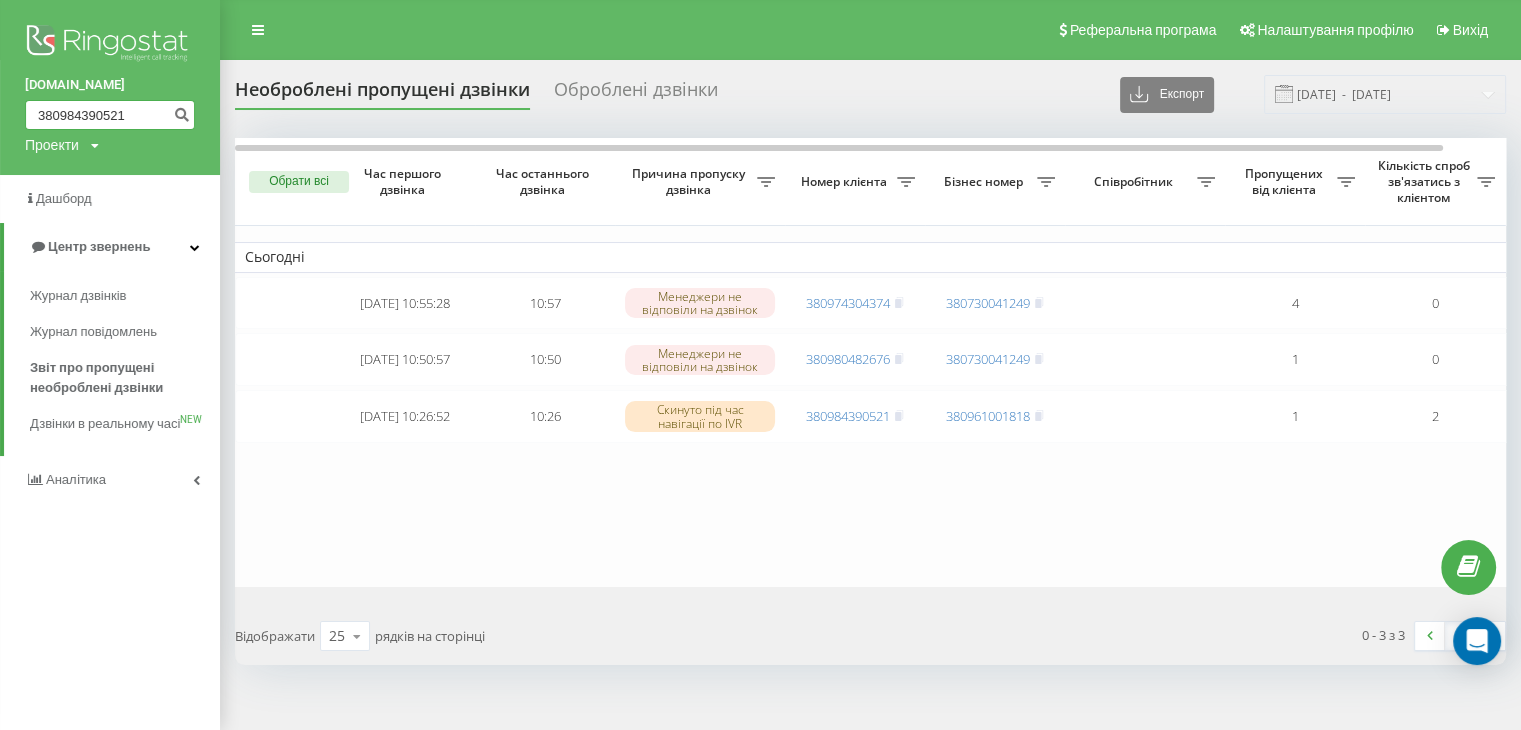 type on "380984390521" 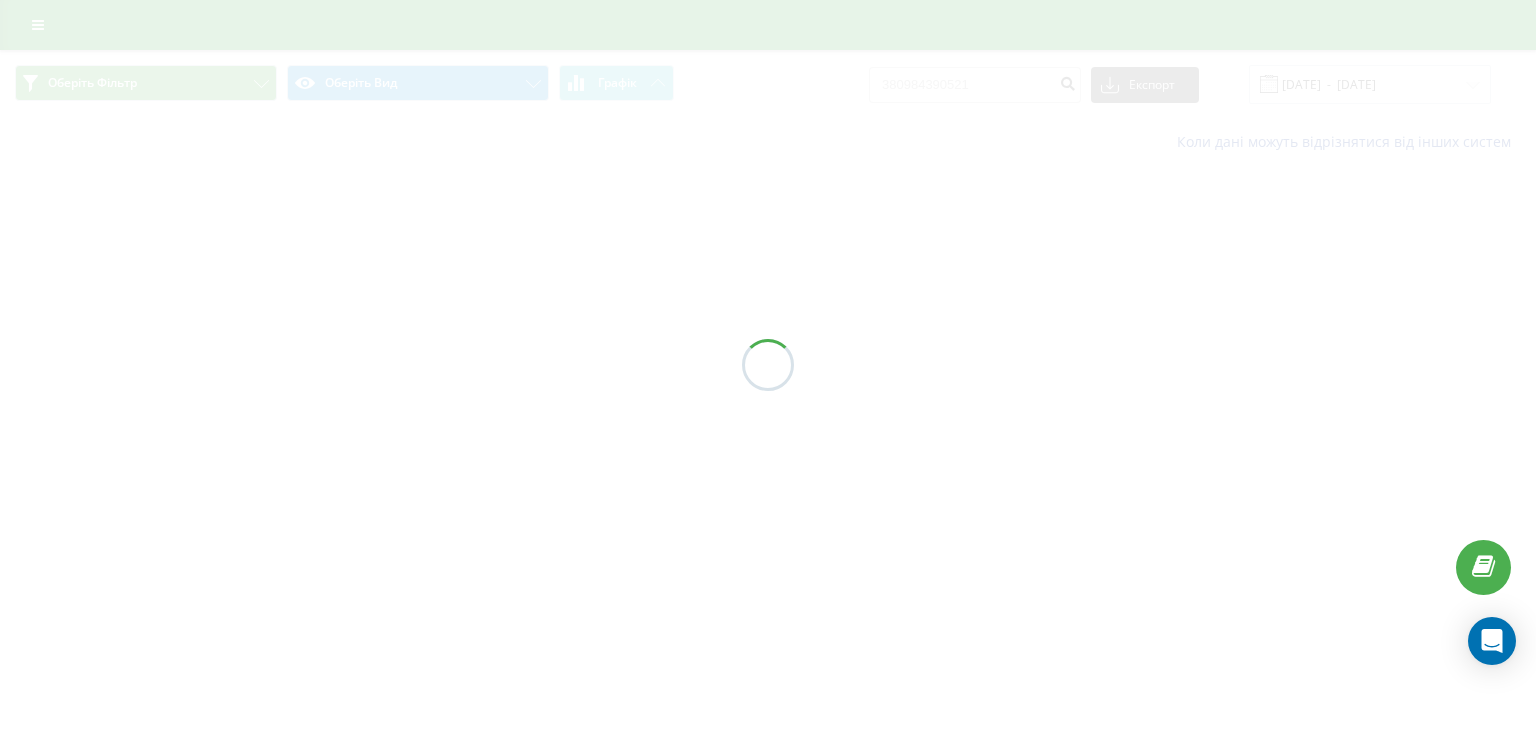 scroll, scrollTop: 0, scrollLeft: 0, axis: both 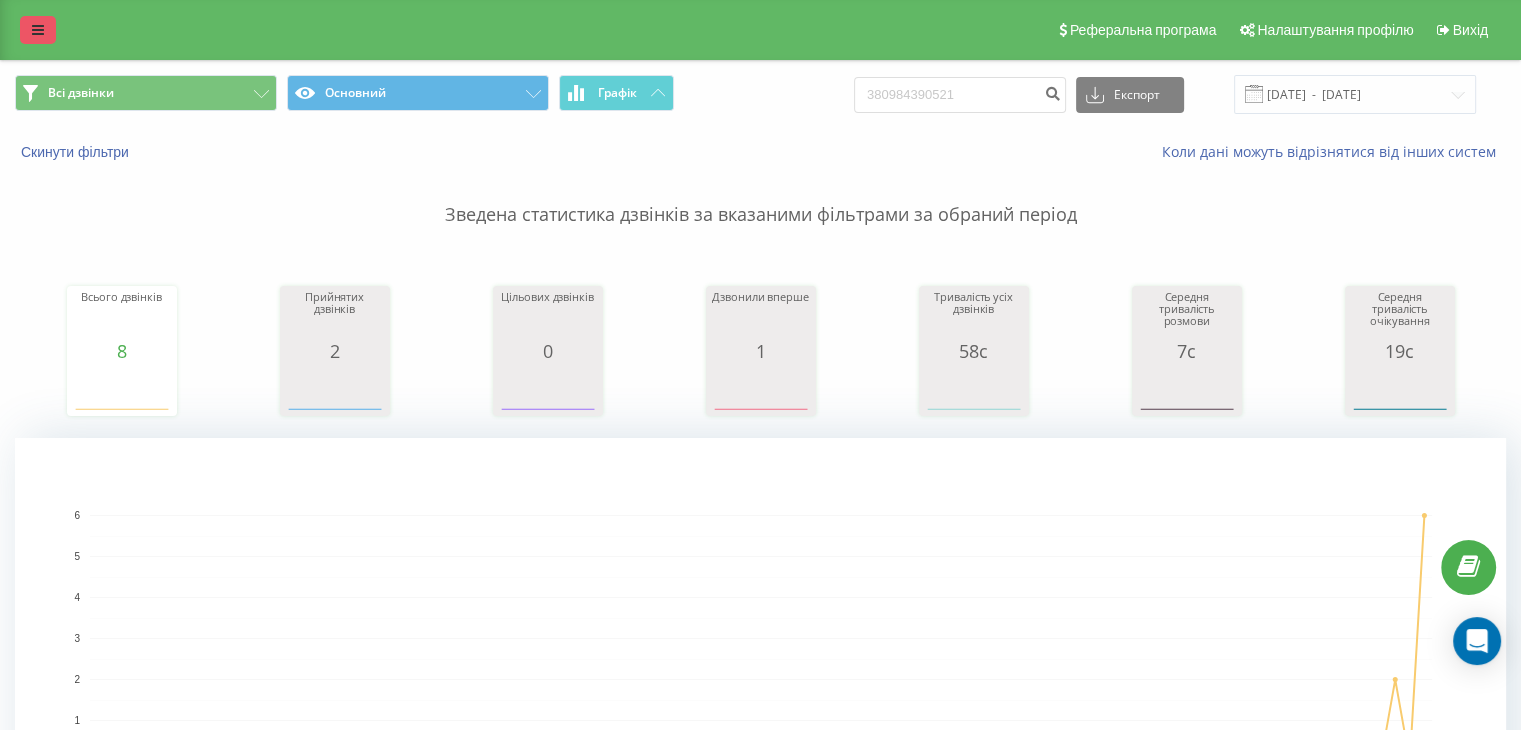 click at bounding box center (38, 30) 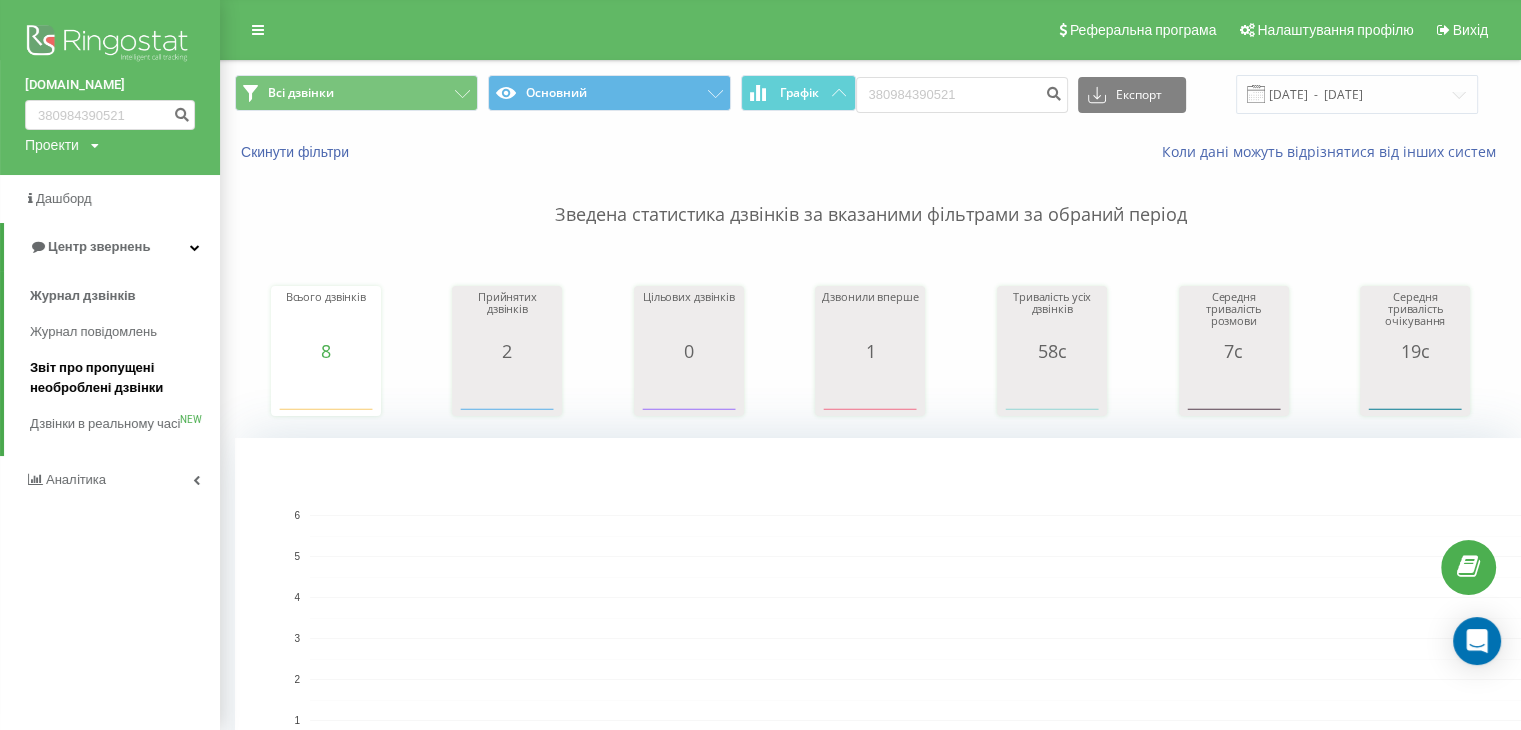 click on "Звіт про пропущені необроблені дзвінки" at bounding box center [120, 378] 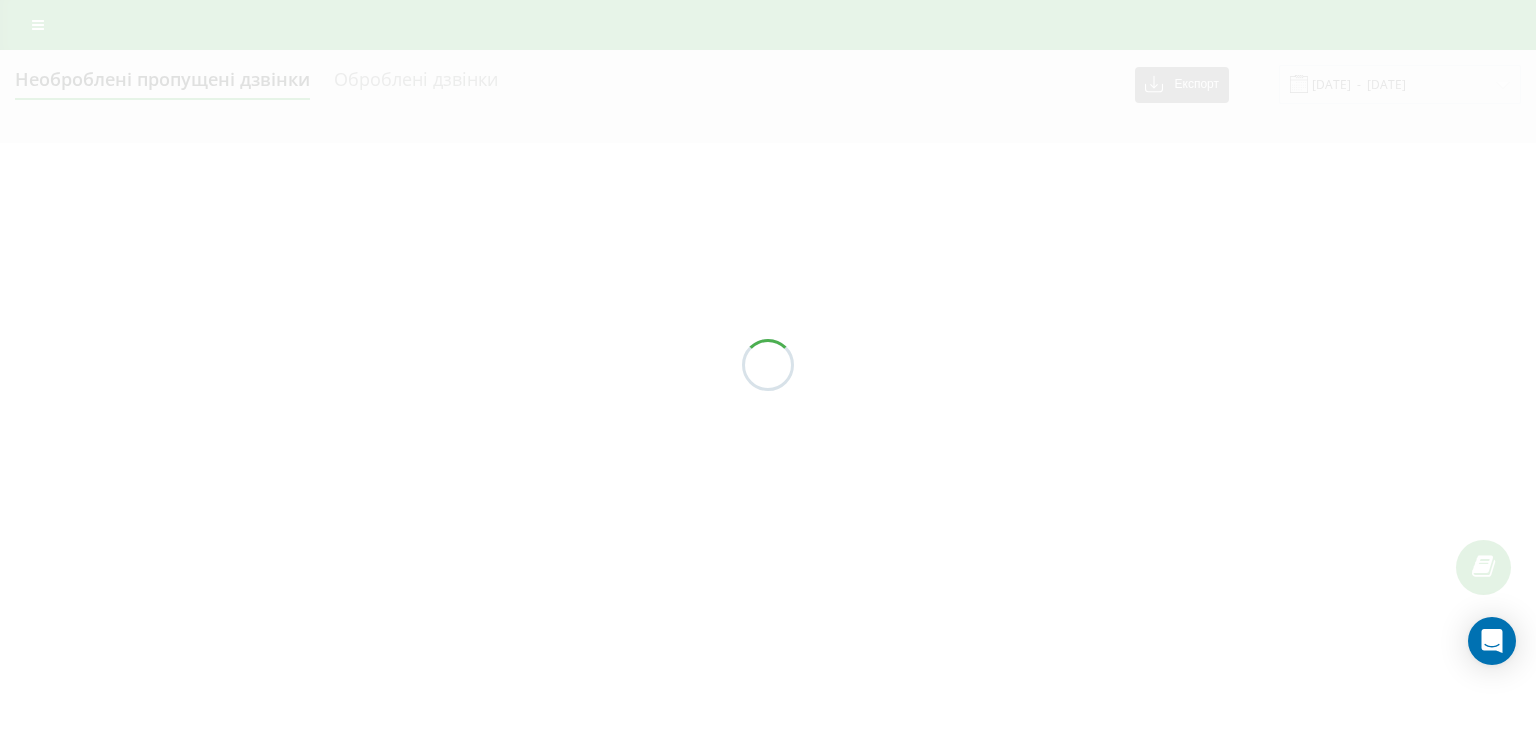 scroll, scrollTop: 0, scrollLeft: 0, axis: both 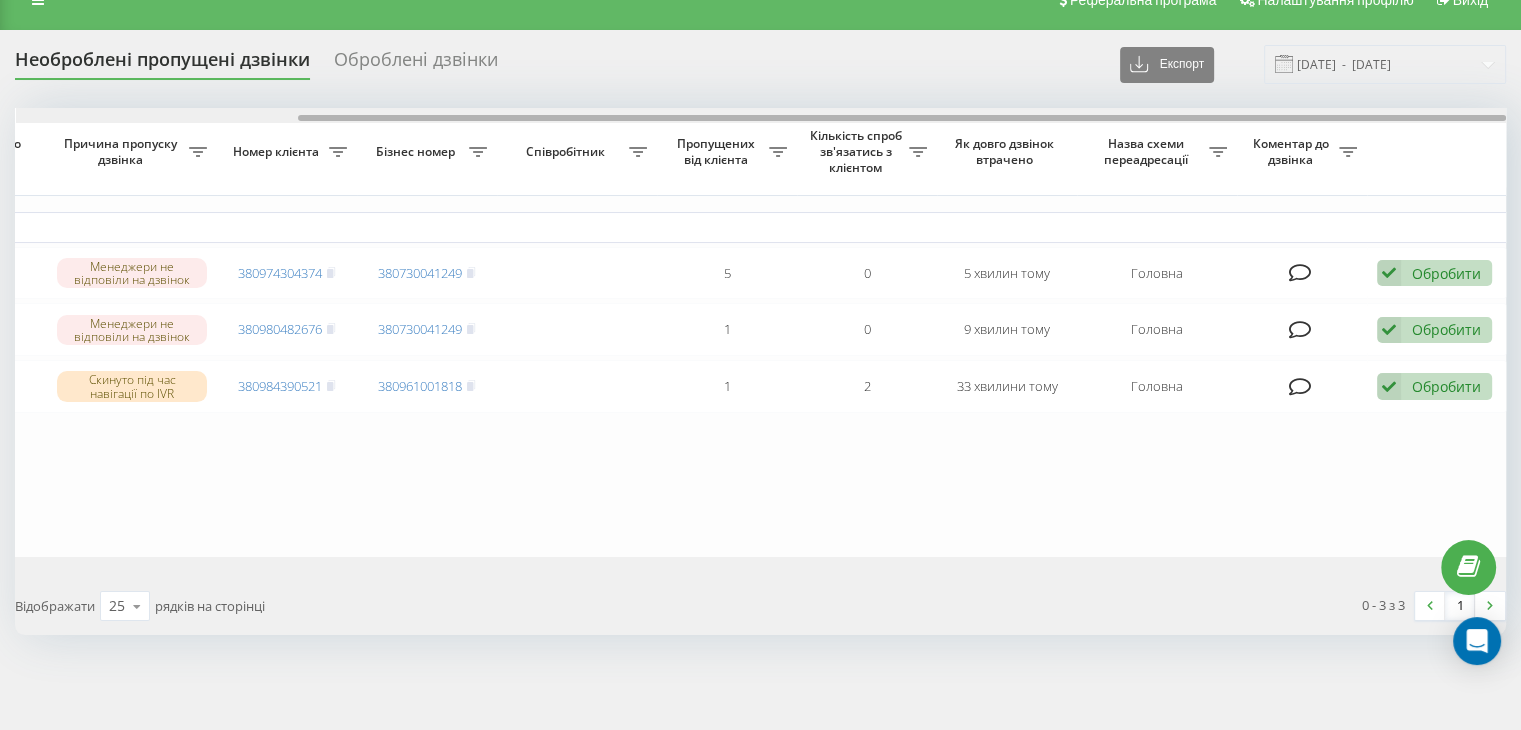 drag, startPoint x: 499, startPoint y: 107, endPoint x: 884, endPoint y: 104, distance: 385.0117 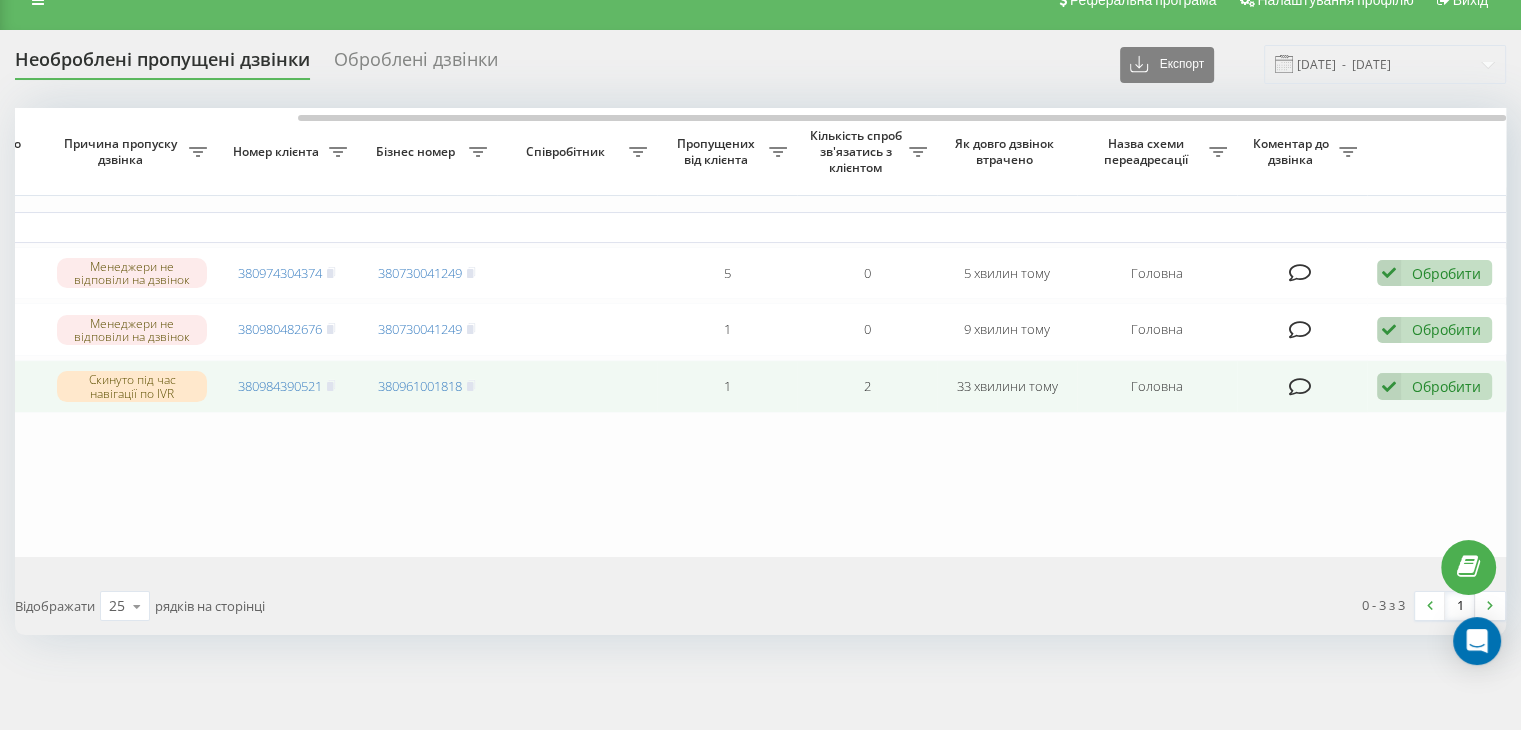 drag, startPoint x: 1417, startPoint y: 380, endPoint x: 1380, endPoint y: 408, distance: 46.400433 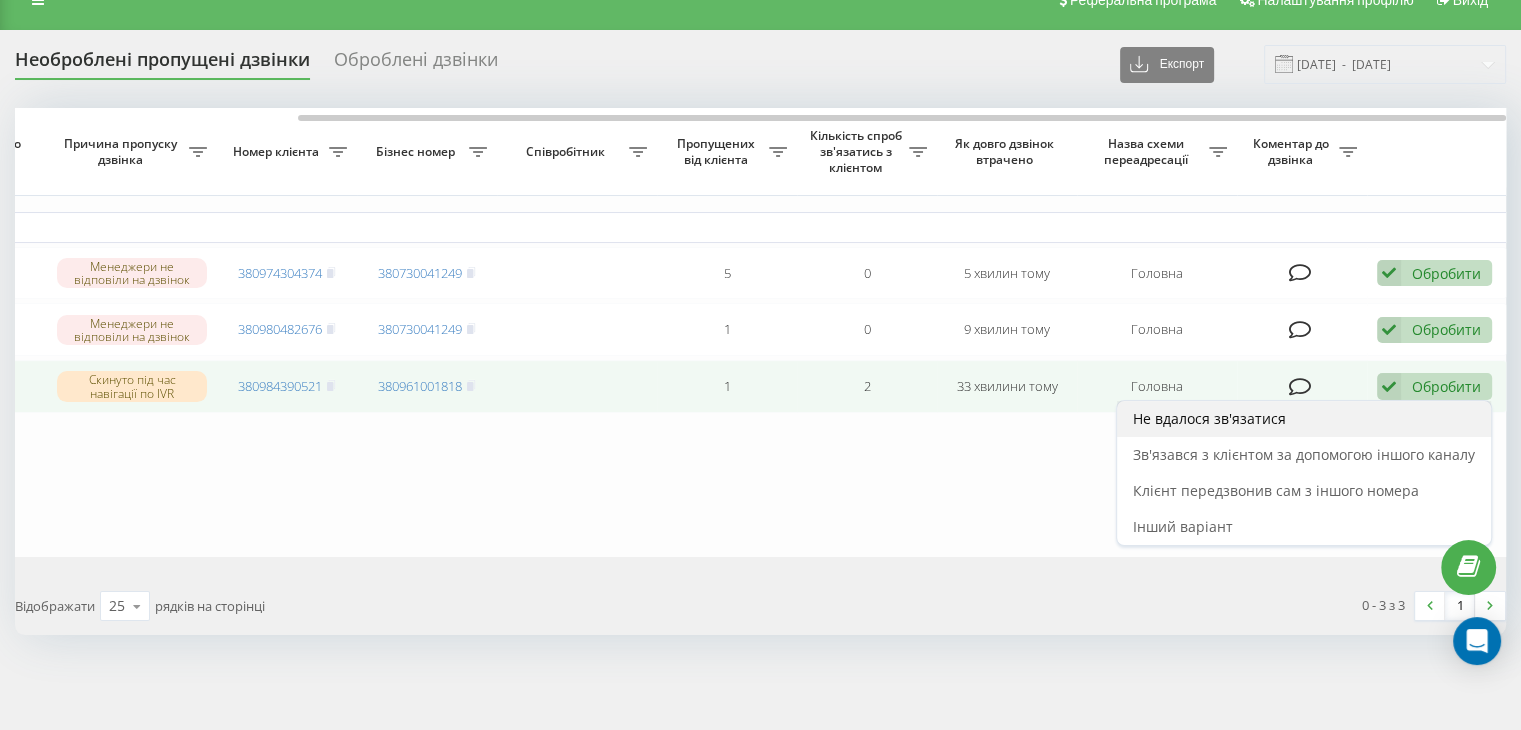 click on "Не вдалося зв'язатися" at bounding box center (1304, 419) 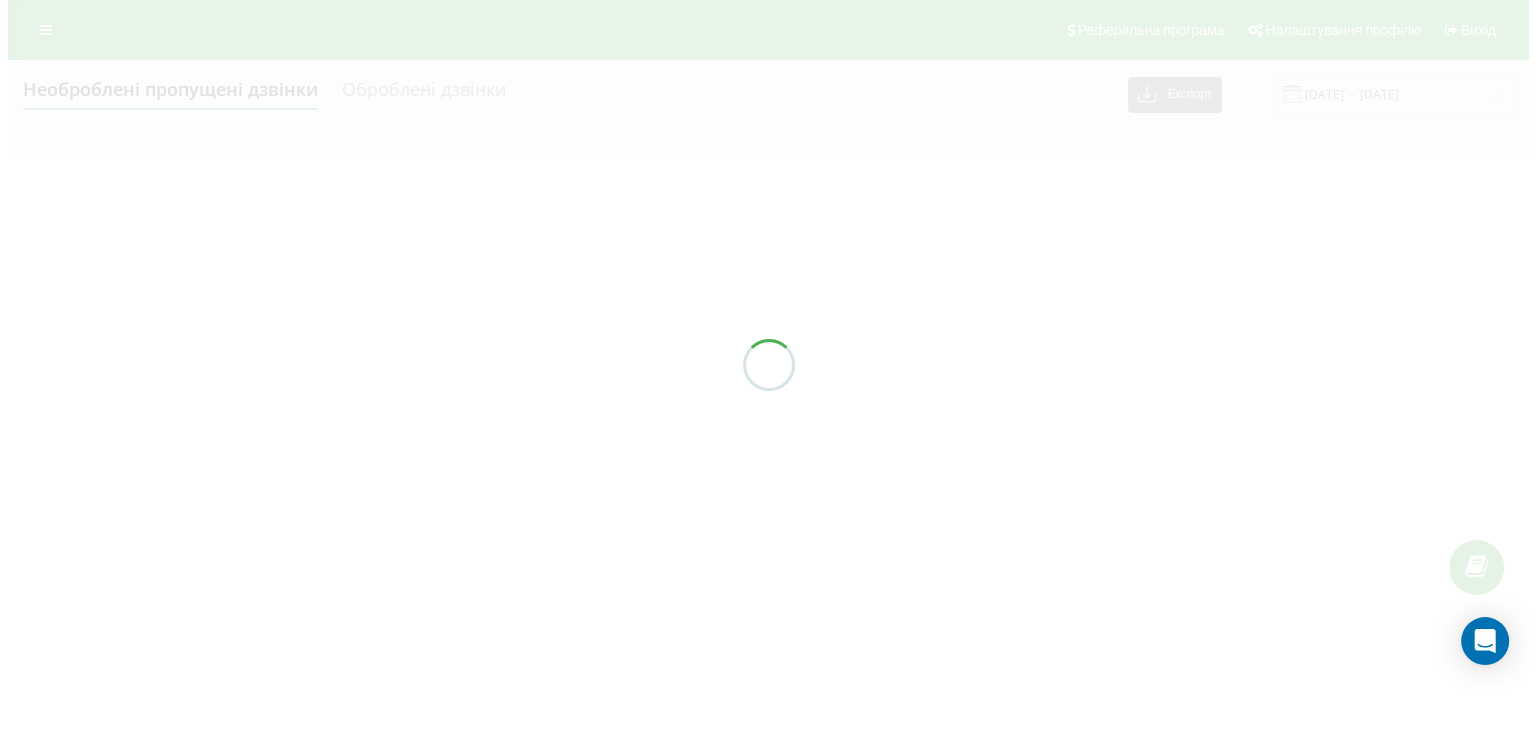 scroll, scrollTop: 0, scrollLeft: 0, axis: both 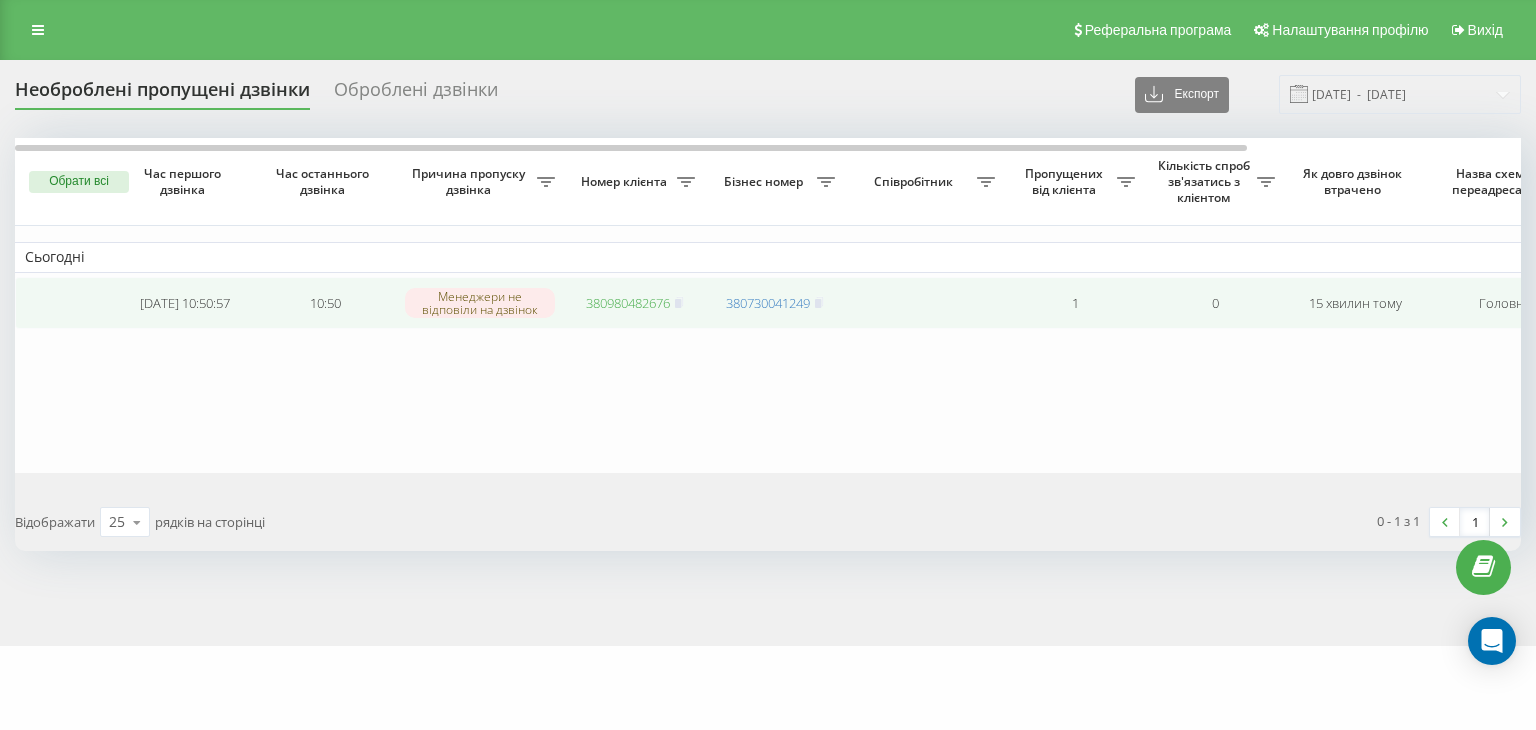 click on "380980482676" at bounding box center (628, 303) 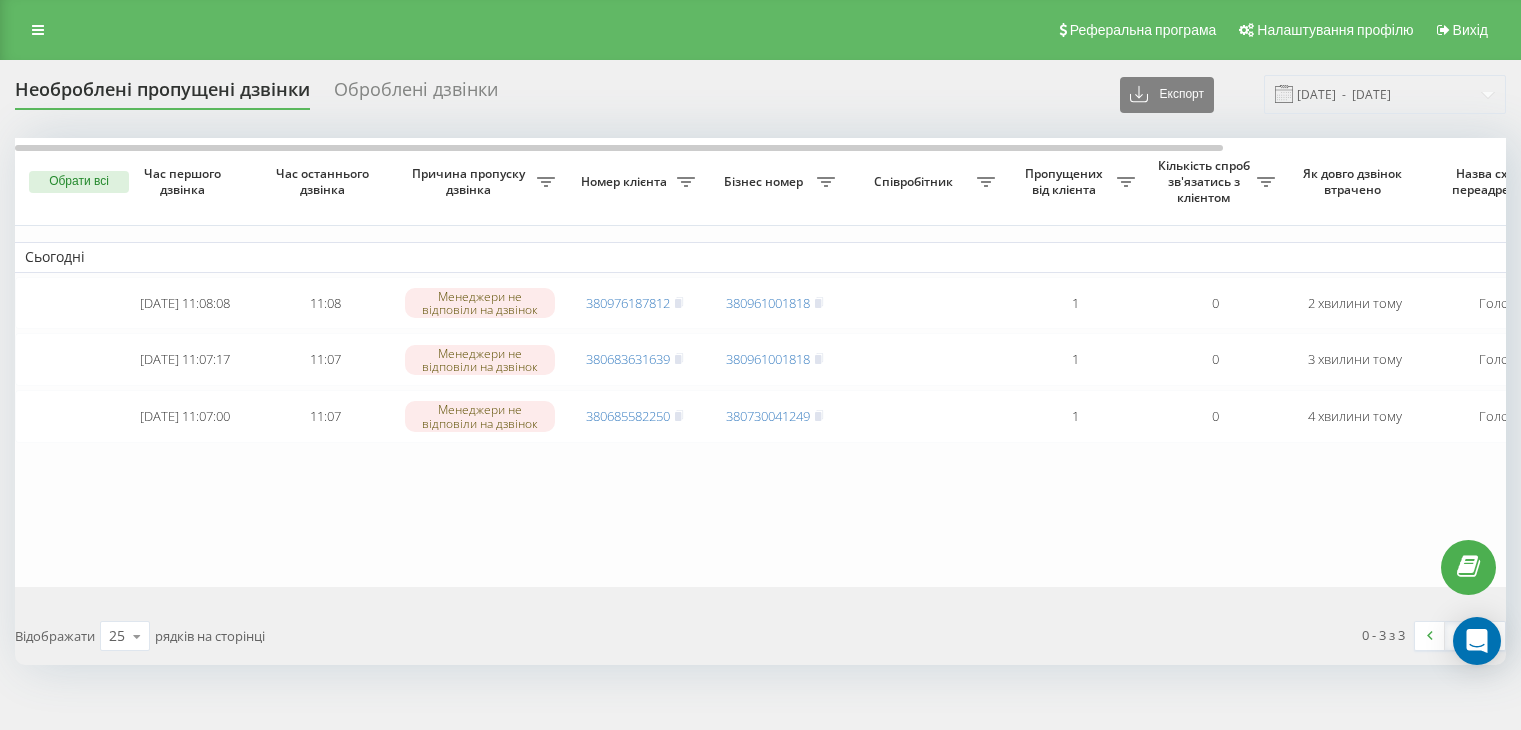 scroll, scrollTop: 0, scrollLeft: 0, axis: both 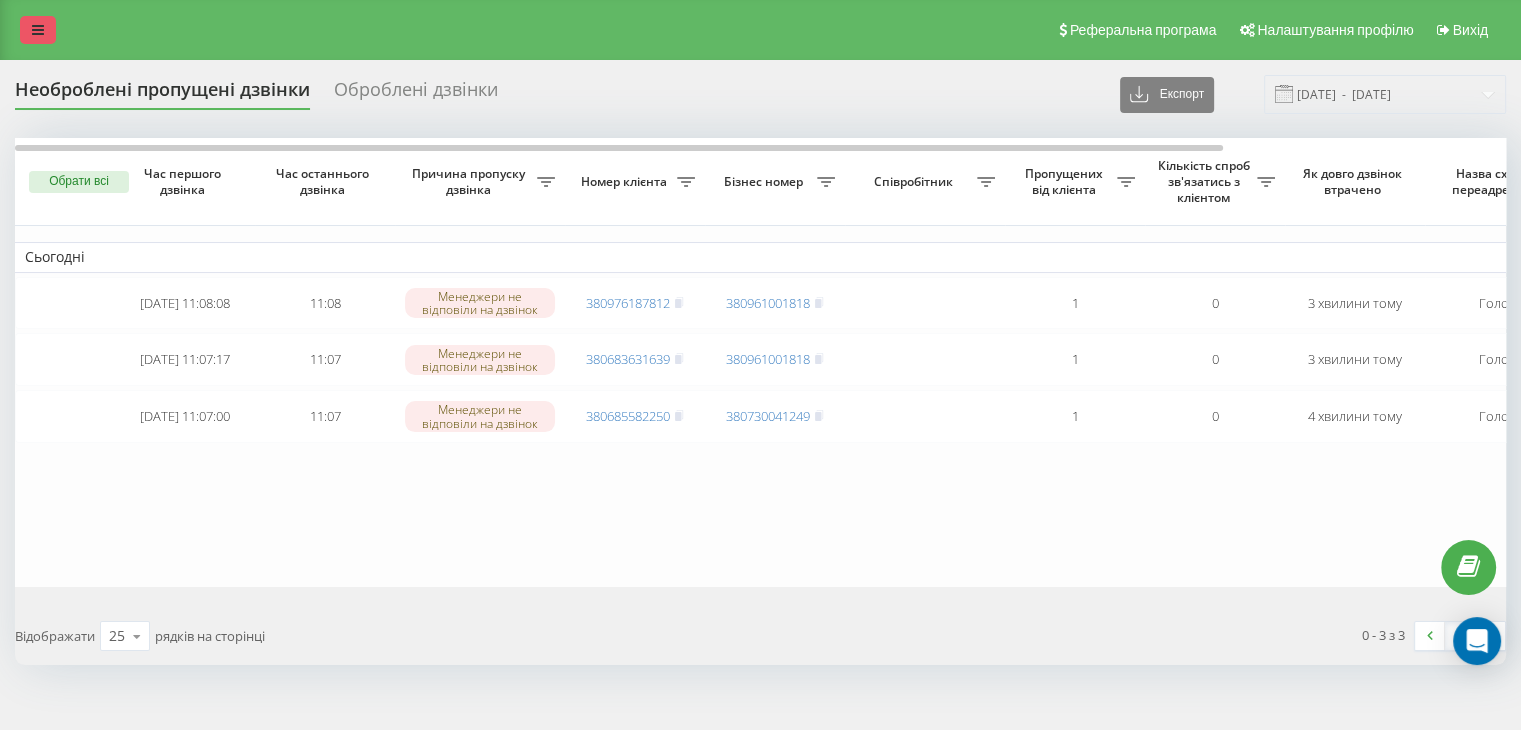 click at bounding box center [38, 30] 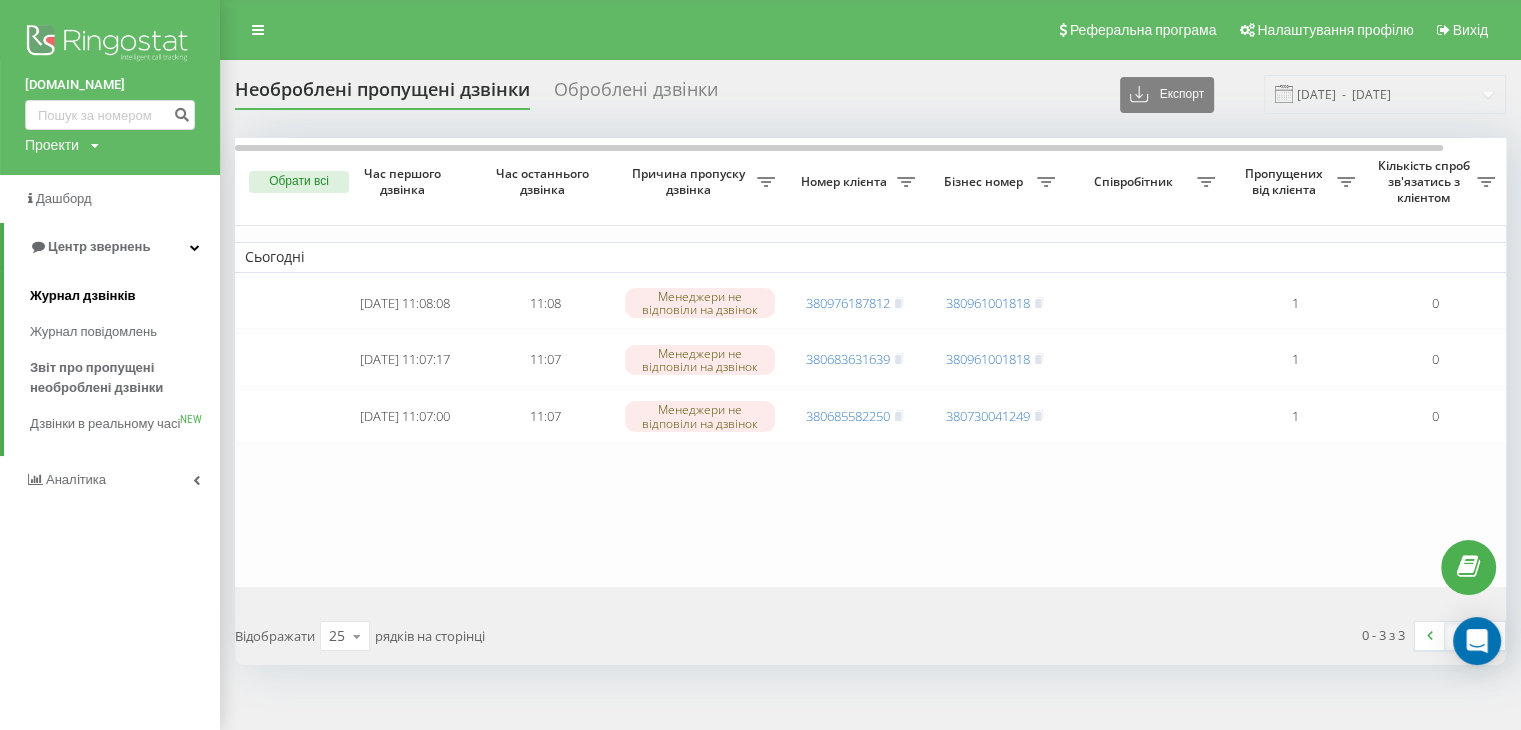 click on "Журнал дзвінків" at bounding box center [83, 296] 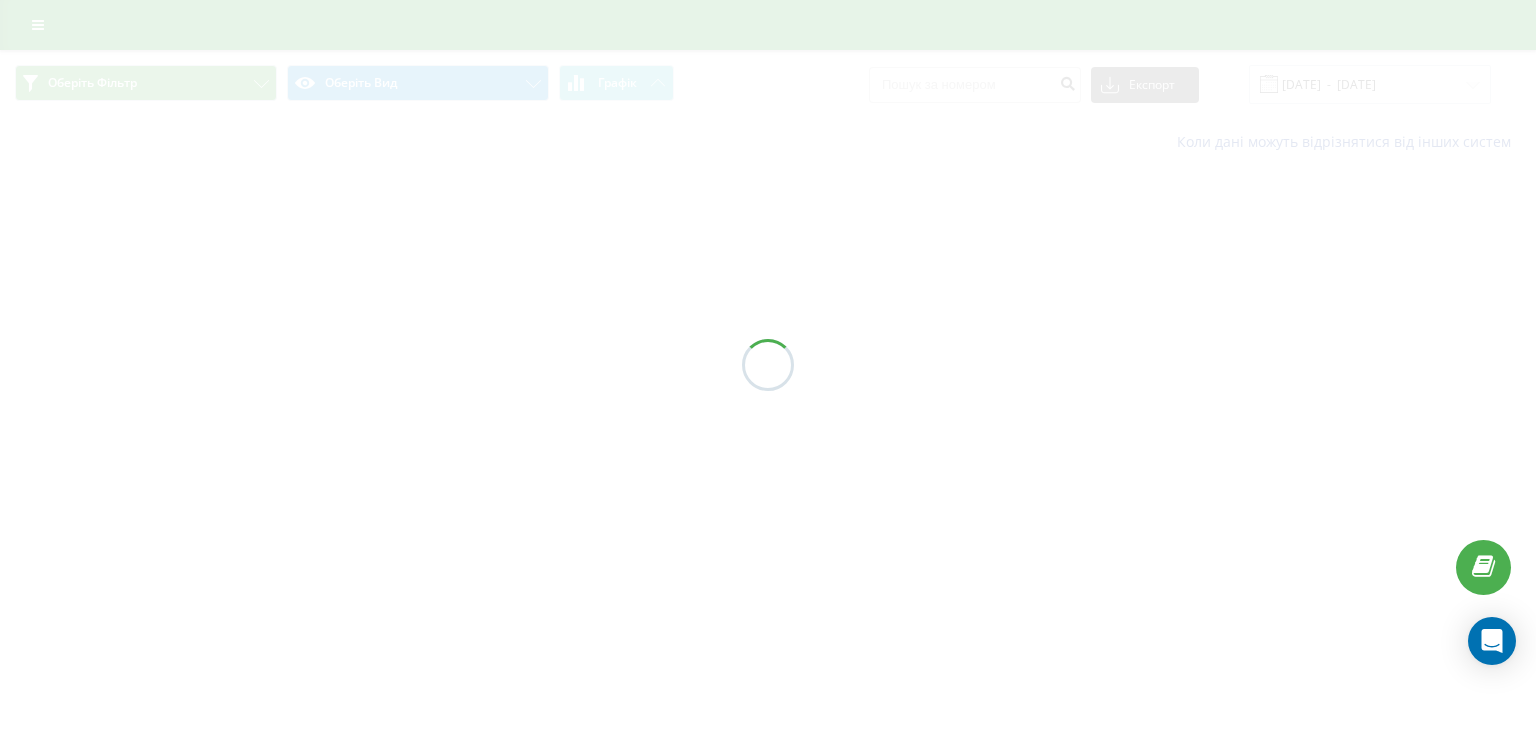 scroll, scrollTop: 0, scrollLeft: 0, axis: both 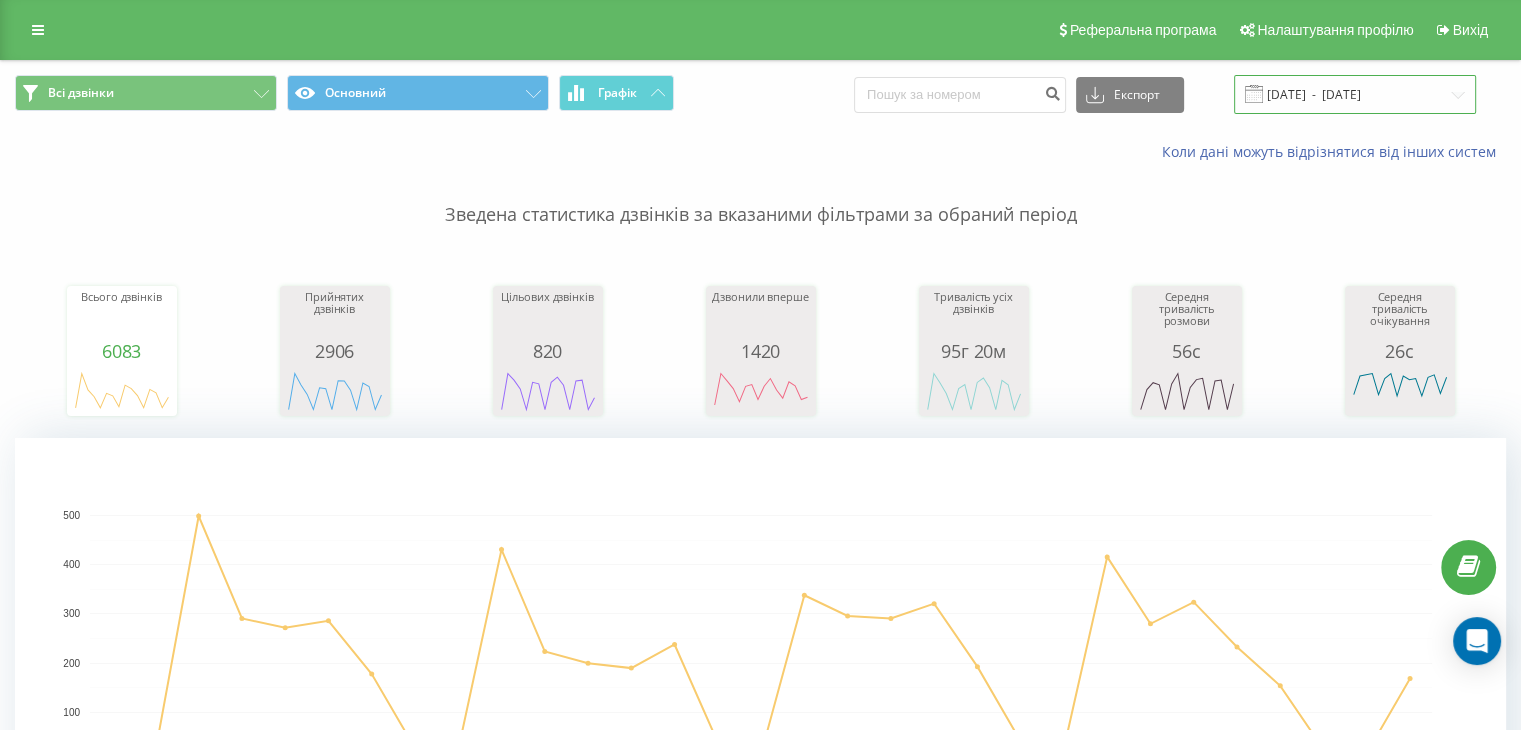 click on "[DATE]  -  [DATE]" at bounding box center [1355, 94] 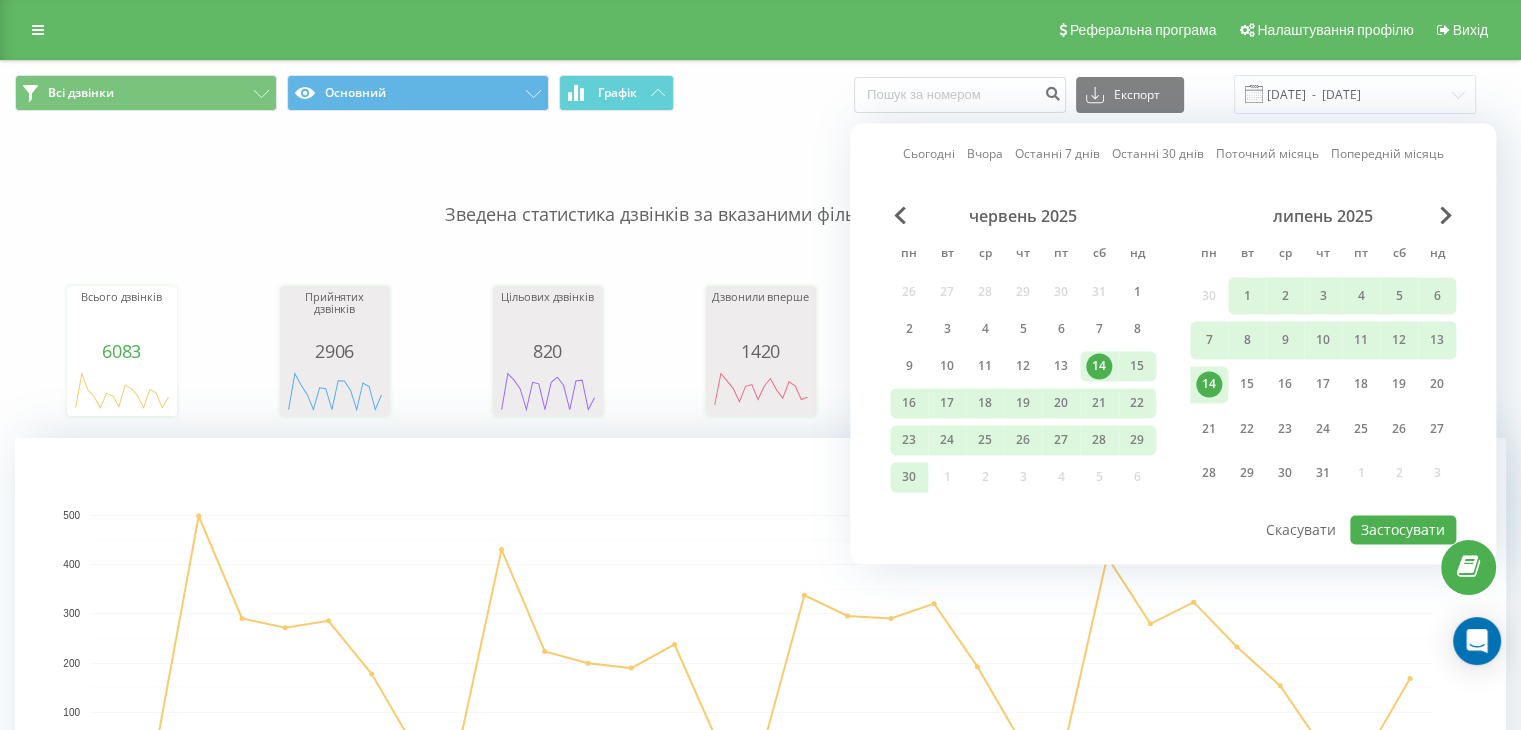 click on "14" at bounding box center [1209, 385] 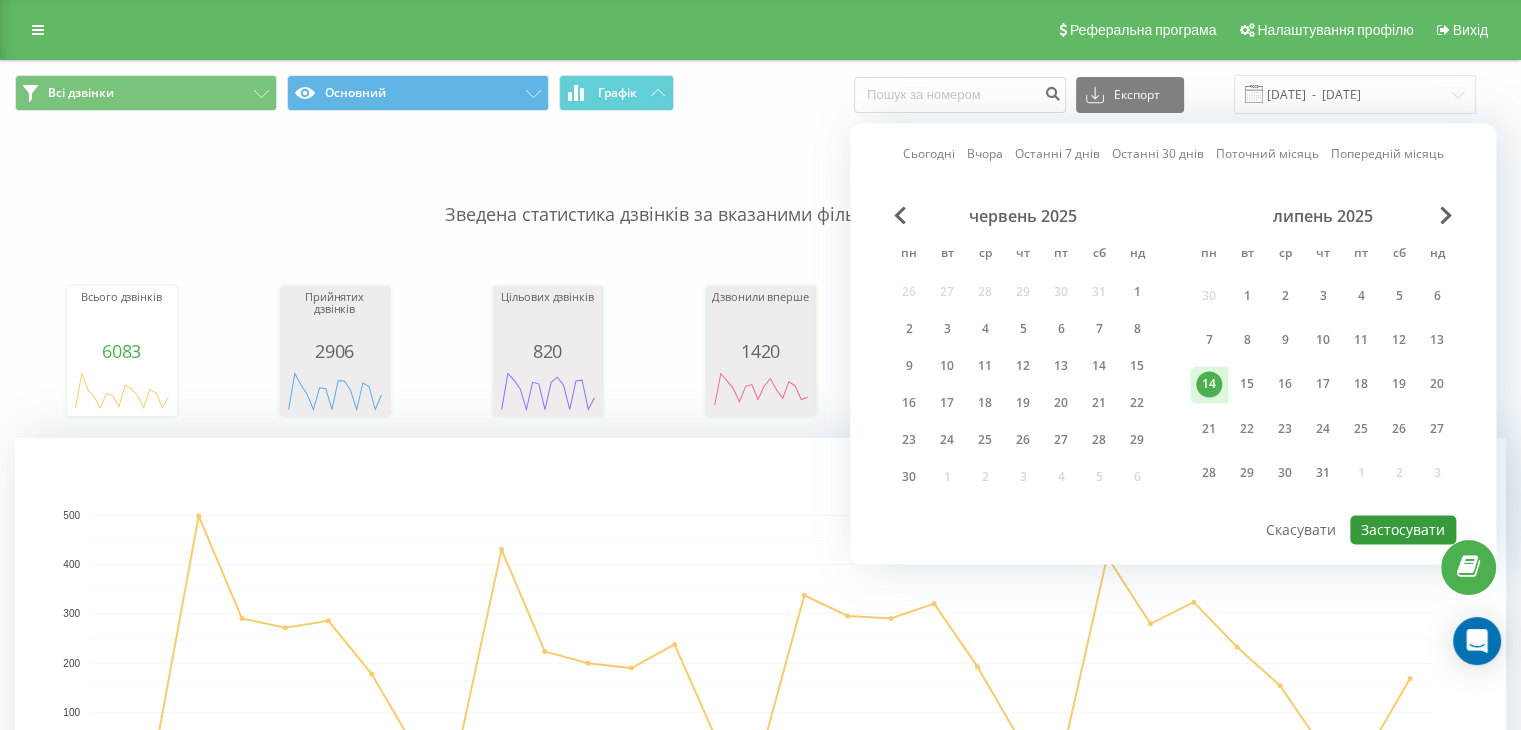 click on "Застосувати" at bounding box center (1403, 529) 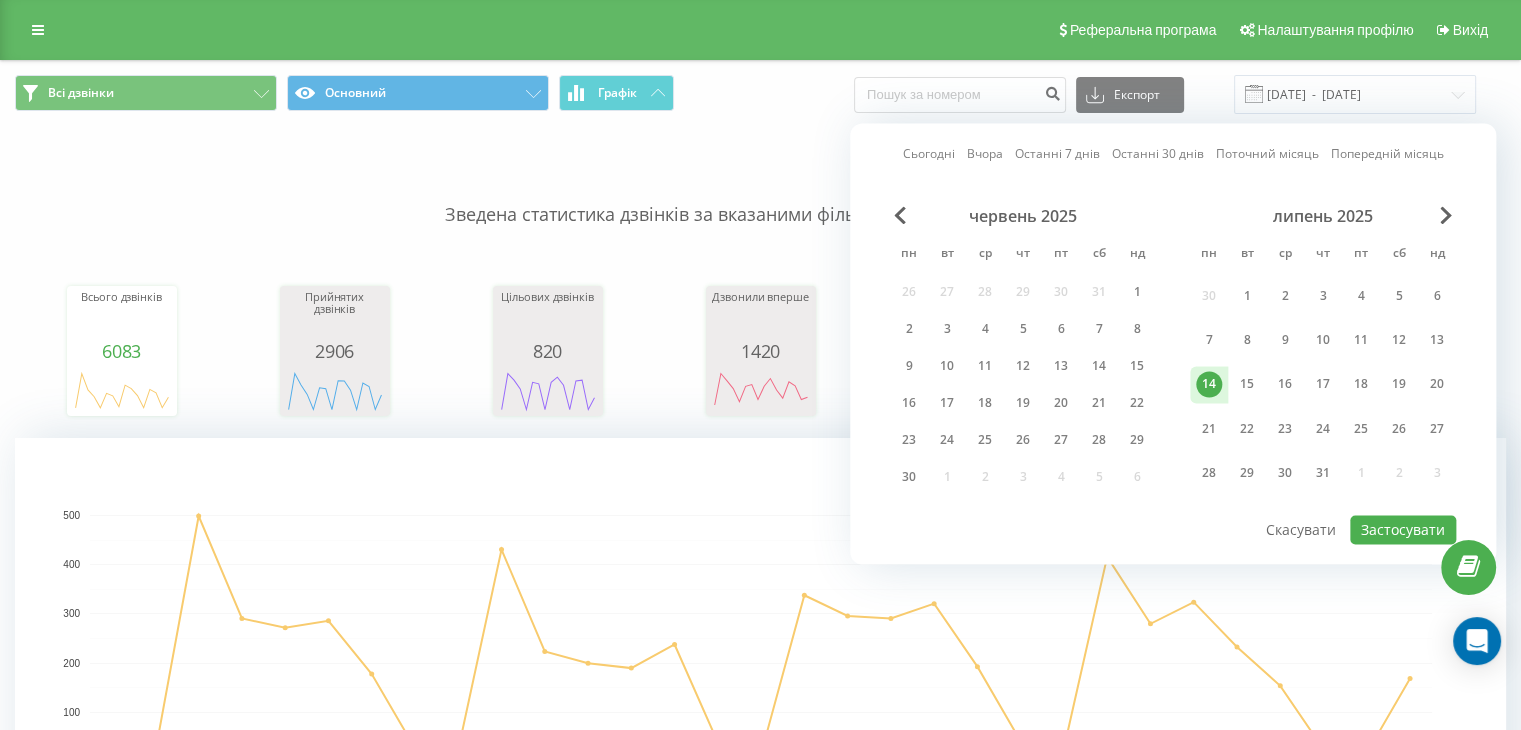 type on "14.07.2025  -  14.07.2025" 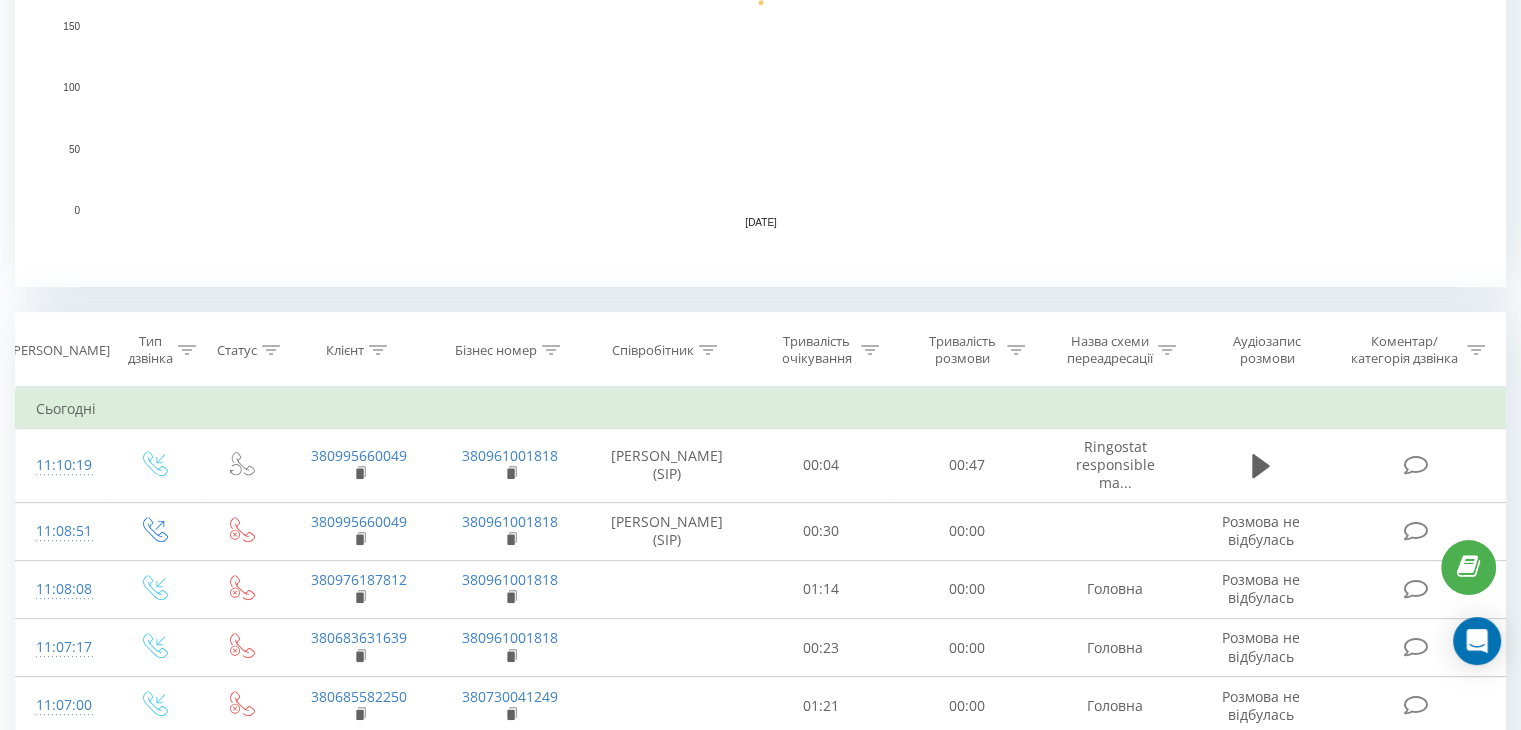 scroll, scrollTop: 600, scrollLeft: 0, axis: vertical 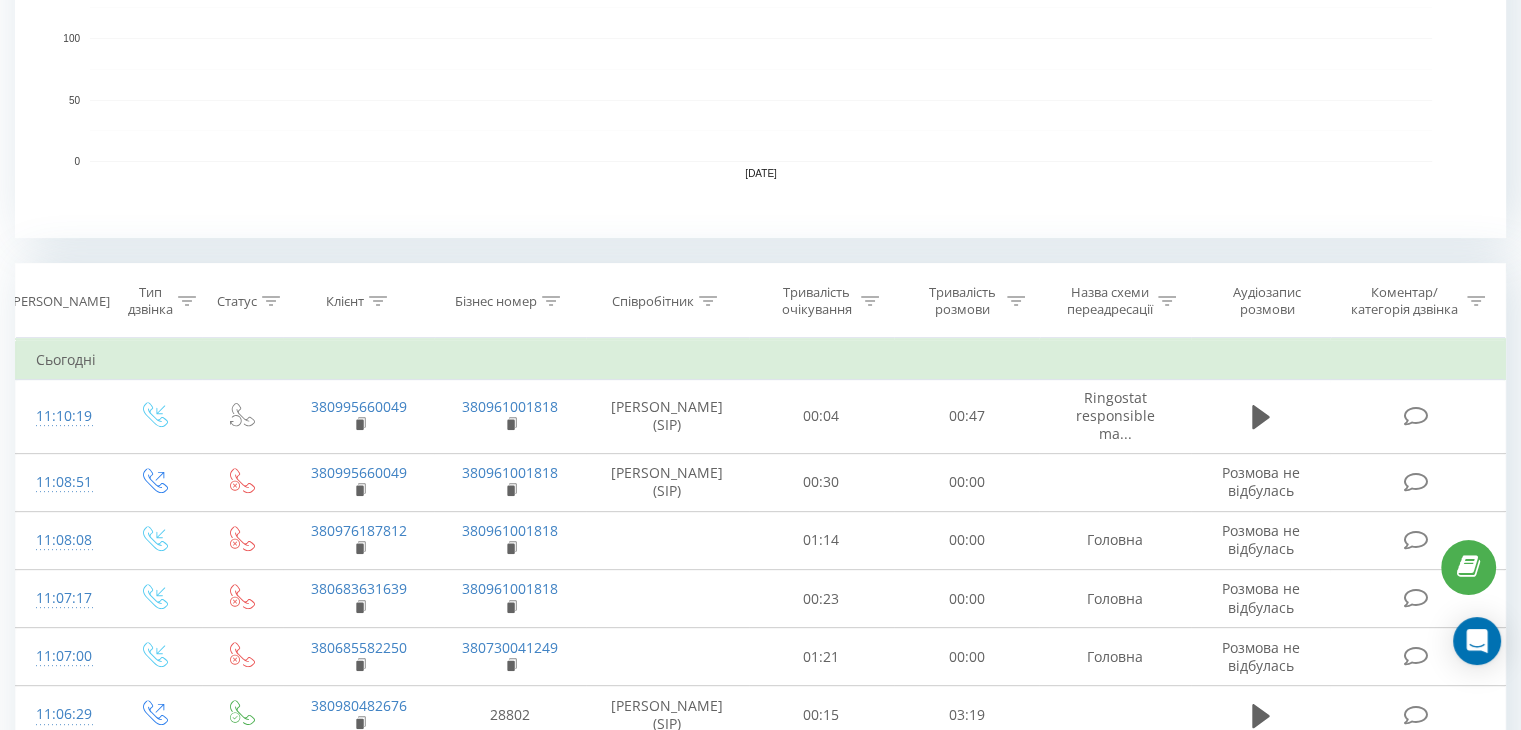 click at bounding box center (708, 301) 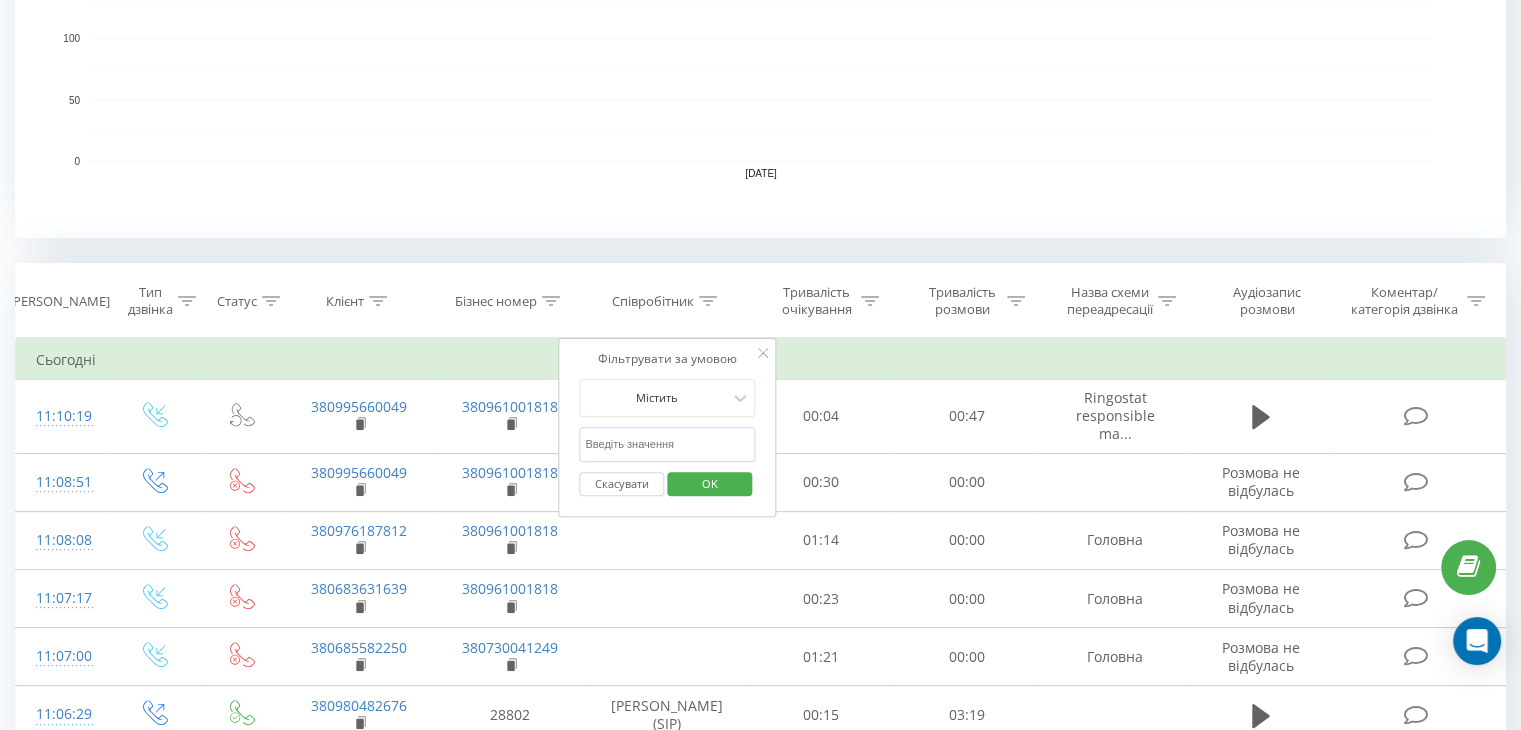 click at bounding box center (667, 444) 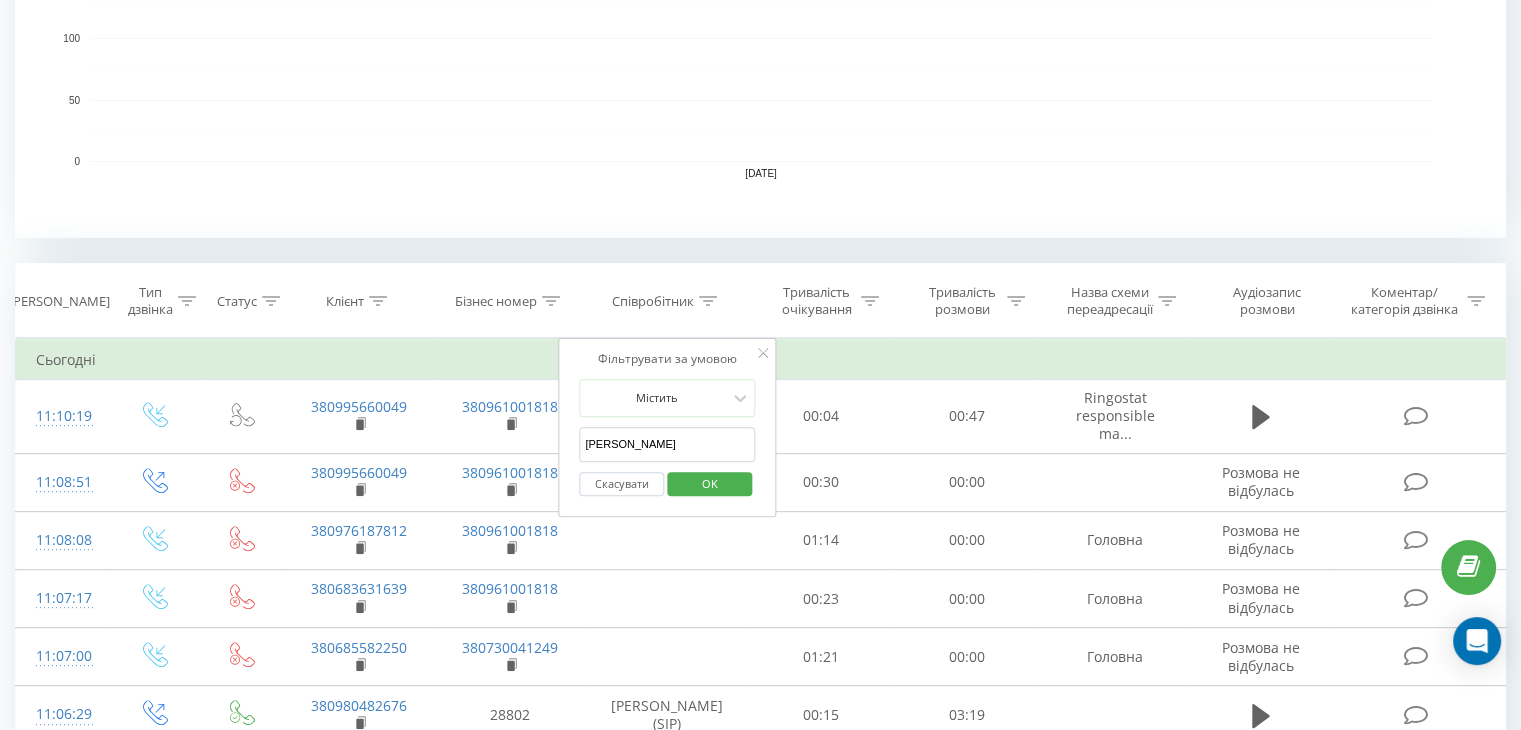 click on "OK" at bounding box center [710, 483] 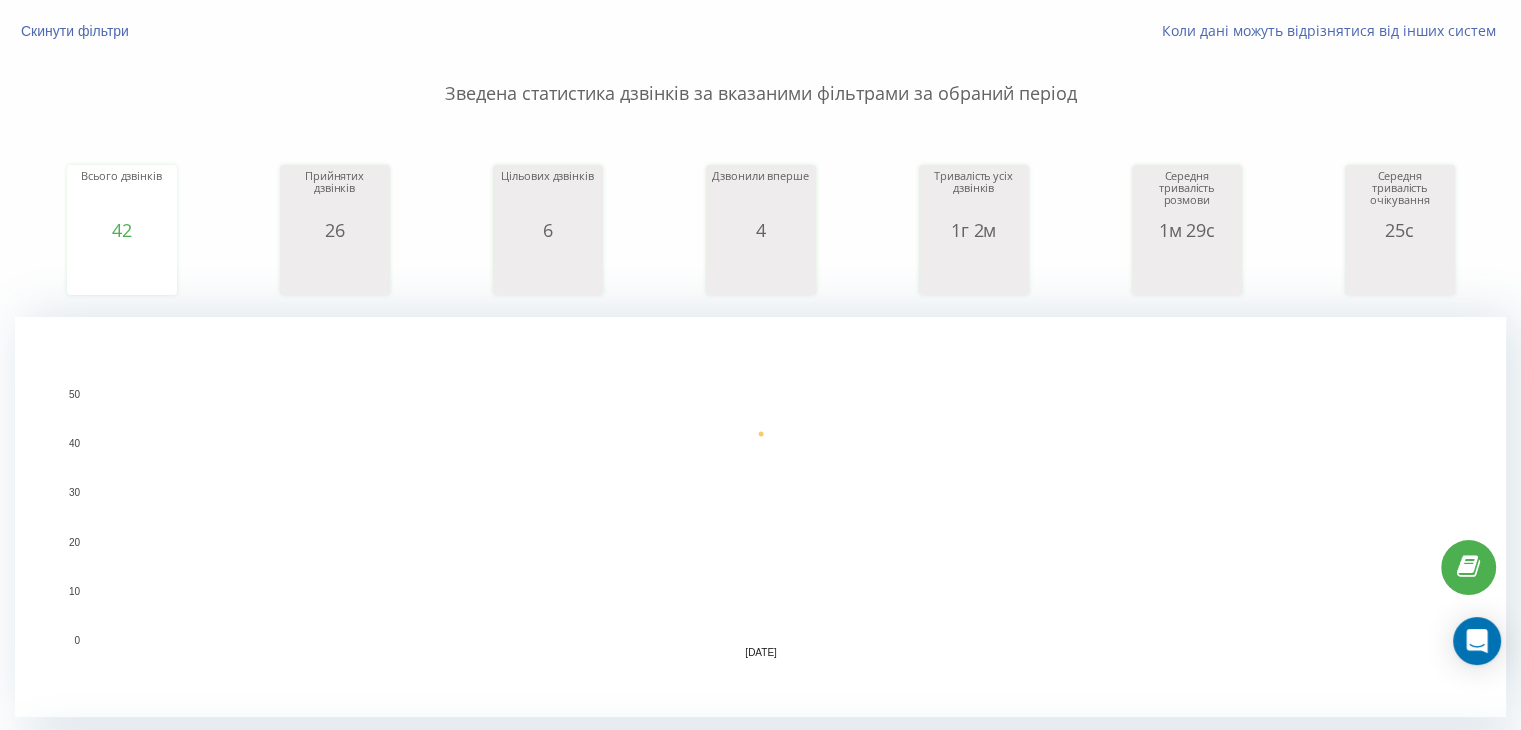 scroll, scrollTop: 0, scrollLeft: 0, axis: both 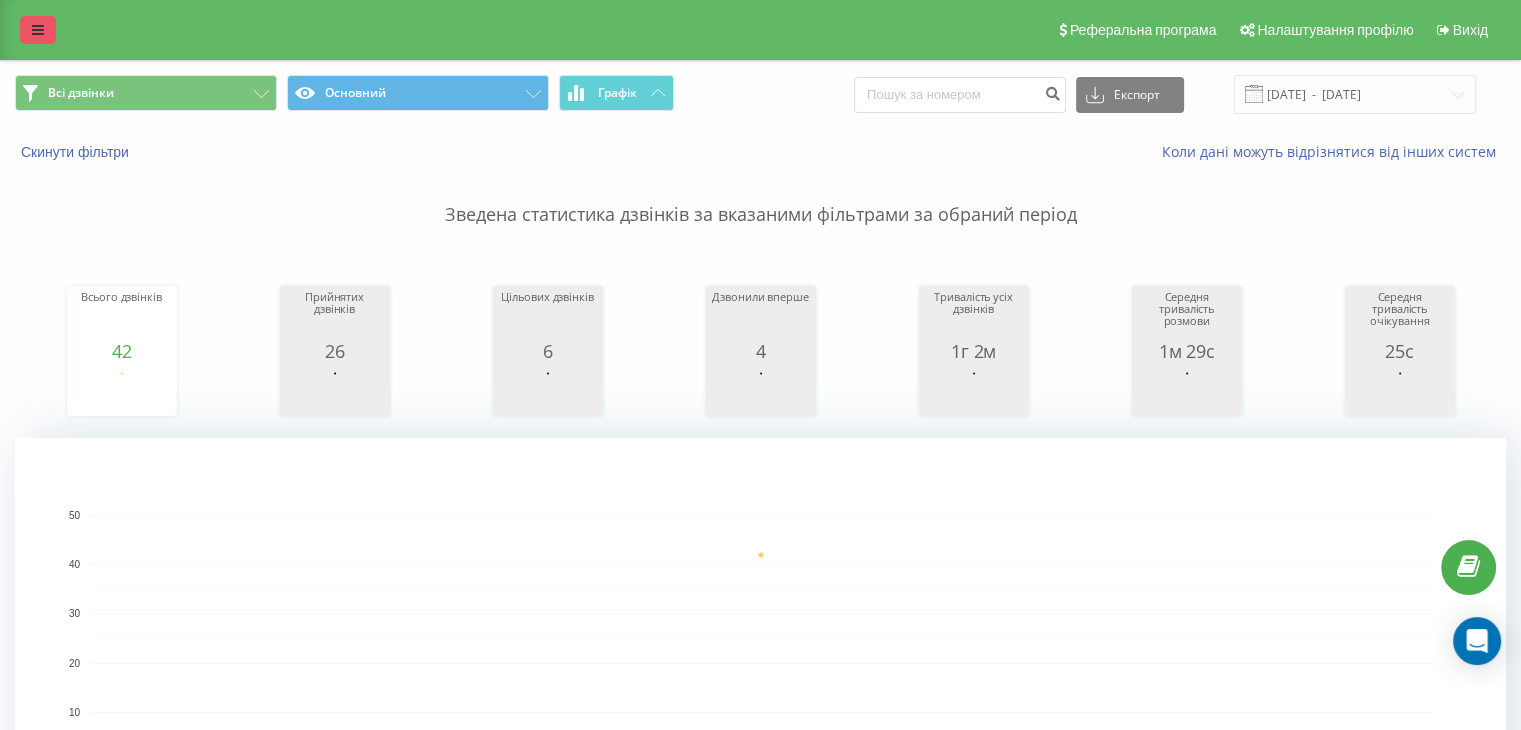 click at bounding box center (38, 30) 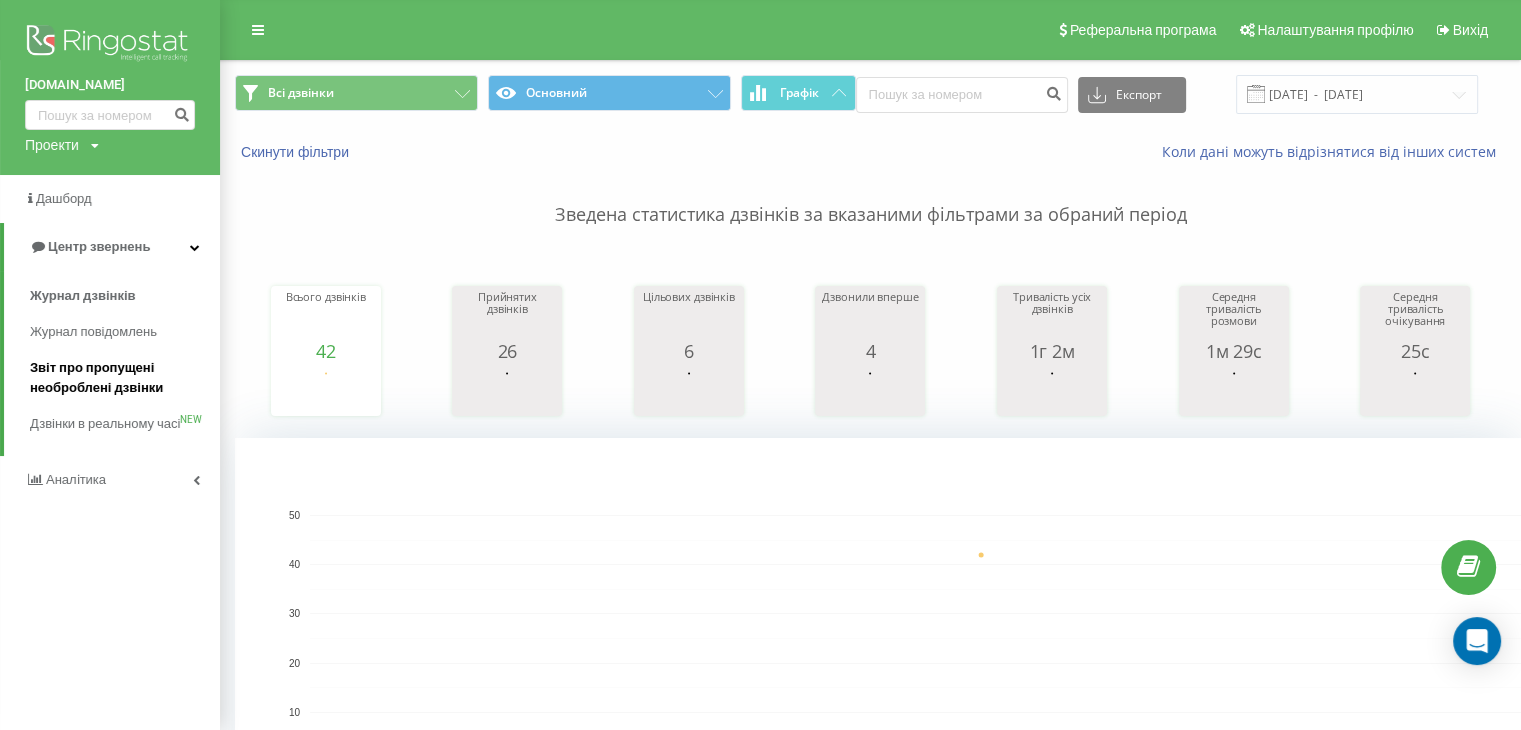 click on "Звіт про пропущені необроблені дзвінки" at bounding box center [120, 378] 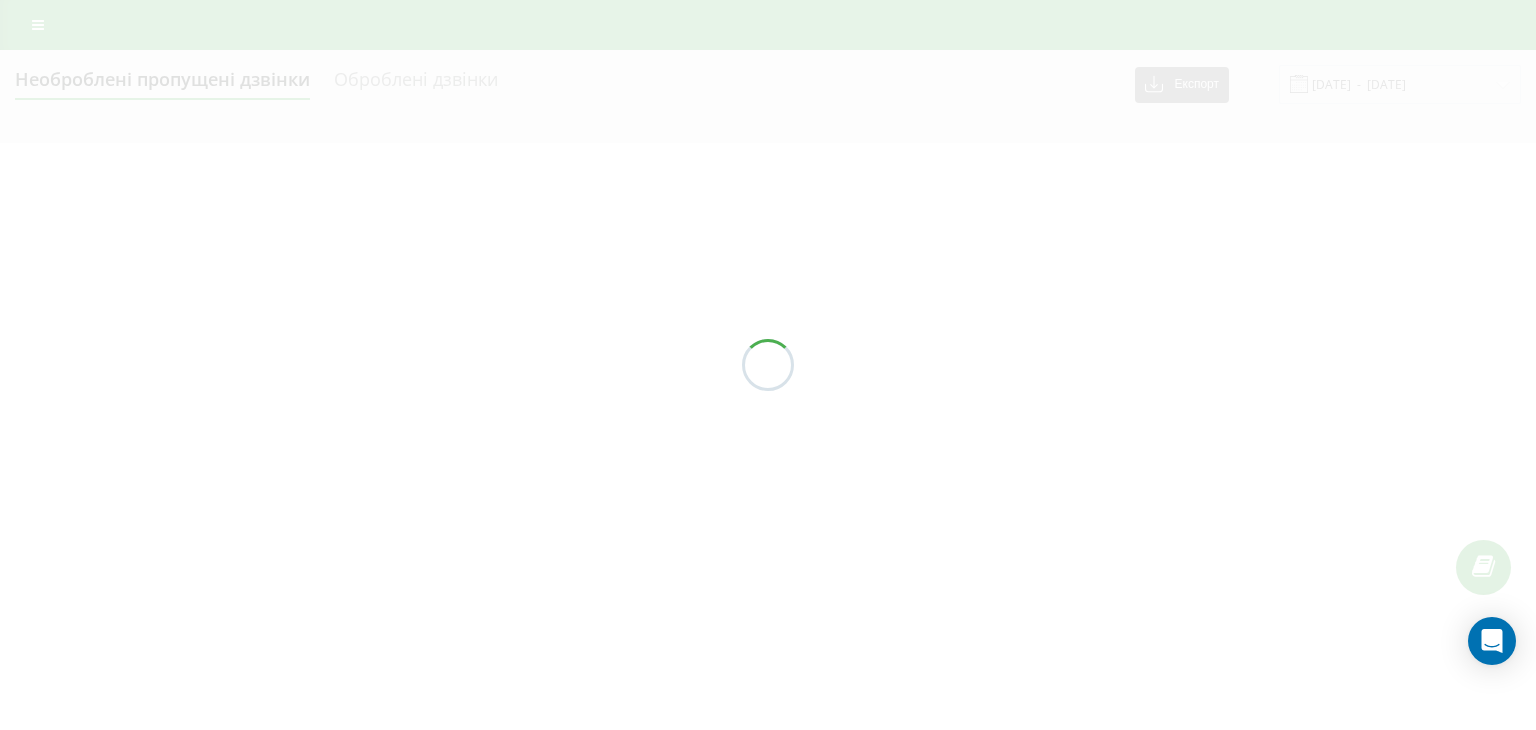 scroll, scrollTop: 0, scrollLeft: 0, axis: both 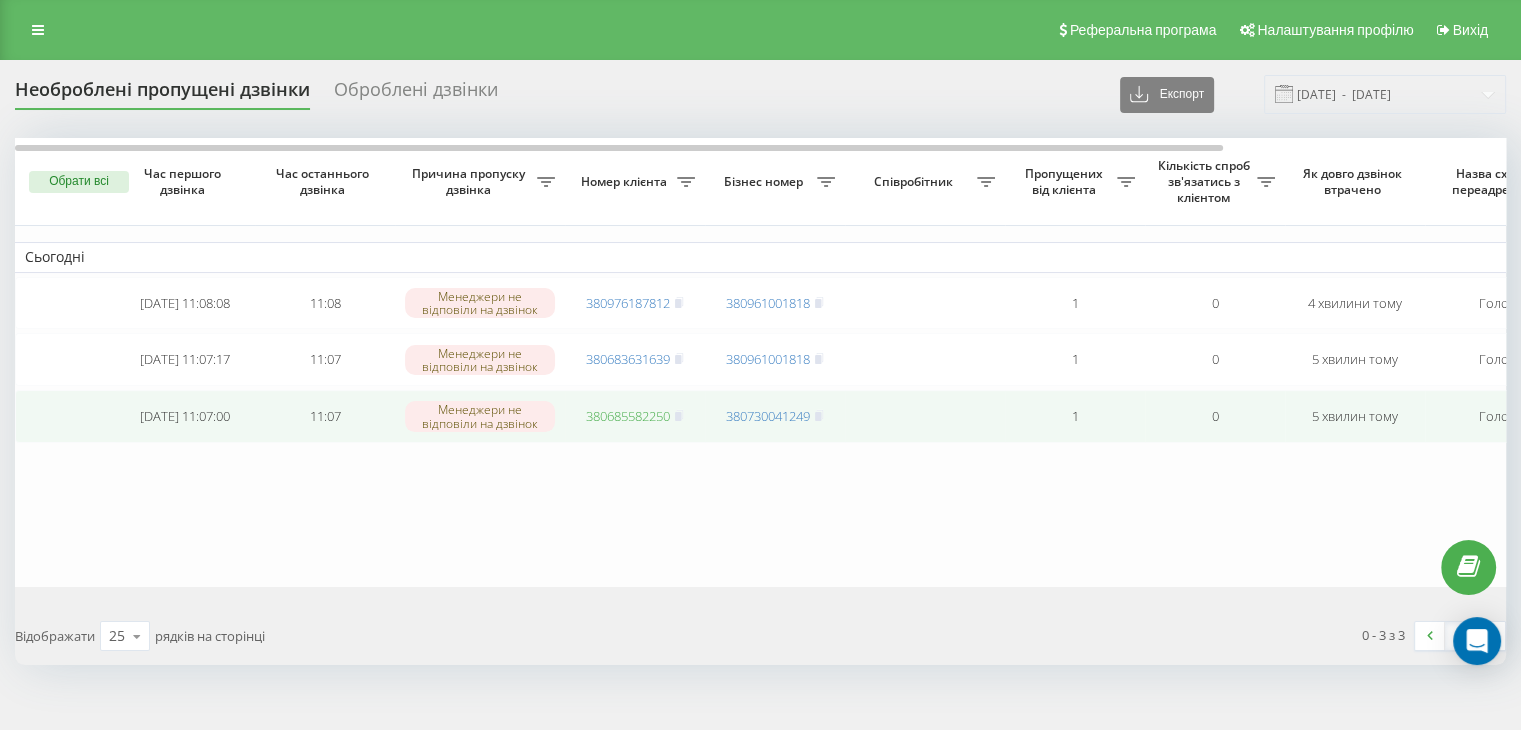 click on "380685582250" at bounding box center [628, 416] 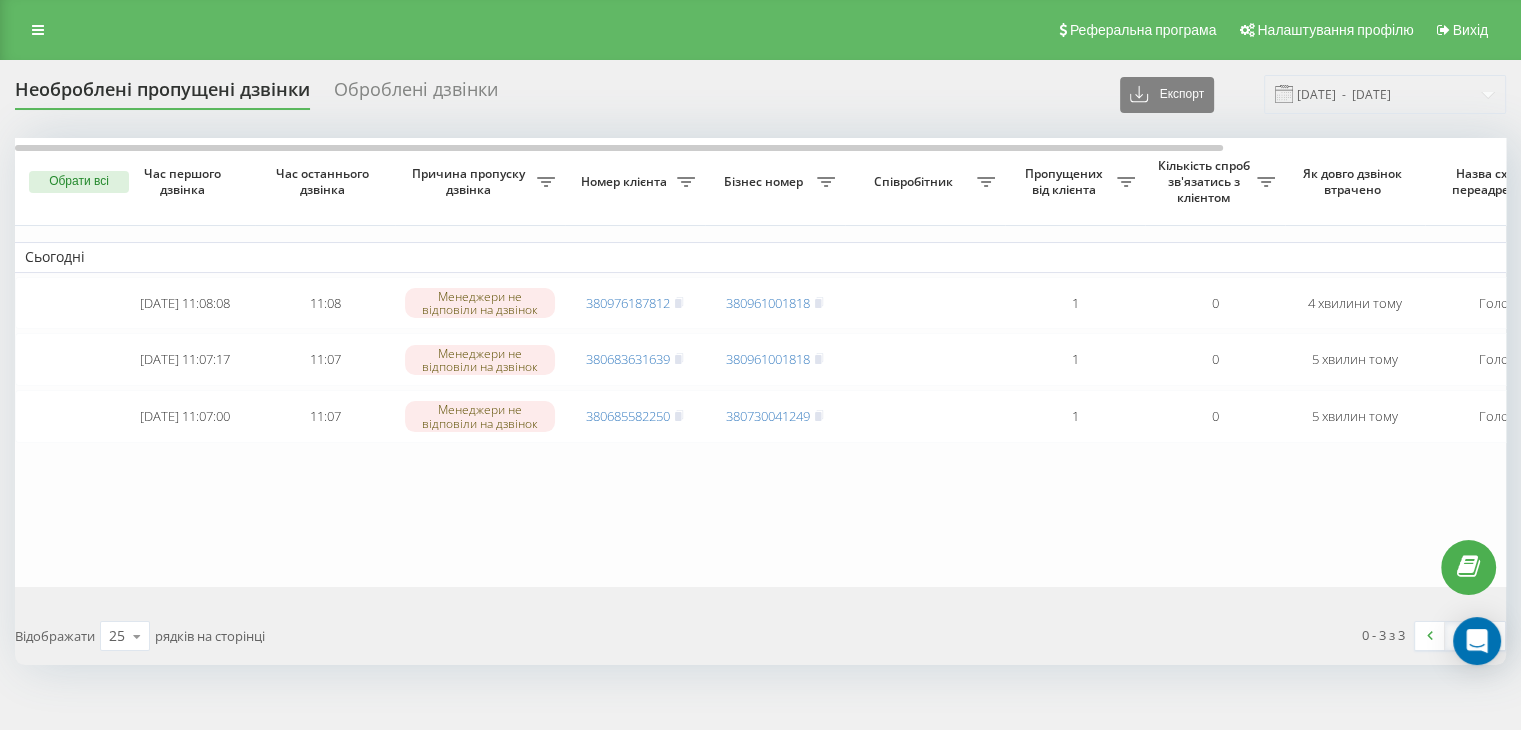 drag, startPoint x: 920, startPoint y: 531, endPoint x: 1058, endPoint y: 661, distance: 189.58904 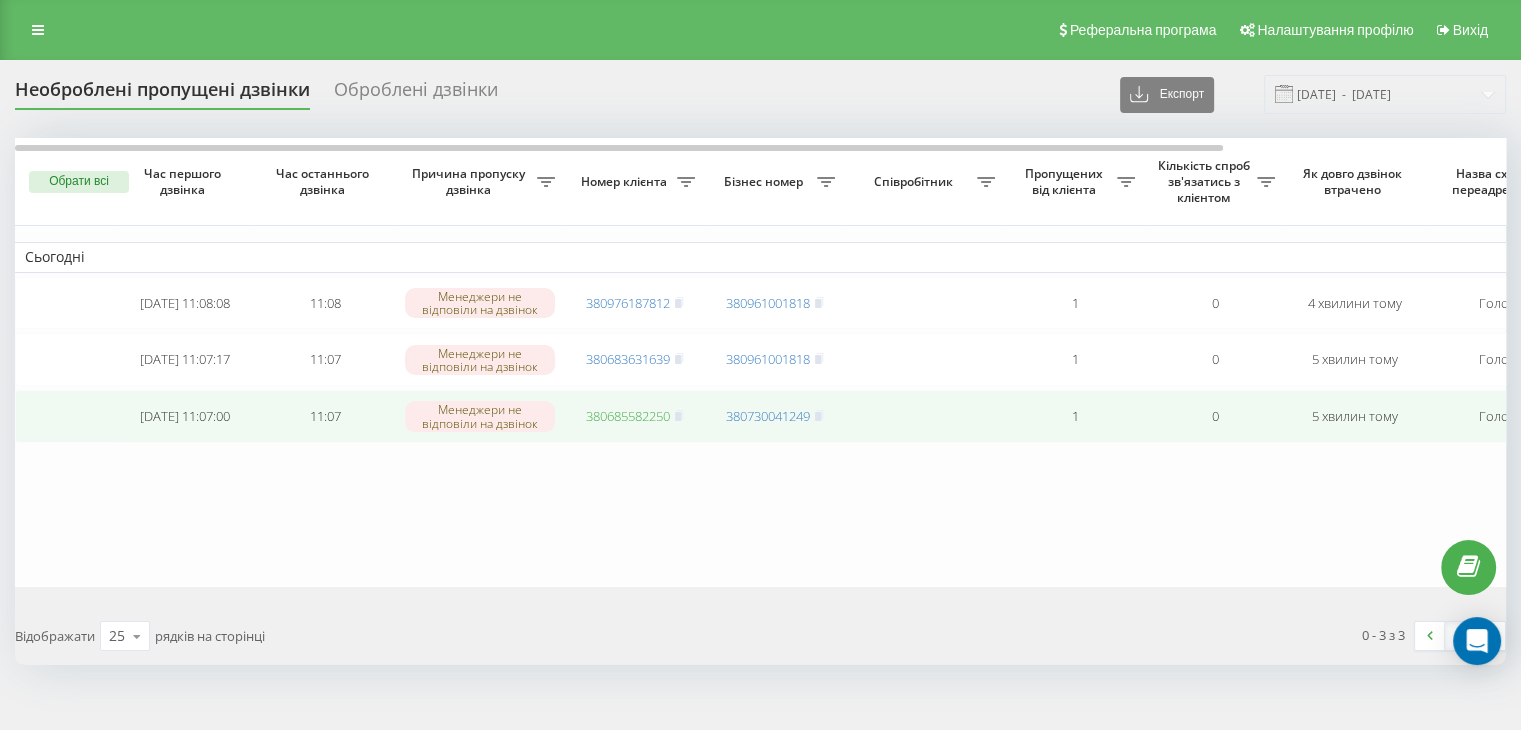 click on "380685582250" at bounding box center (628, 416) 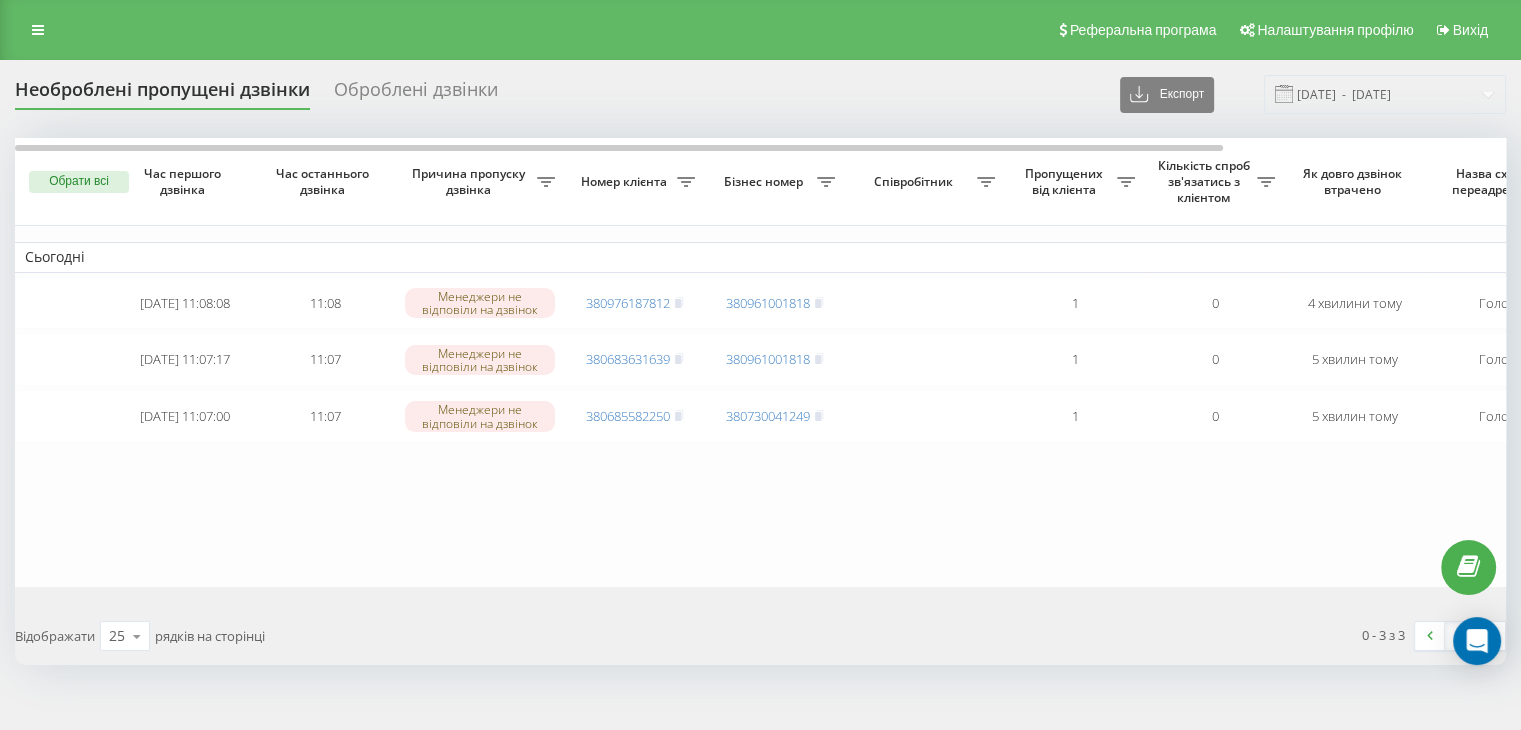drag, startPoint x: 950, startPoint y: 516, endPoint x: 775, endPoint y: 479, distance: 178.86867 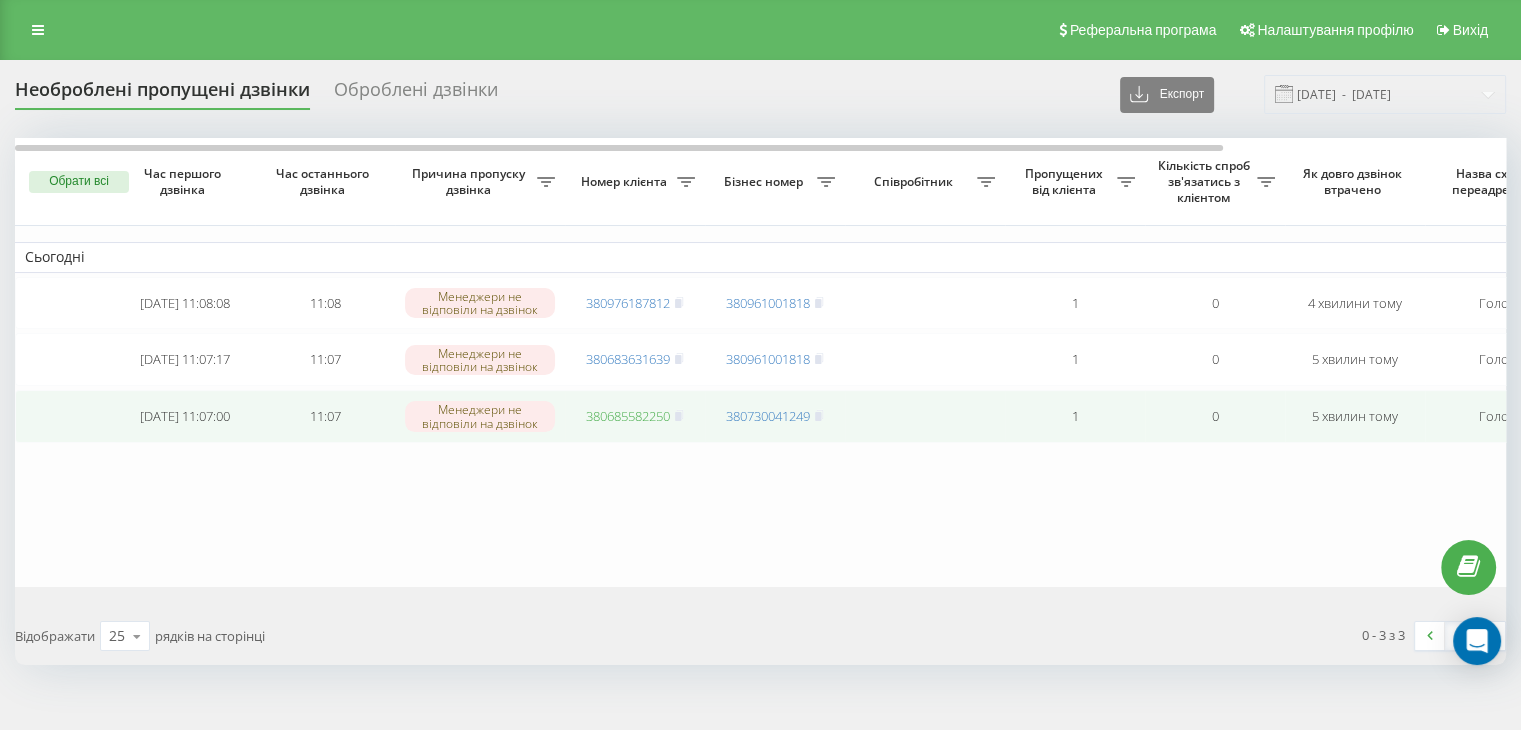 click on "380685582250" at bounding box center [628, 416] 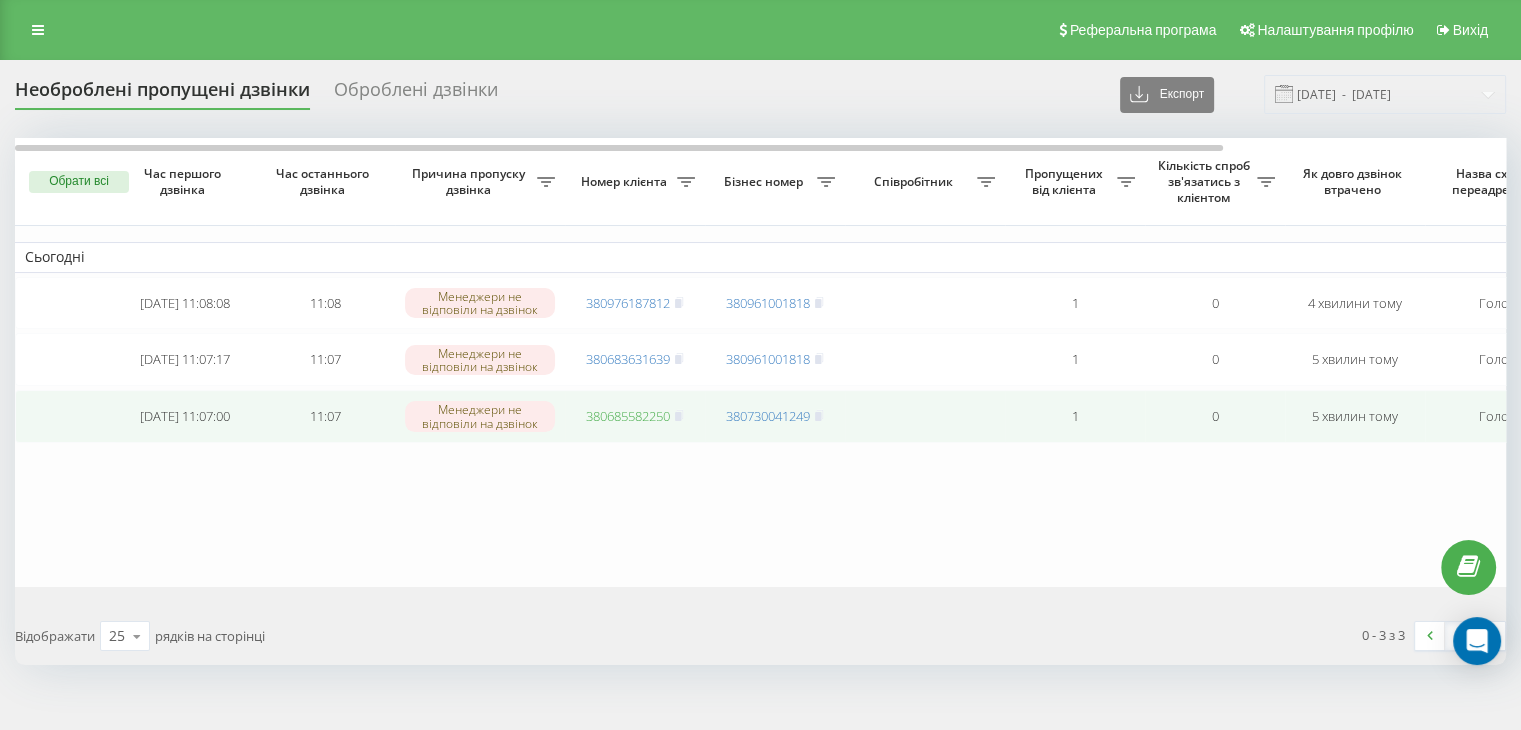 click on "380685582250" at bounding box center (628, 416) 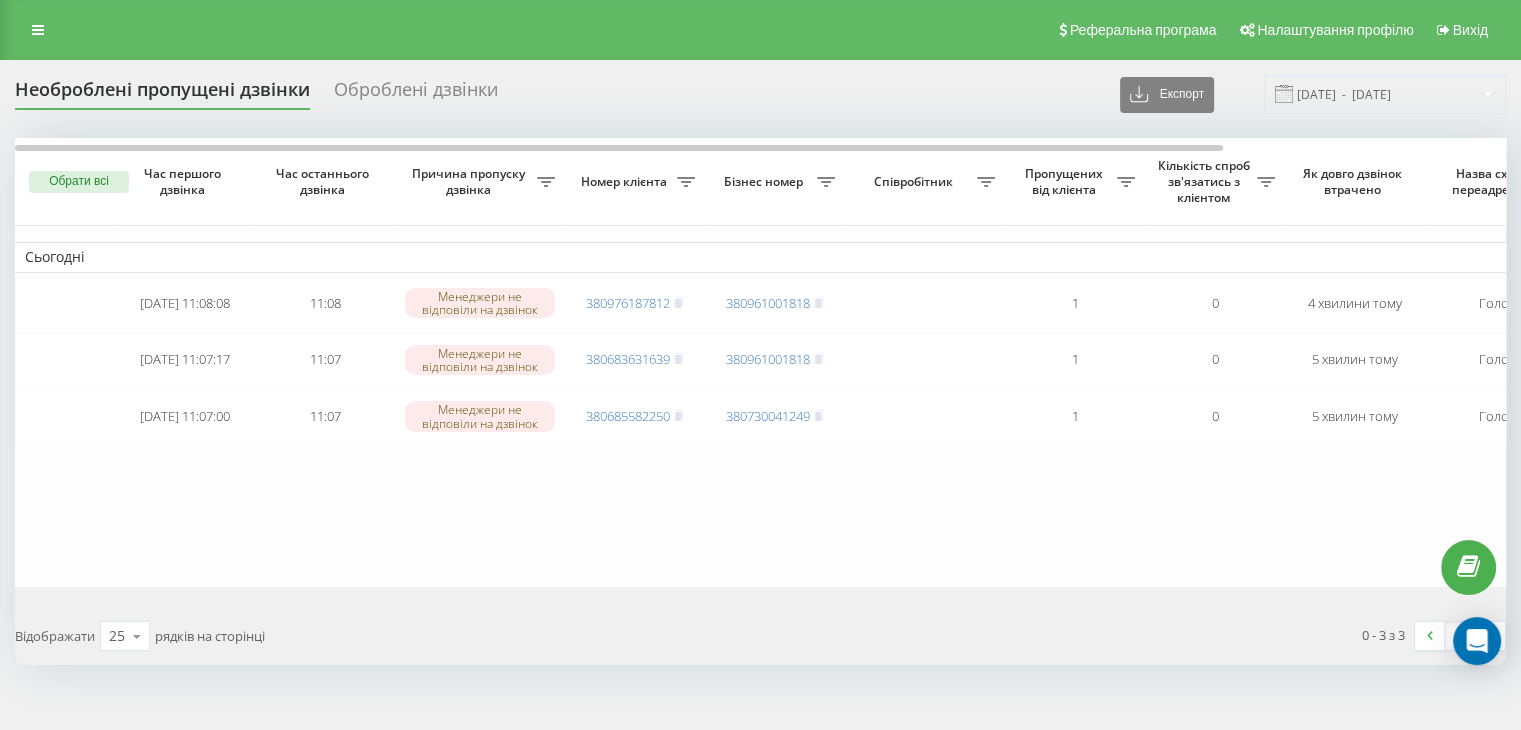 click on "Сьогодні 2025-07-14 11:08:08 11:08 Менеджери не відповіли на дзвінок 380976187812 380961001818 1 0 4 хвилини тому Головна Обробити Не вдалося зв'язатися Зв'язався з клієнтом за допомогою іншого каналу Клієнт передзвонив сам з іншого номера Інший варіант 2025-07-14 11:07:17 11:07 Менеджери не відповіли на дзвінок 380683631639 380961001818 1 0 5 хвилин тому Головна Обробити Не вдалося зв'язатися Зв'язався з клієнтом за допомогою іншого каналу Клієнт передзвонив сам з іншого номера Інший варіант 2025-07-14 11:07:00 11:07 Менеджери не відповіли на дзвінок 380685582250 380730041249 1 0 5 хвилин тому Головна Обробити Інший варіант" at bounding box center (935, 362) 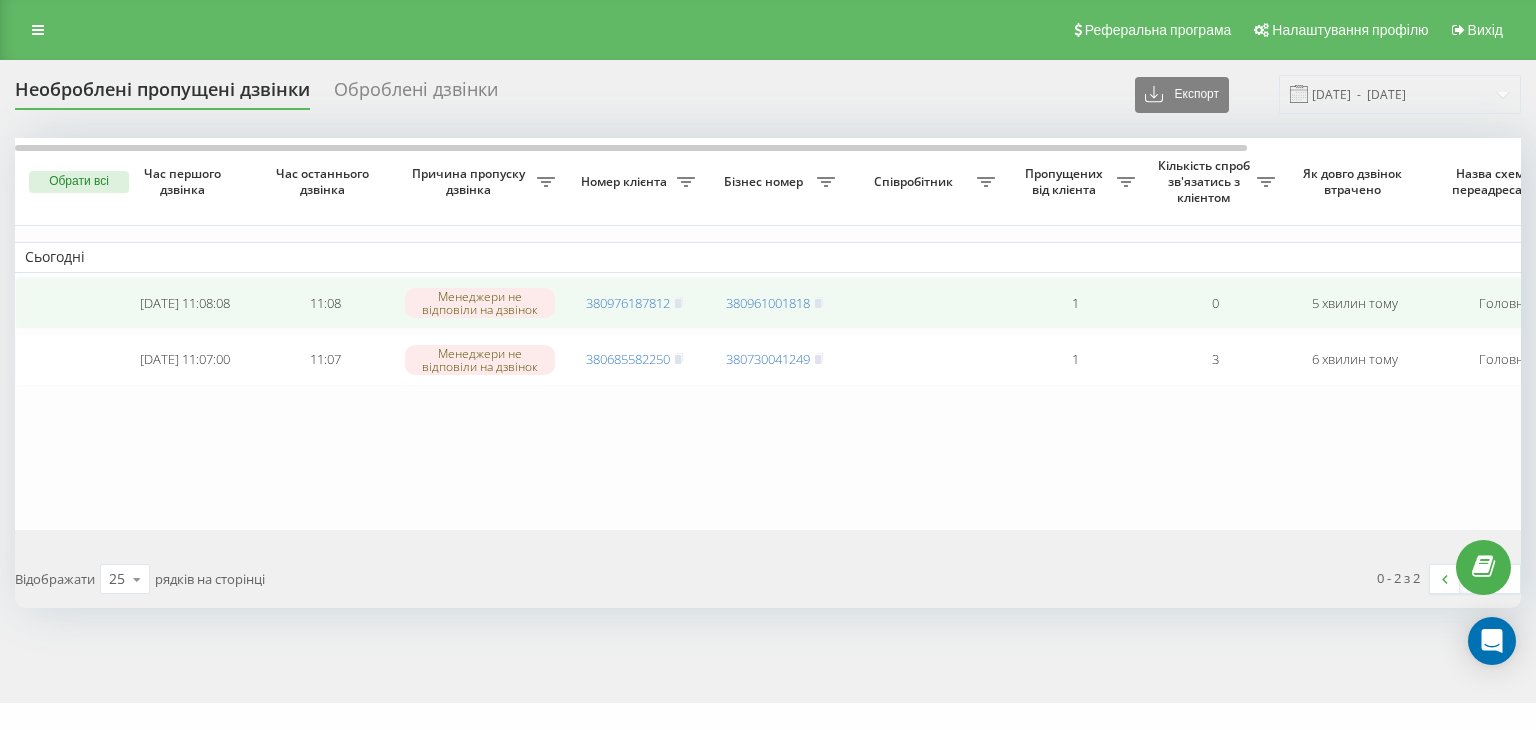 scroll, scrollTop: 0, scrollLeft: 0, axis: both 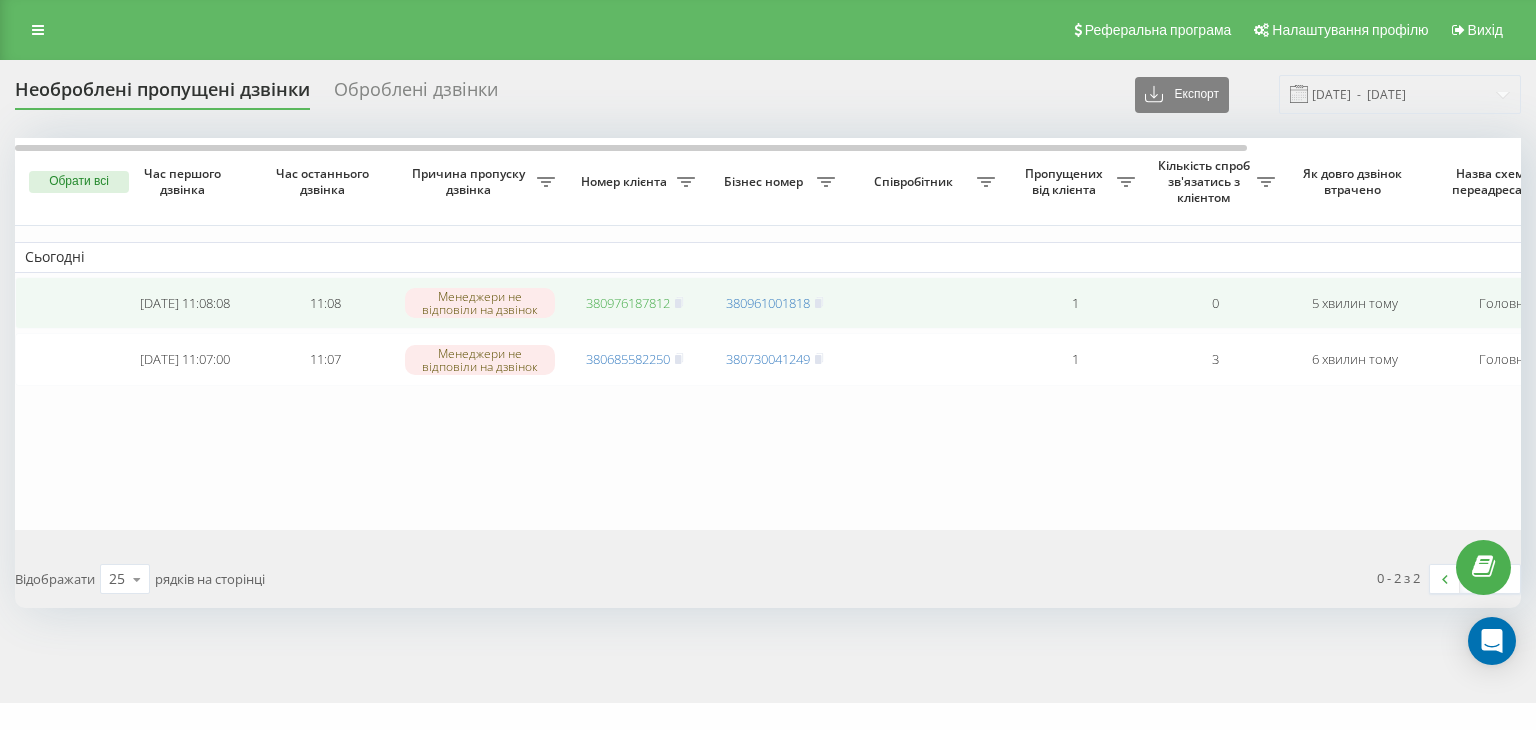 click on "380976187812" at bounding box center (628, 303) 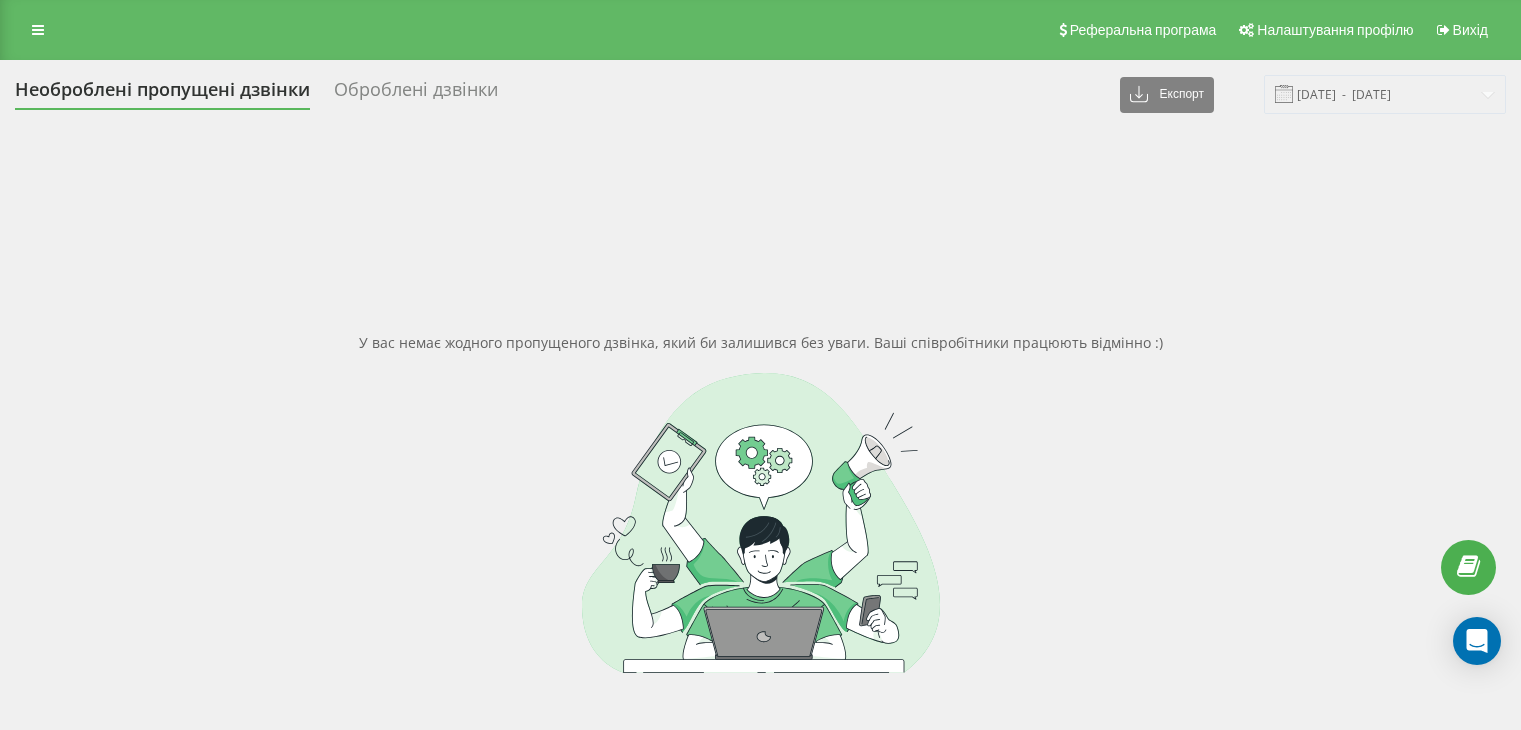 scroll, scrollTop: 0, scrollLeft: 0, axis: both 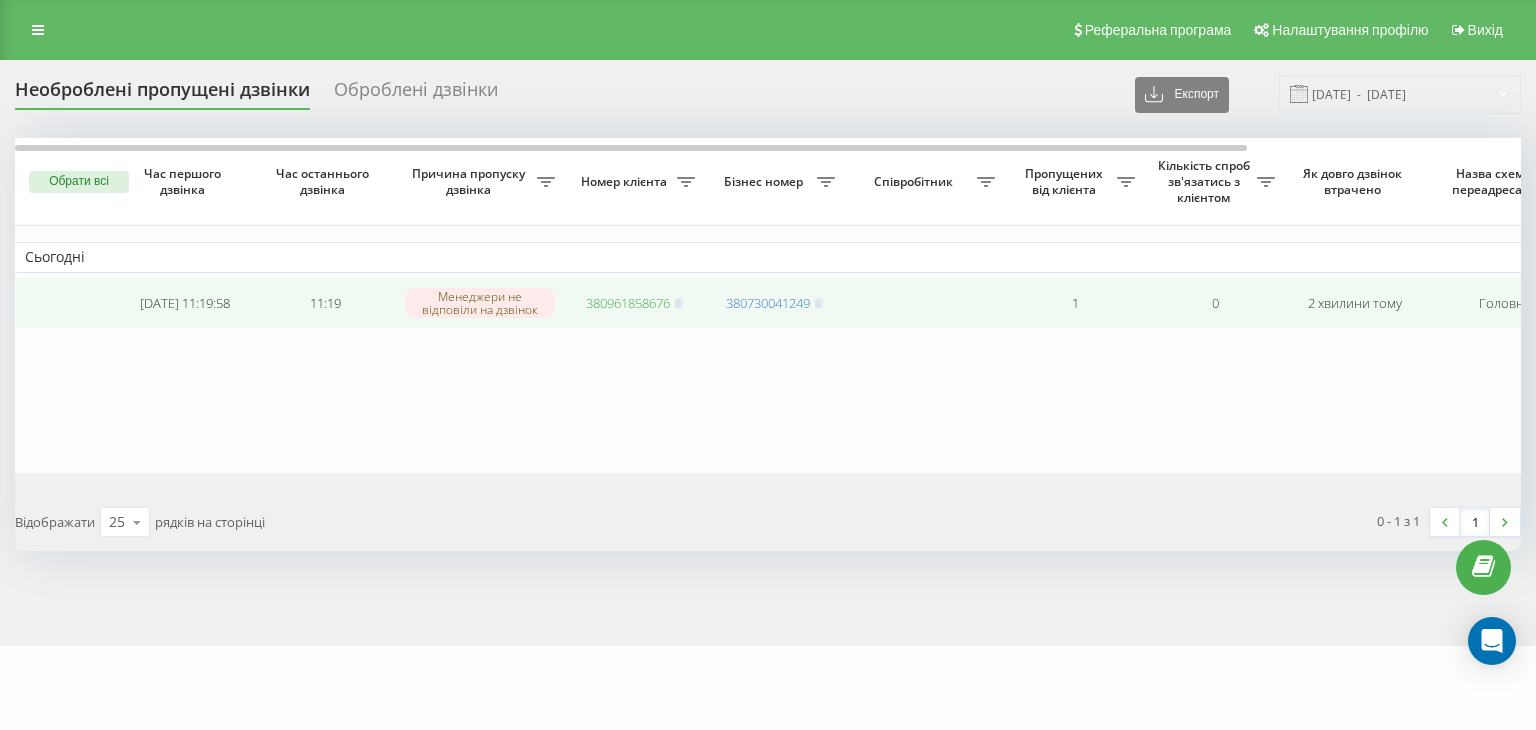 click on "380961858676" at bounding box center (628, 303) 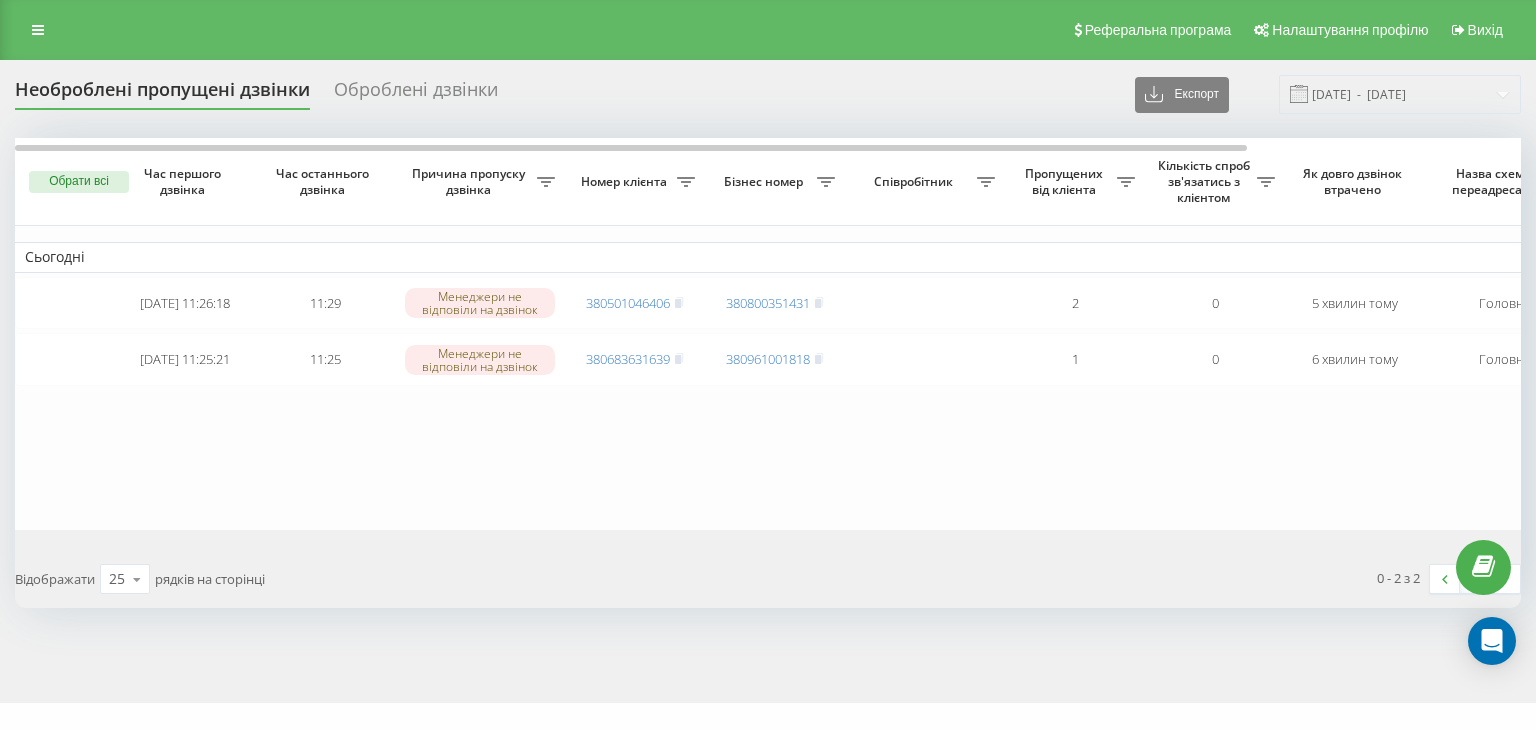 scroll, scrollTop: 0, scrollLeft: 0, axis: both 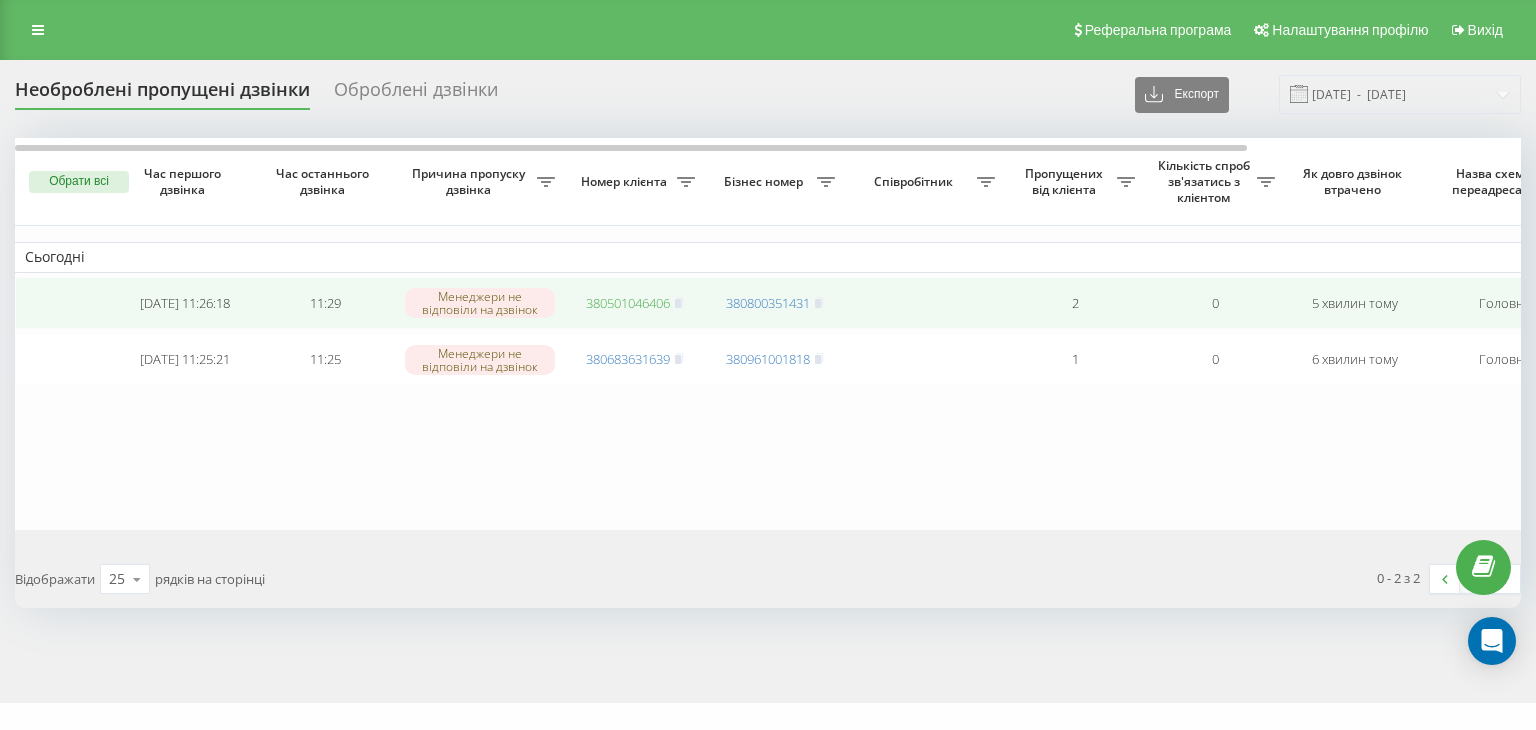 click on "380501046406" at bounding box center (628, 303) 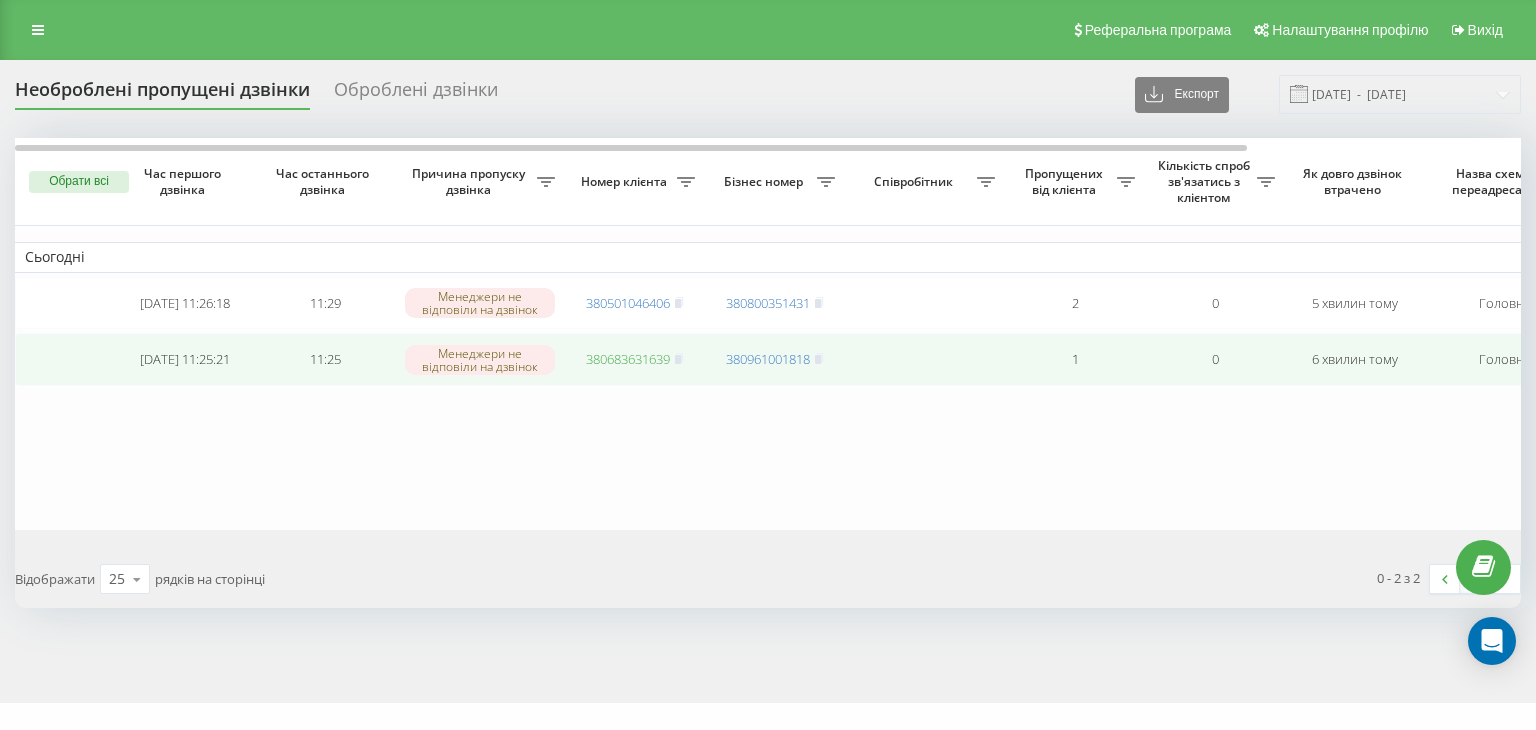 click on "380683631639" at bounding box center [628, 359] 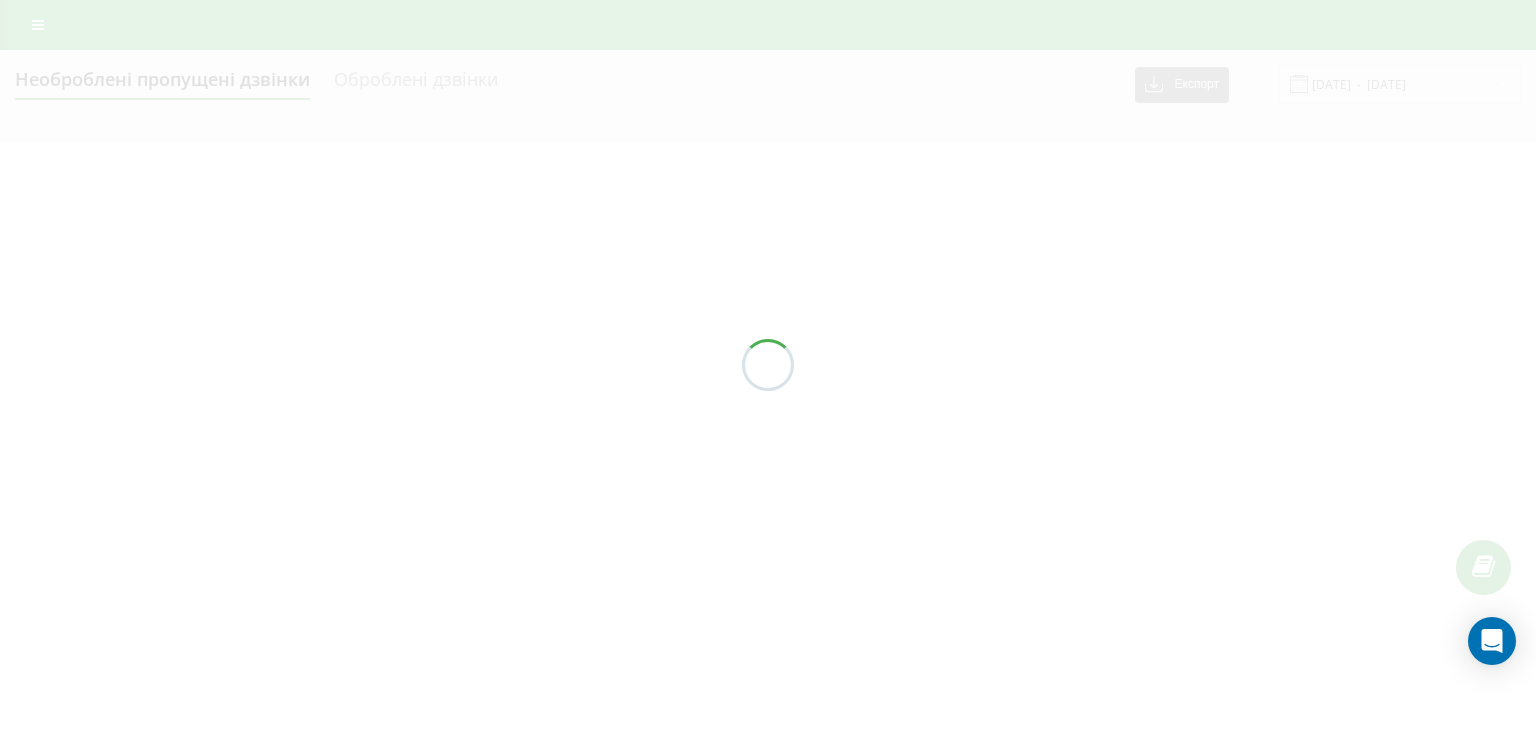 scroll, scrollTop: 0, scrollLeft: 0, axis: both 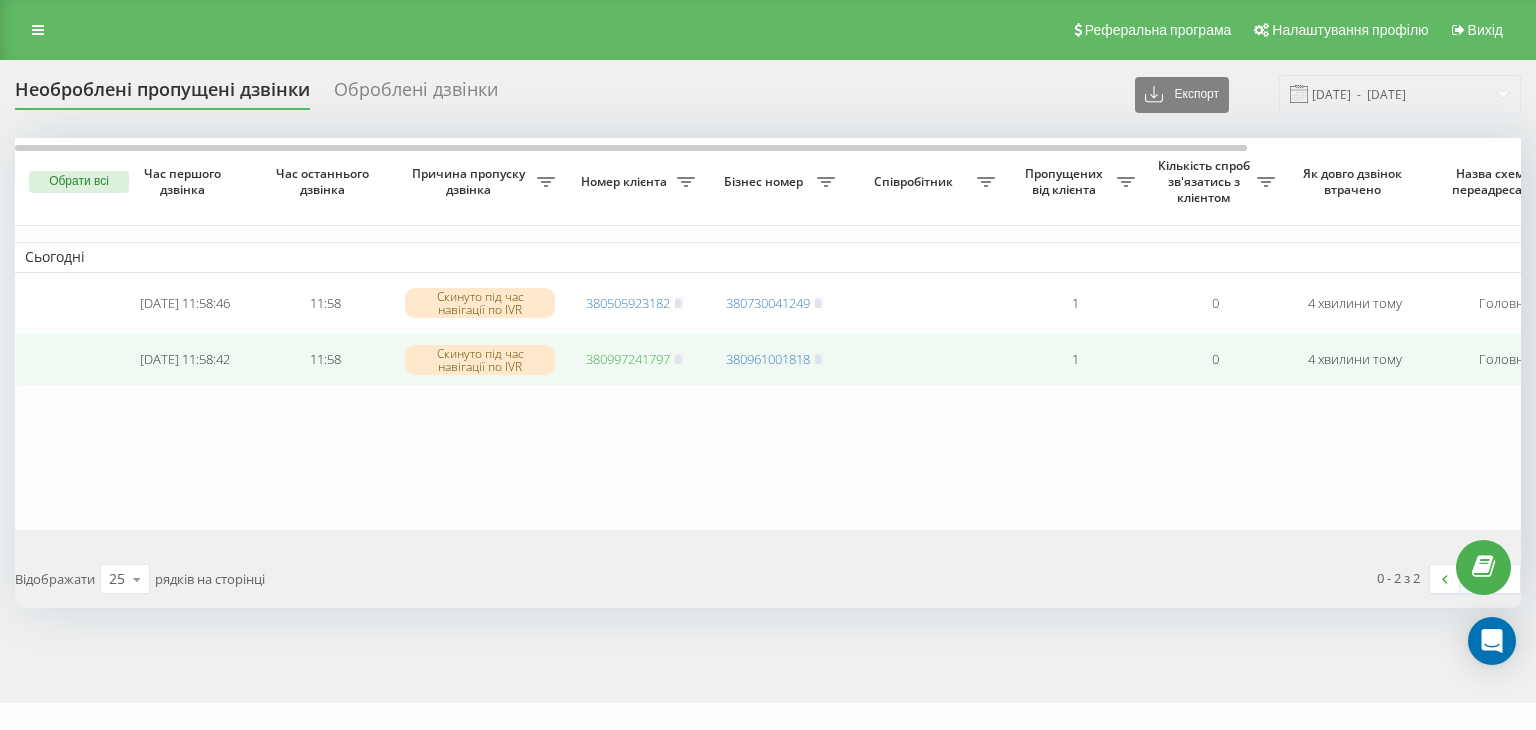 click on "380997241797" at bounding box center (628, 359) 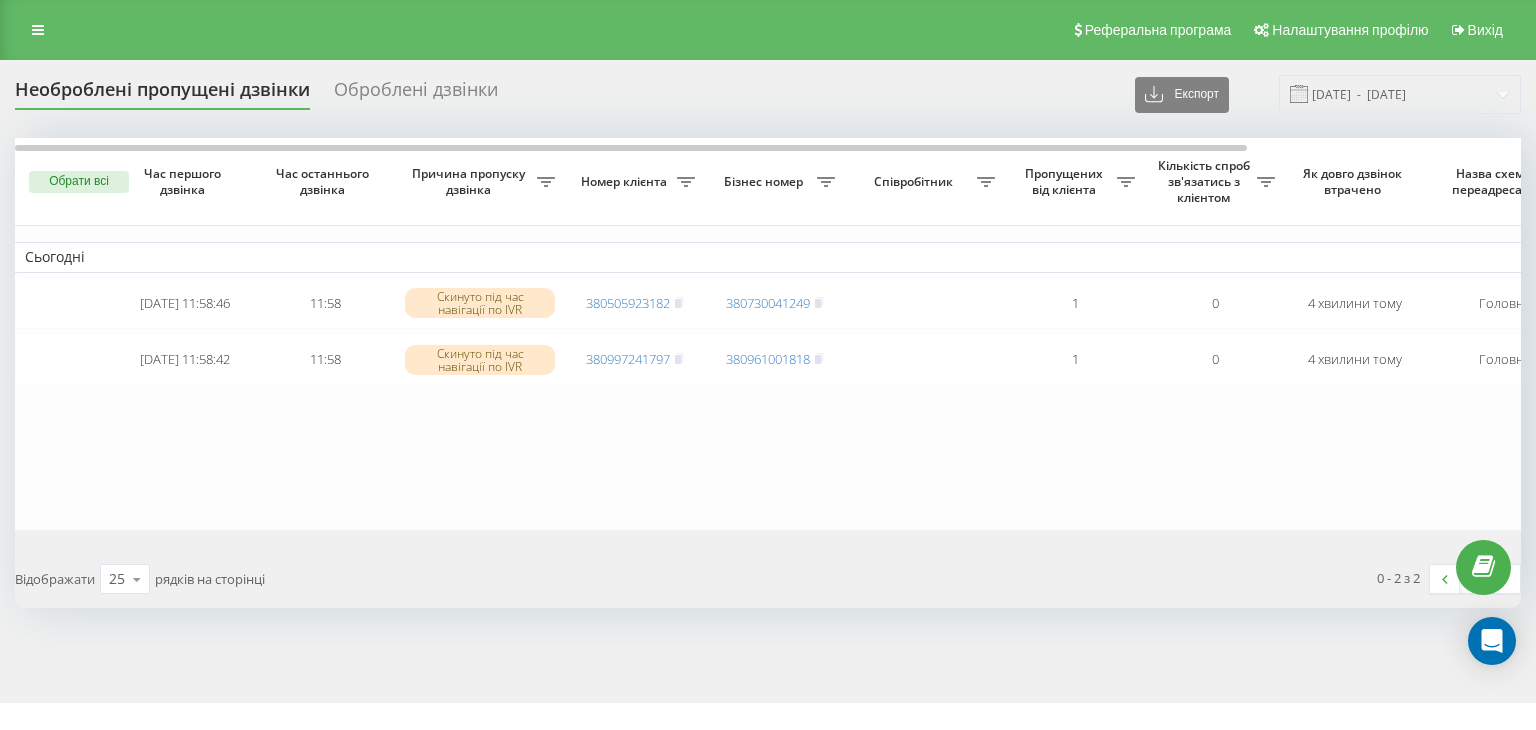 scroll, scrollTop: 0, scrollLeft: 0, axis: both 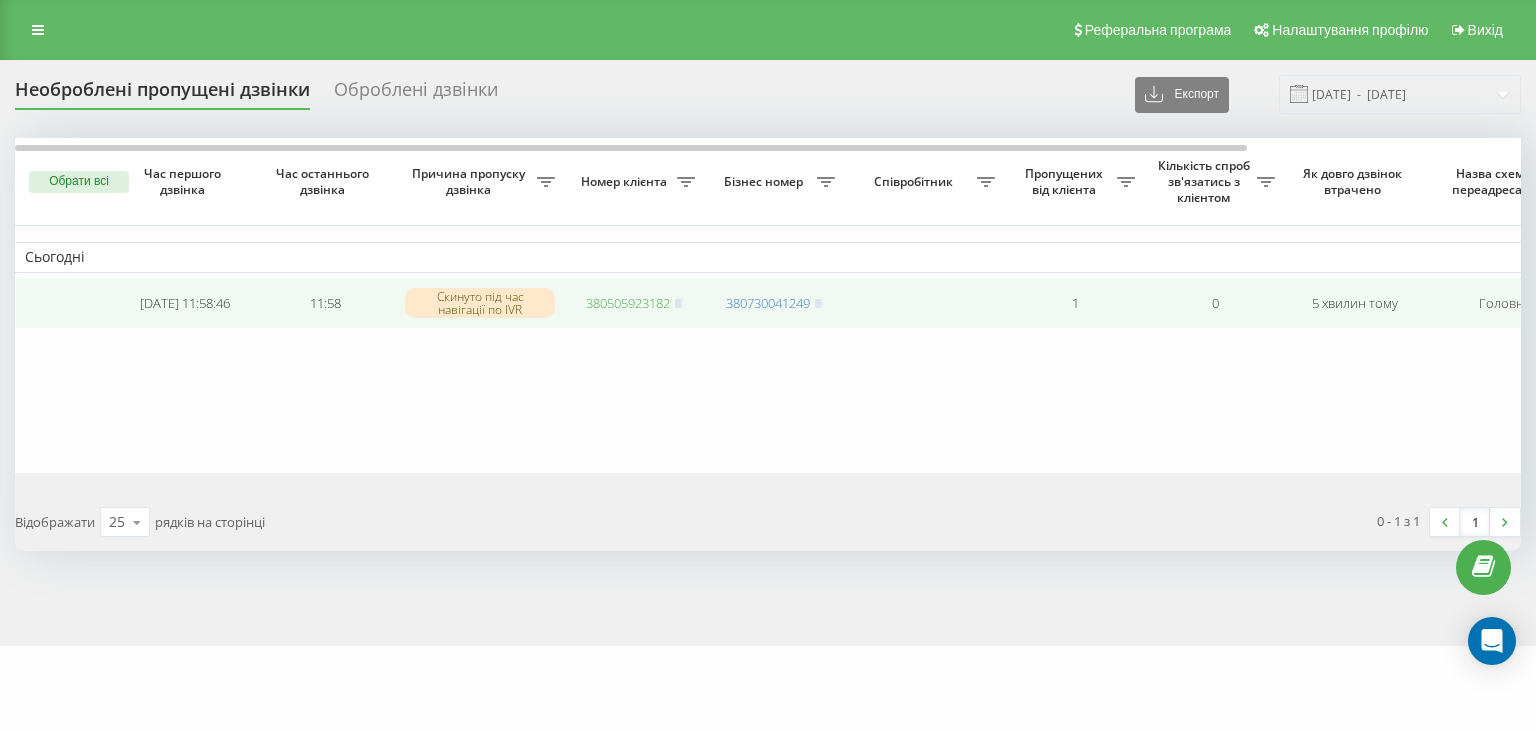 click on "380505923182" at bounding box center (628, 303) 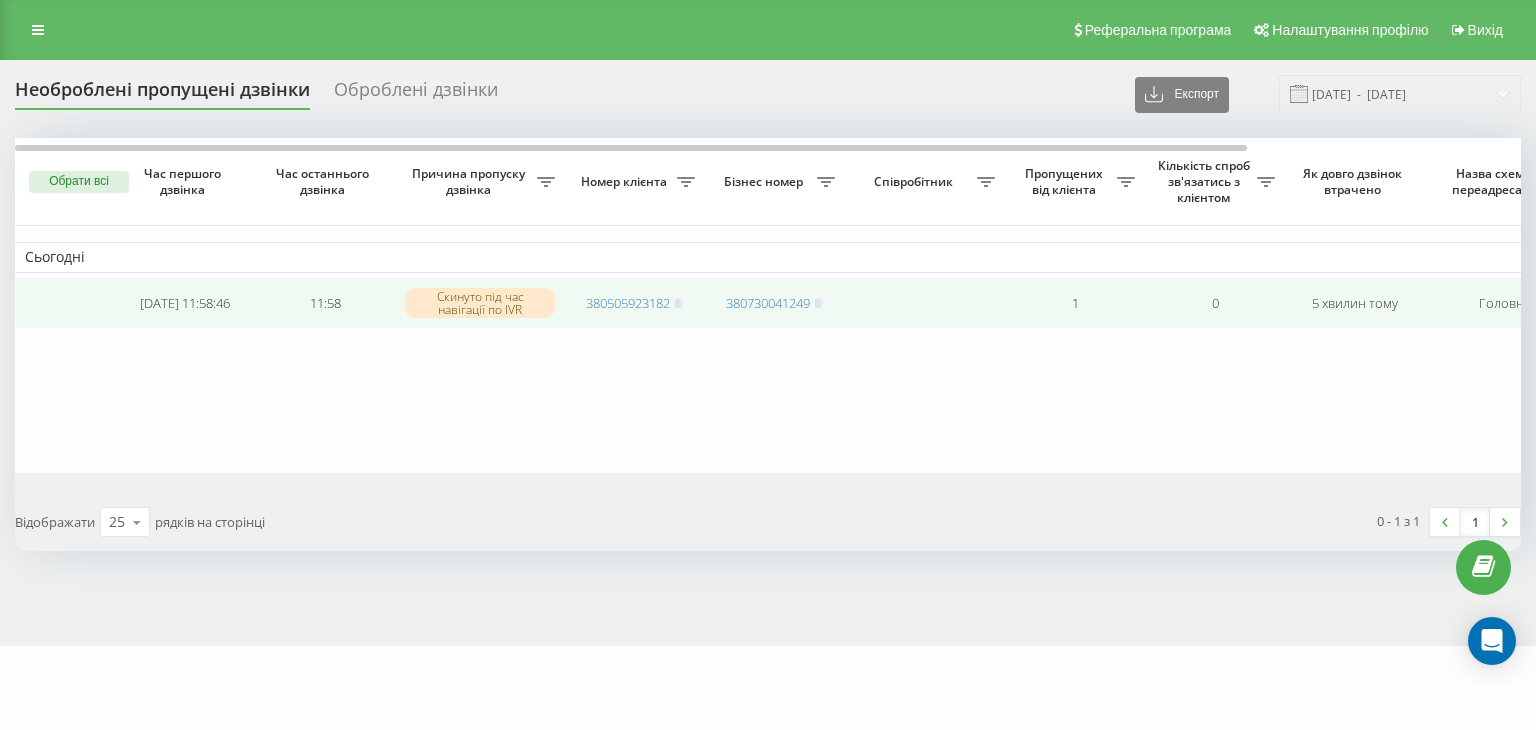 click at bounding box center [925, 303] 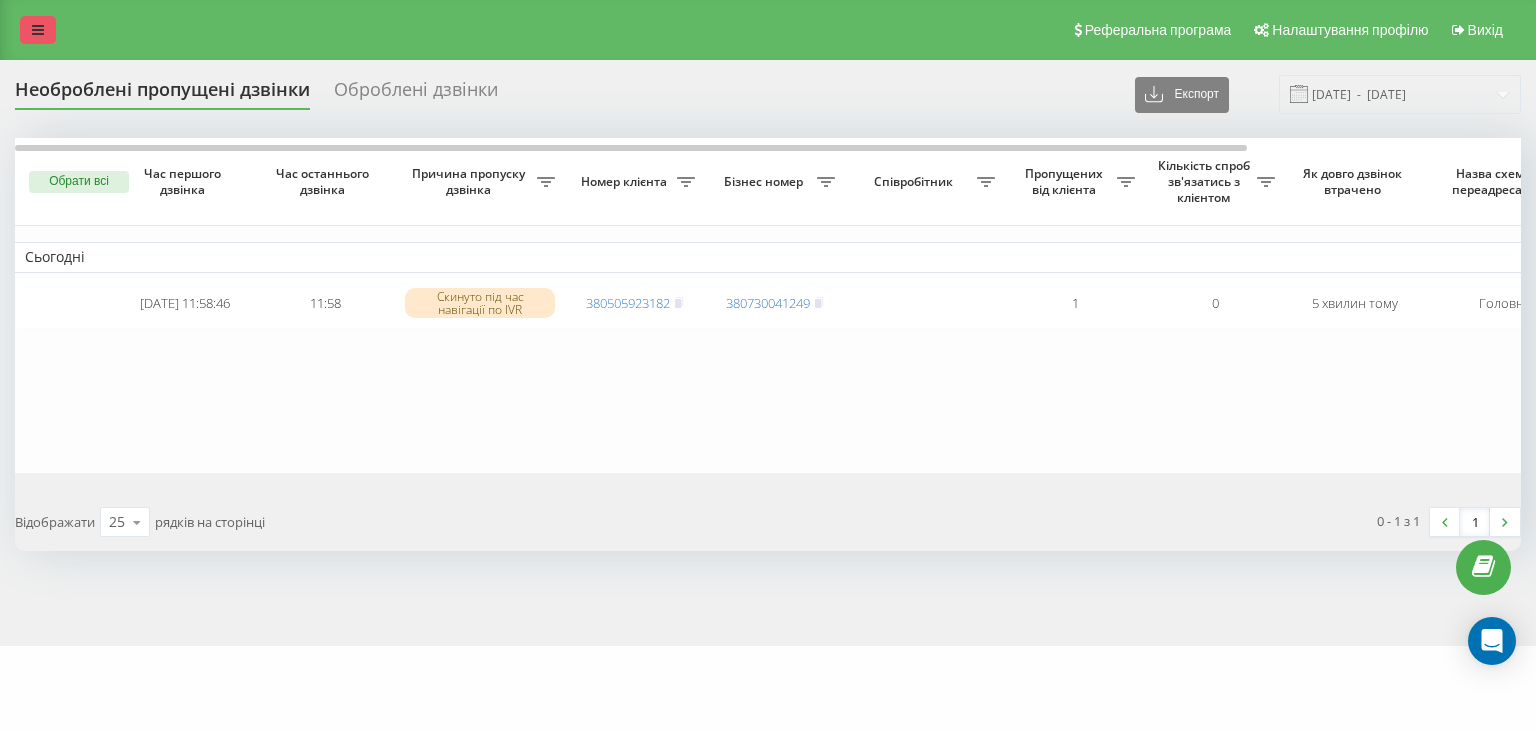 click at bounding box center (38, 30) 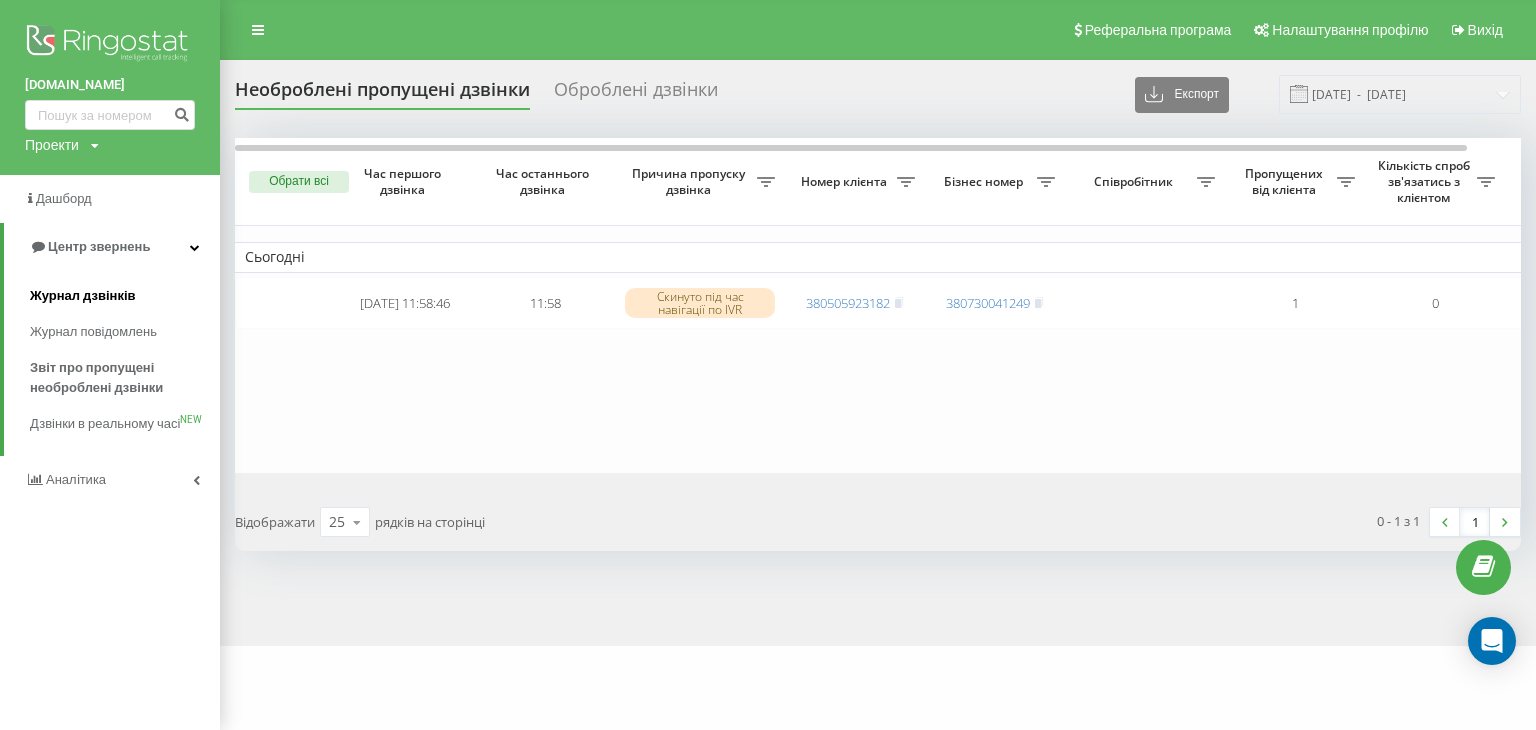 click on "Журнал дзвінків" at bounding box center [83, 296] 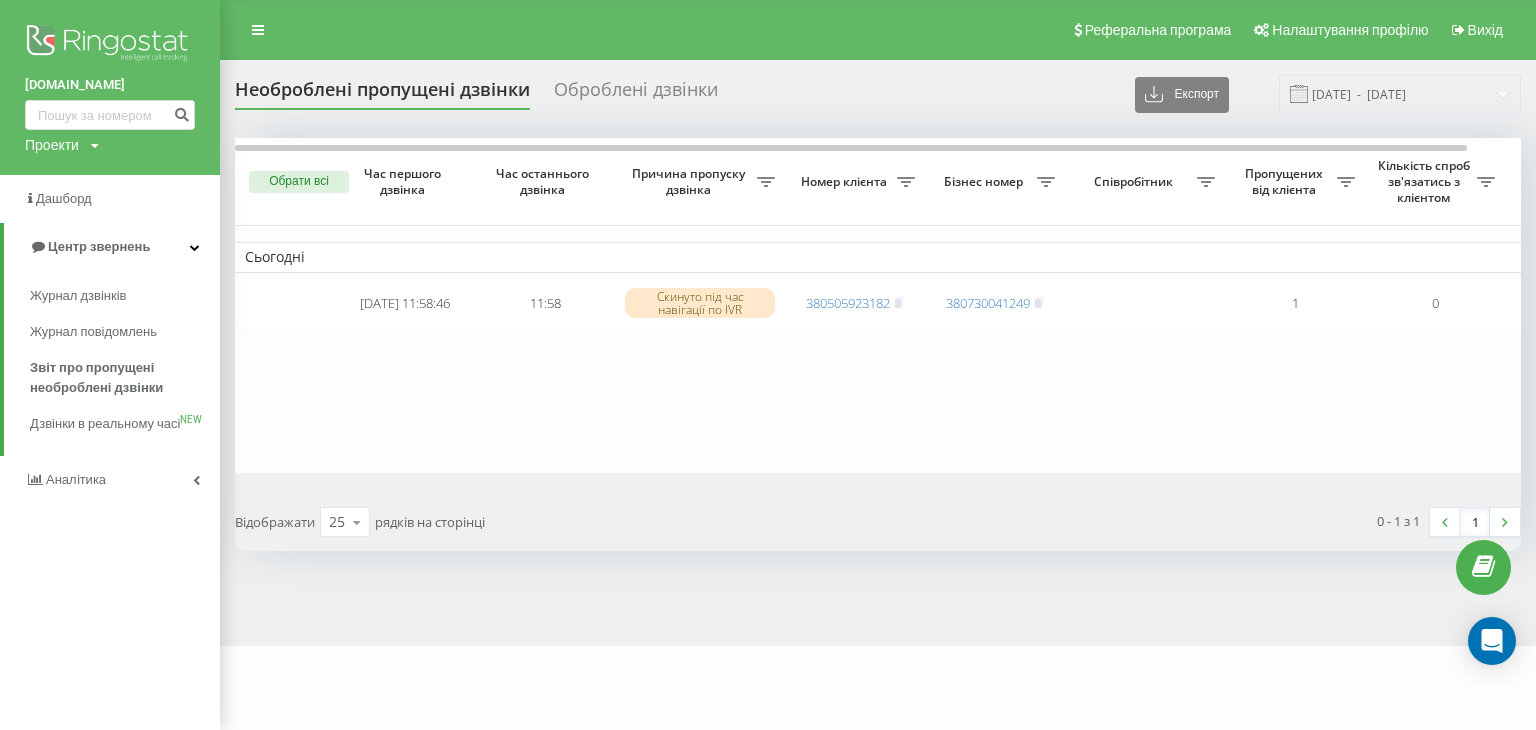 click on "Сьогодні 2025-07-14 11:58:46 11:58 Скинуто під час навігації по IVR 380505923182 380730041249 1 0 5 хвилин тому Головна Обробити Не вдалося зв'язатися Зв'язався з клієнтом за допомогою іншого каналу Клієнт передзвонив сам з іншого номера Інший варіант" at bounding box center [1155, 305] 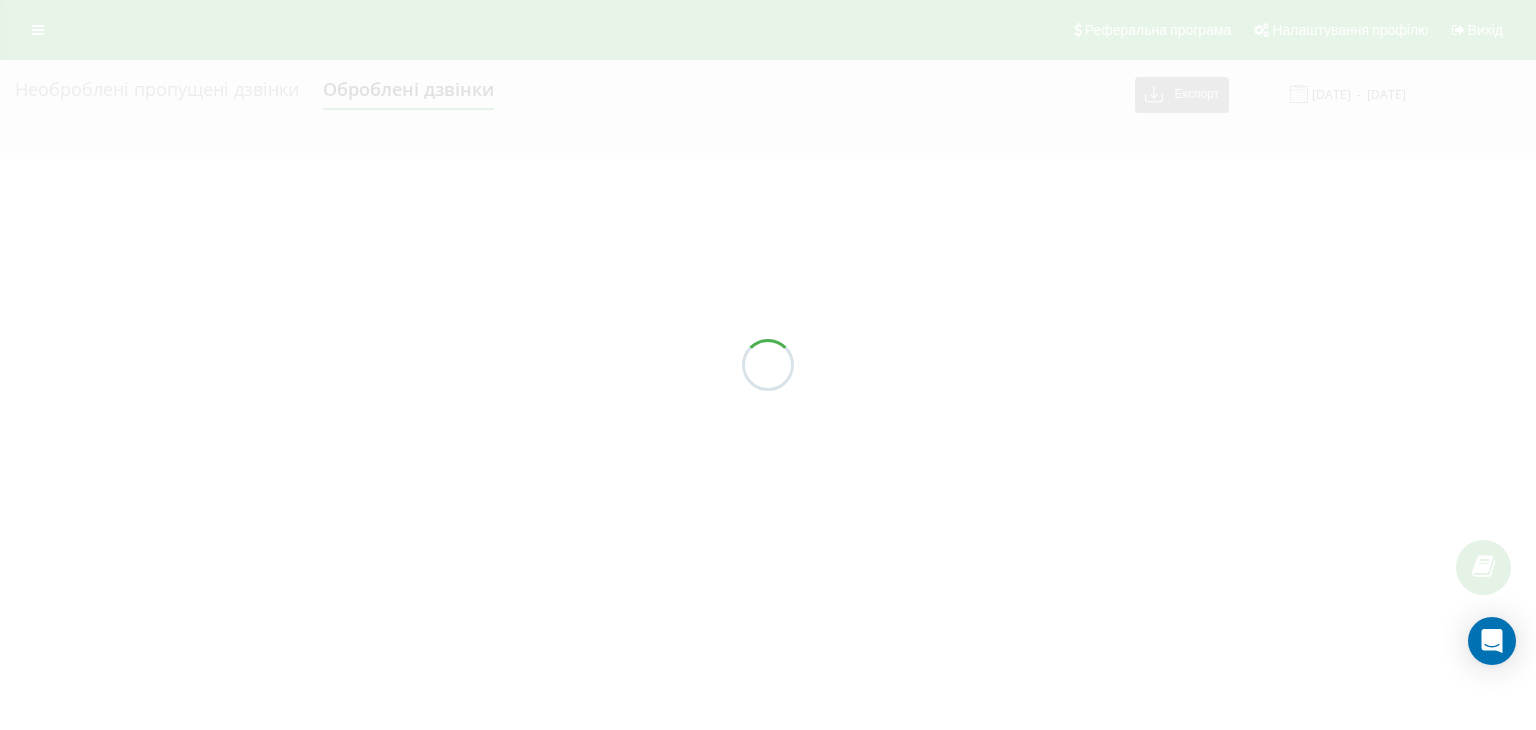 scroll, scrollTop: 0, scrollLeft: 0, axis: both 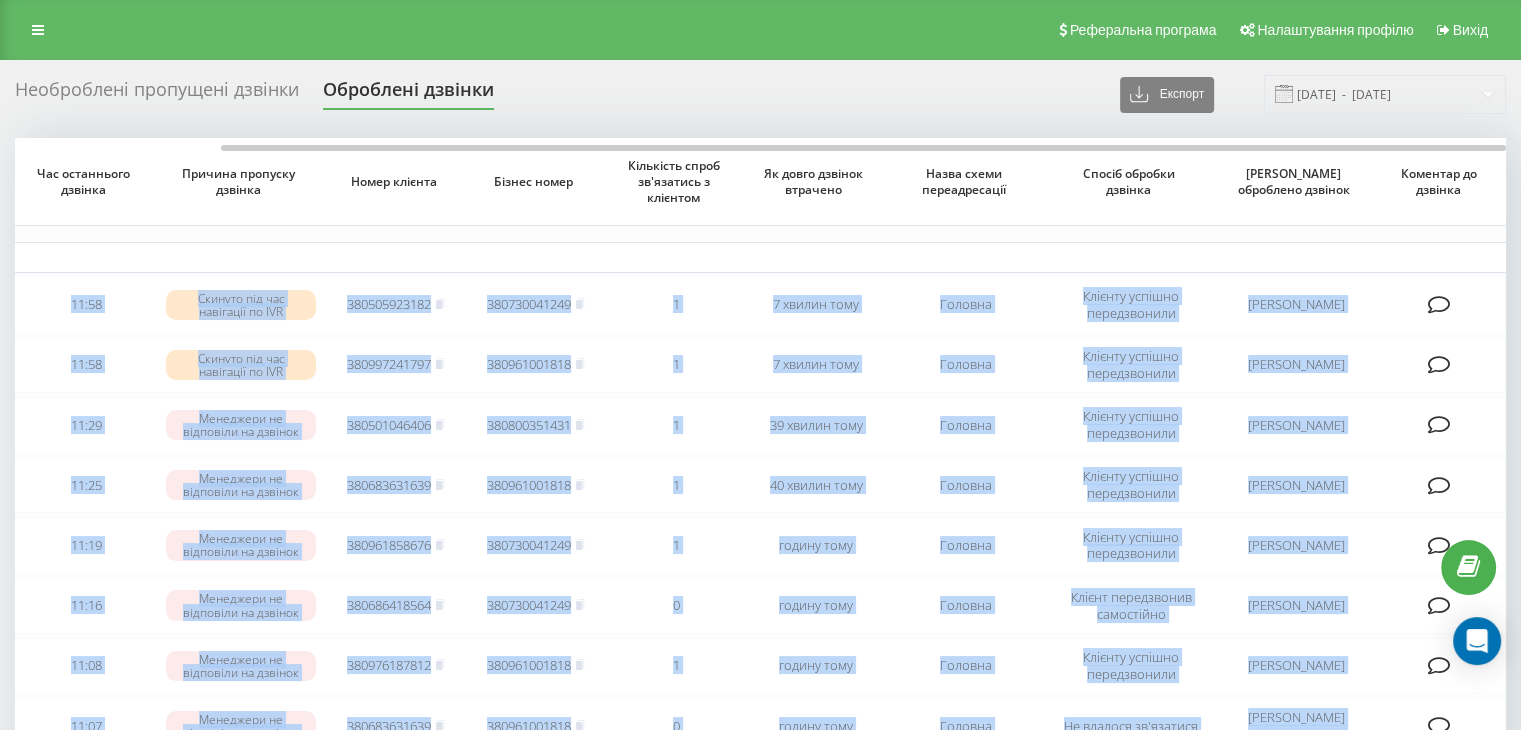 drag, startPoint x: 831, startPoint y: 144, endPoint x: 1111, endPoint y: 136, distance: 280.11426 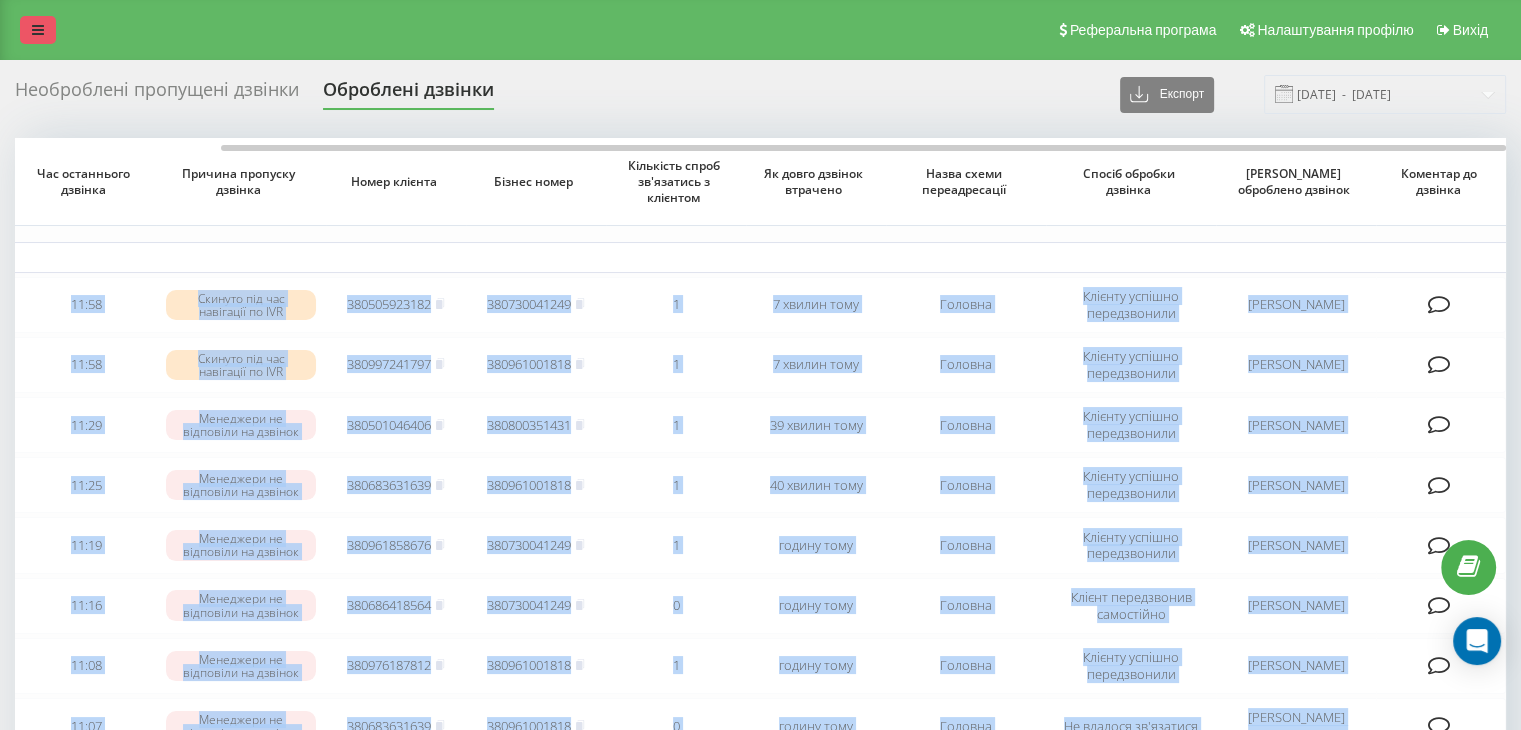 click at bounding box center [38, 30] 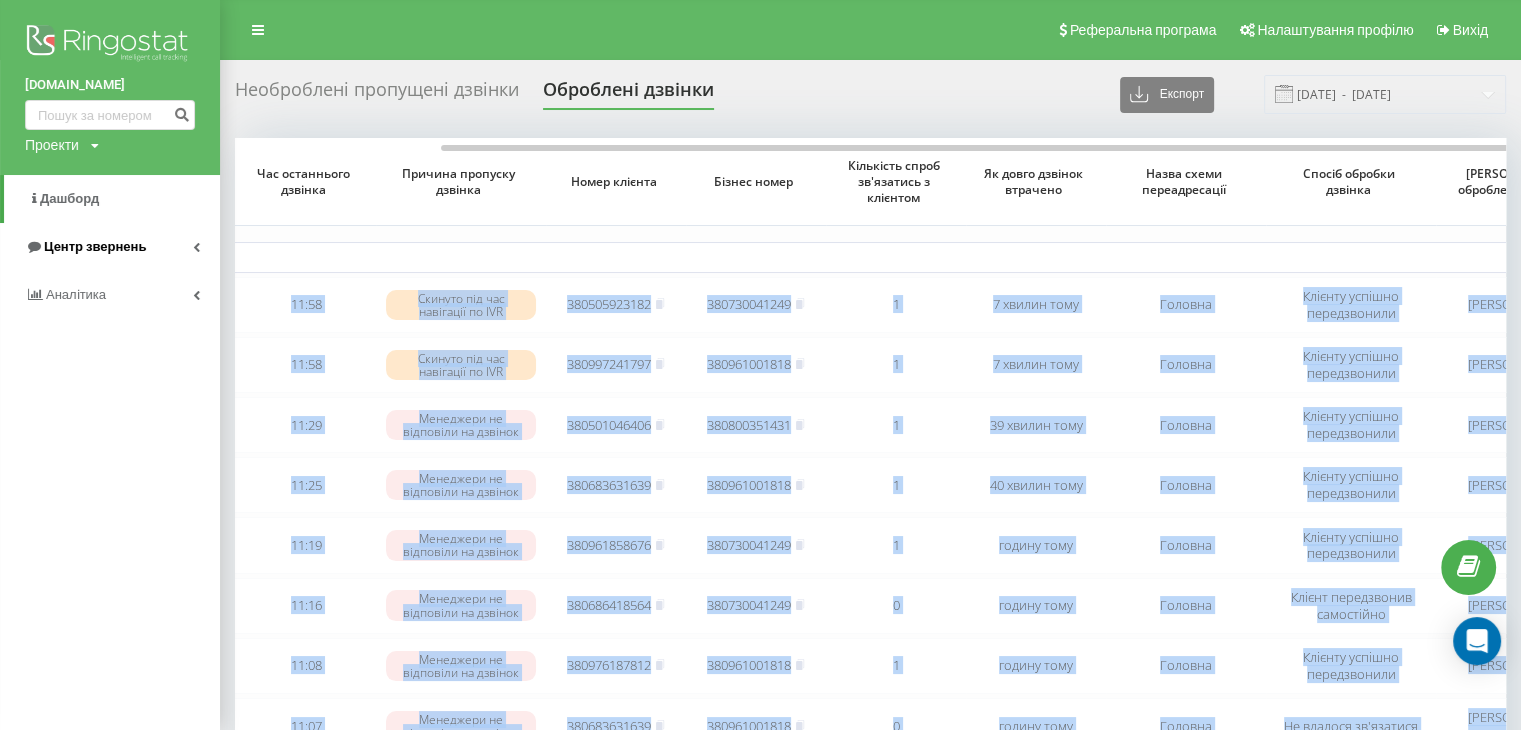 click on "Центр звернень" at bounding box center [95, 246] 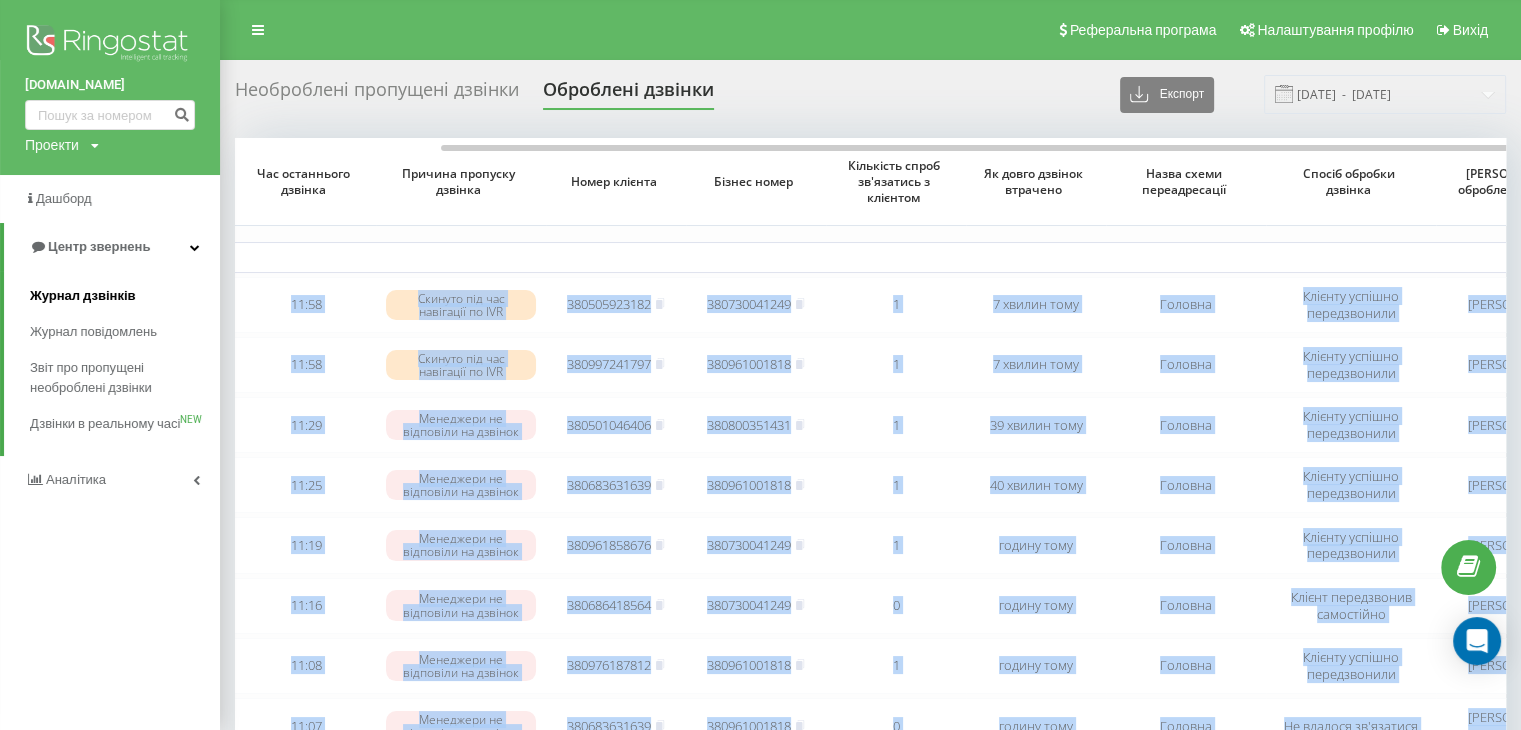 click on "Журнал дзвінків" at bounding box center (83, 296) 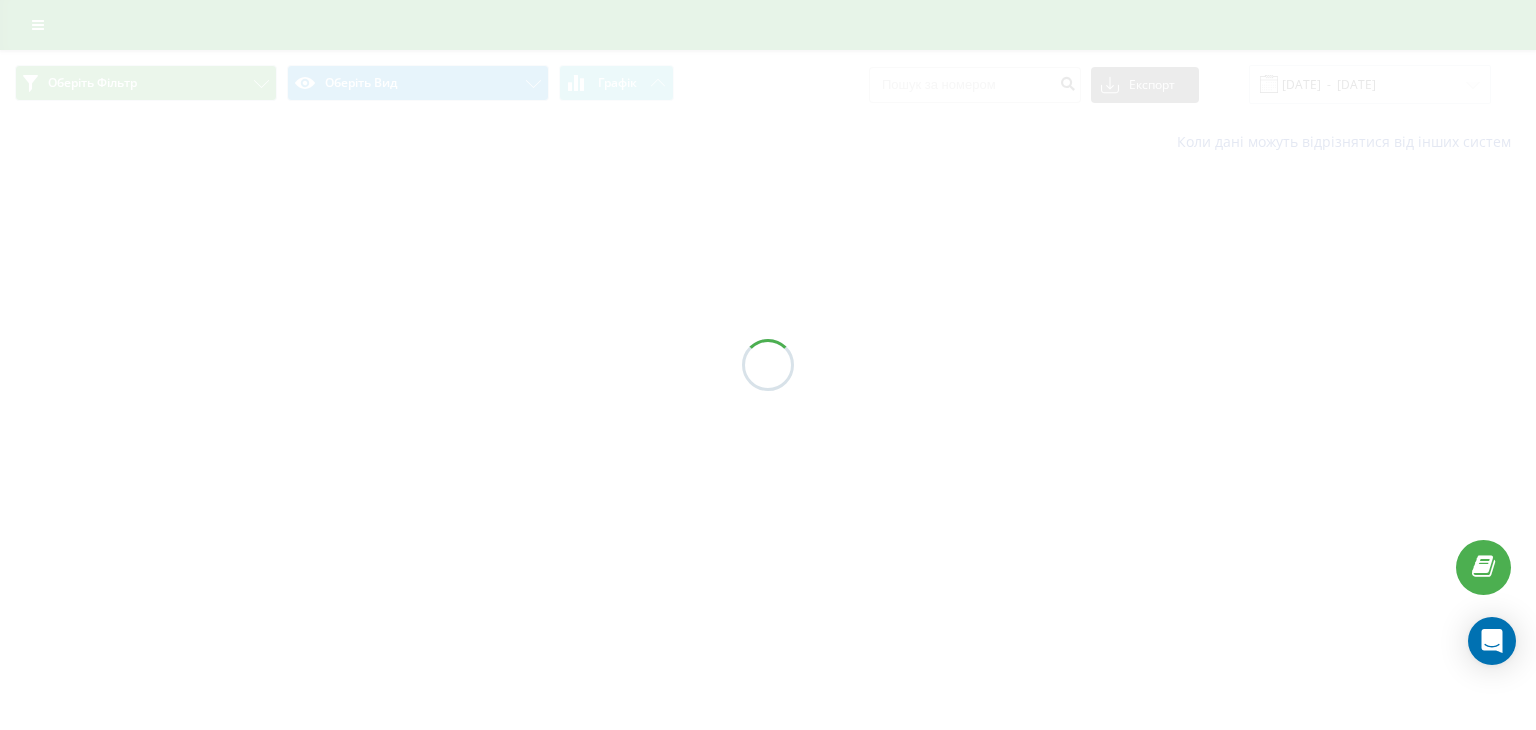 scroll, scrollTop: 0, scrollLeft: 0, axis: both 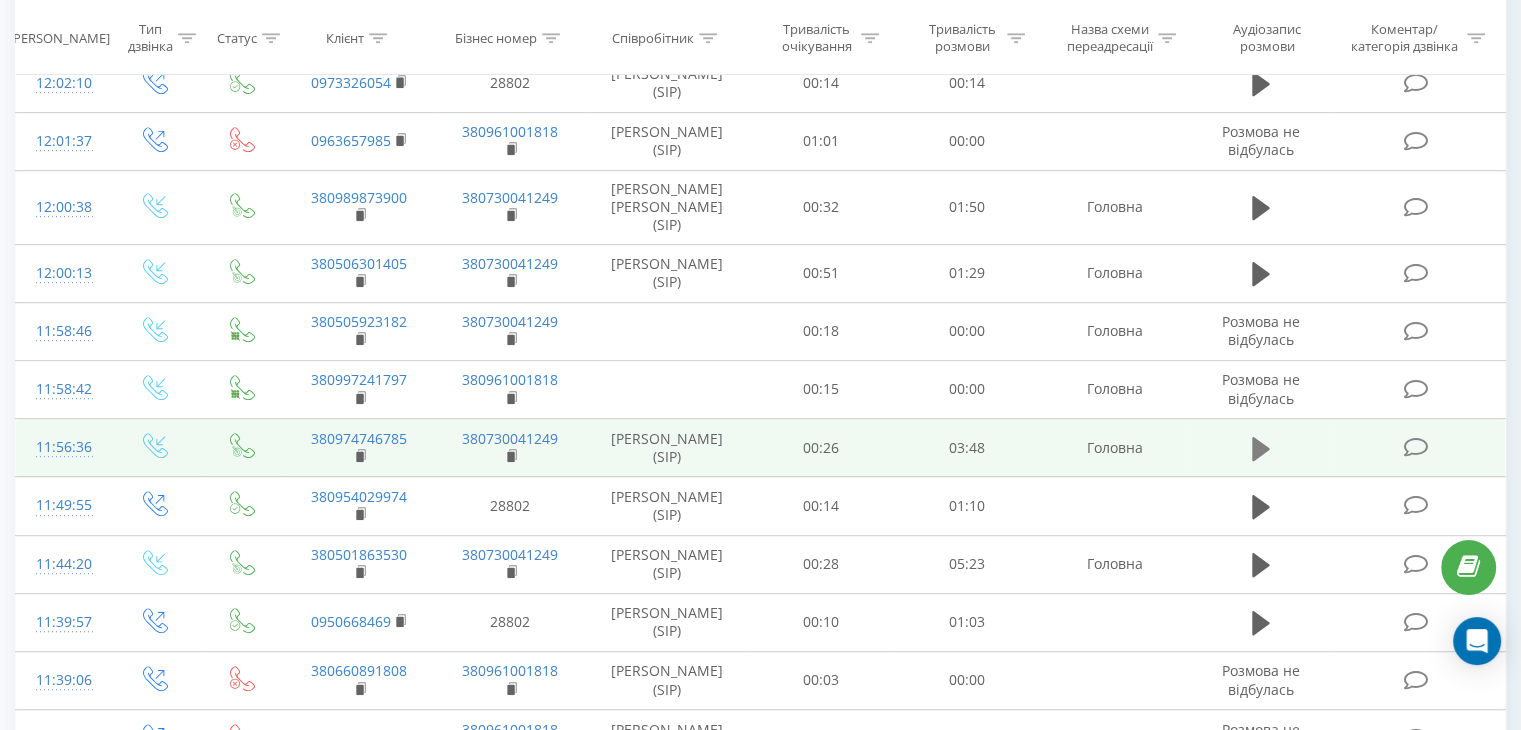 click at bounding box center (1261, 449) 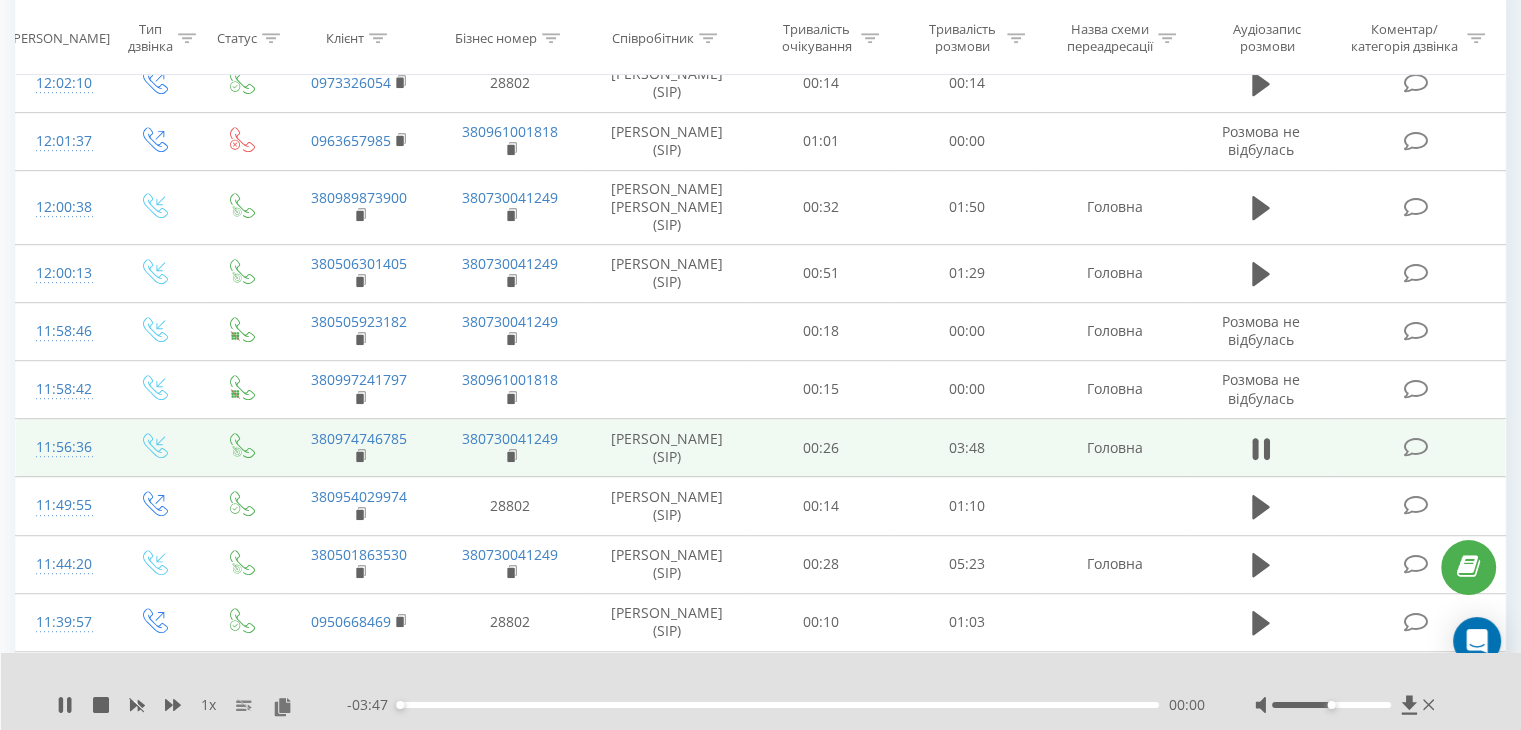 click on "00:00" at bounding box center [778, 705] 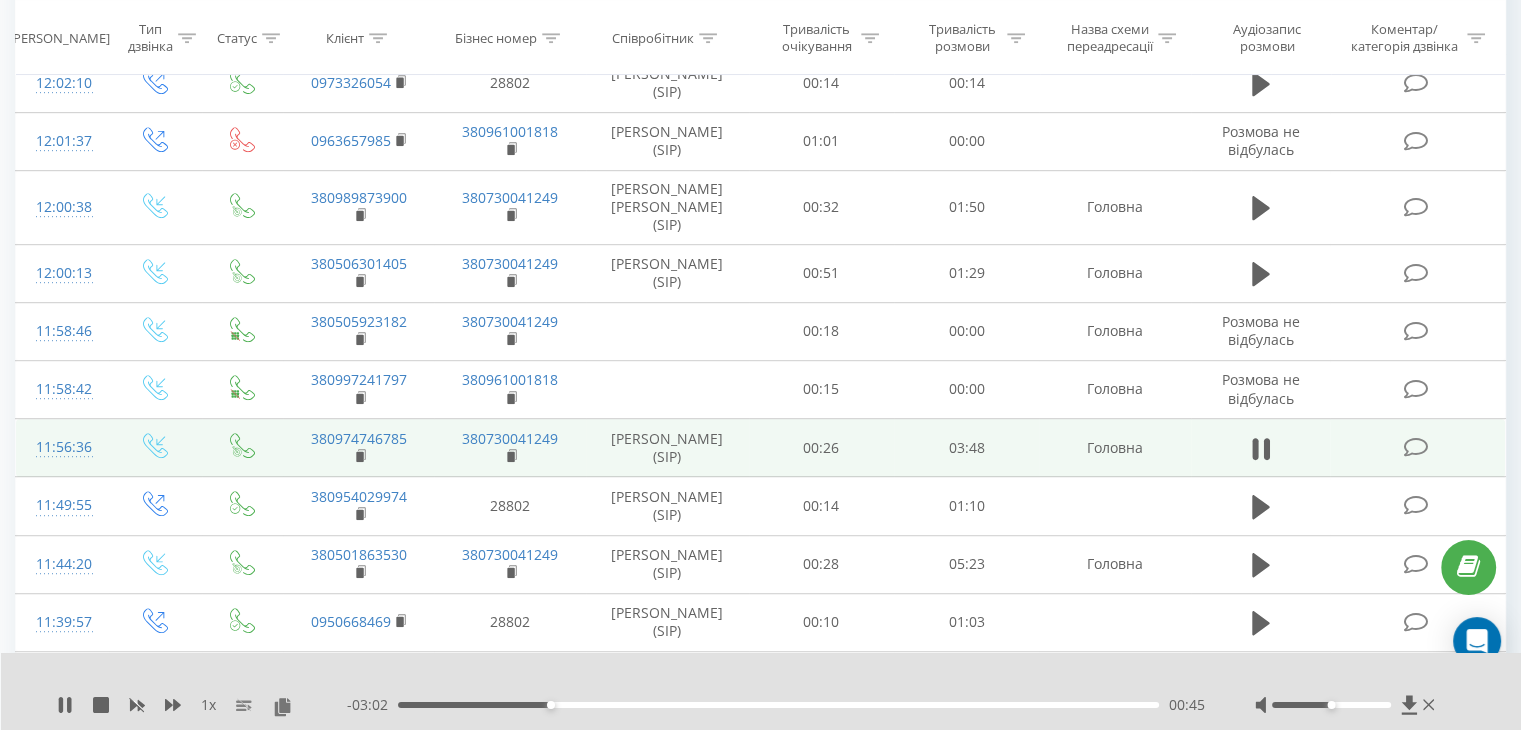 click on "- 03:02 00:45   00:45" at bounding box center [776, 705] 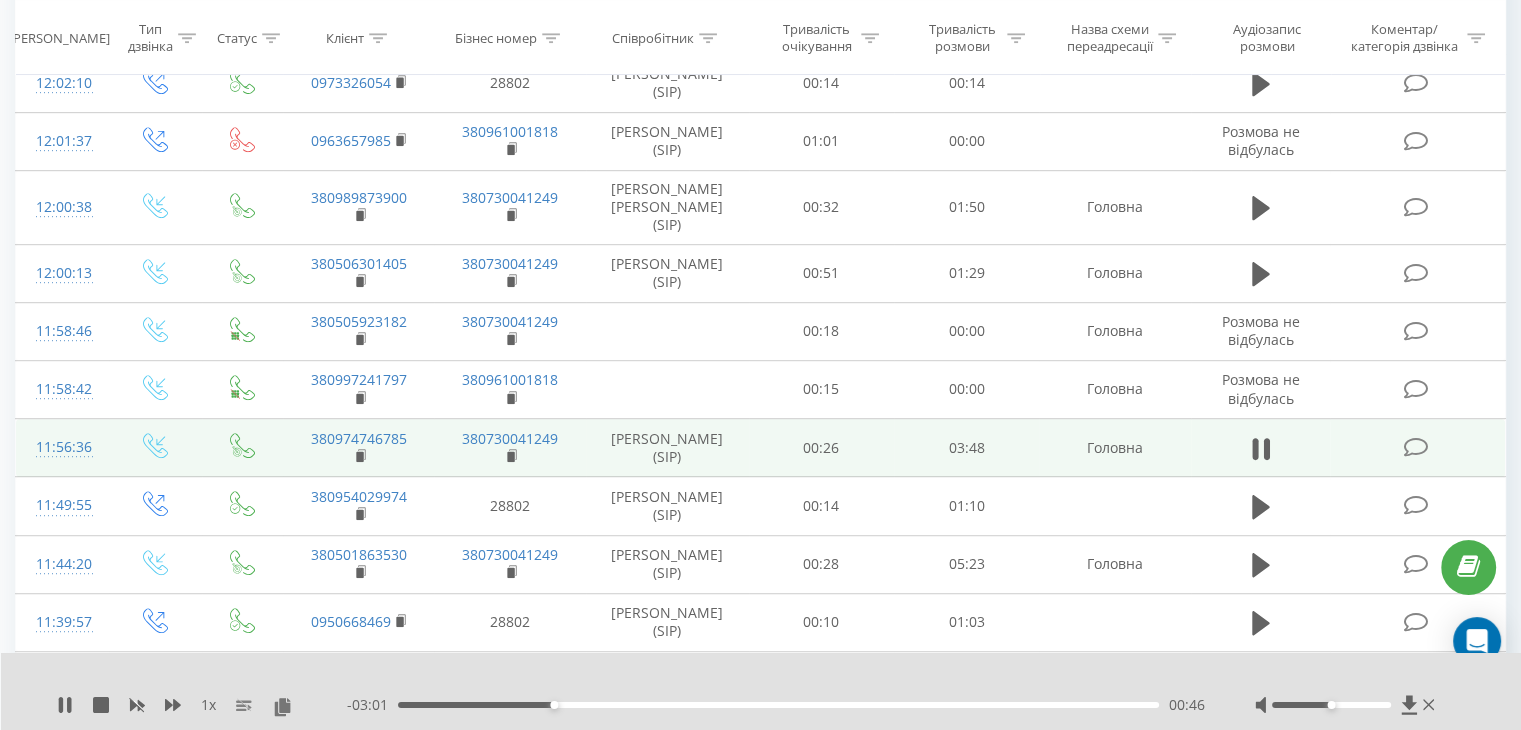 click on "00:46" at bounding box center [778, 705] 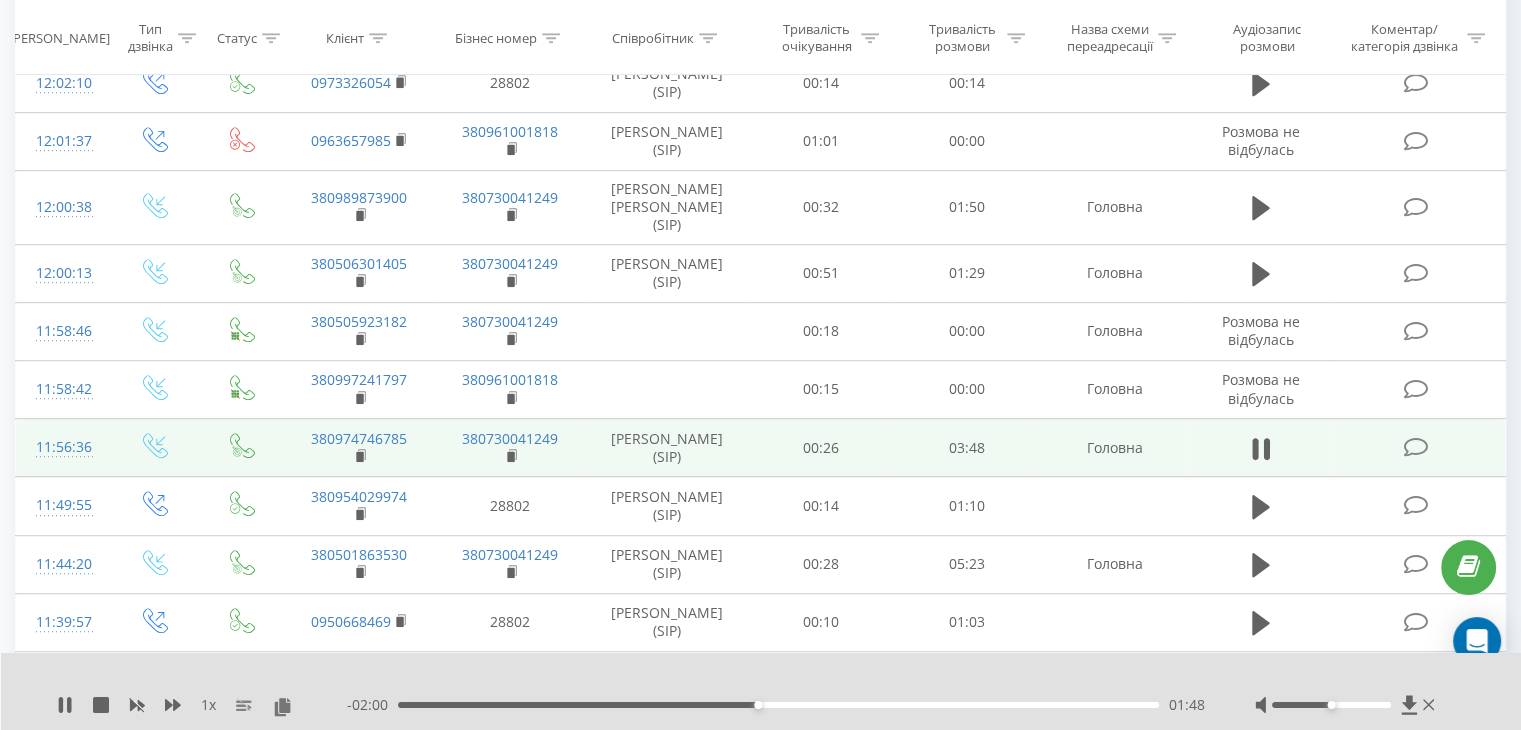 click on "01:48" at bounding box center (778, 705) 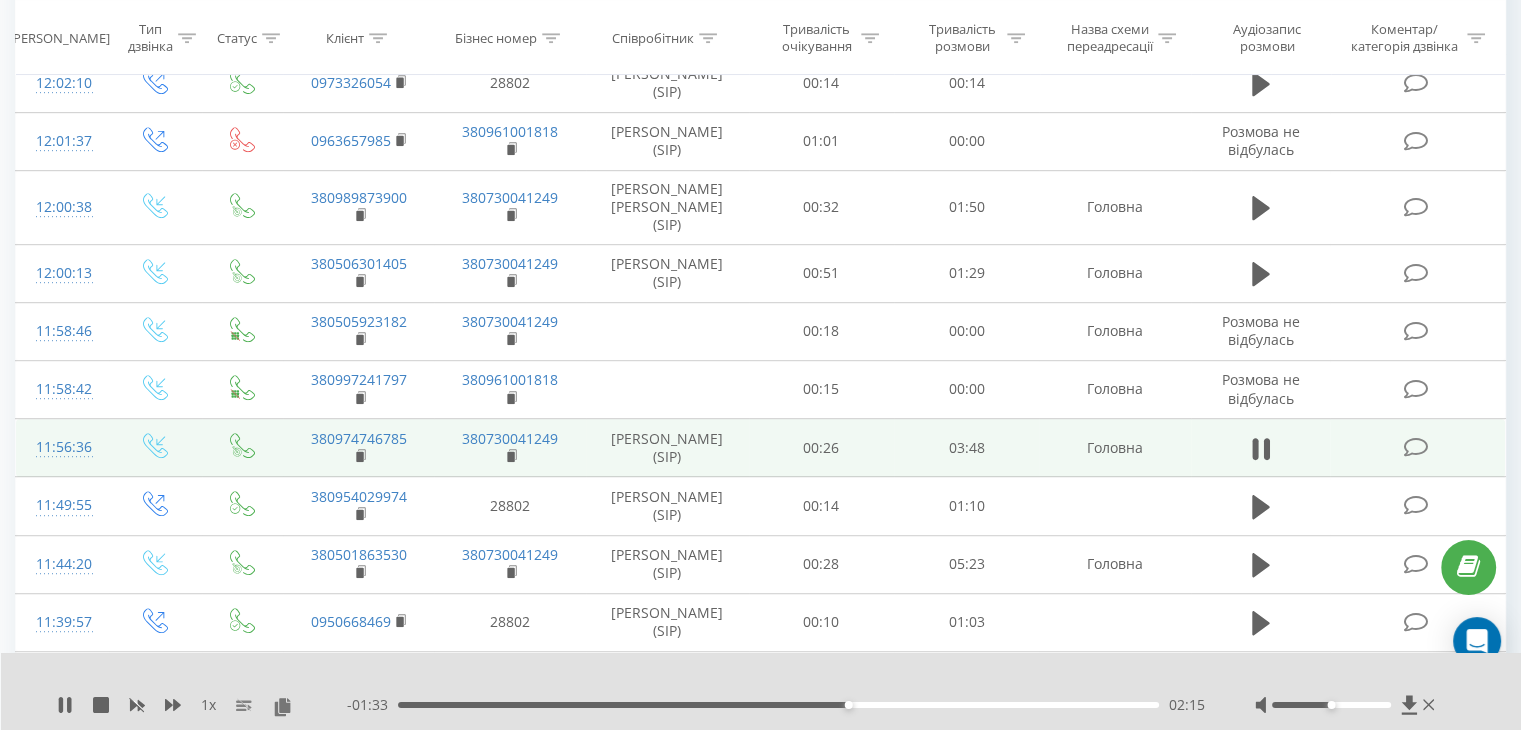click on "- 01:33 02:15   02:15" at bounding box center (776, 705) 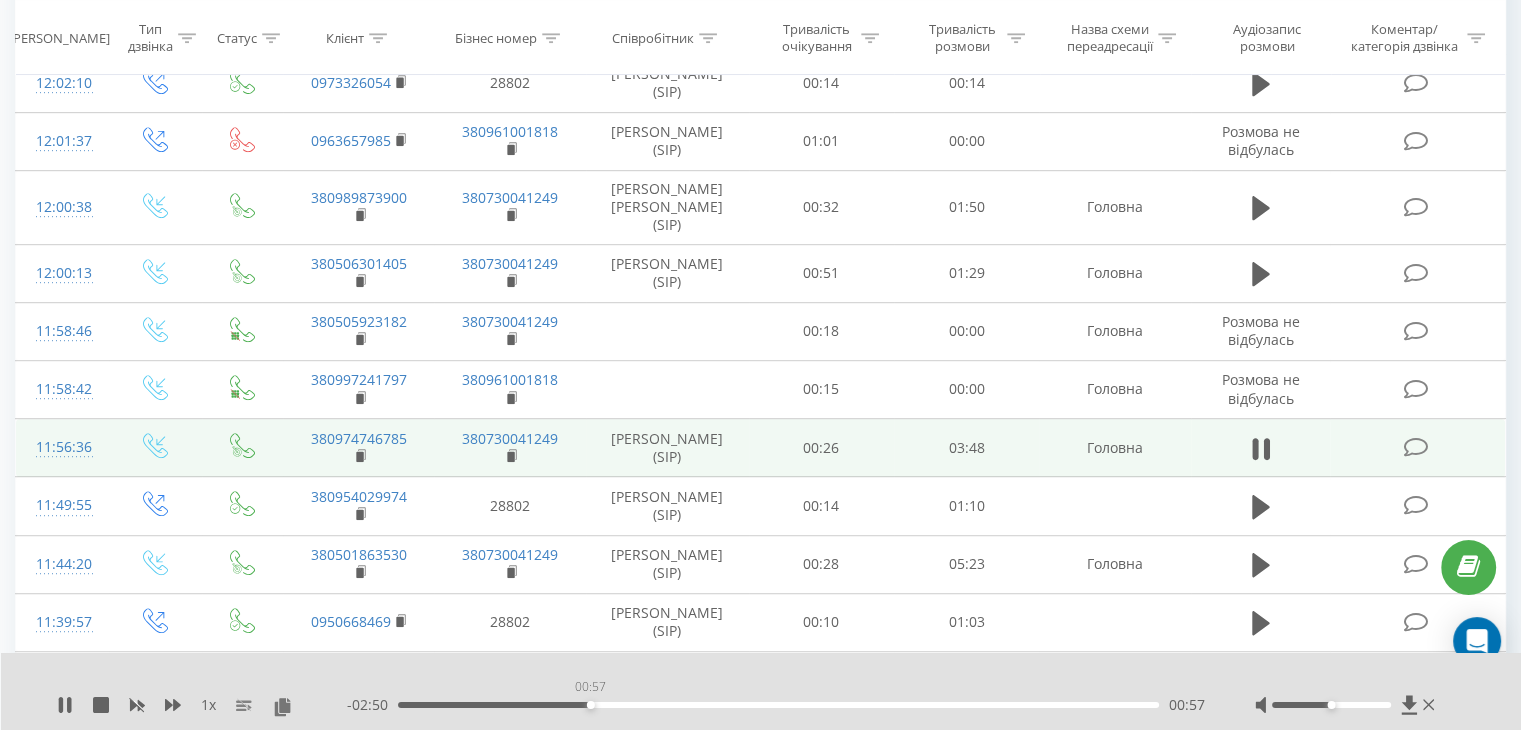 click on "00:57" at bounding box center [778, 705] 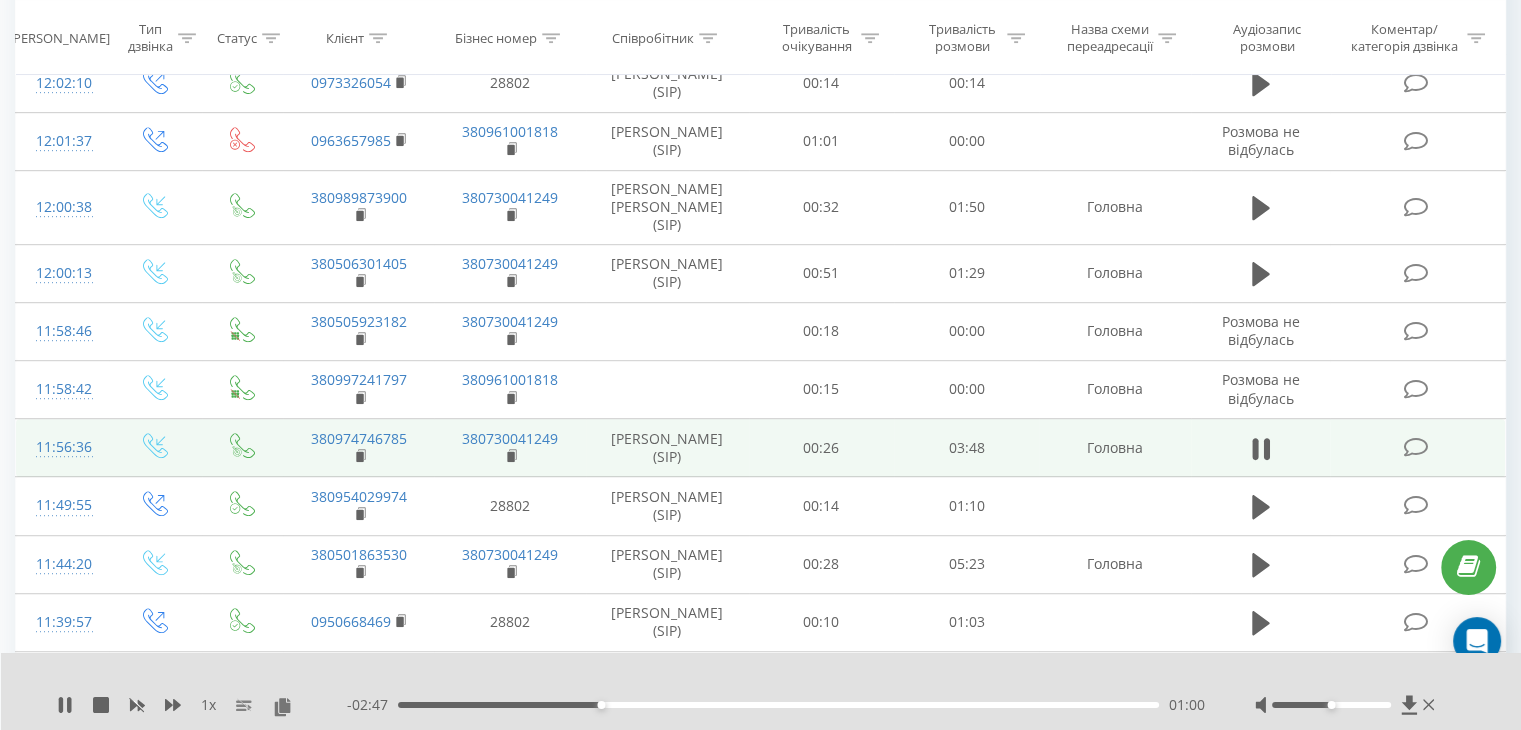 click on "- 02:47 01:00   01:00" at bounding box center (776, 705) 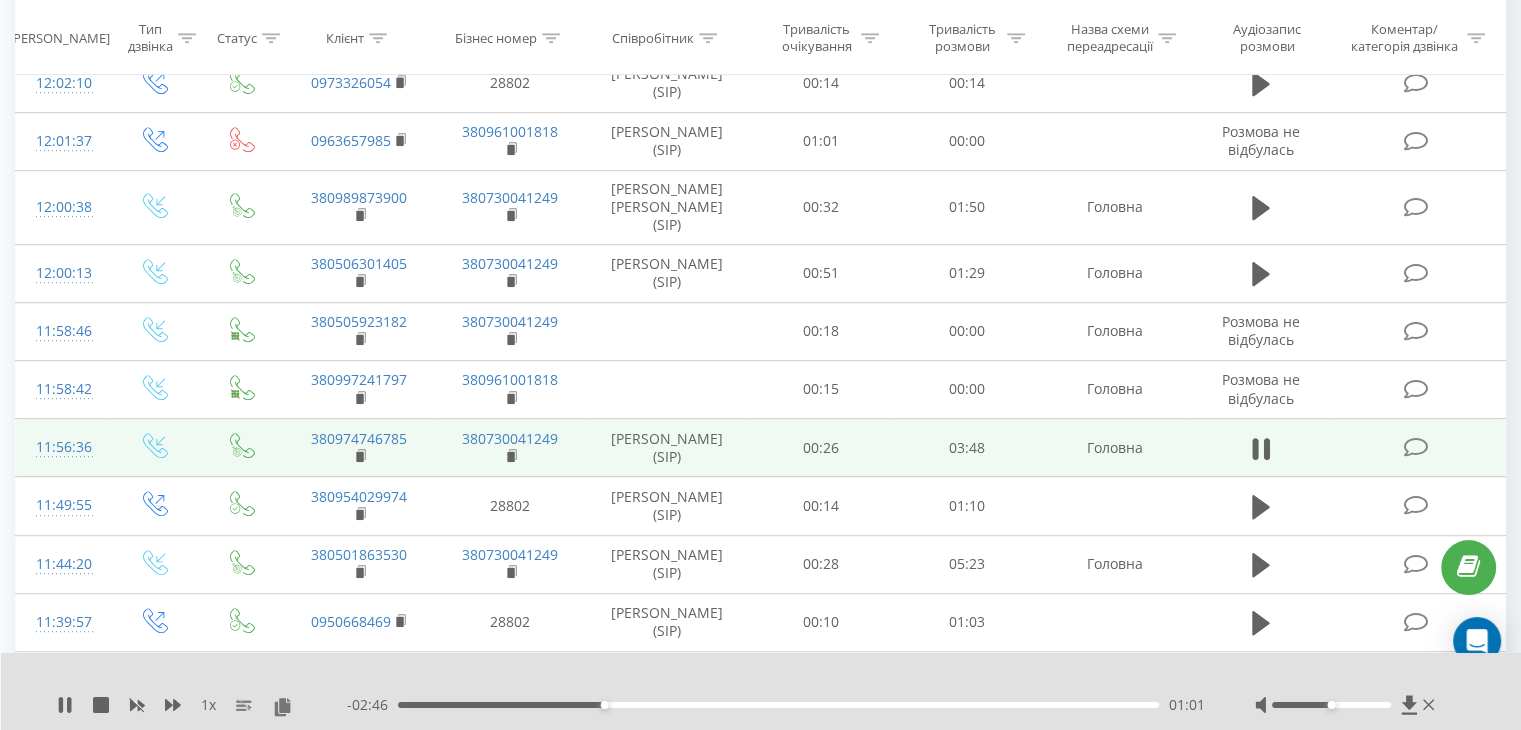 click on "1 x  - 02:46 01:01   01:01" at bounding box center [761, 691] 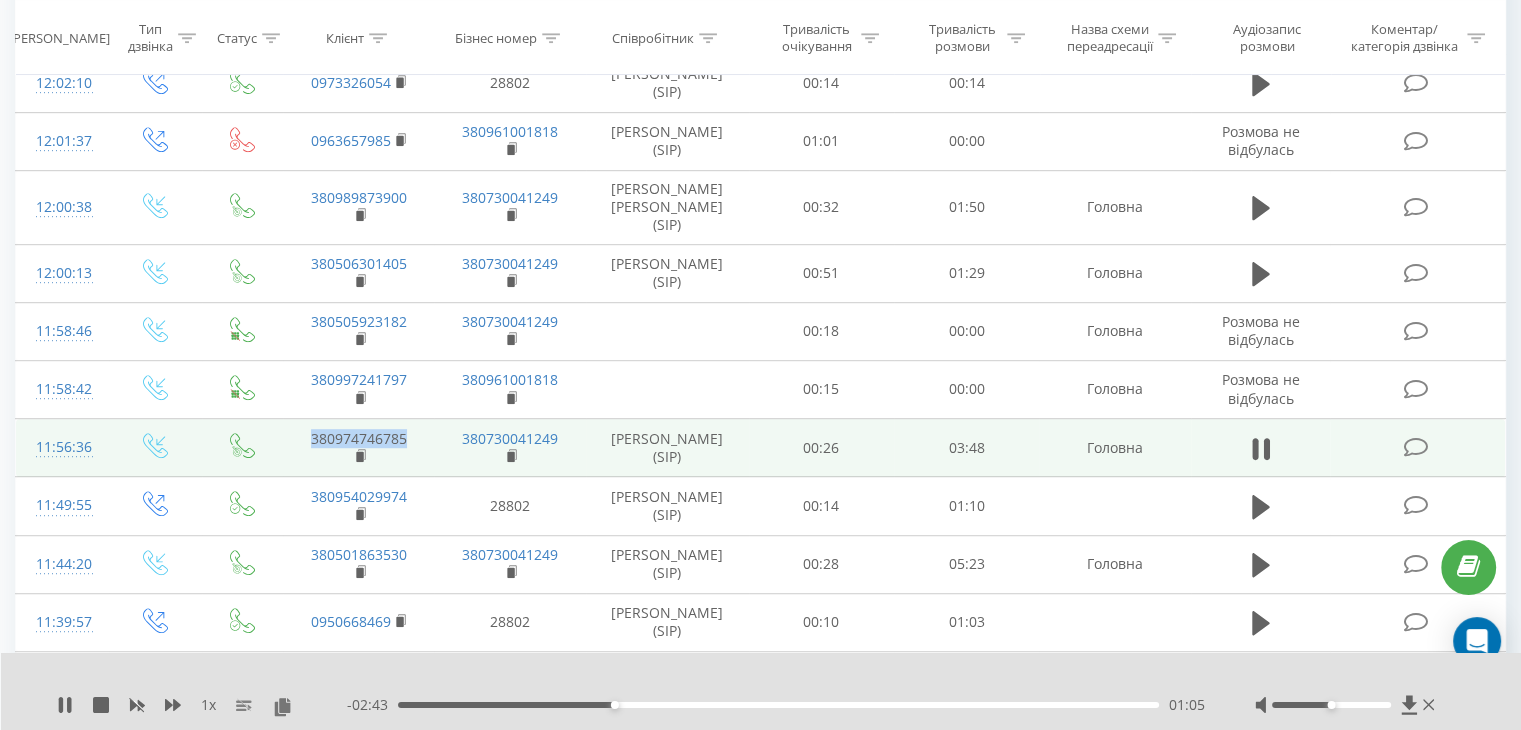 drag, startPoint x: 424, startPoint y: 430, endPoint x: 308, endPoint y: 433, distance: 116.03879 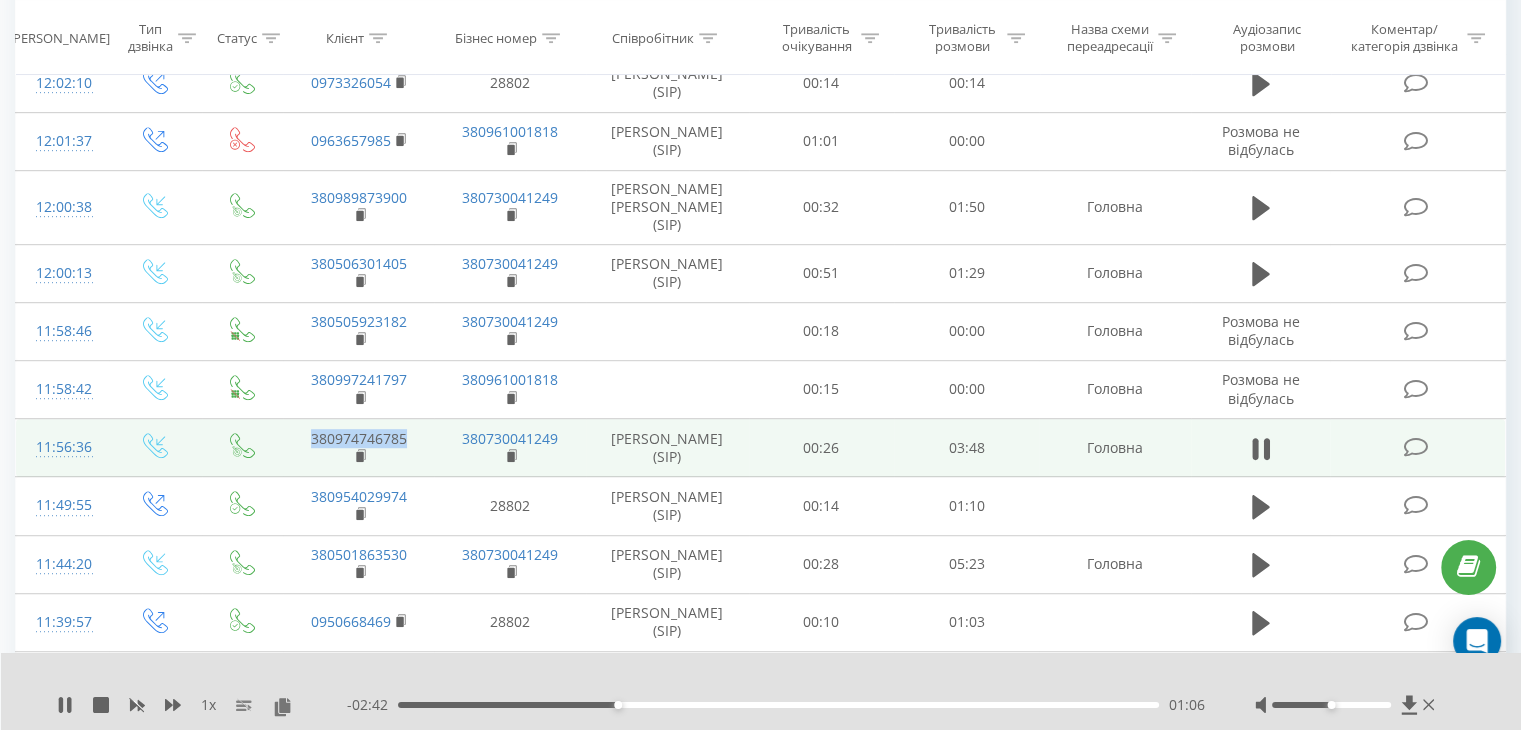 copy on "380974746785" 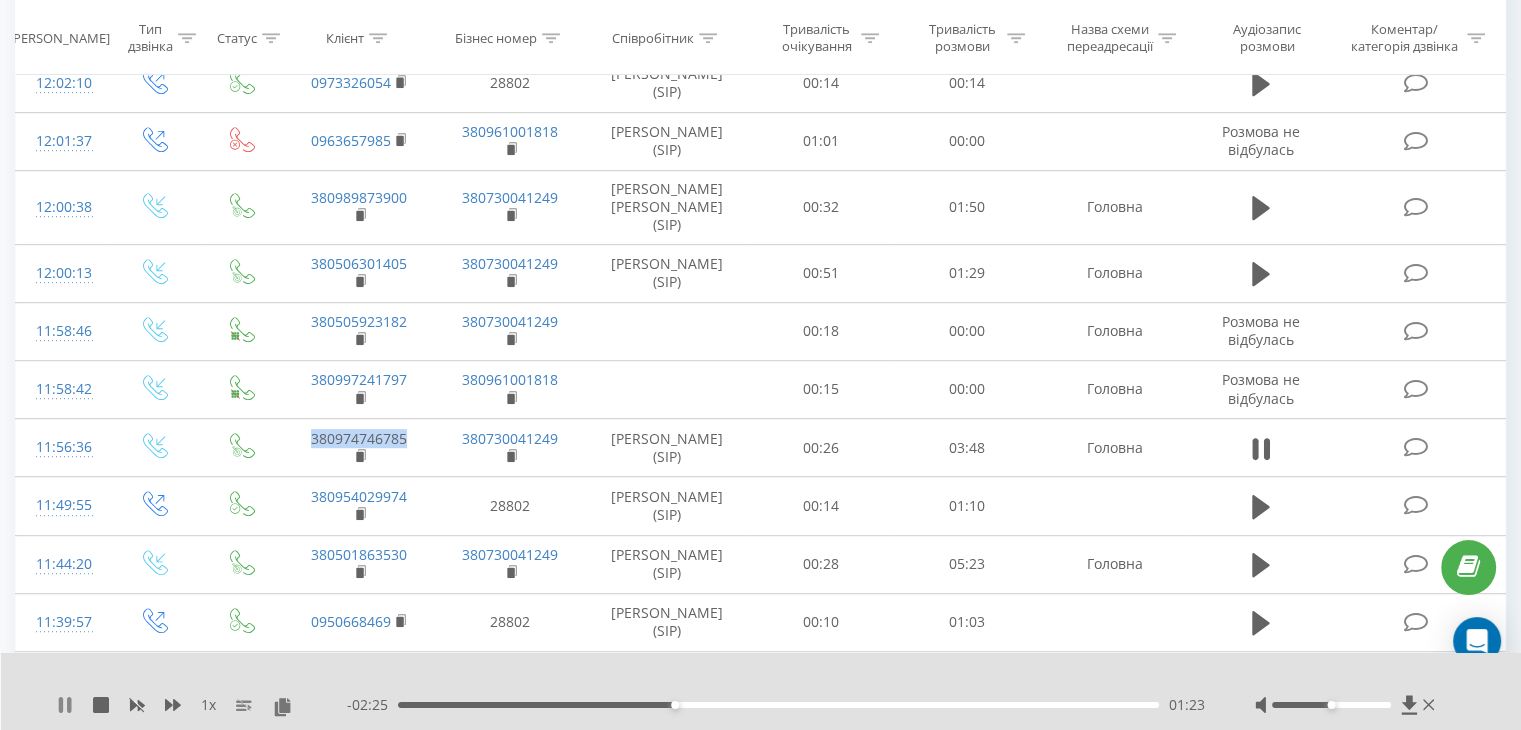 click 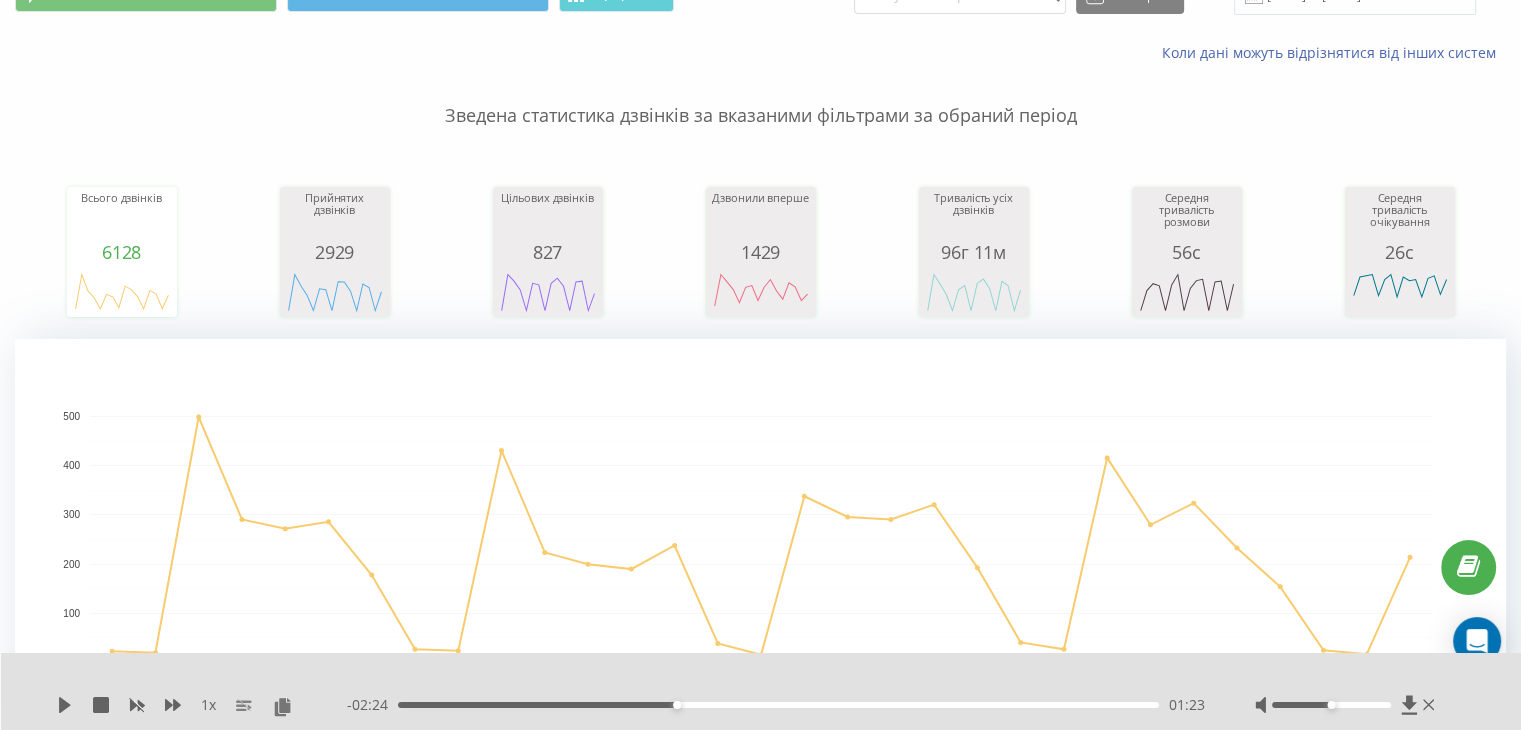 scroll, scrollTop: 0, scrollLeft: 0, axis: both 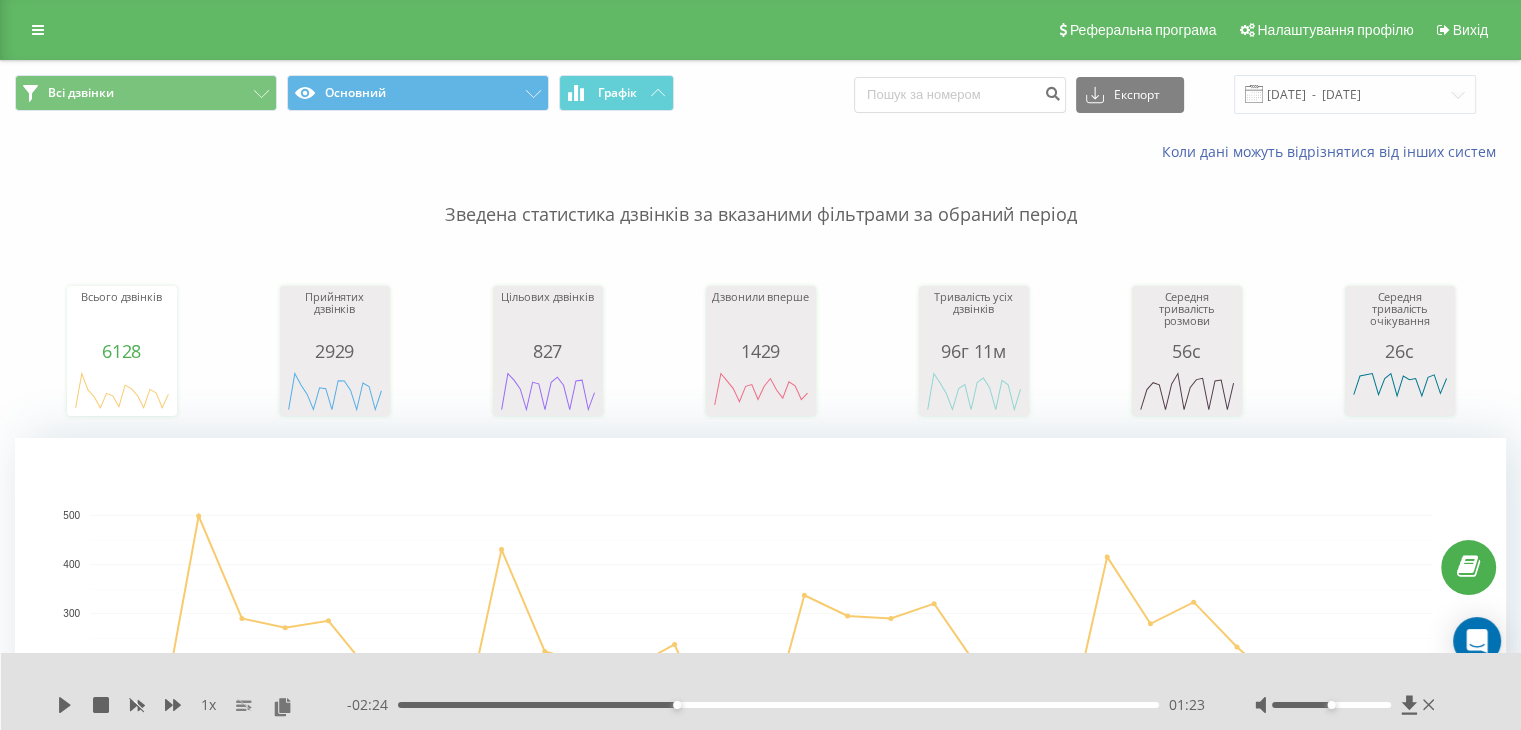 click on "Всі дзвінки Основний Графік Експорт .csv .xls .xlsx 14.06.2025  -  14.07.2025" at bounding box center [760, 94] 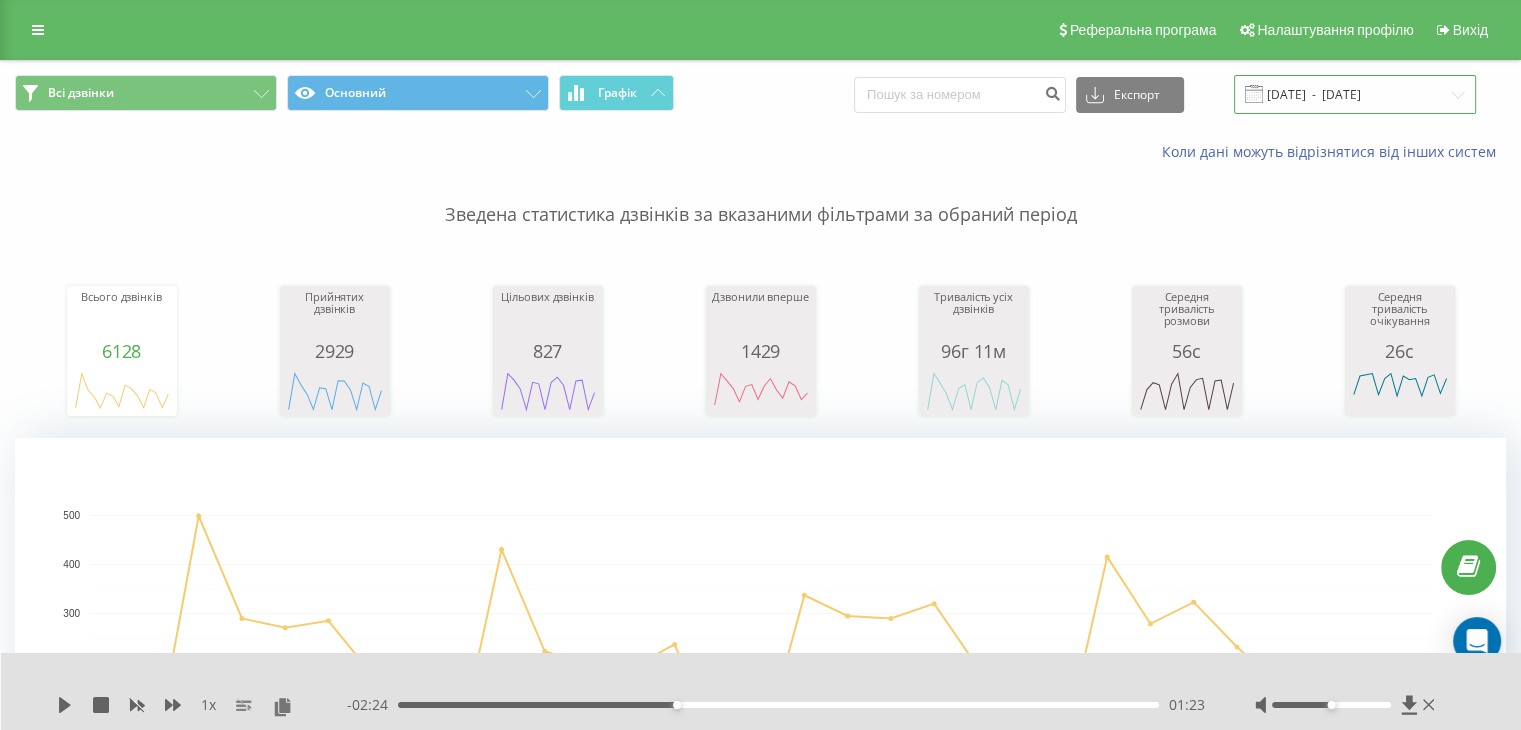 click on "14.06.2025  -  14.07.2025" at bounding box center [1355, 94] 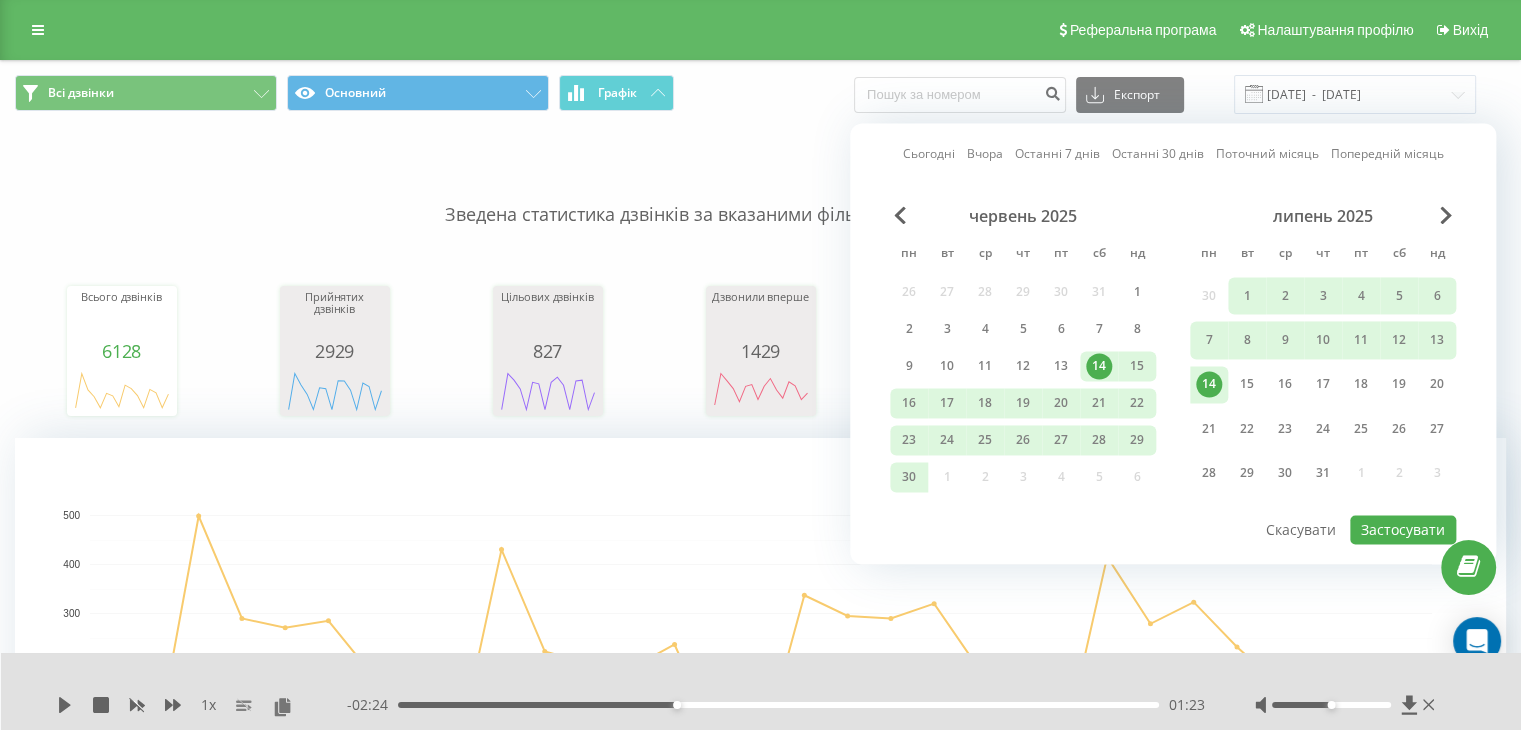 click on "14" at bounding box center [1209, 385] 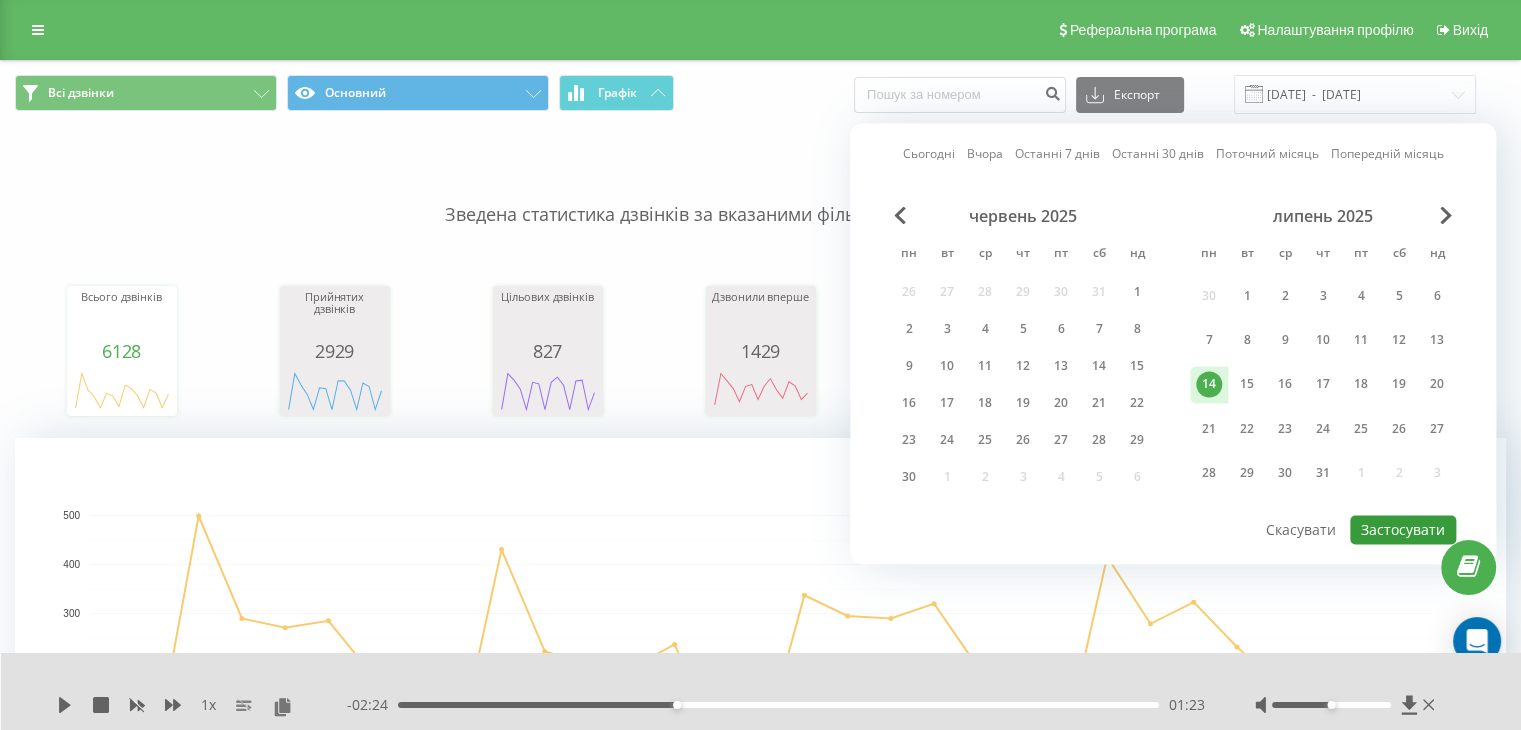 click on "Застосувати" at bounding box center (1403, 529) 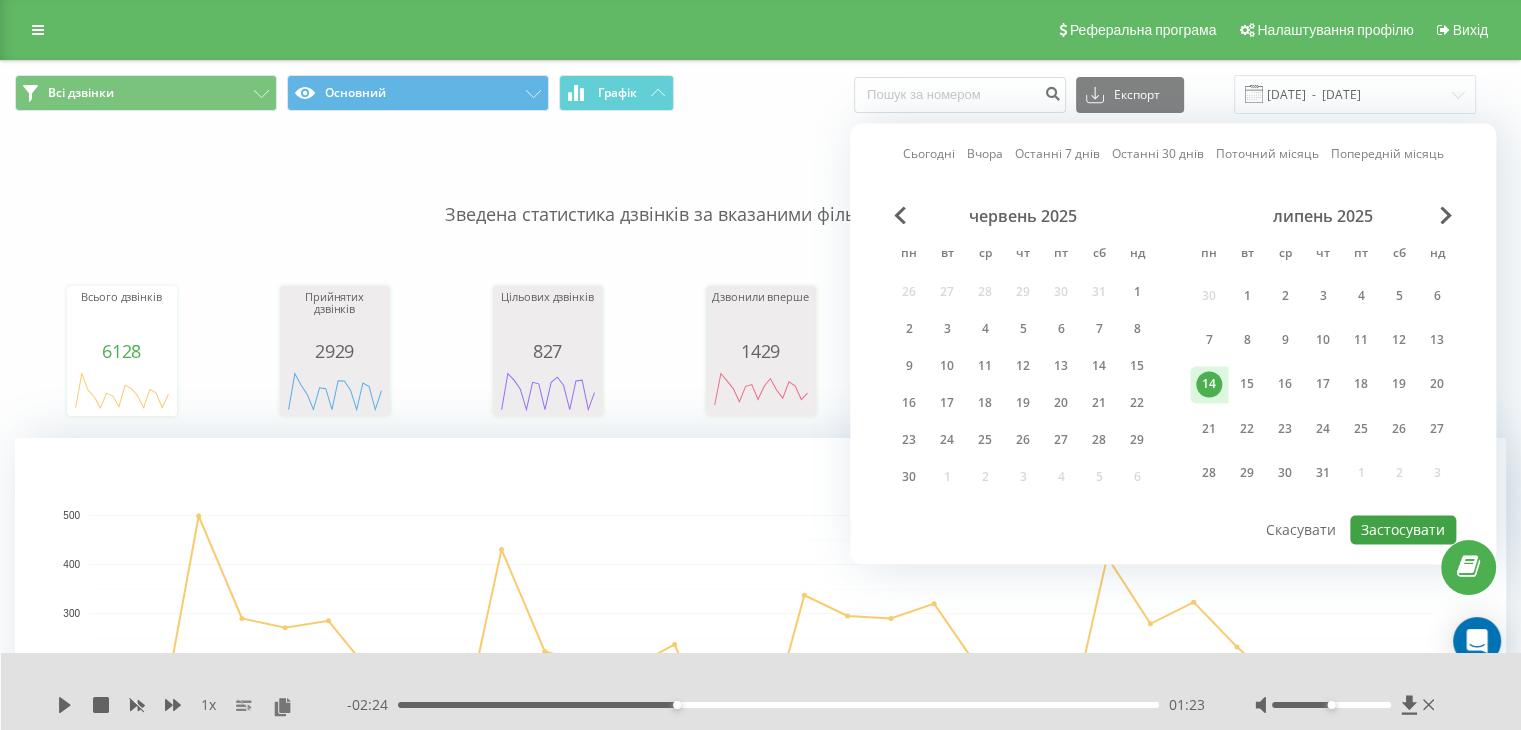 type on "14.07.2025  -  14.07.2025" 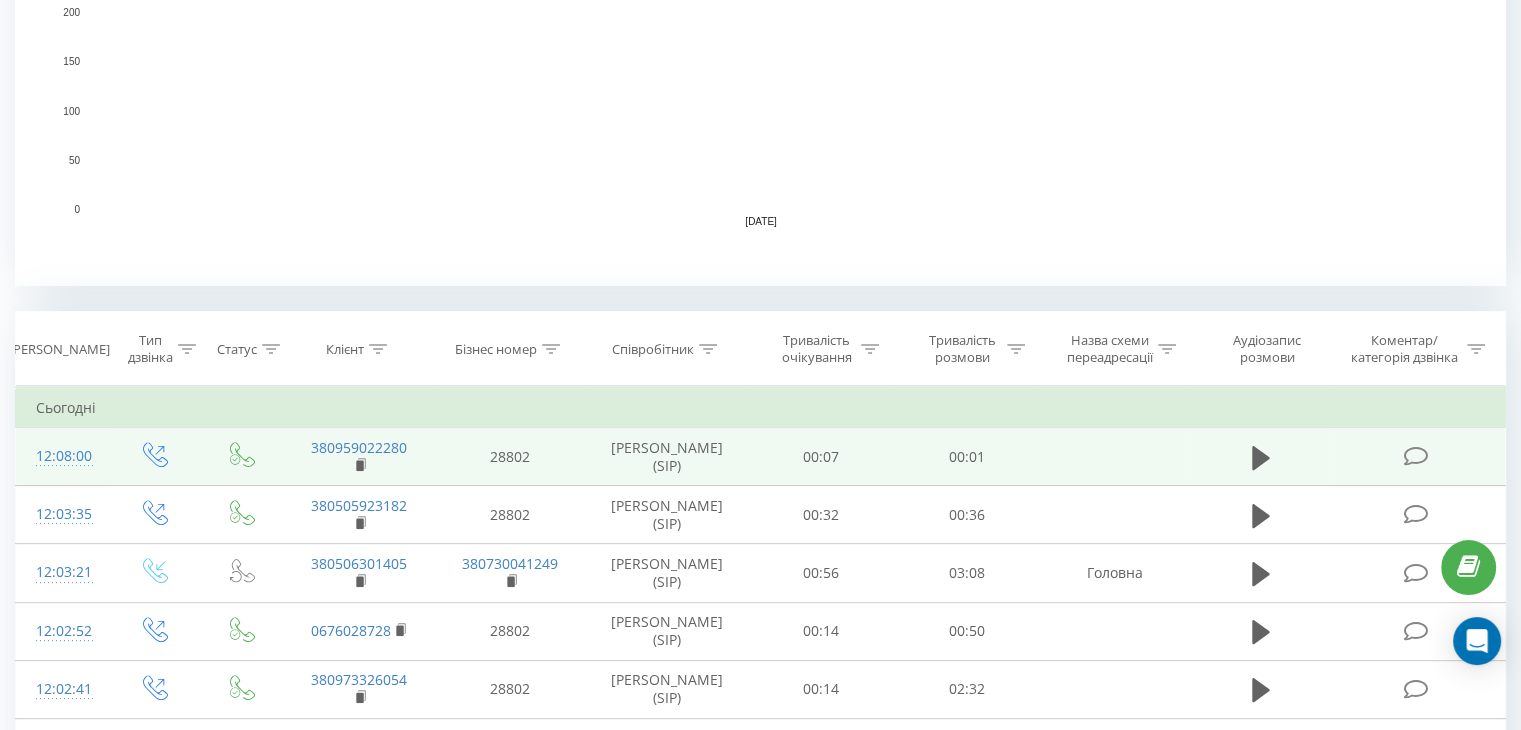 scroll, scrollTop: 600, scrollLeft: 0, axis: vertical 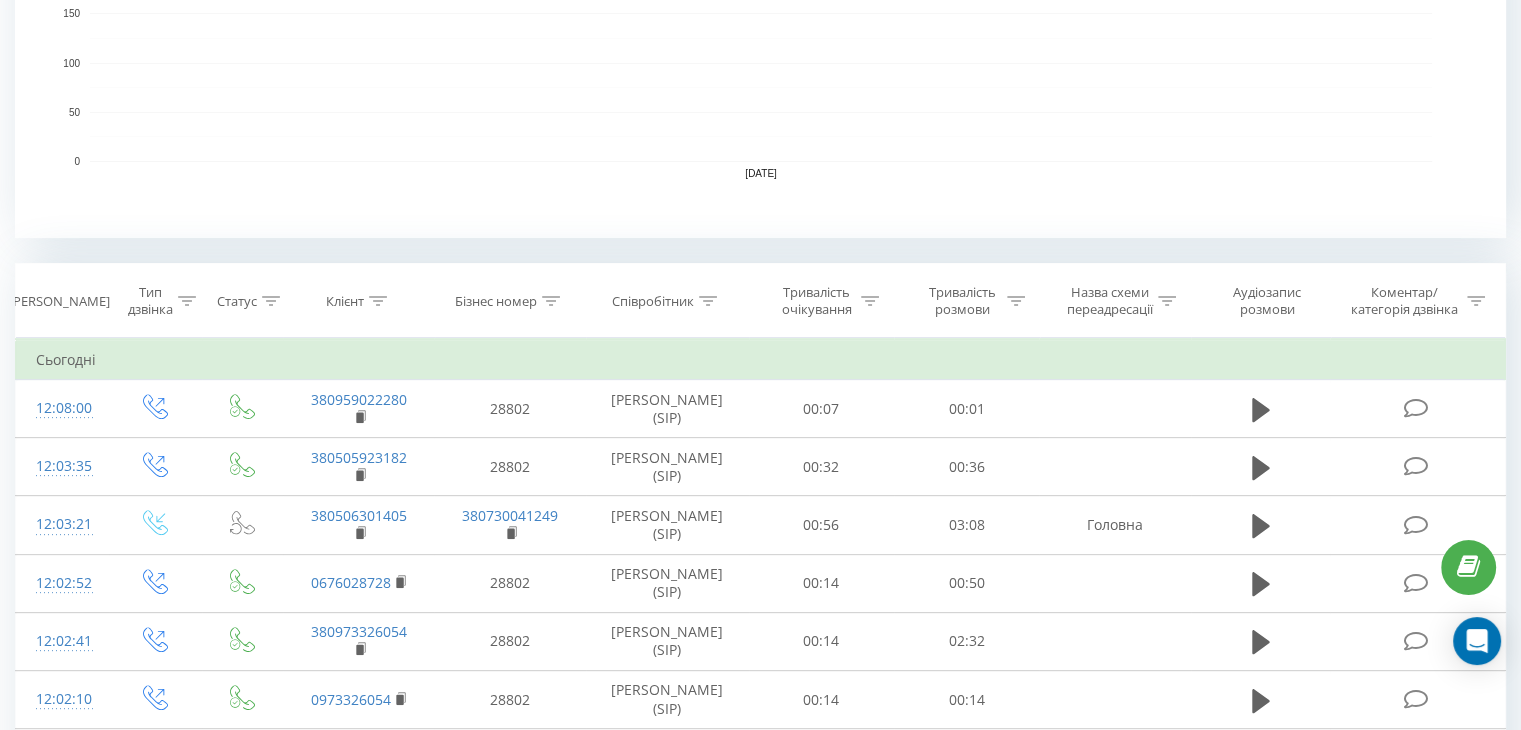 click on "Співробітник" at bounding box center (653, 301) 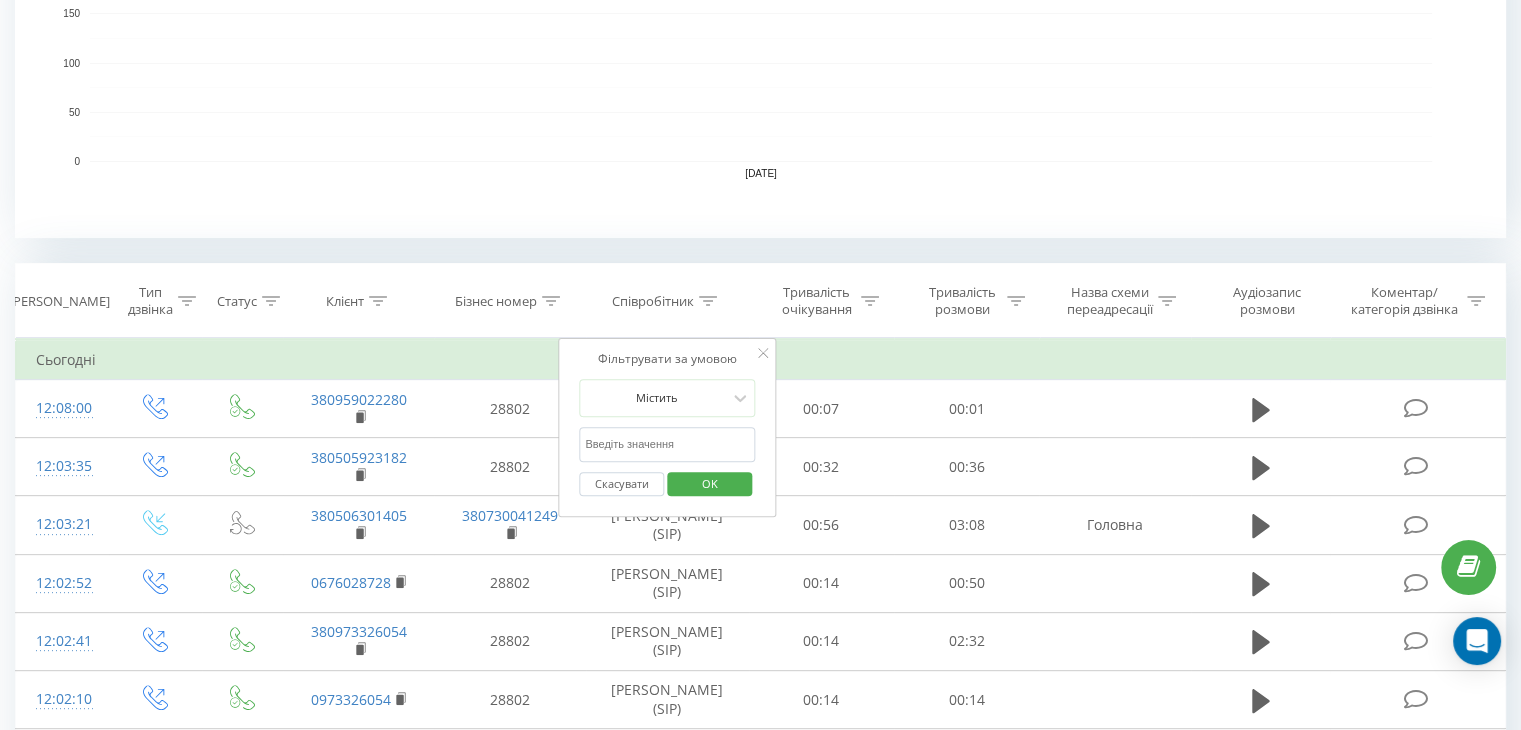 click at bounding box center (667, 444) 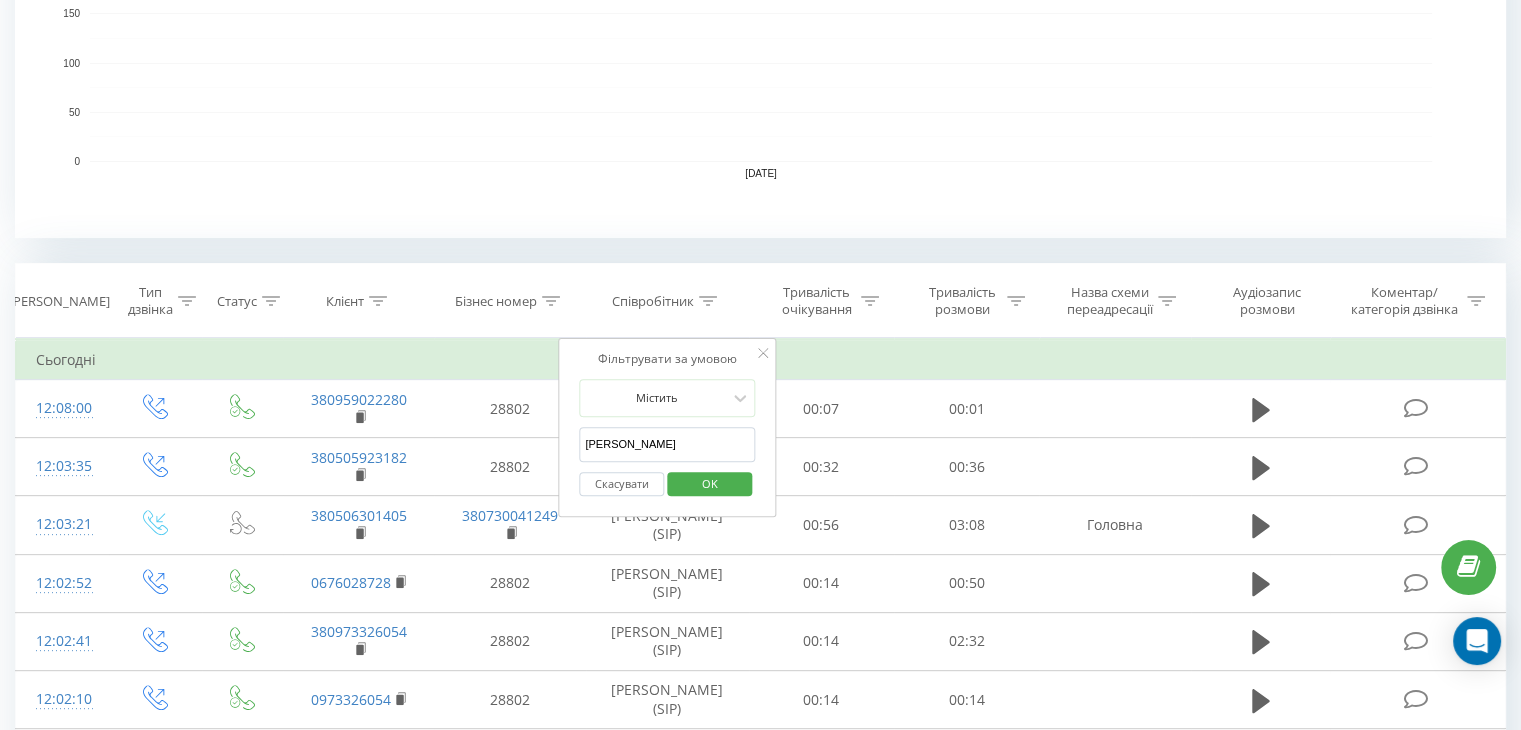 click on "OK" at bounding box center (710, 483) 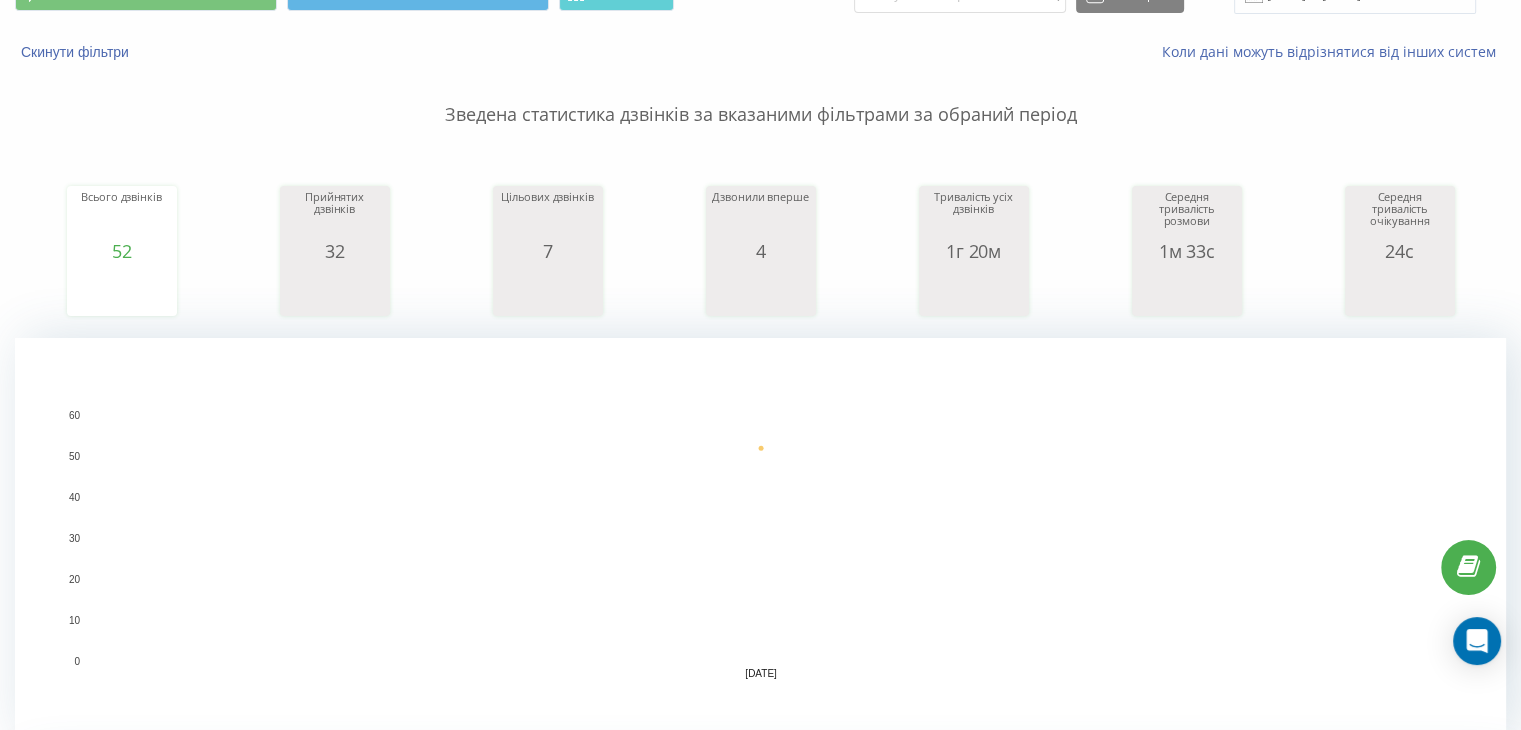 scroll, scrollTop: 0, scrollLeft: 0, axis: both 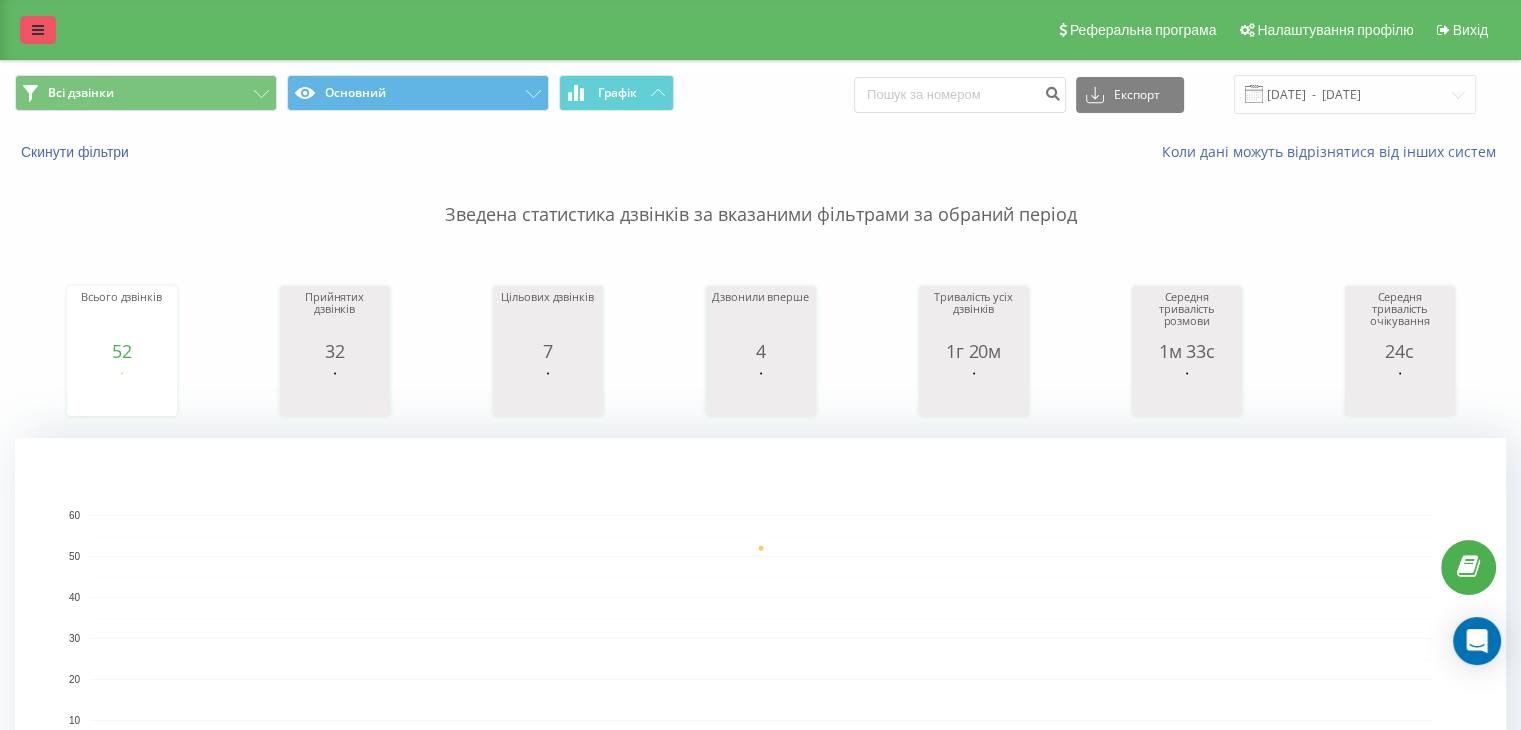 click at bounding box center (38, 30) 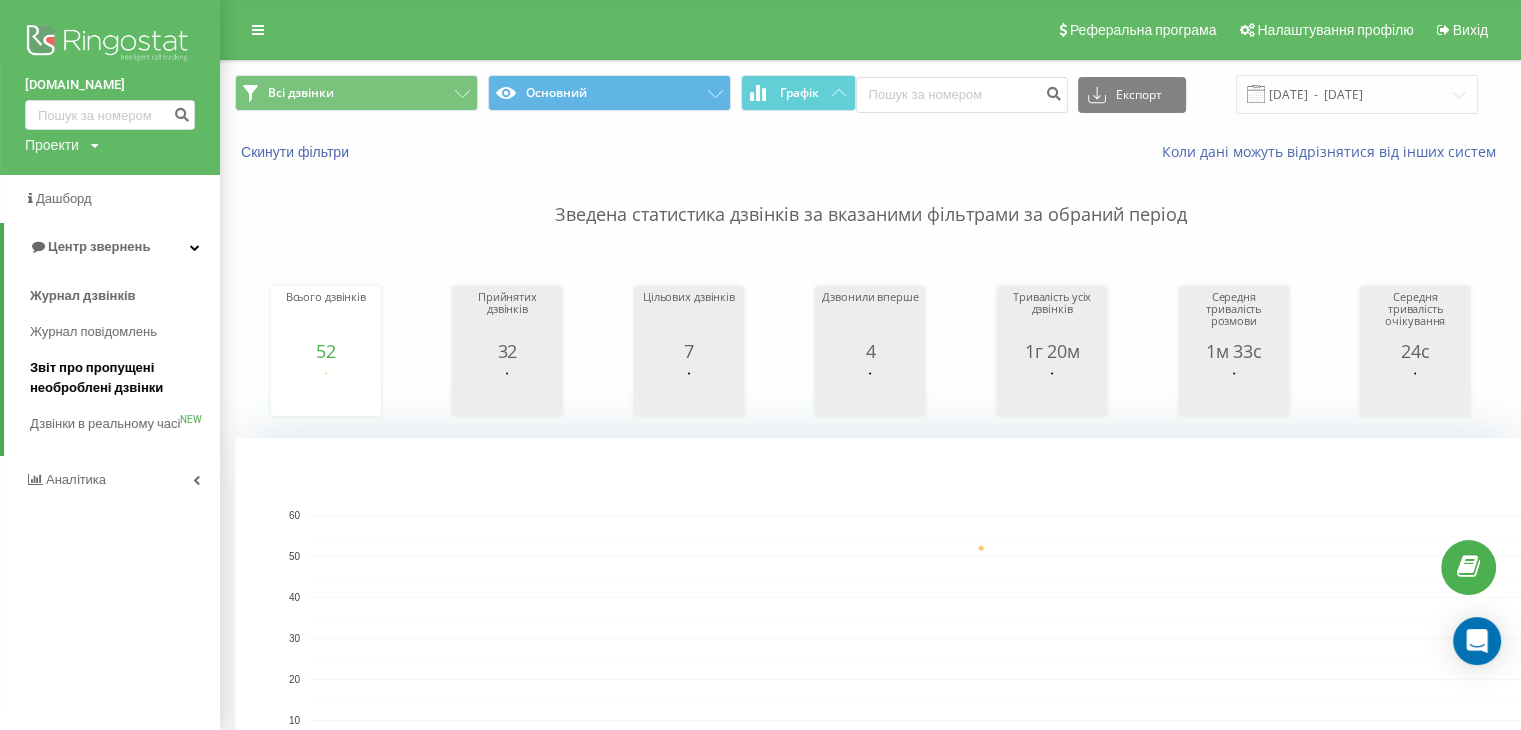 click on "Звіт про пропущені необроблені дзвінки" at bounding box center (120, 378) 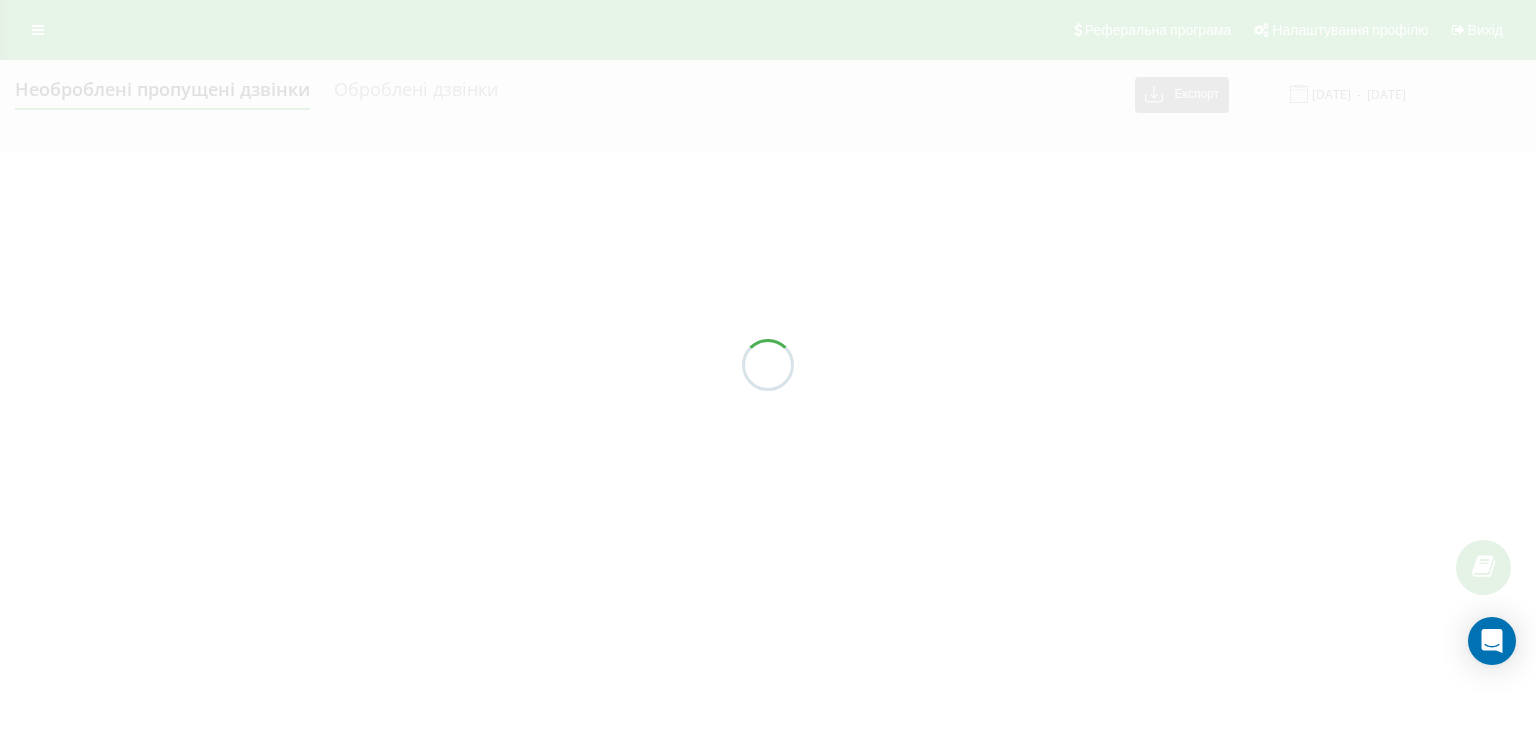 scroll, scrollTop: 0, scrollLeft: 0, axis: both 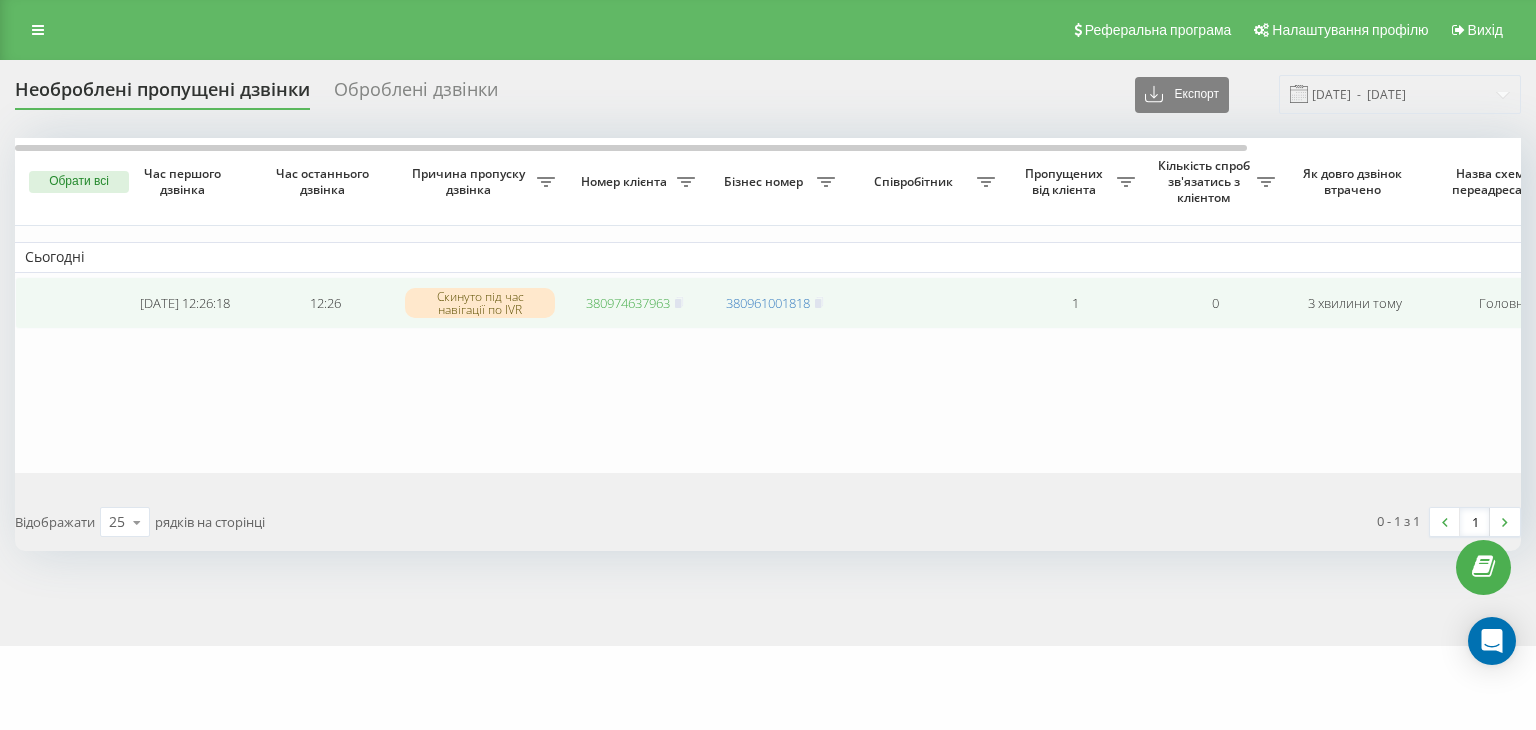 click on "380974637963" at bounding box center (628, 303) 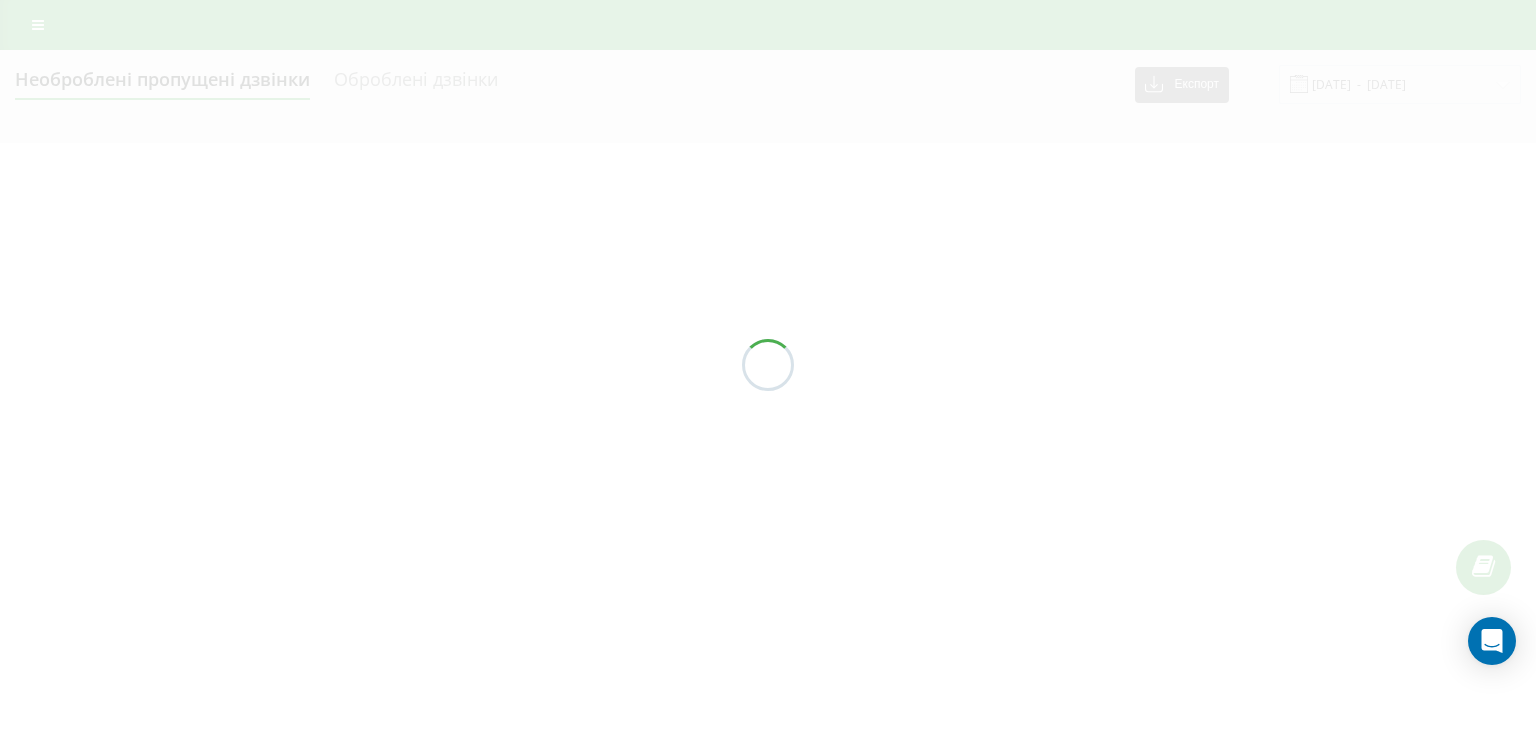 scroll, scrollTop: 0, scrollLeft: 0, axis: both 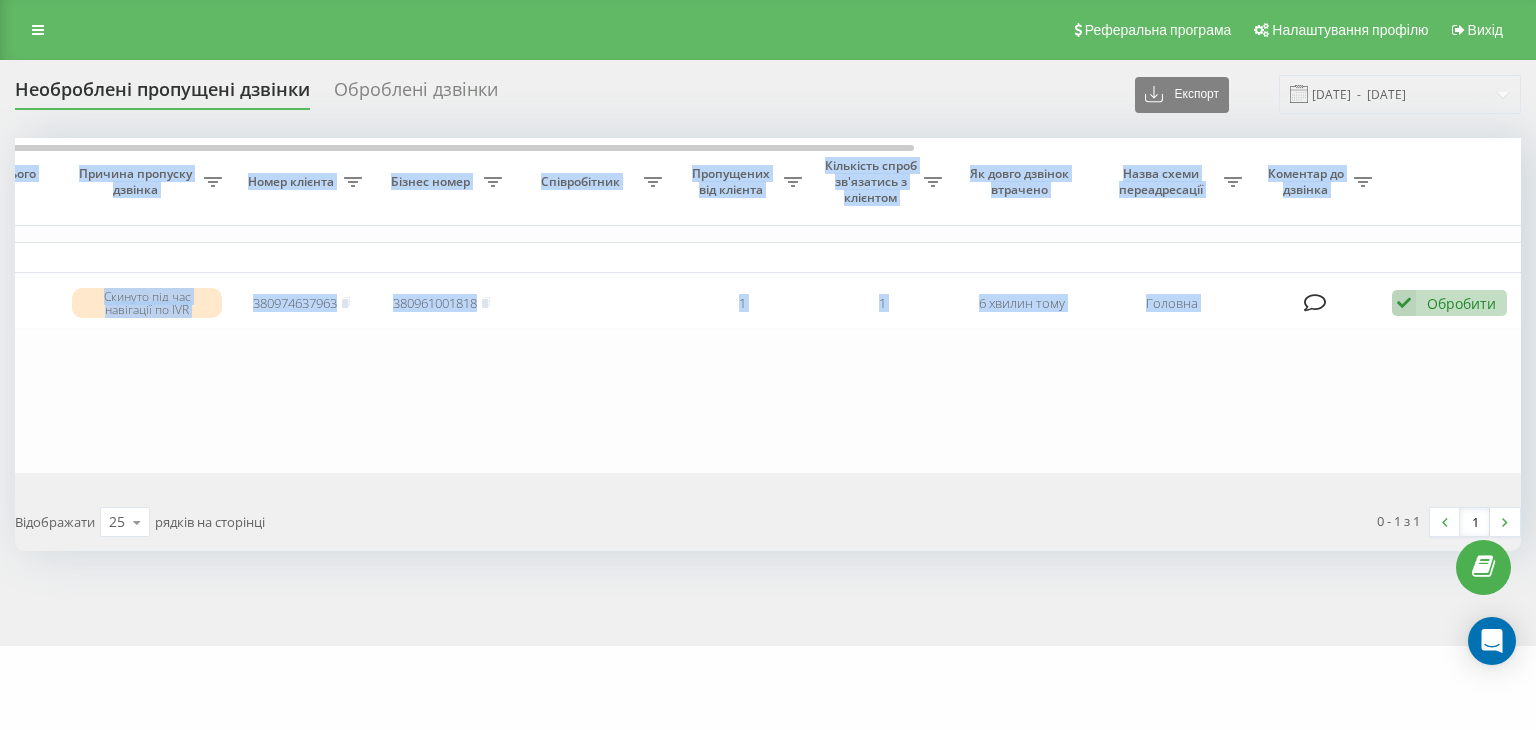 drag, startPoint x: 1220, startPoint y: 144, endPoint x: 1500, endPoint y: 156, distance: 280.25702 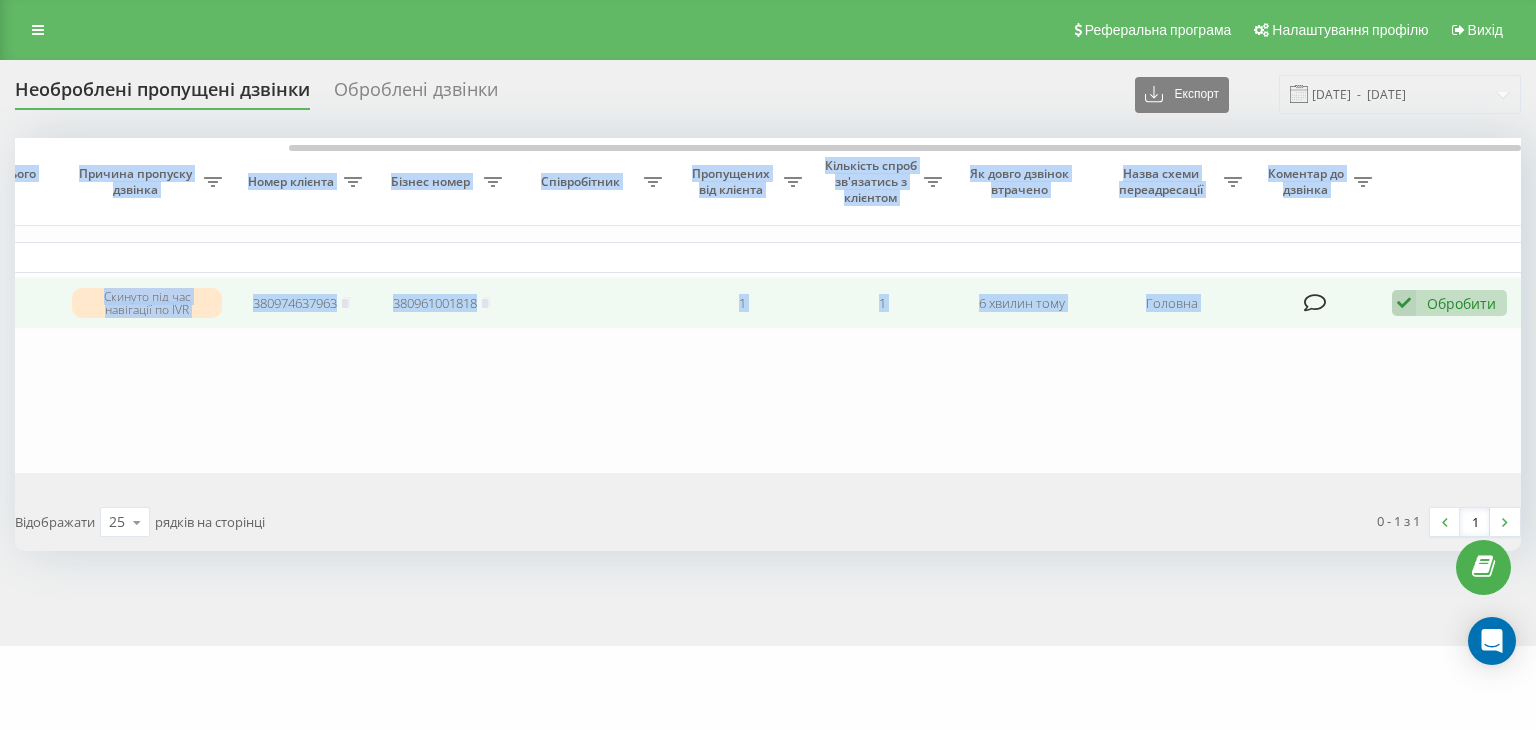 drag, startPoint x: 1478, startPoint y: 309, endPoint x: 1459, endPoint y: 320, distance: 21.954498 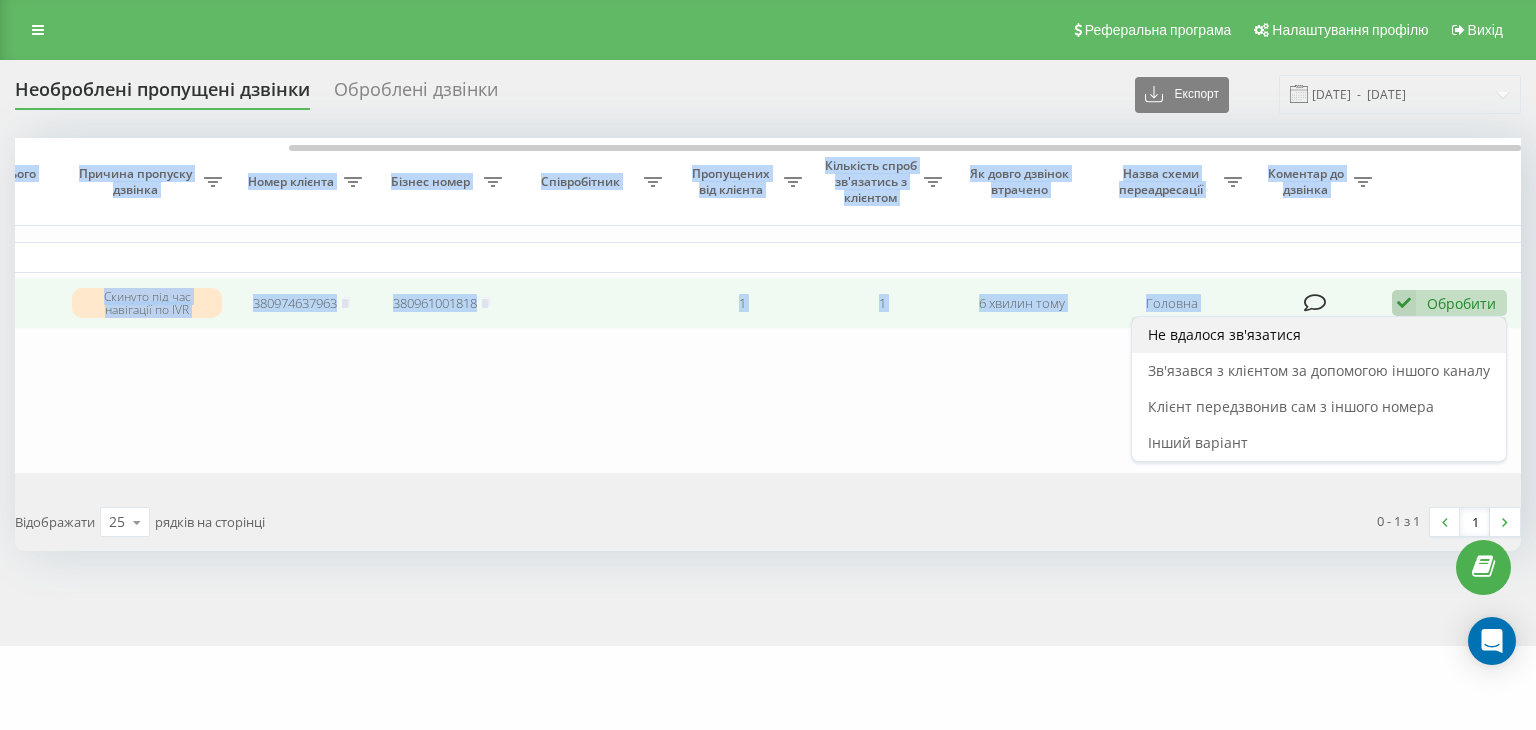 click on "Не вдалося зв'язатися" at bounding box center [1319, 335] 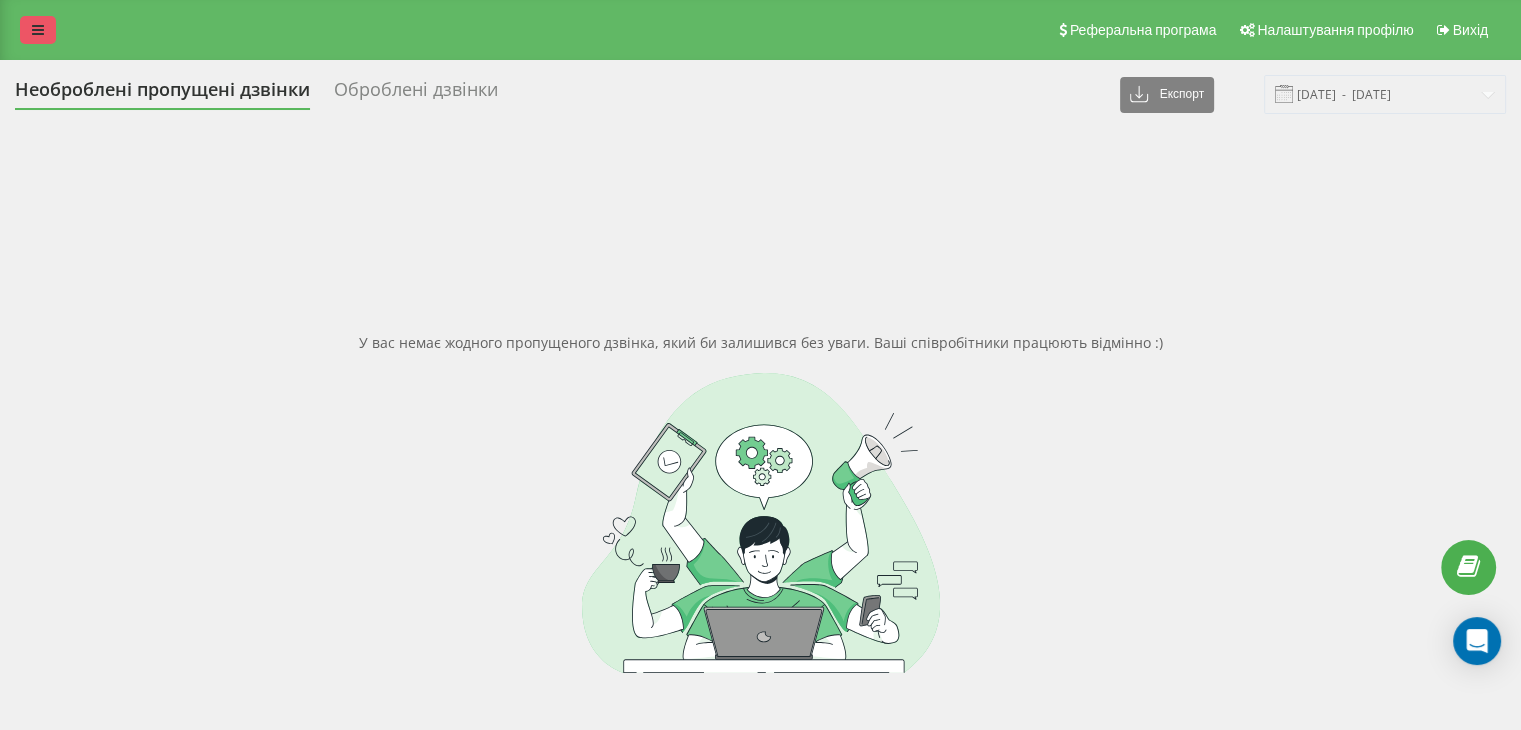 click at bounding box center [38, 30] 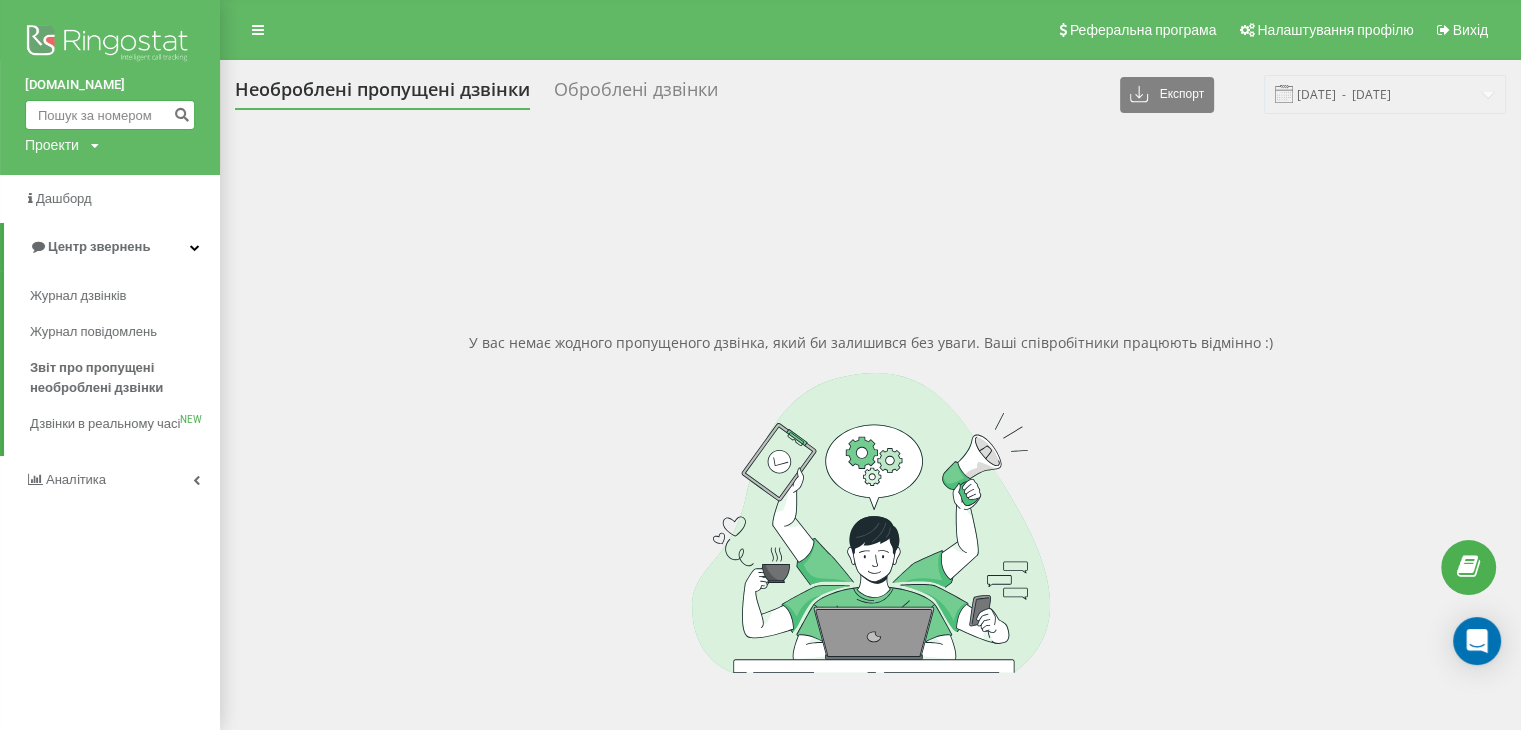 click at bounding box center (110, 115) 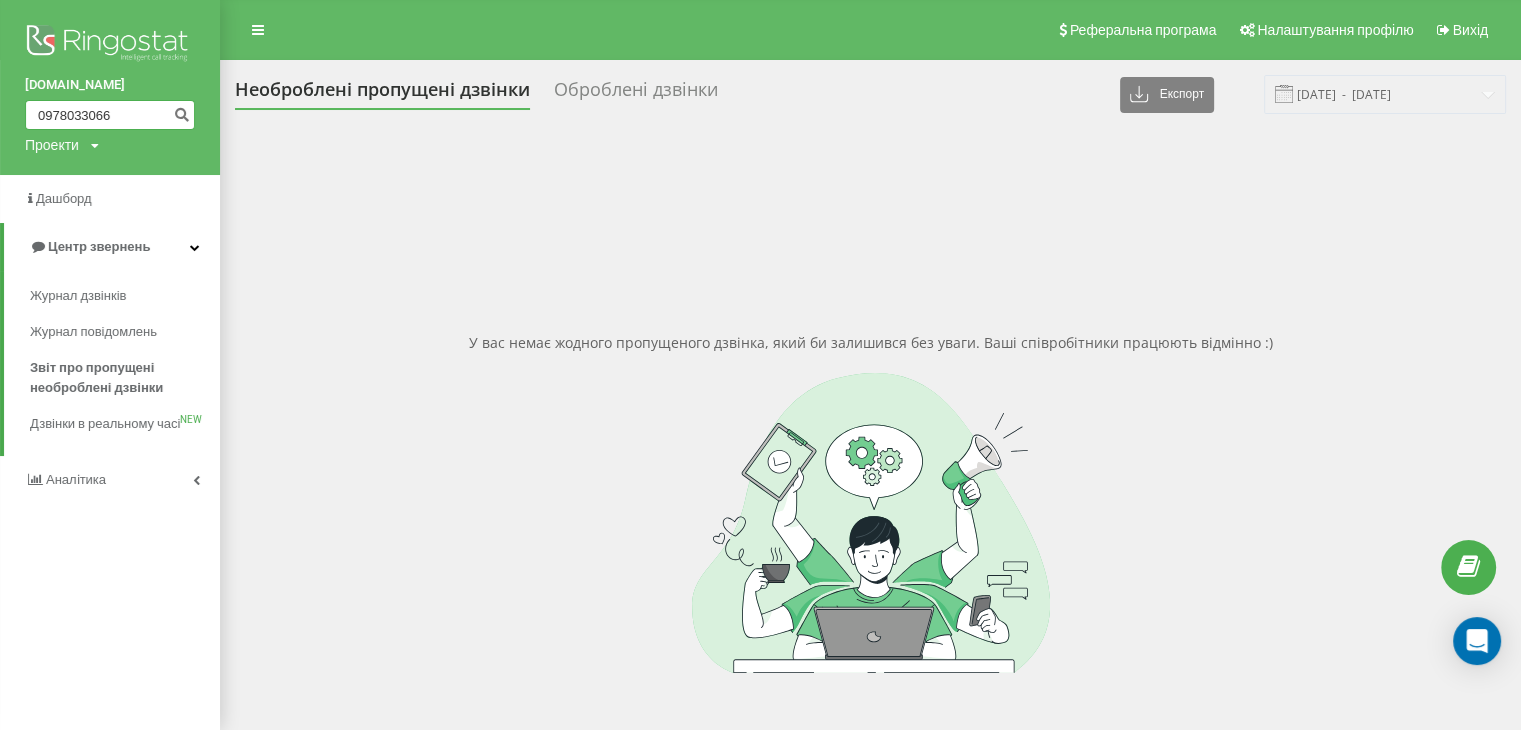 type on "0978033066" 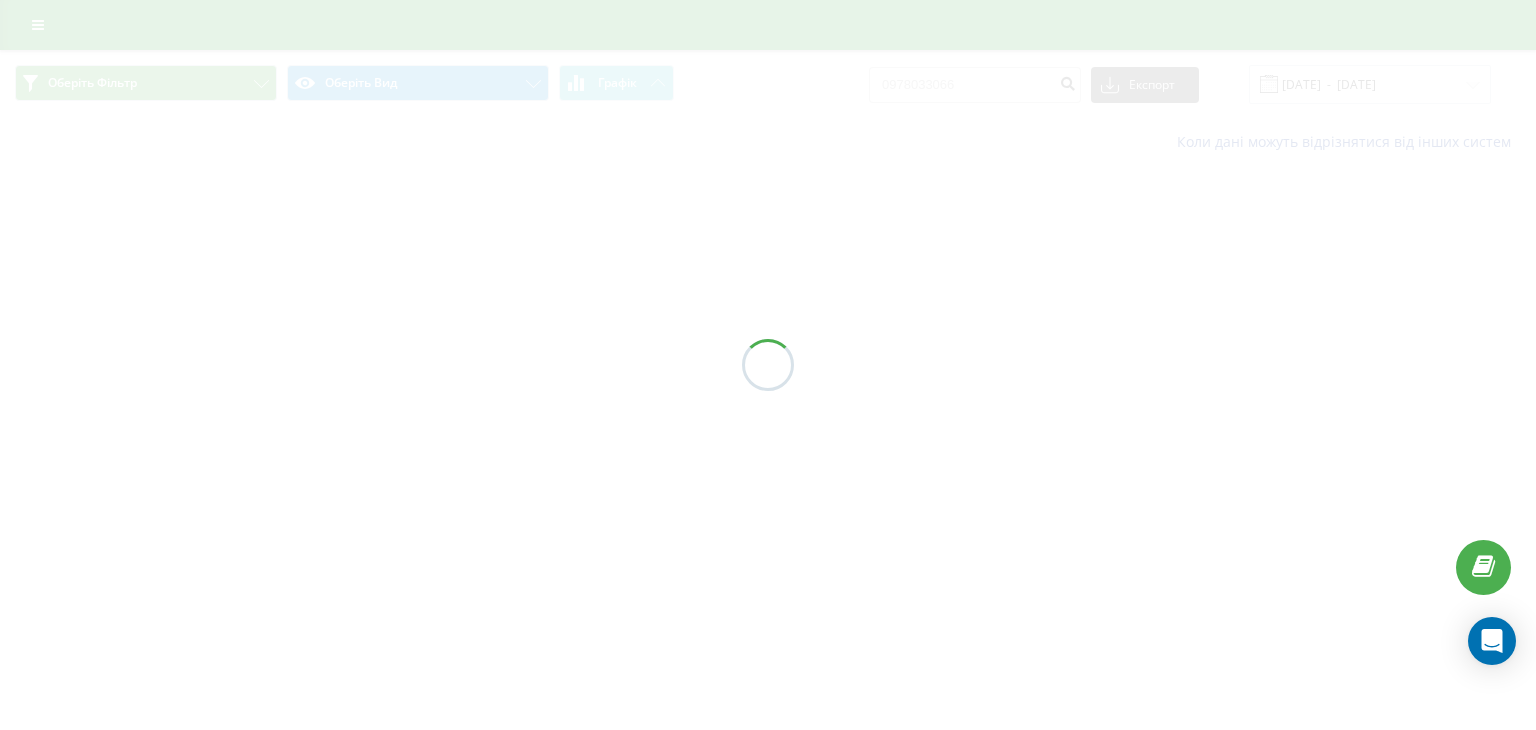 scroll, scrollTop: 0, scrollLeft: 0, axis: both 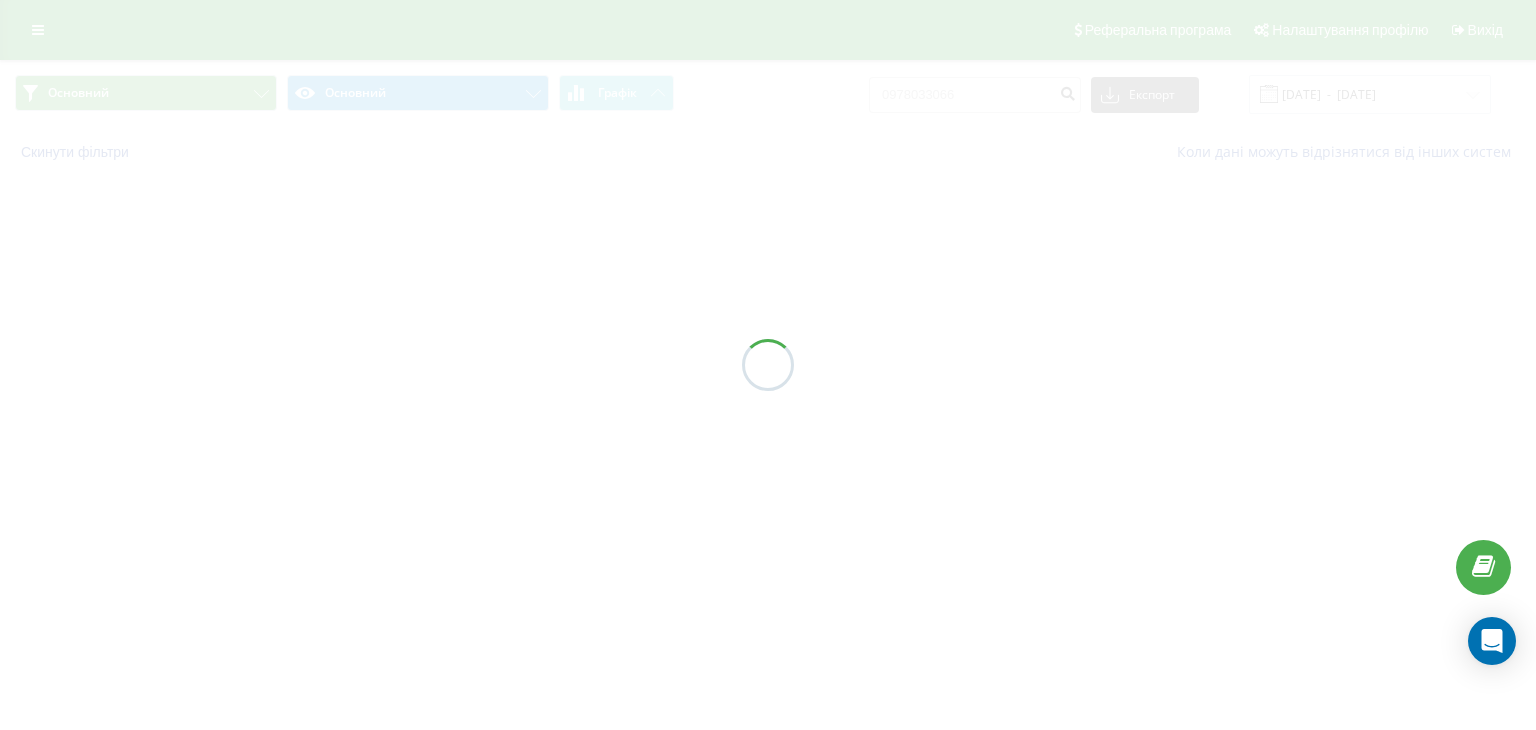 click at bounding box center [768, 365] 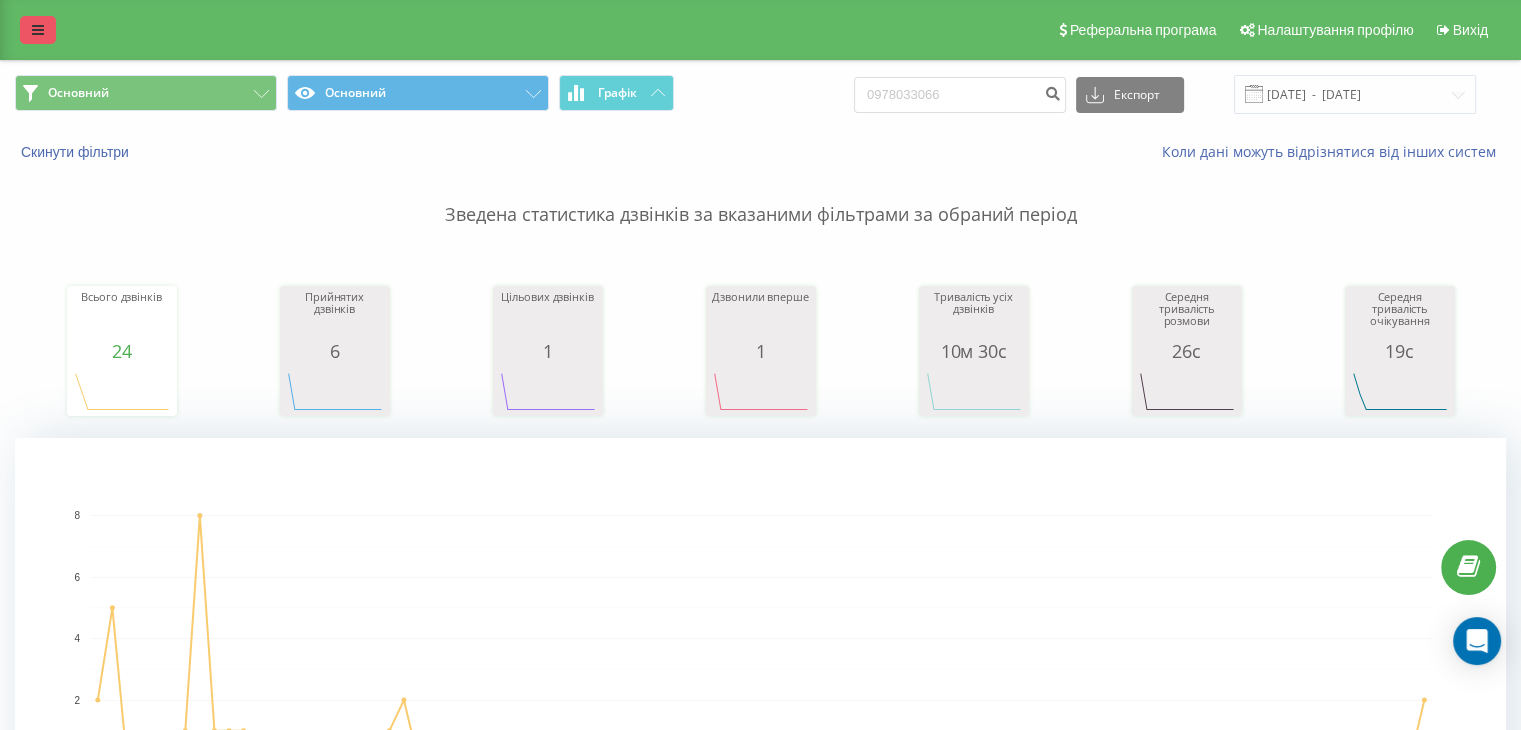 click at bounding box center [38, 30] 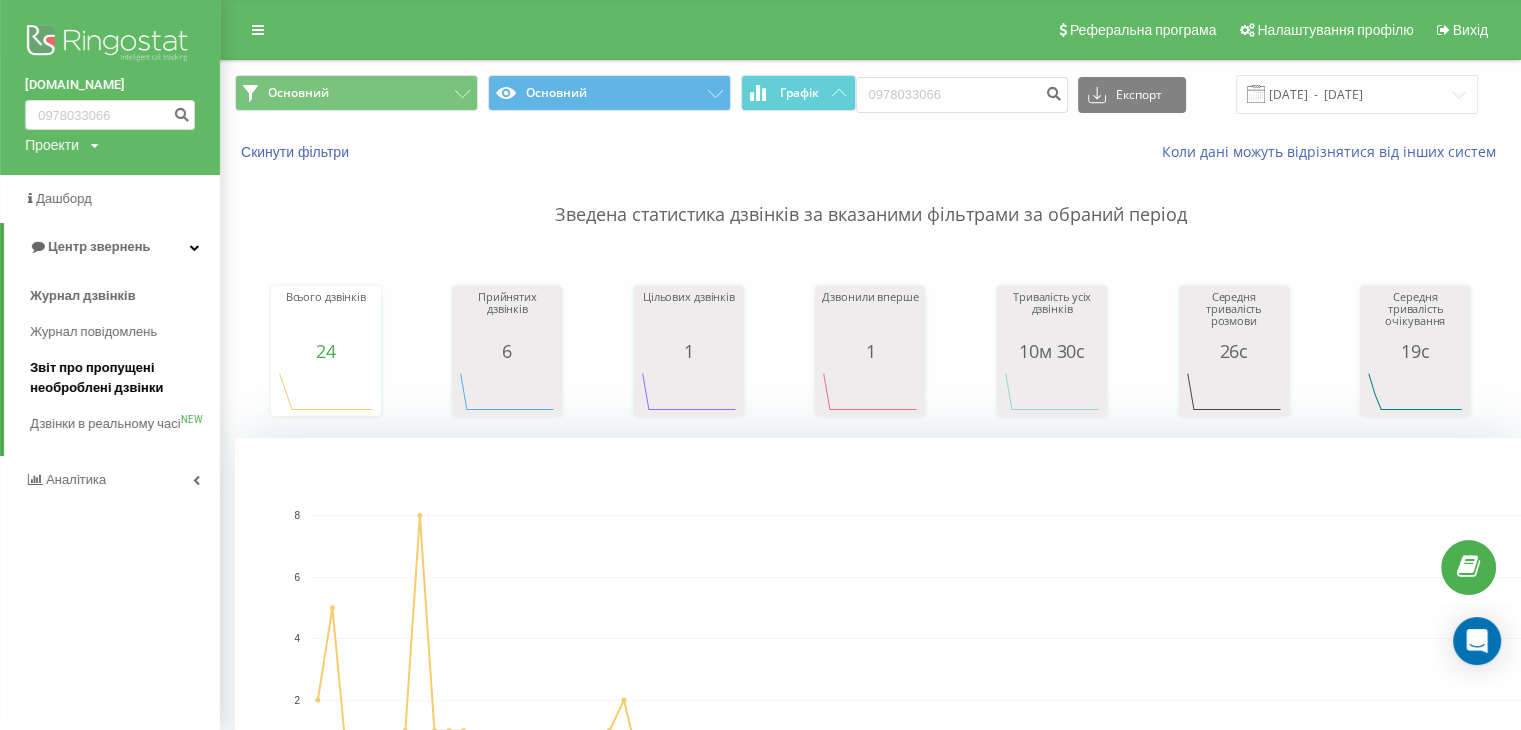 click on "Звіт про пропущені необроблені дзвінки" at bounding box center (120, 378) 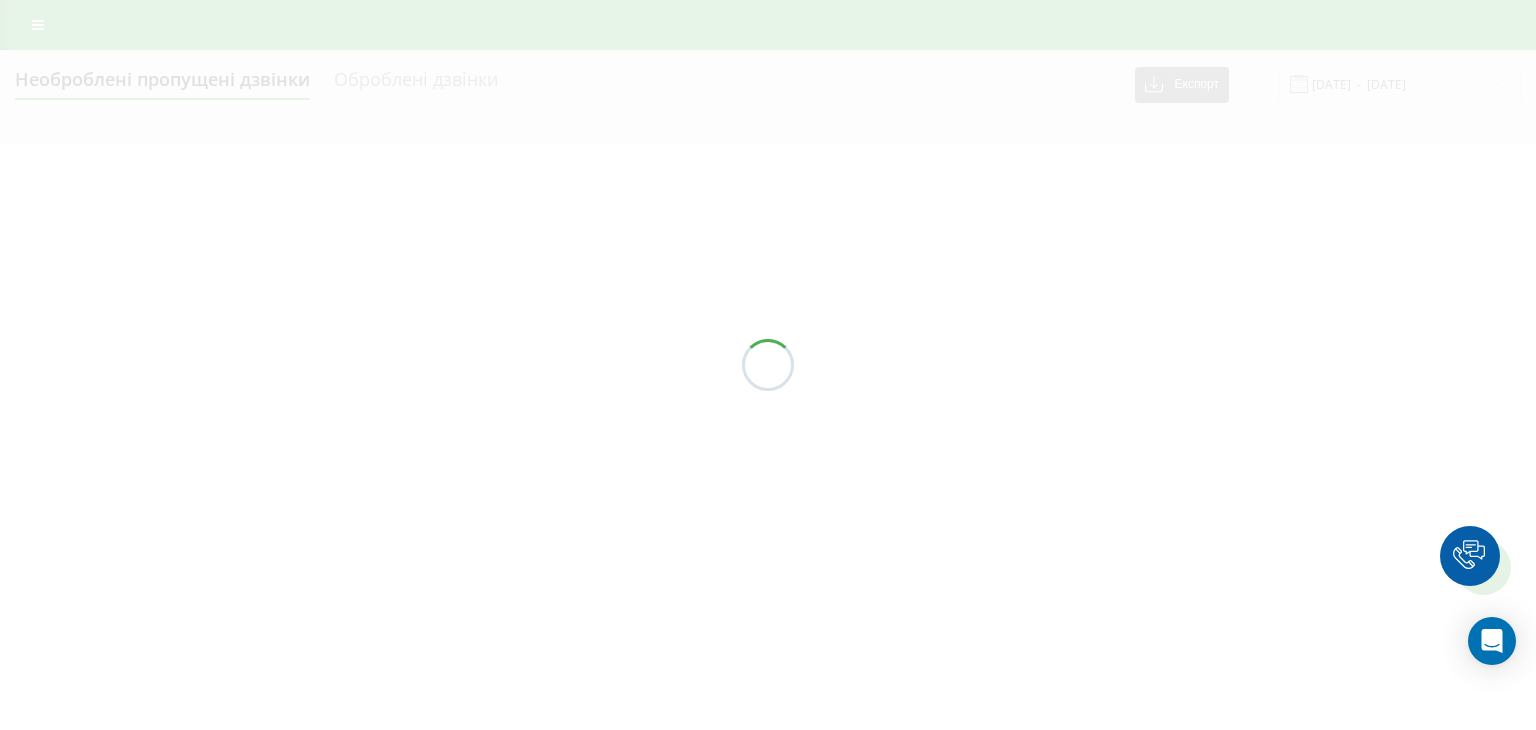 scroll, scrollTop: 0, scrollLeft: 0, axis: both 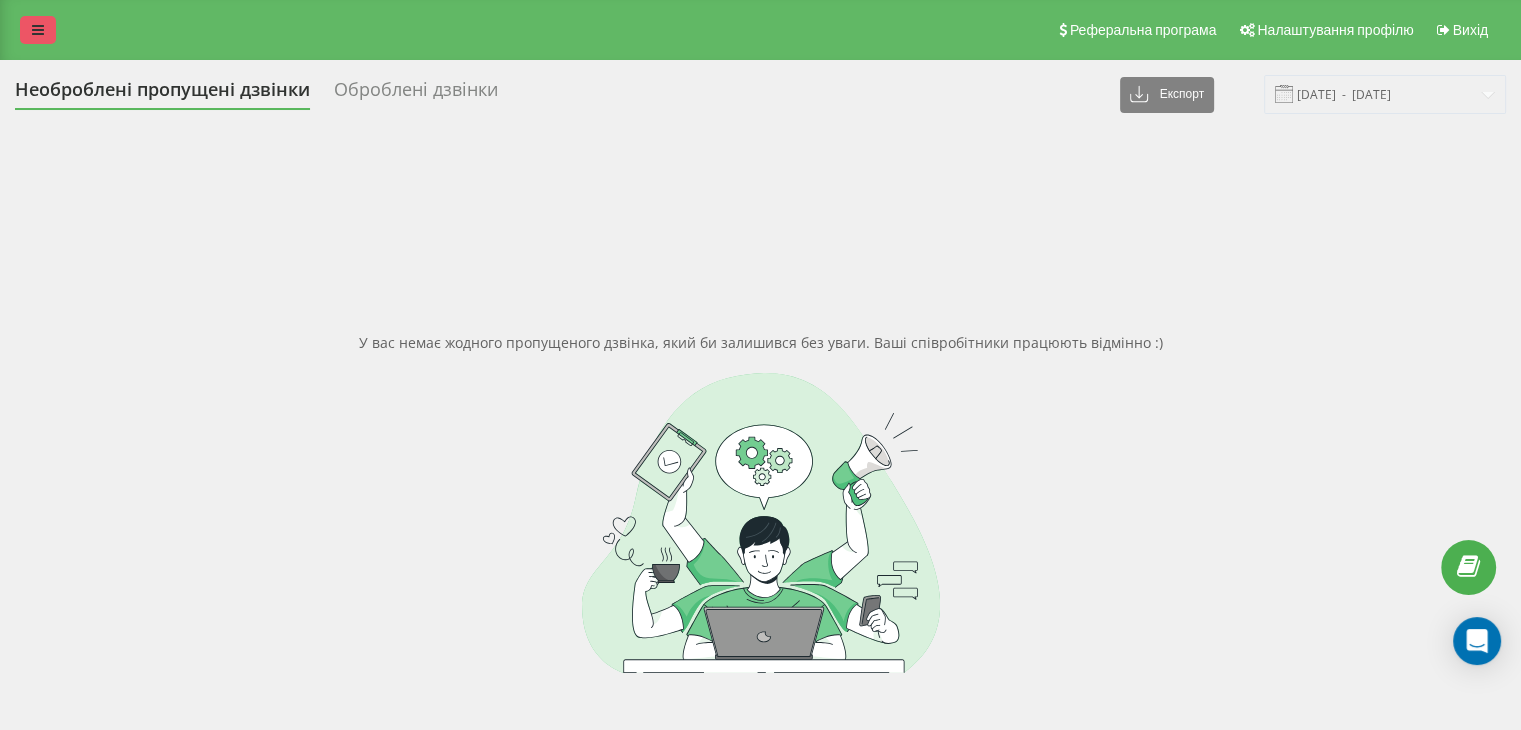drag, startPoint x: 40, startPoint y: 29, endPoint x: 65, endPoint y: 37, distance: 26.24881 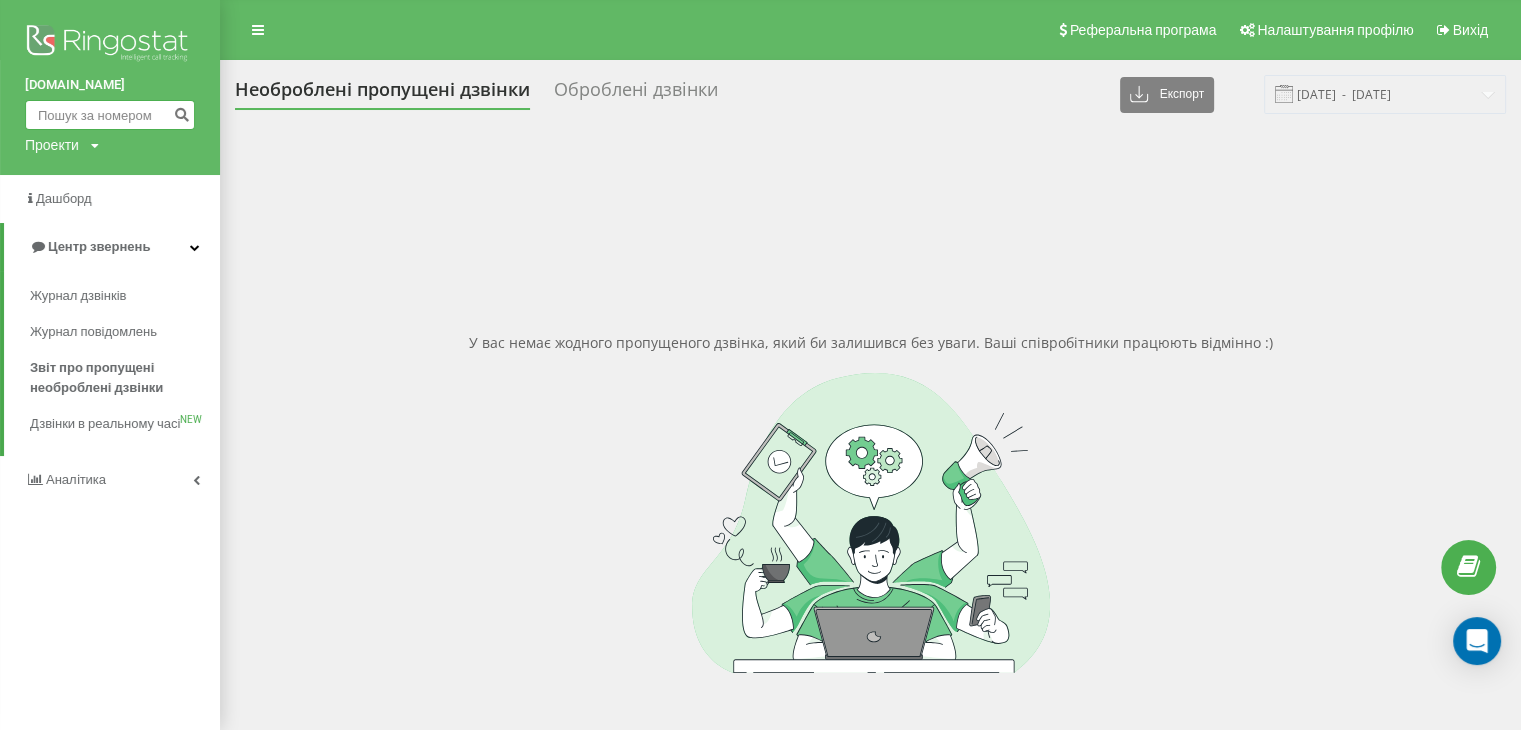 click at bounding box center [110, 115] 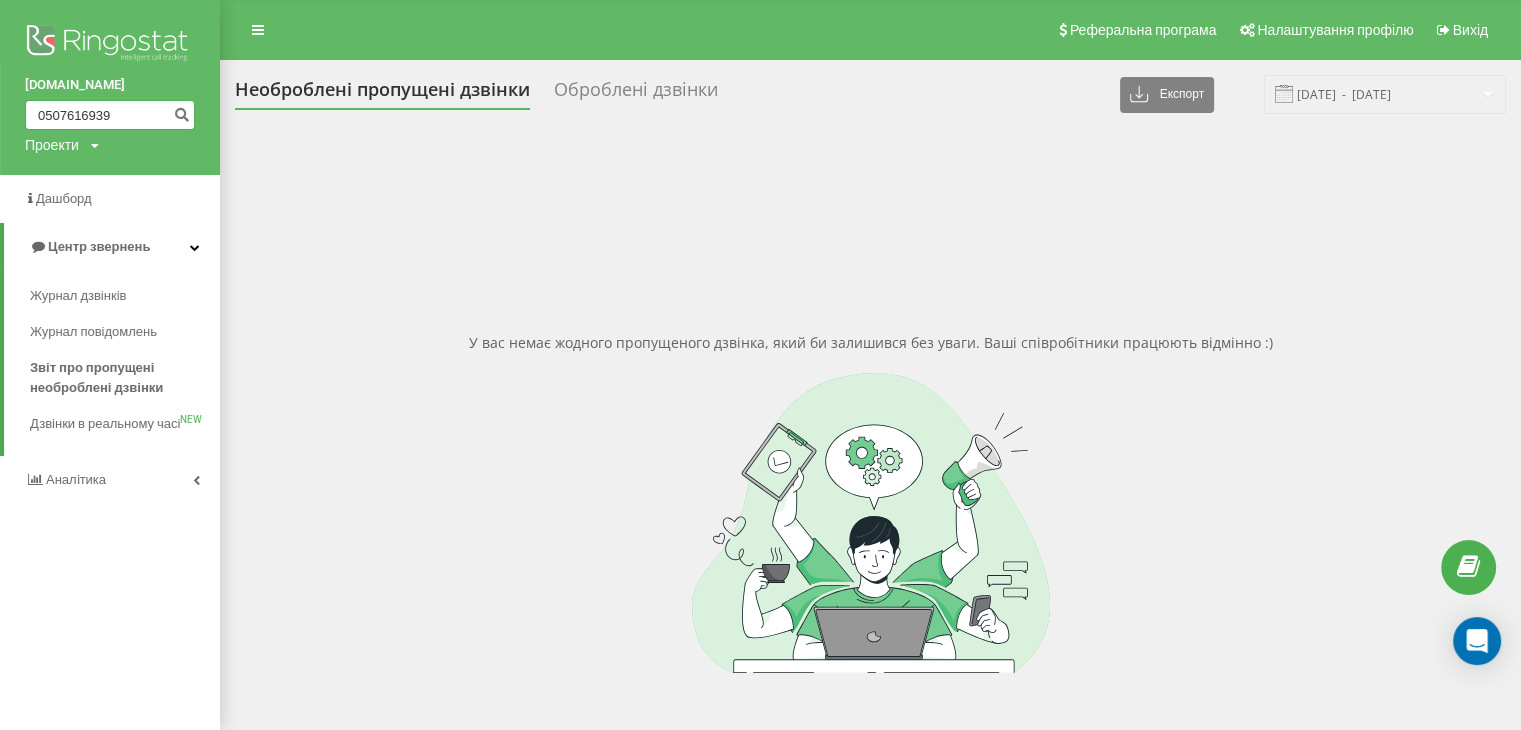 type on "0507616939" 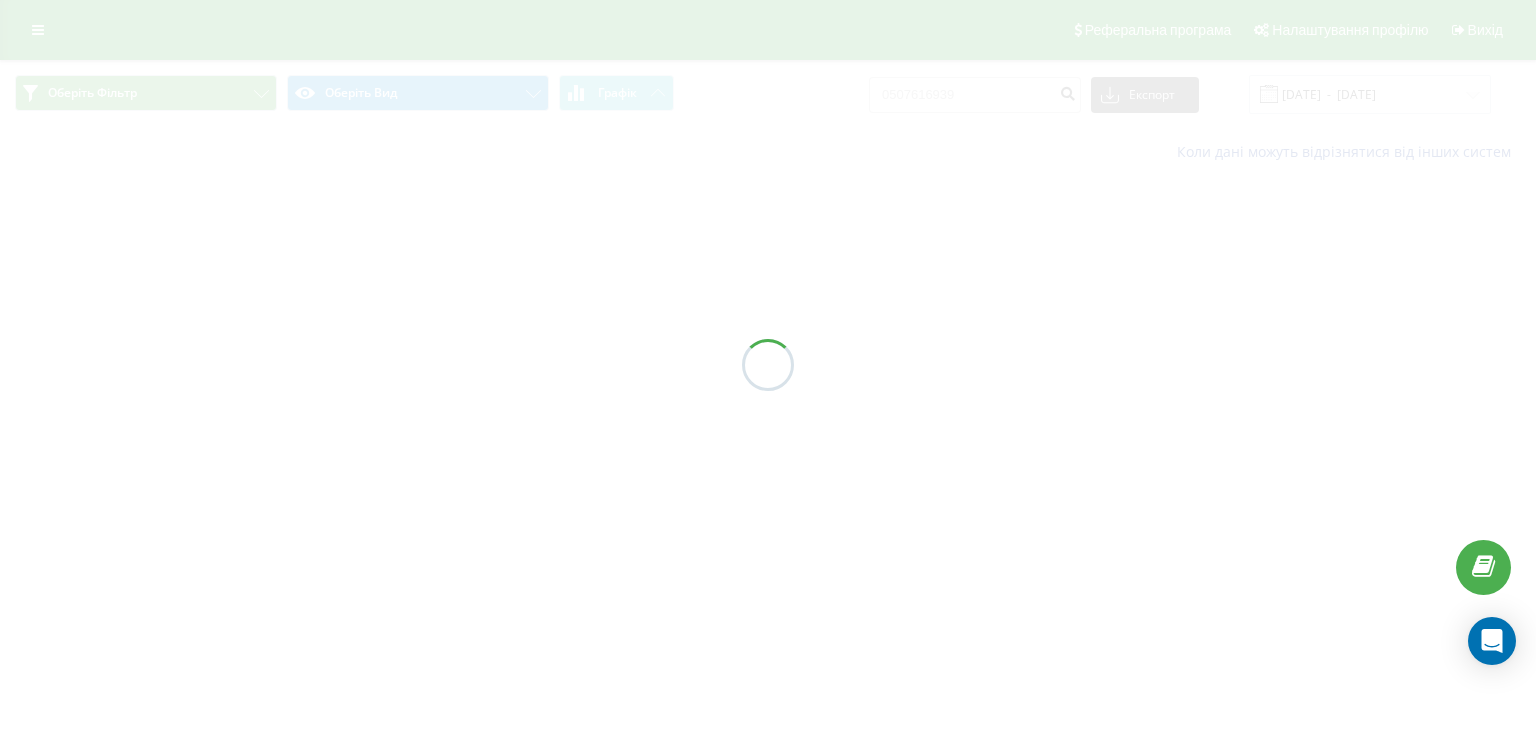 scroll, scrollTop: 0, scrollLeft: 0, axis: both 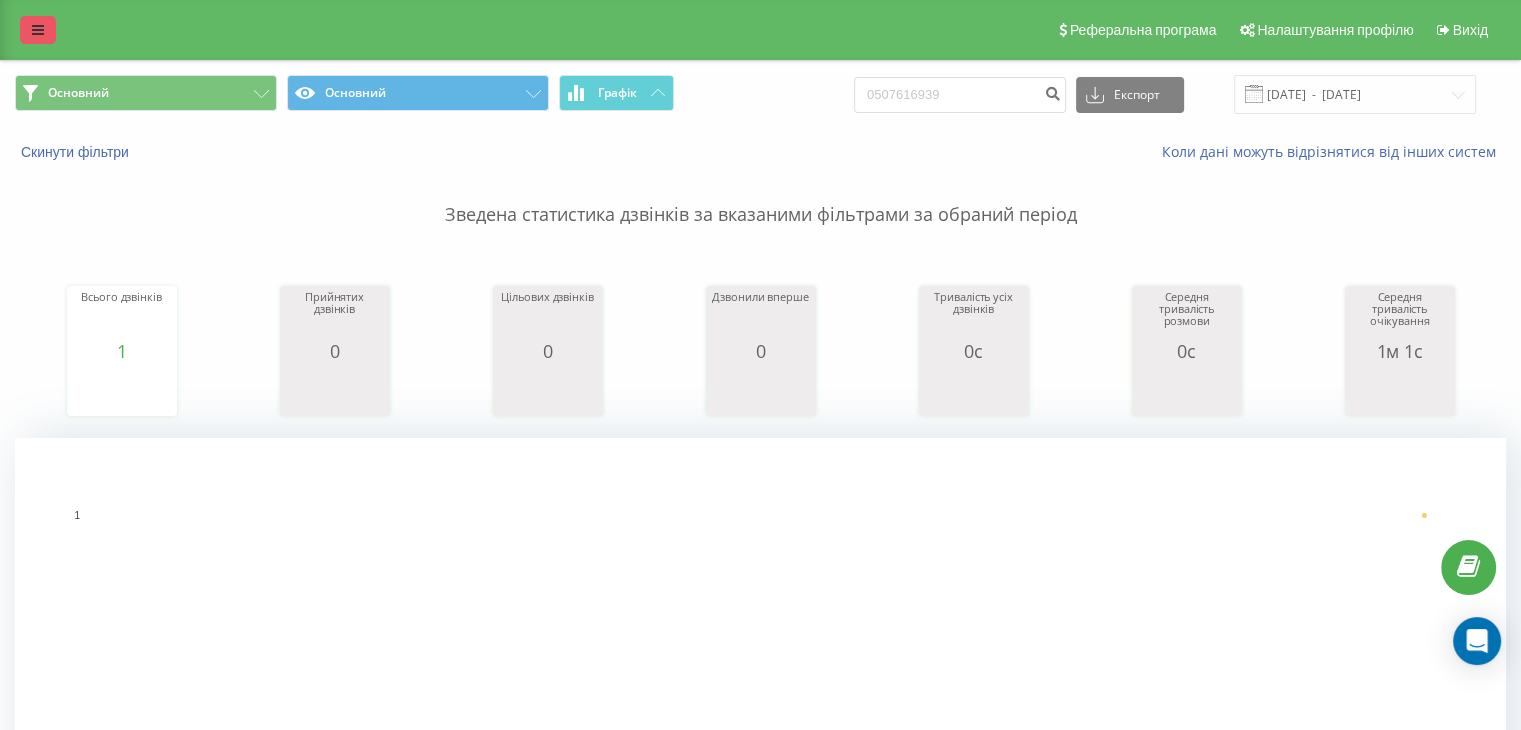 click at bounding box center [38, 30] 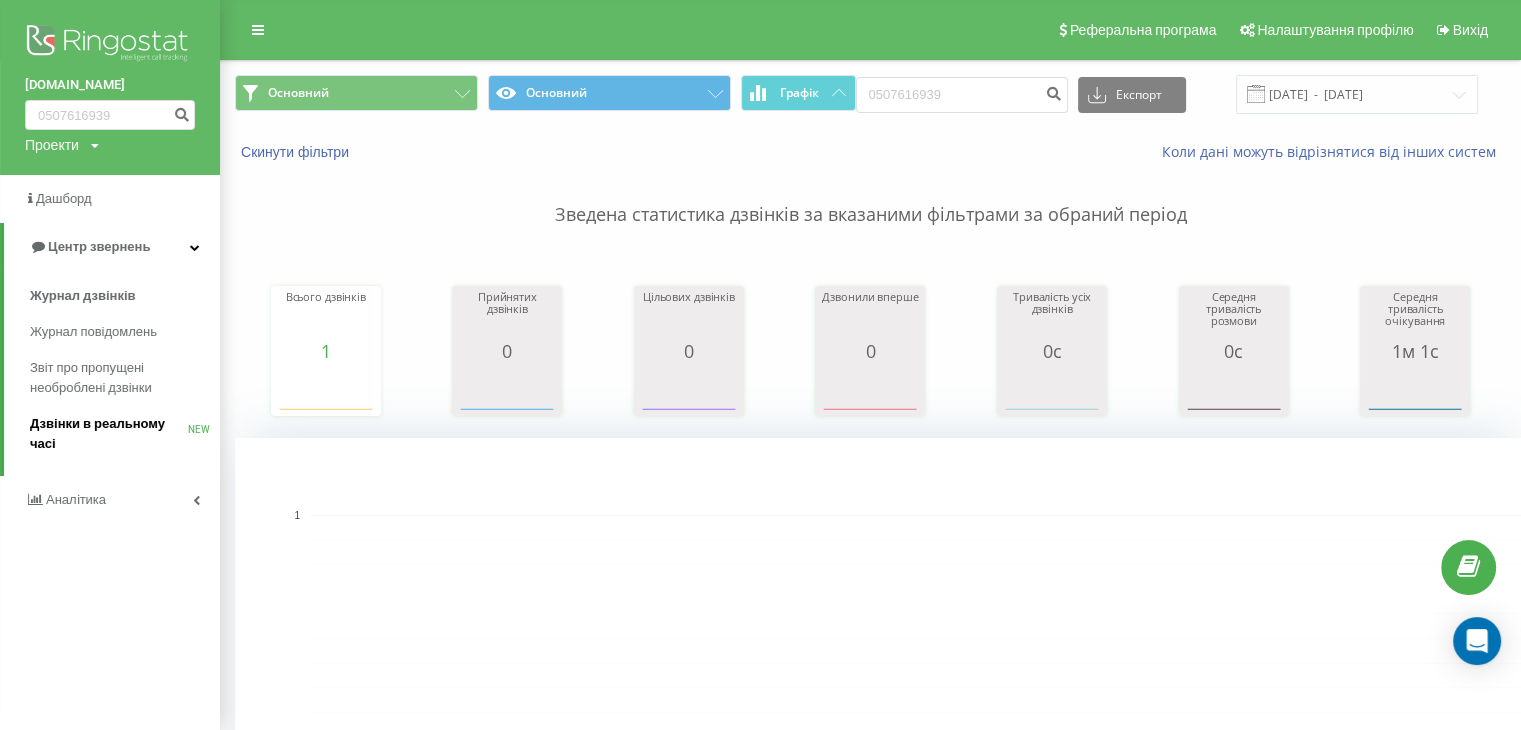 click on "Дзвінки в реальному часі NEW" at bounding box center [125, 434] 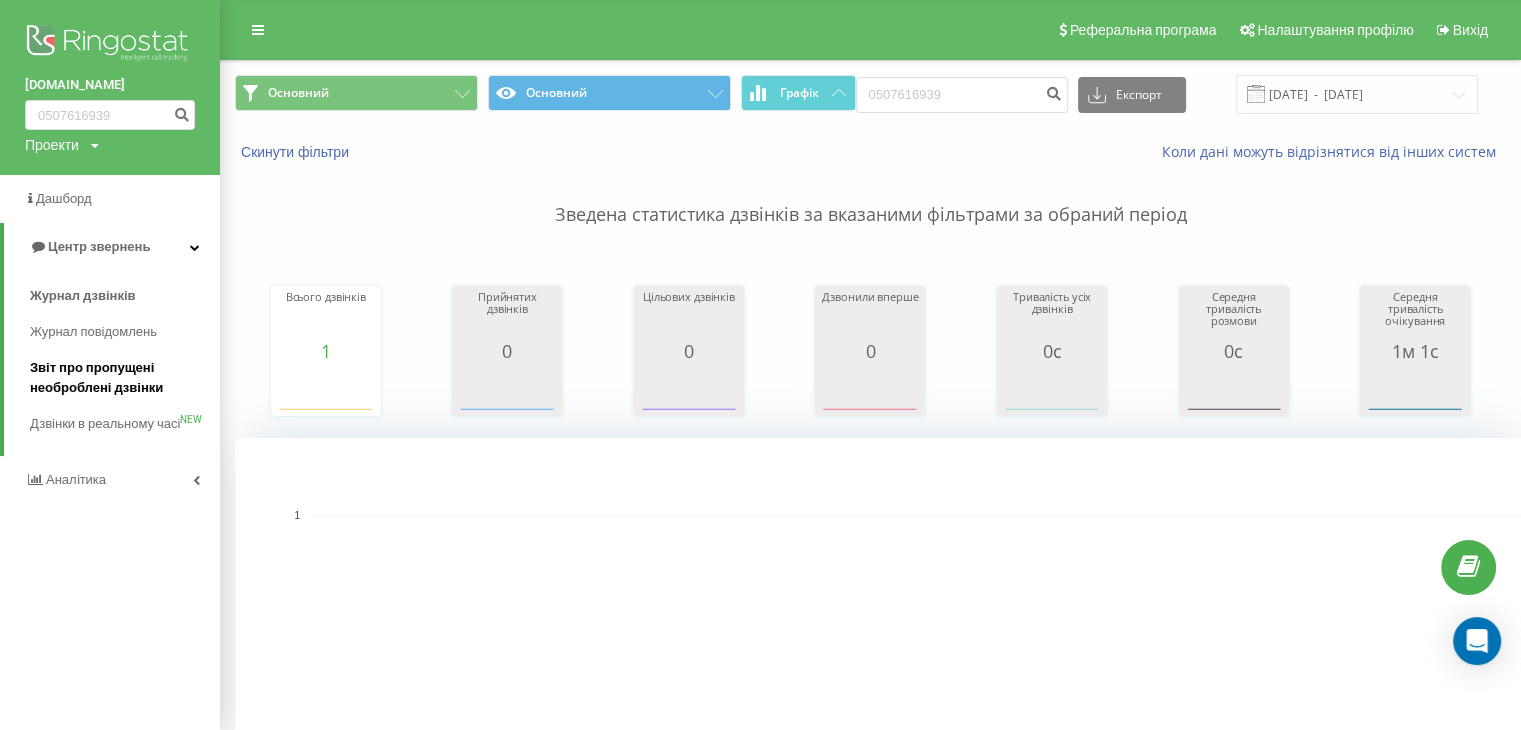 click on "Звіт про пропущені необроблені дзвінки" at bounding box center [120, 378] 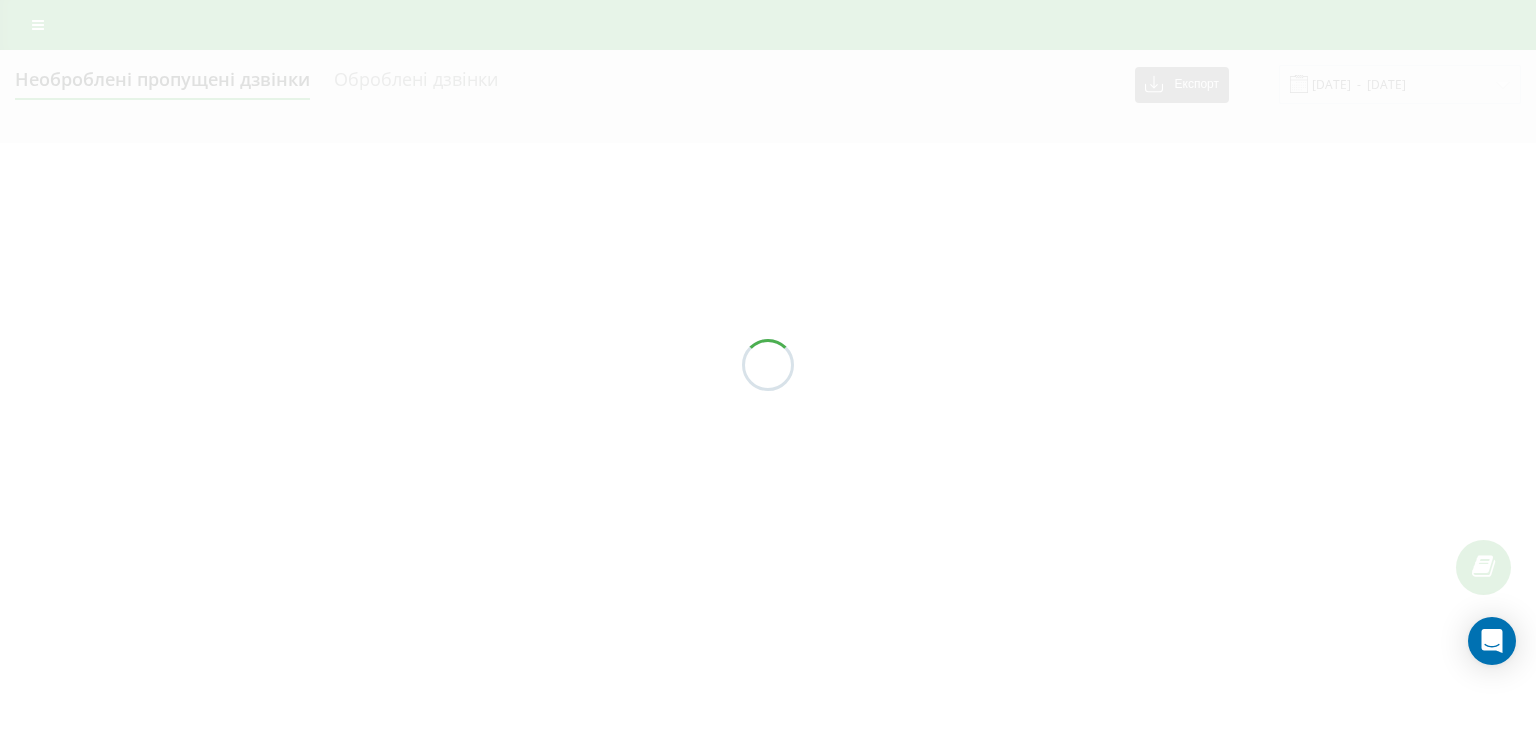 scroll, scrollTop: 0, scrollLeft: 0, axis: both 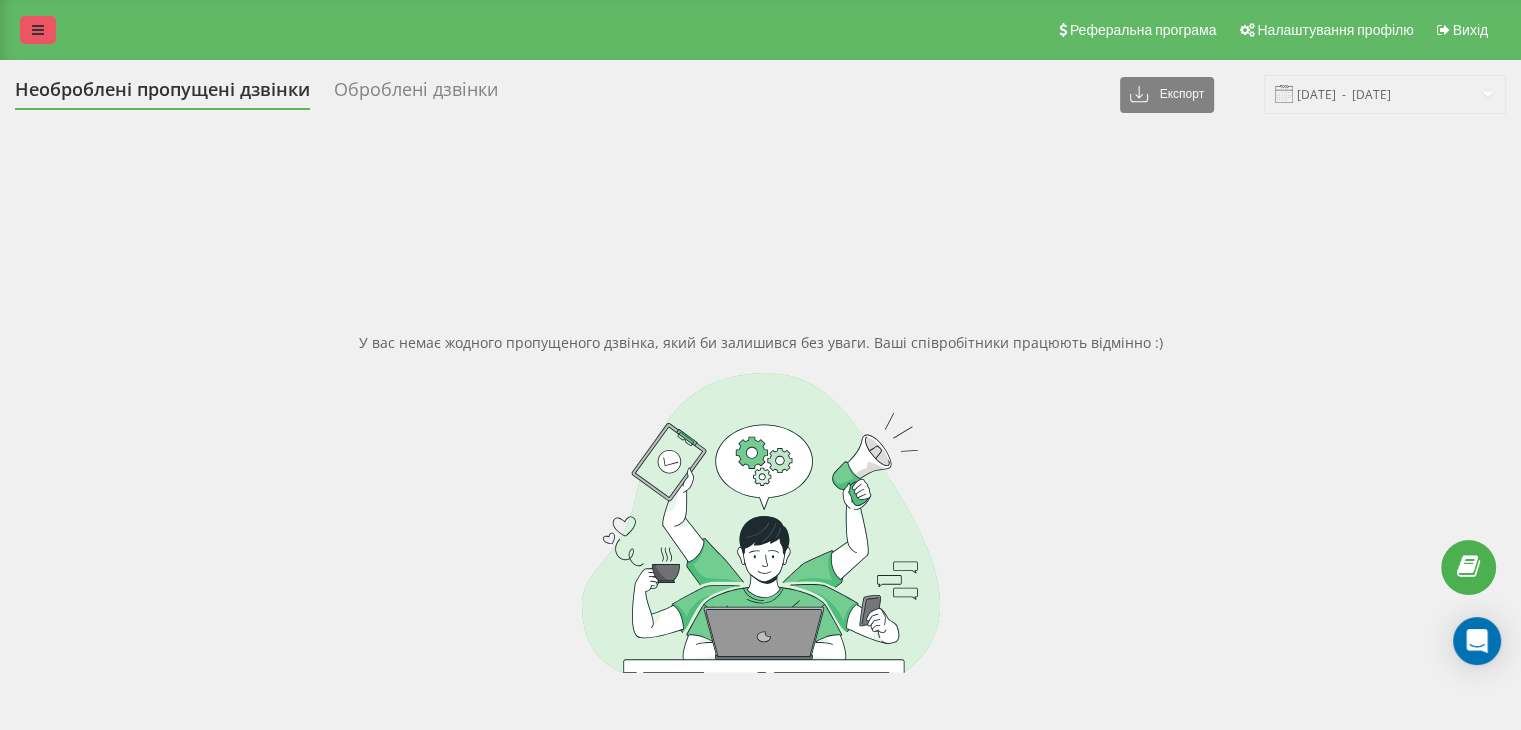 click at bounding box center (38, 30) 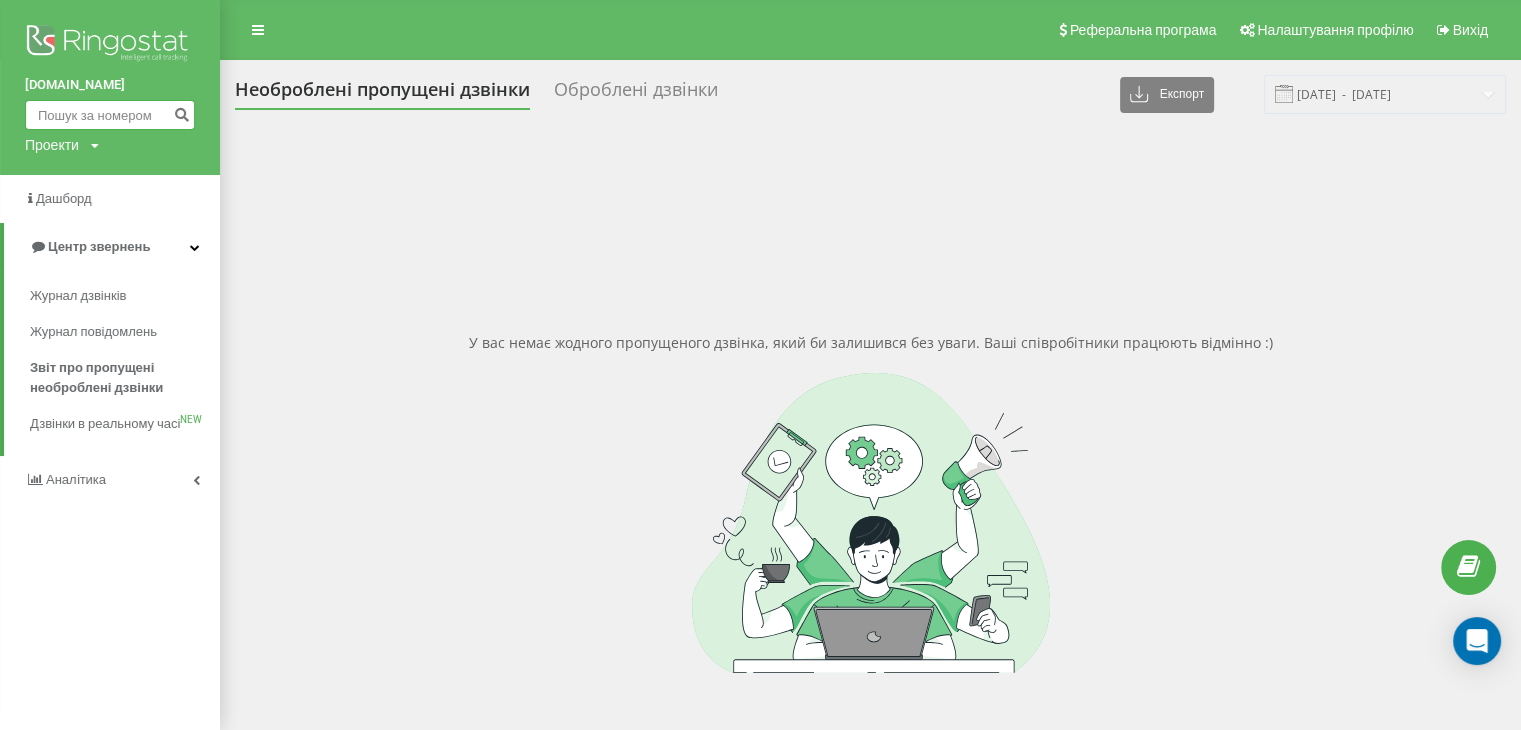 click at bounding box center (110, 115) 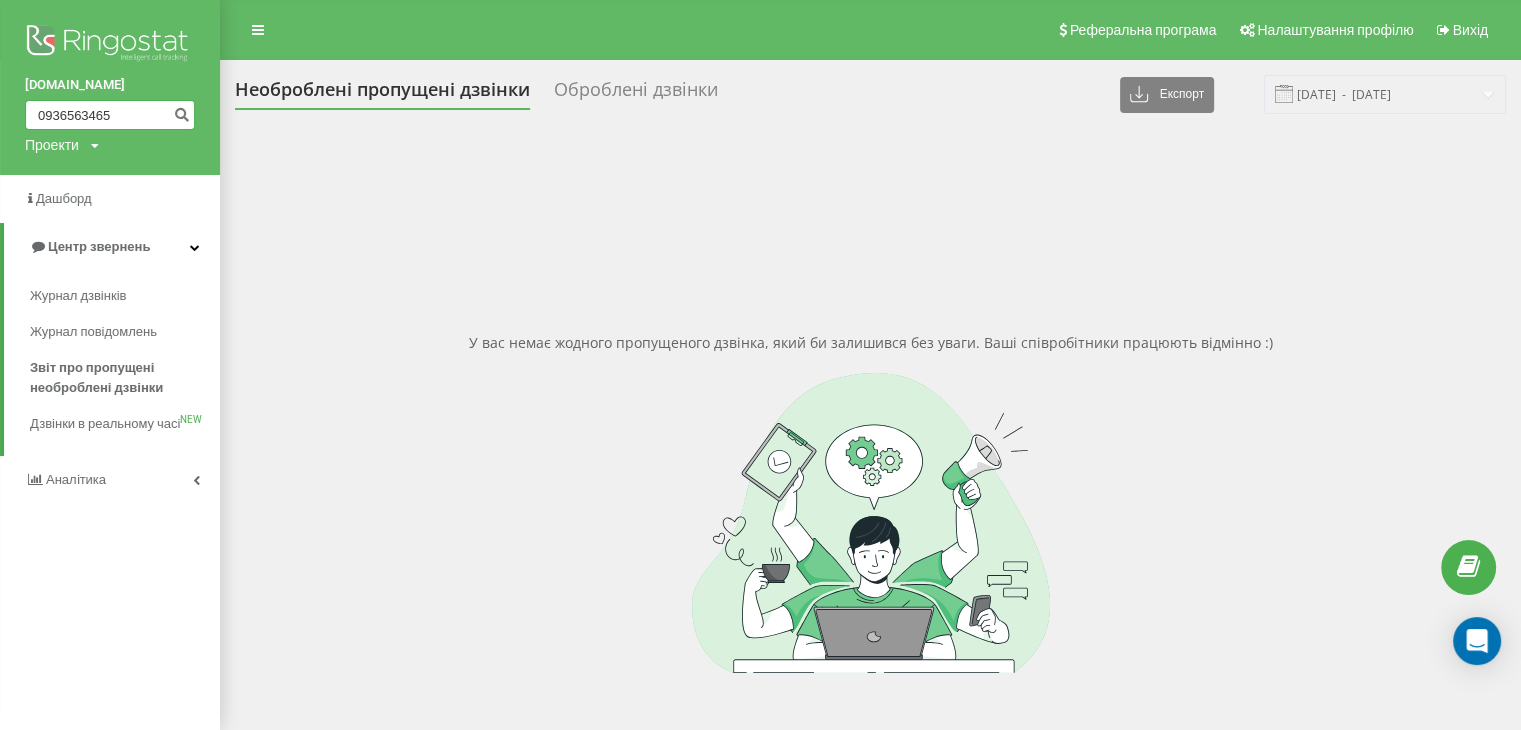 type on "0936563465" 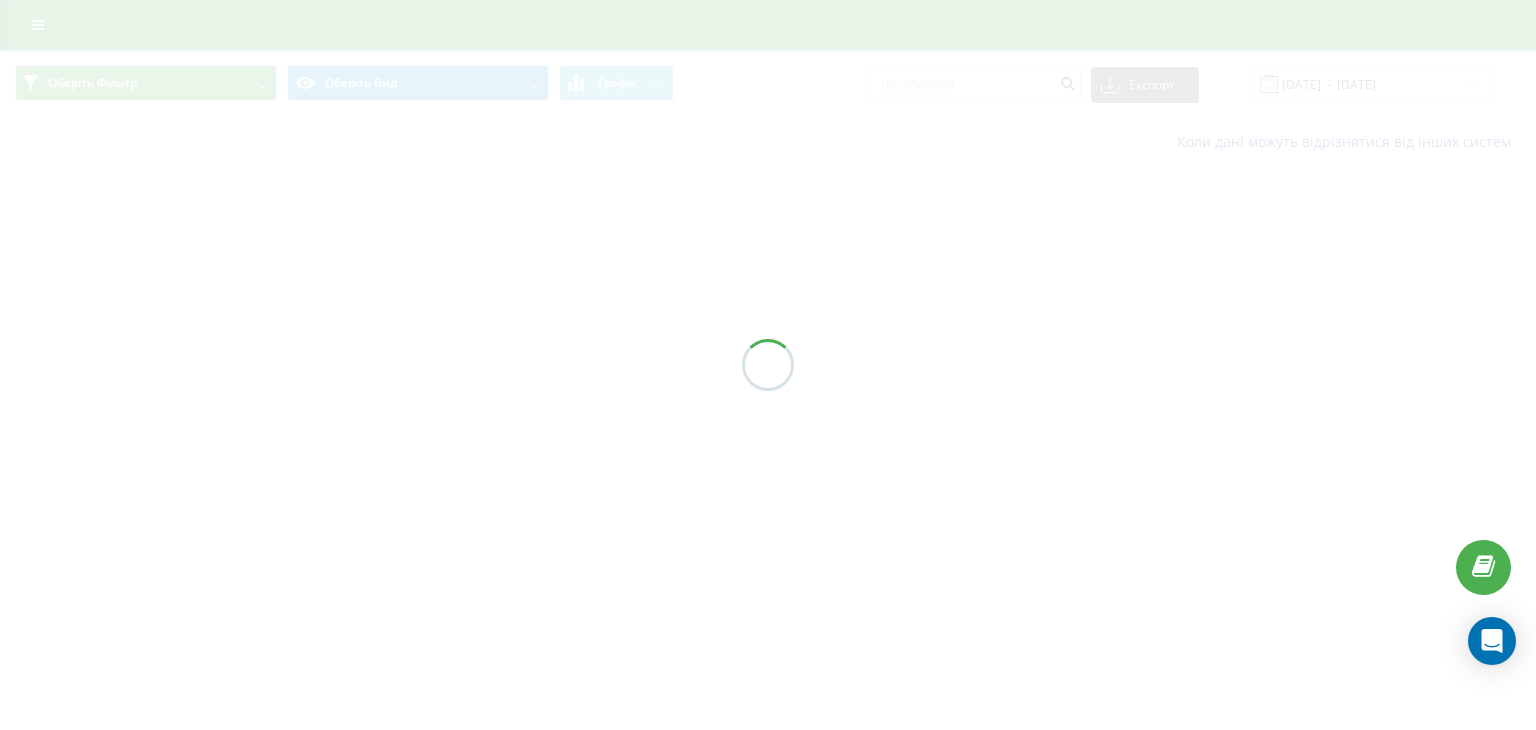 scroll, scrollTop: 0, scrollLeft: 0, axis: both 